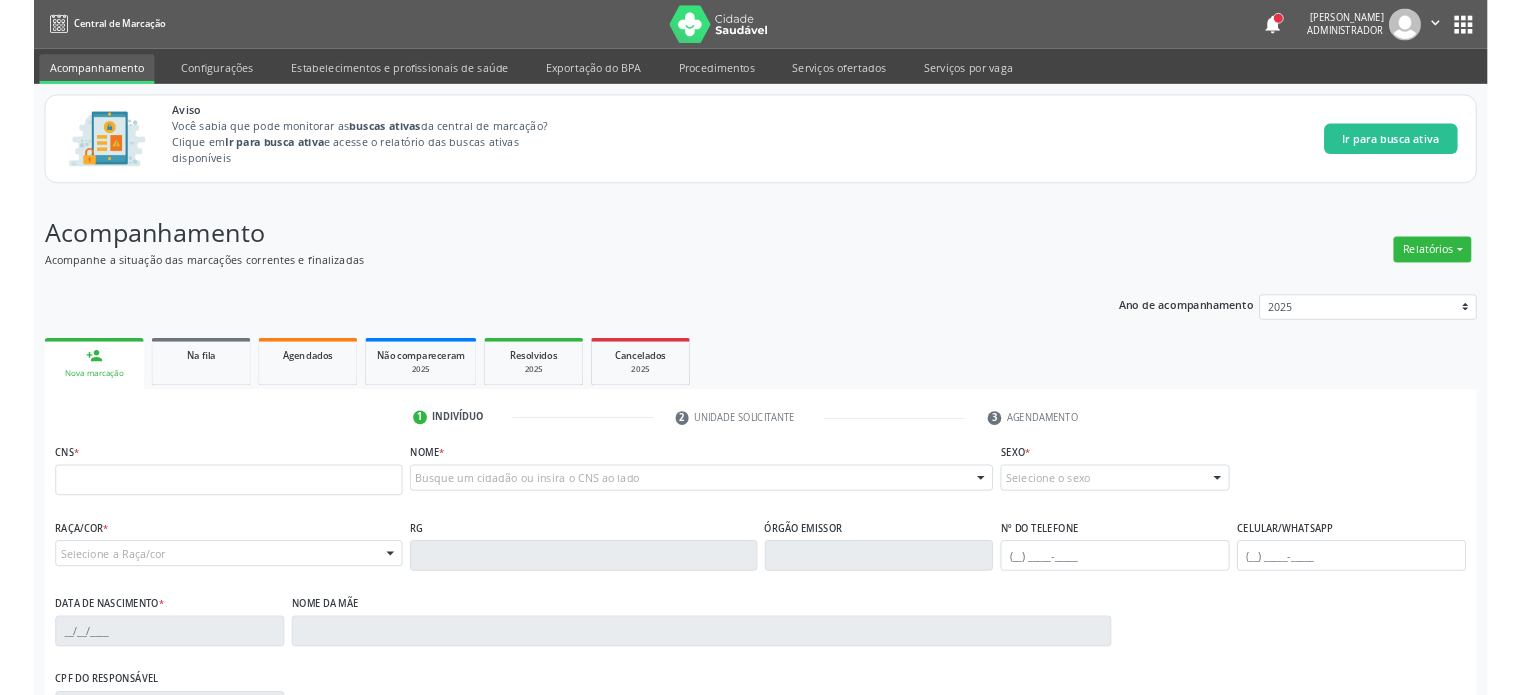 scroll, scrollTop: 0, scrollLeft: 0, axis: both 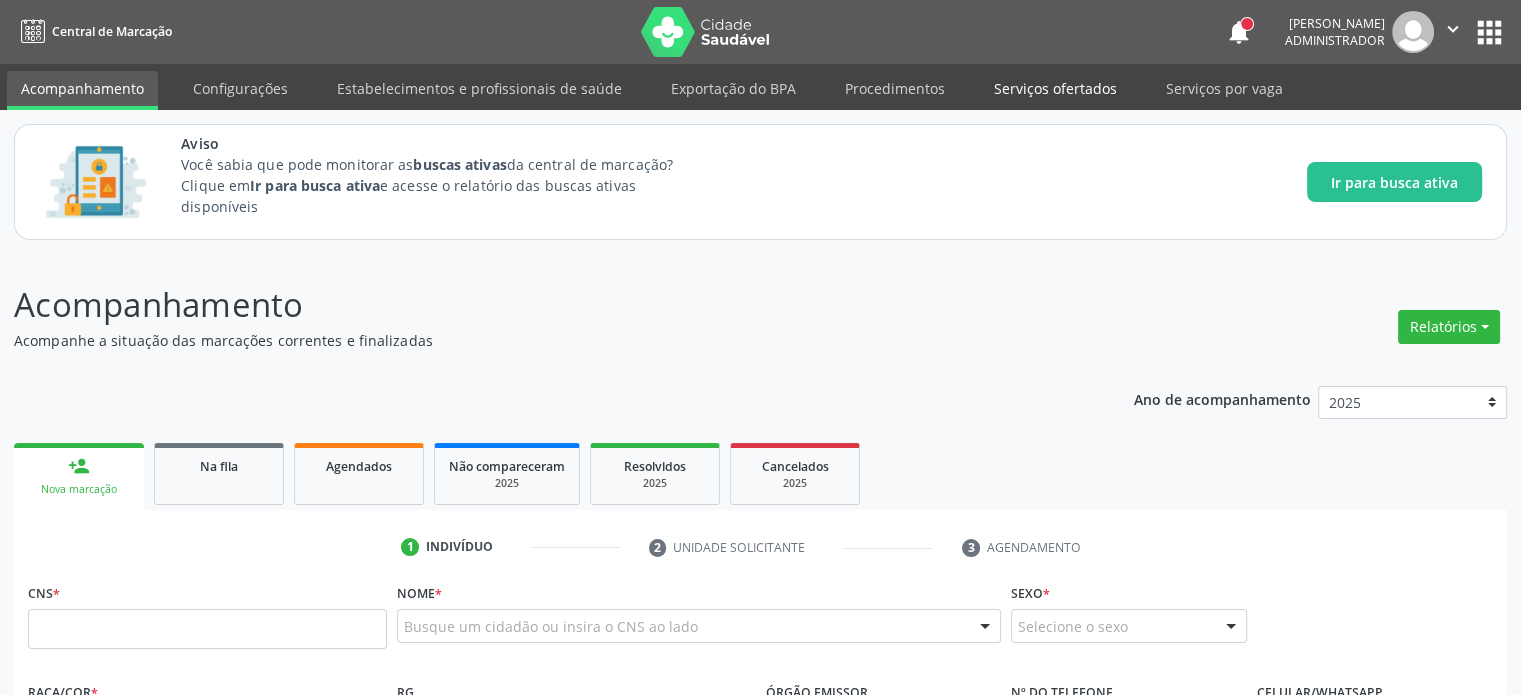 click on "Serviços ofertados" at bounding box center [1055, 88] 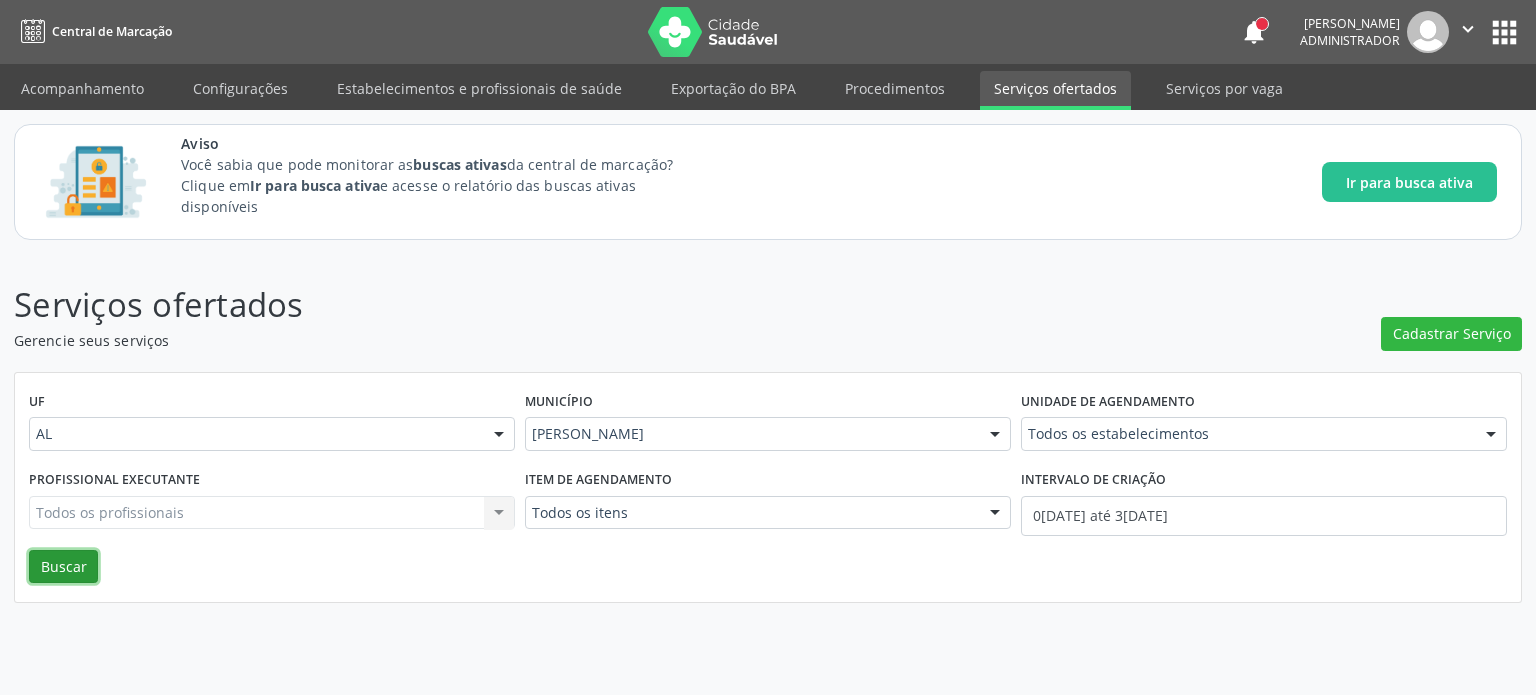 click on "Buscar" at bounding box center [63, 567] 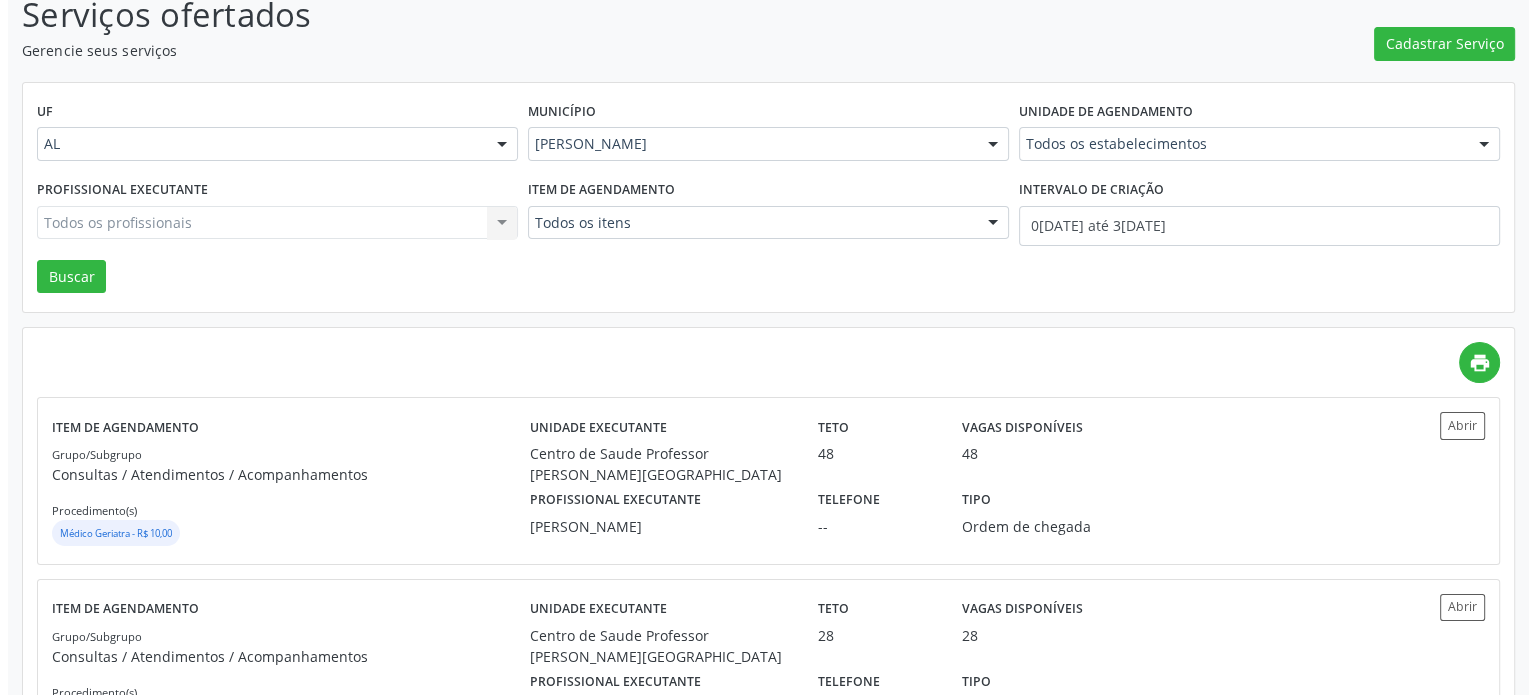 scroll, scrollTop: 247, scrollLeft: 0, axis: vertical 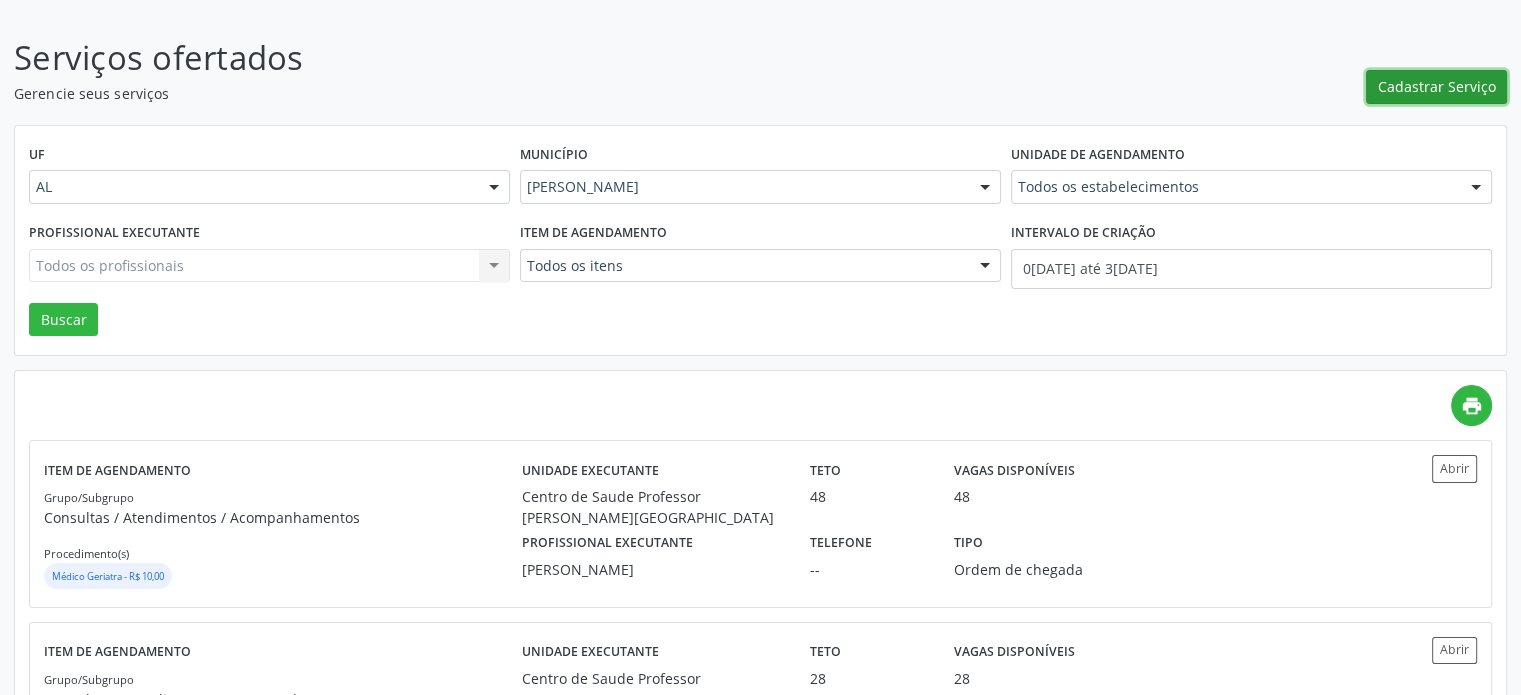 click on "Cadastrar Serviço" at bounding box center [1437, 86] 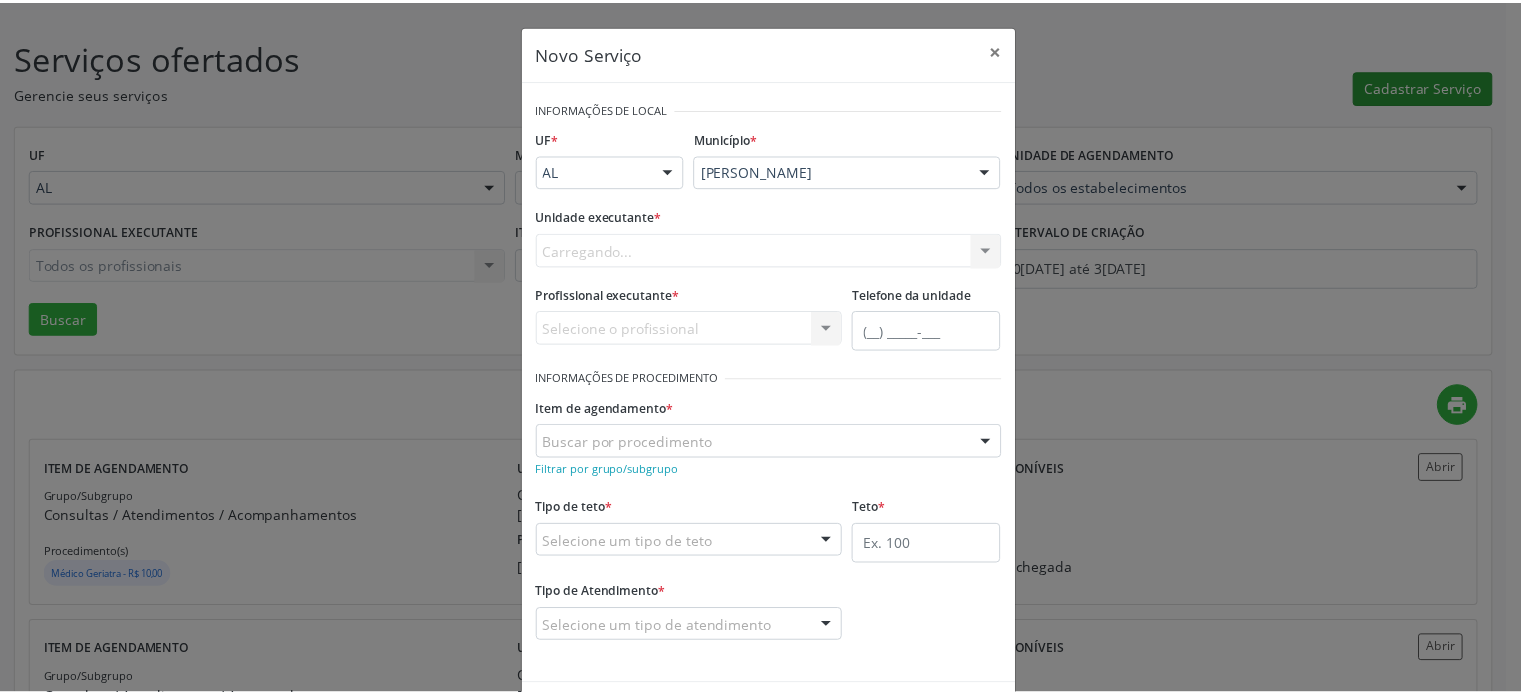 scroll, scrollTop: 0, scrollLeft: 0, axis: both 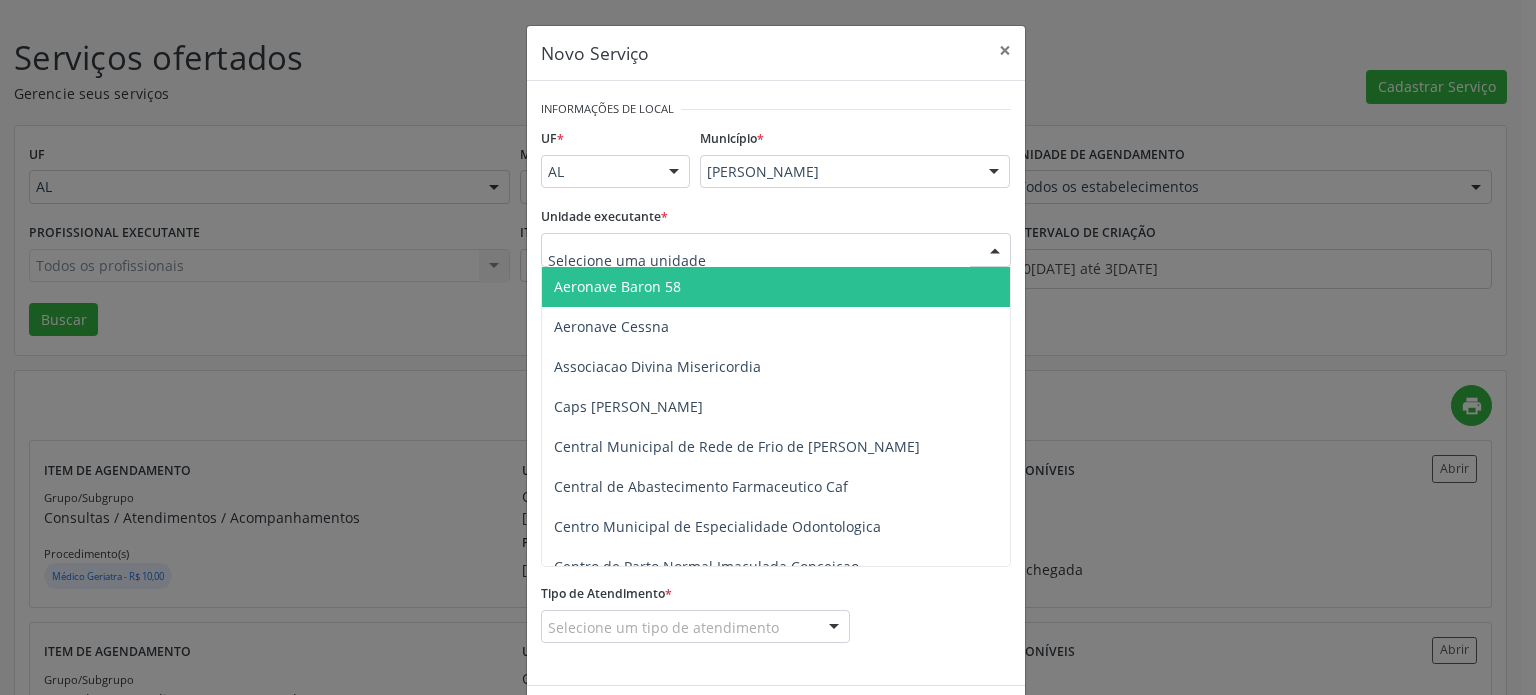 type on "c" 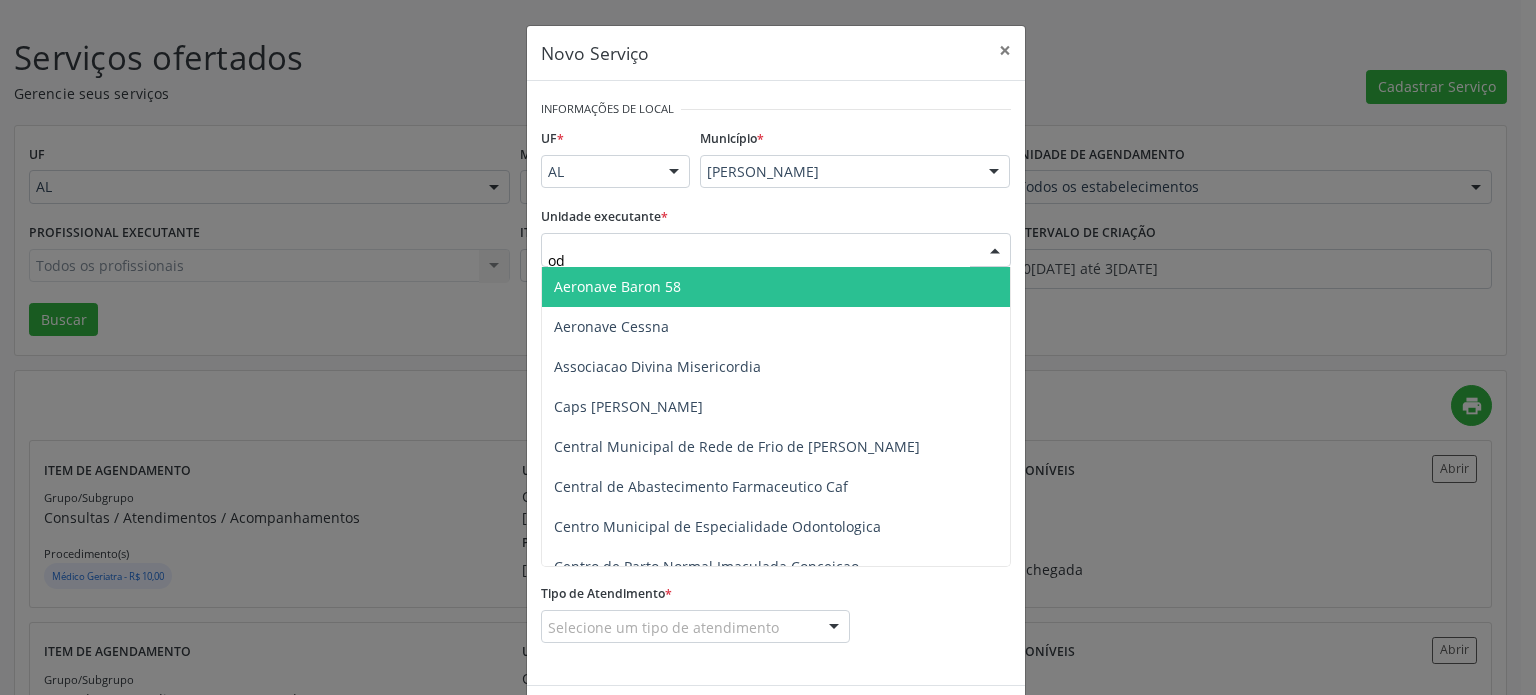 type on "odo" 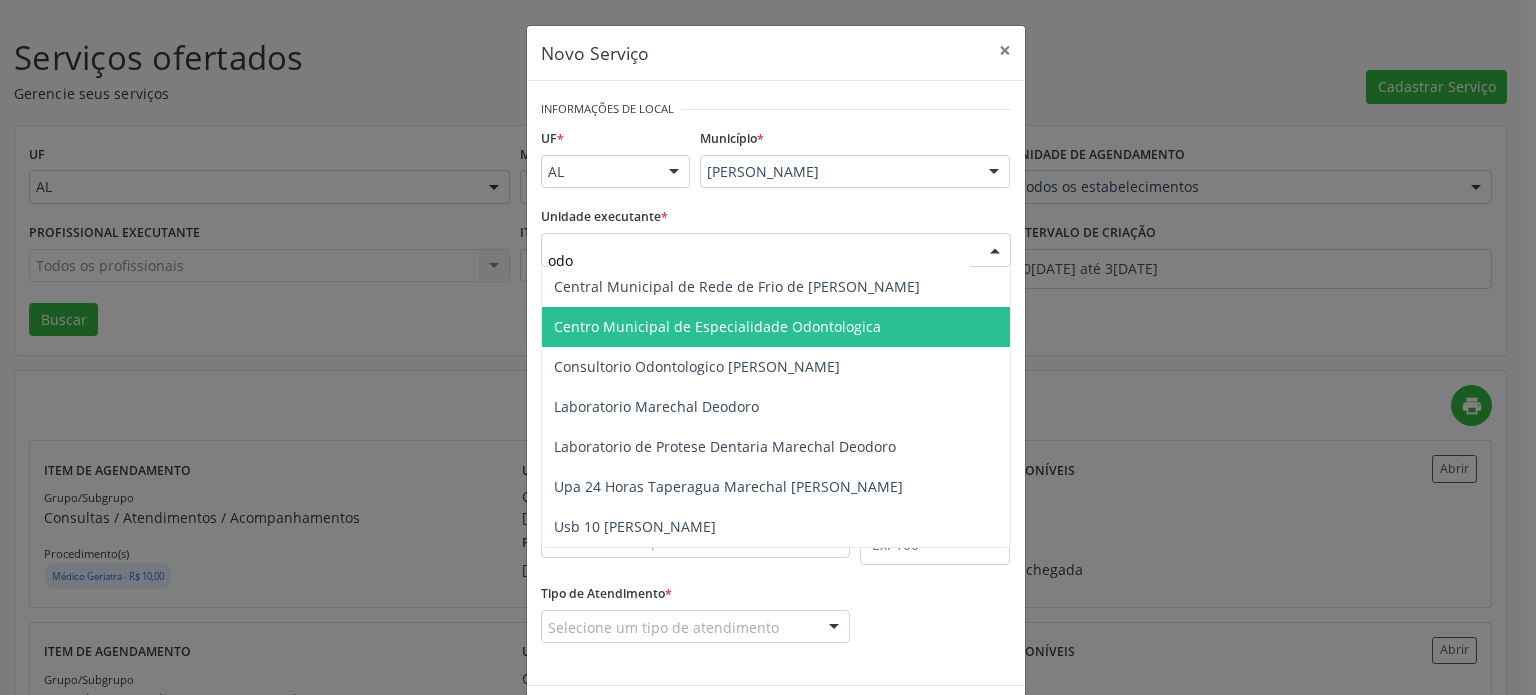 click on "Centro Municipal de Especialidade Odontologica" at bounding box center (717, 326) 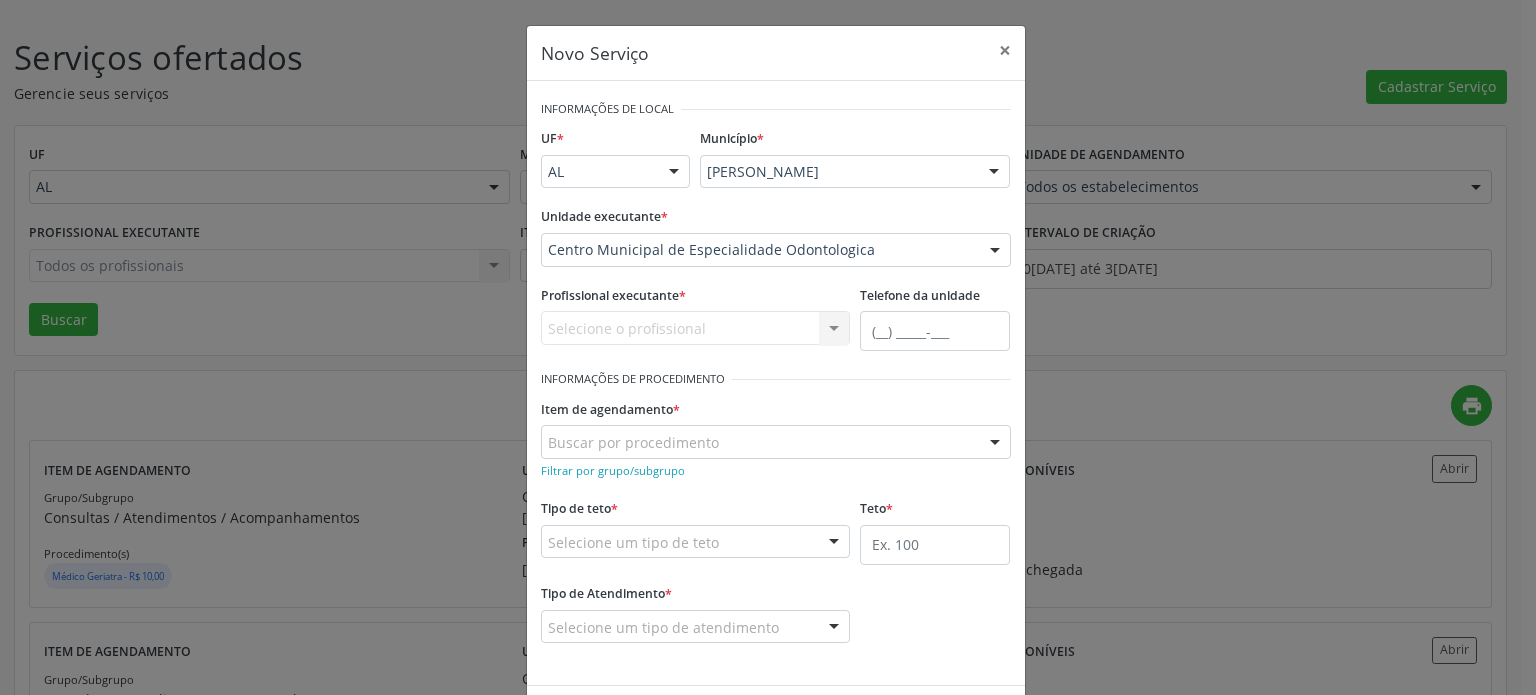 click on "Selecione o profissional
Nenhum resultado encontrado para: "   "
Não há nenhuma opção para ser exibida." at bounding box center (696, 328) 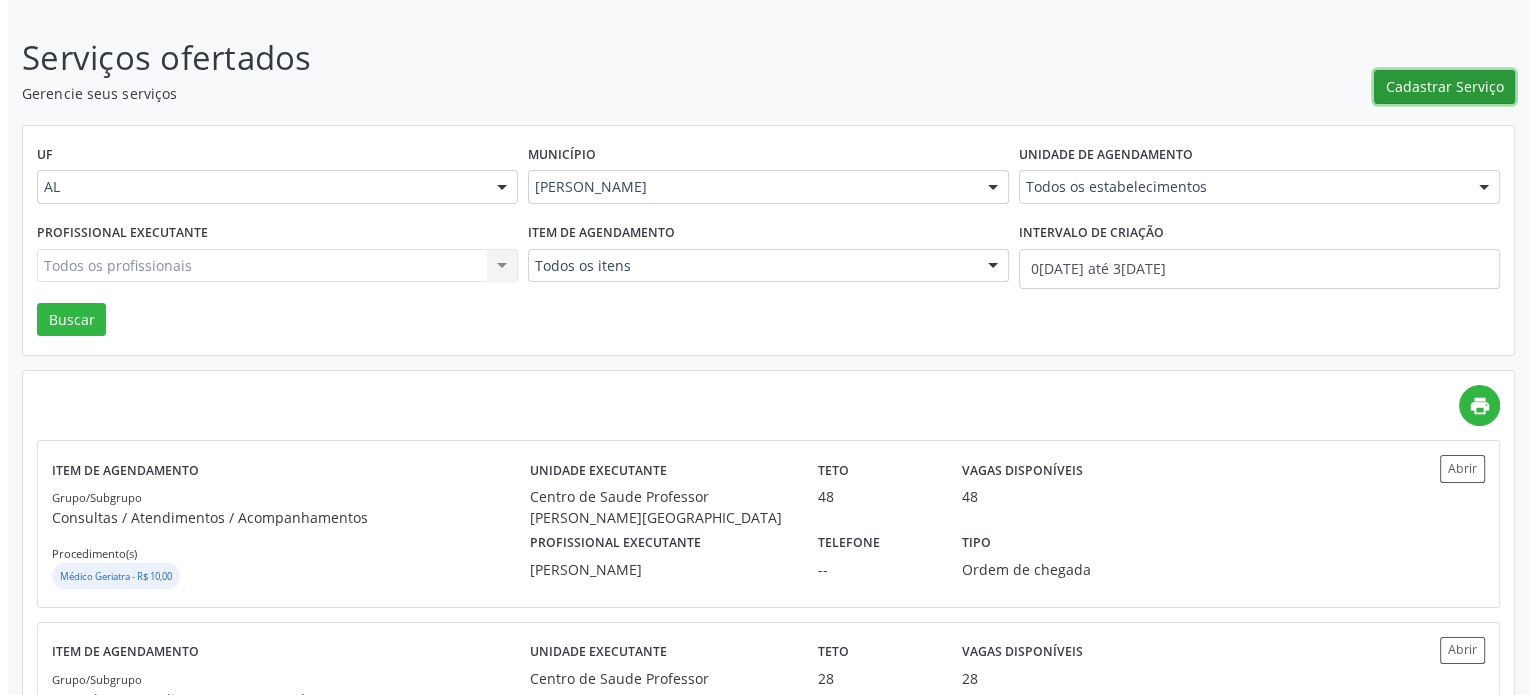 scroll, scrollTop: 0, scrollLeft: 0, axis: both 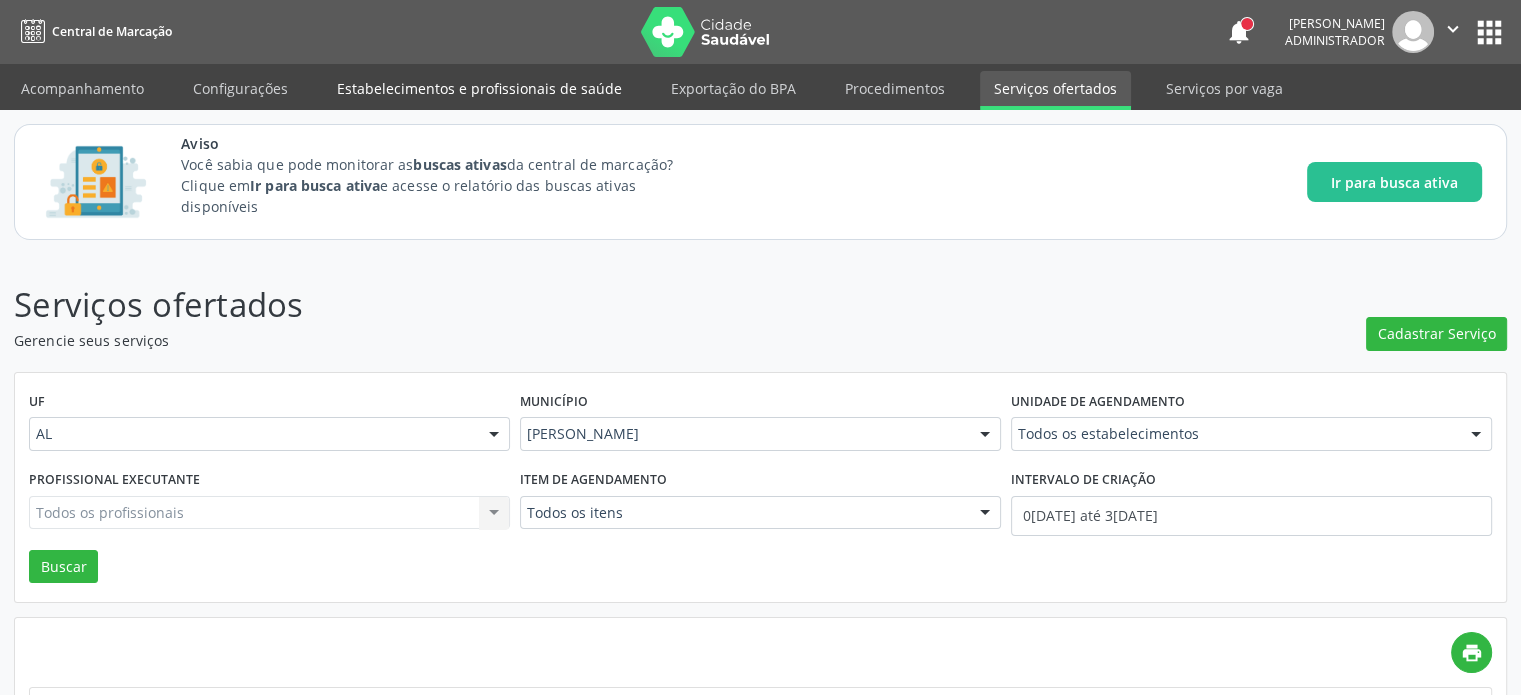 click on "Estabelecimentos e profissionais de saúde" at bounding box center (479, 88) 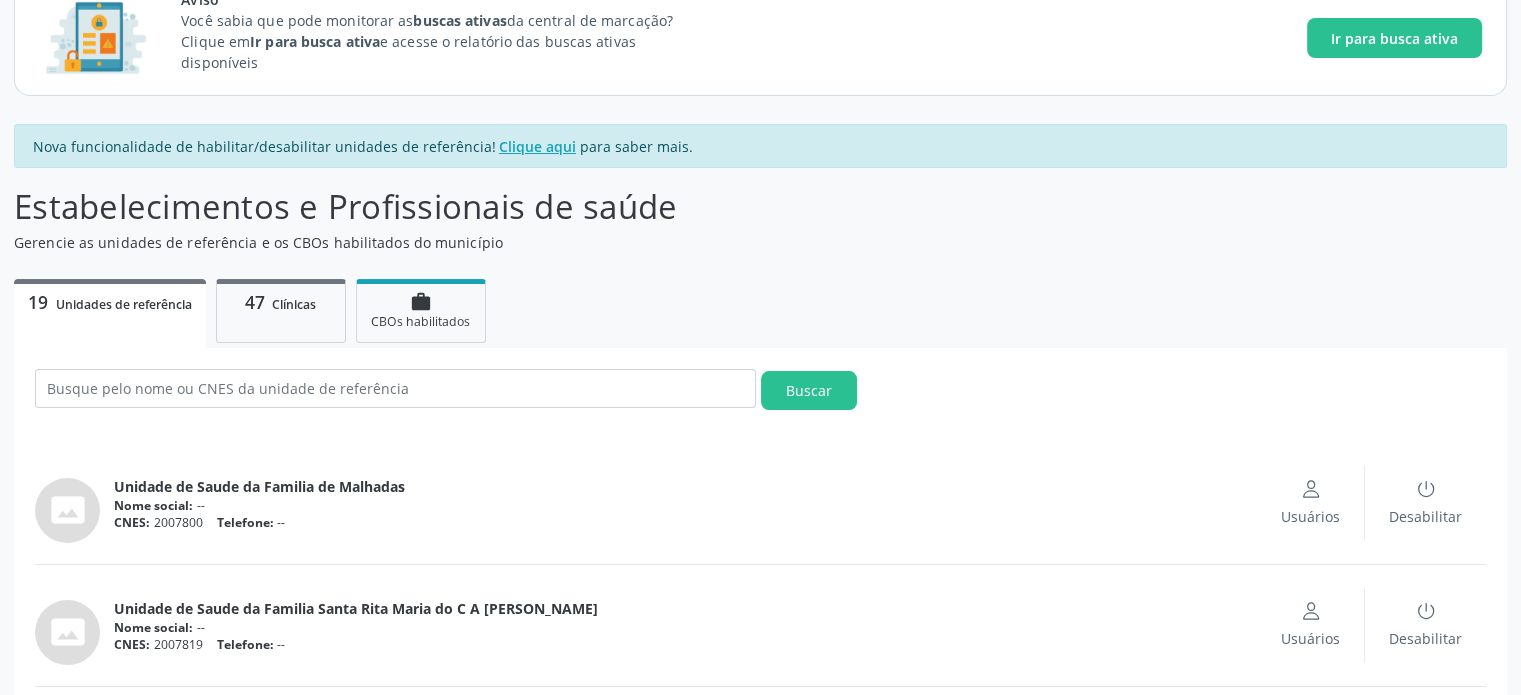 scroll, scrollTop: 212, scrollLeft: 0, axis: vertical 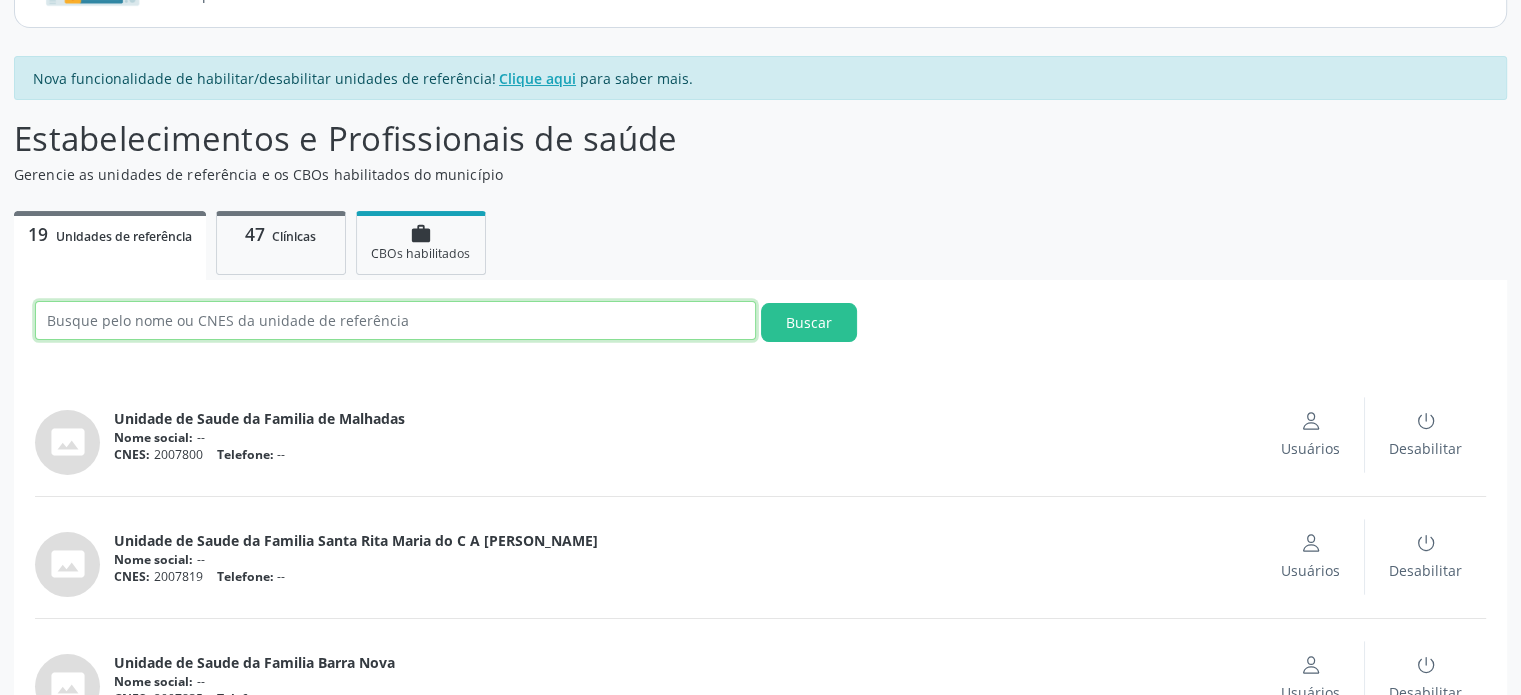 click at bounding box center (395, 320) 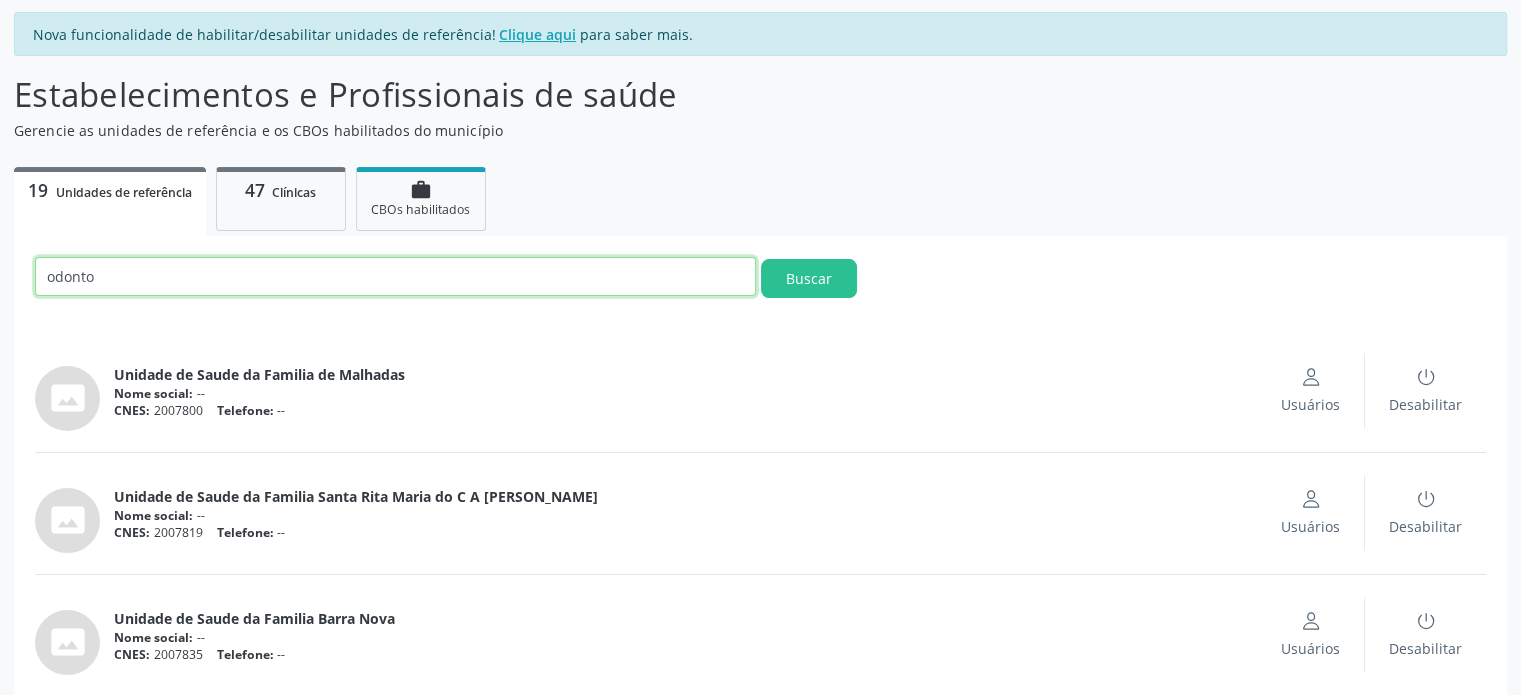 scroll, scrollTop: 252, scrollLeft: 0, axis: vertical 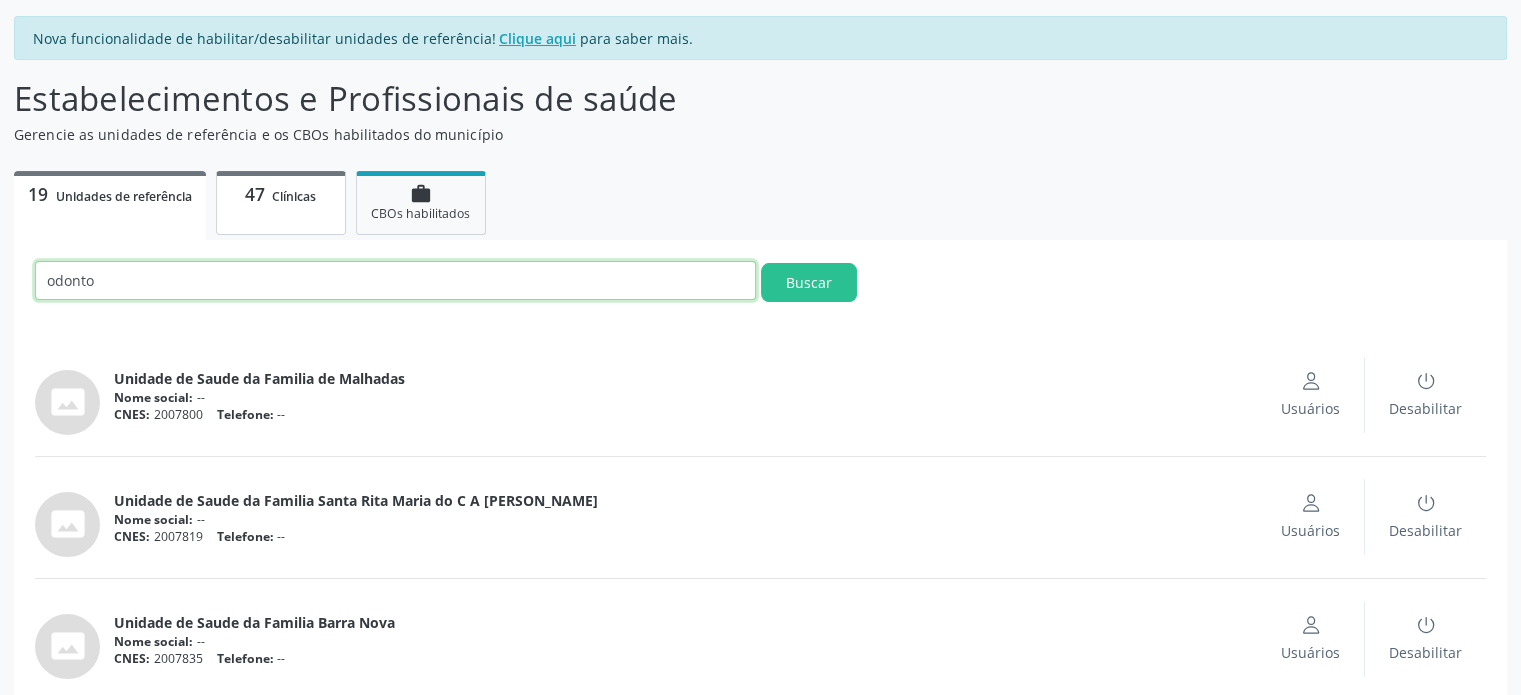 type on "odonto" 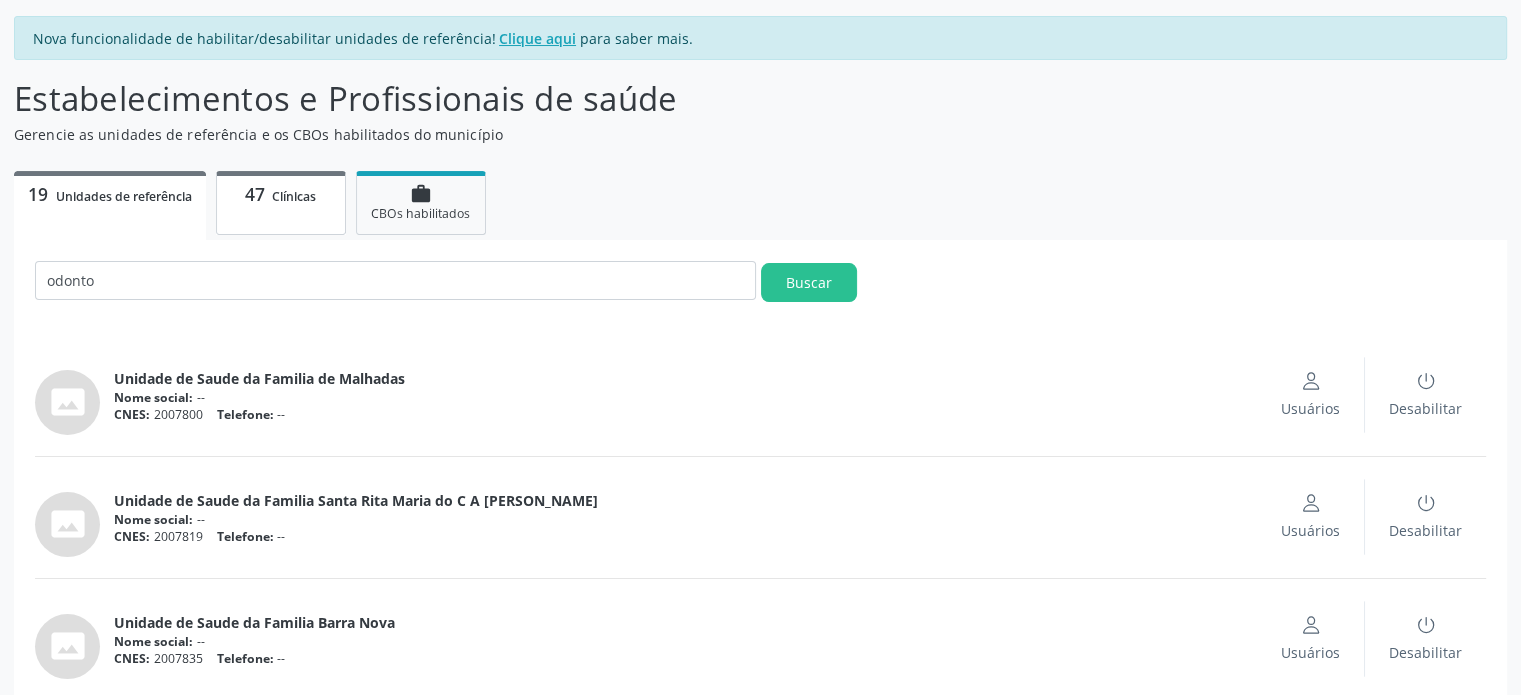 click on "Clínicas" at bounding box center [294, 196] 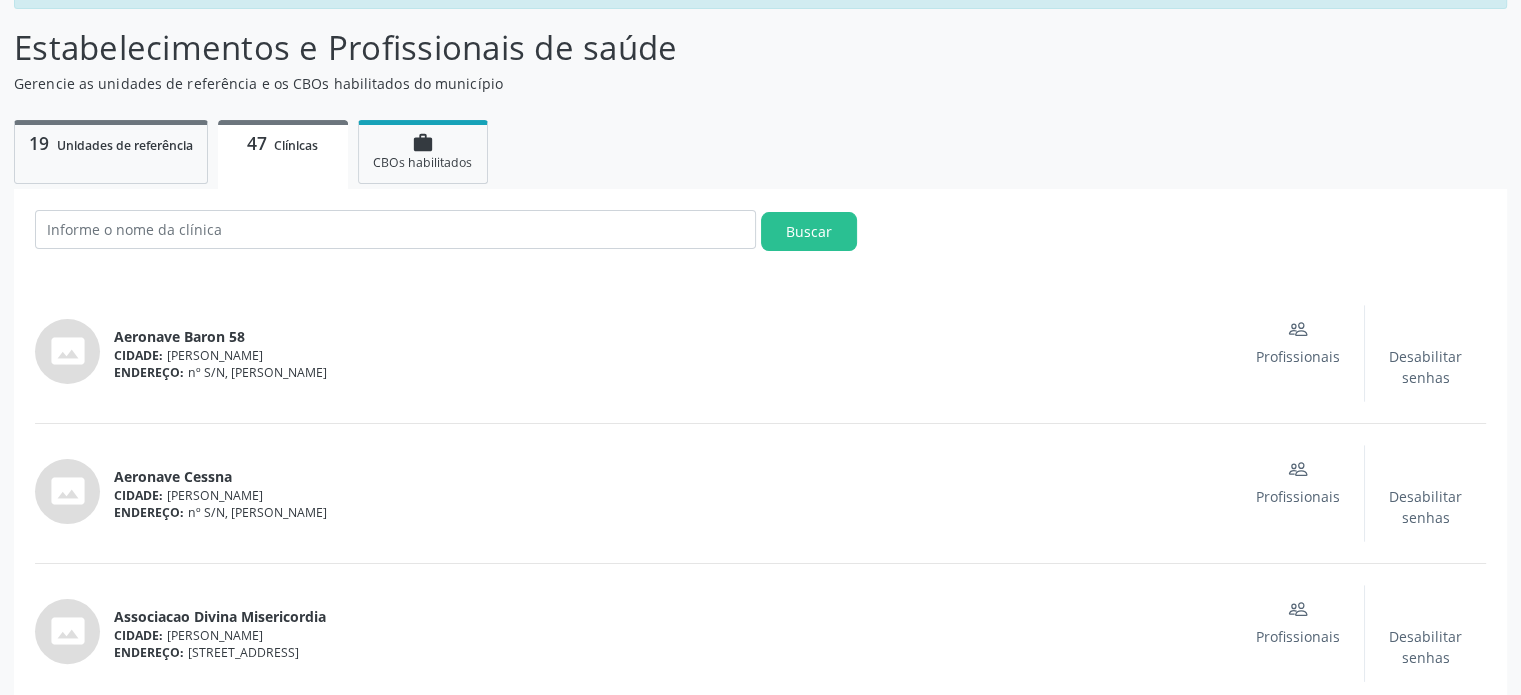 scroll, scrollTop: 326, scrollLeft: 0, axis: vertical 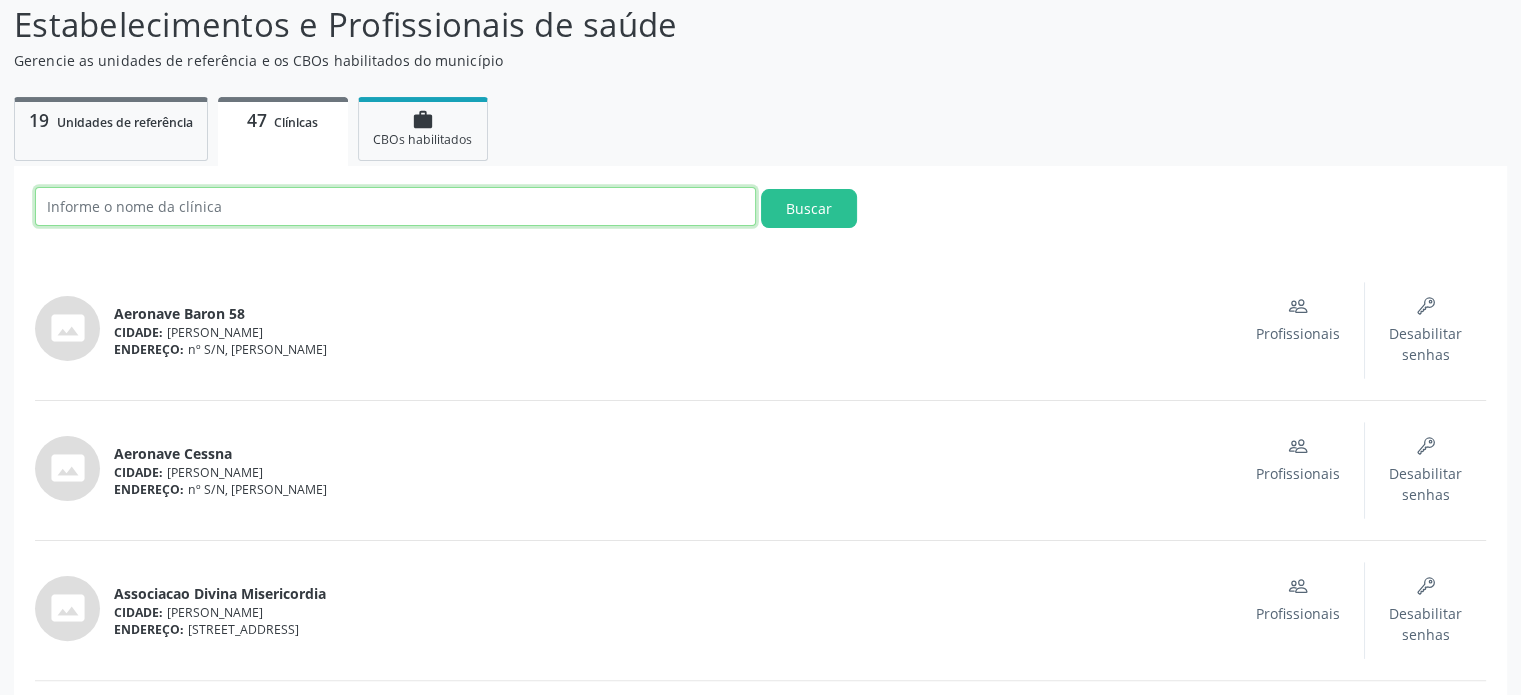 click at bounding box center [395, 206] 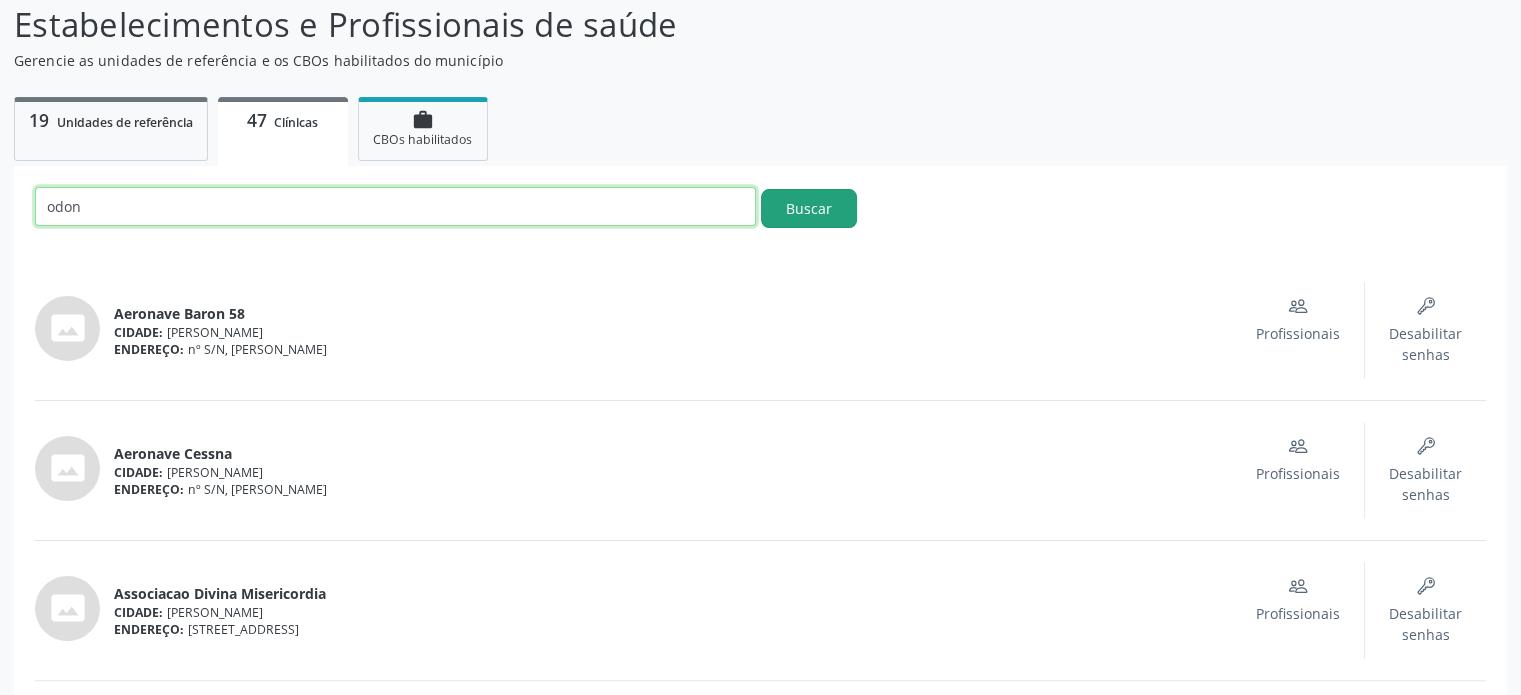 type on "odon" 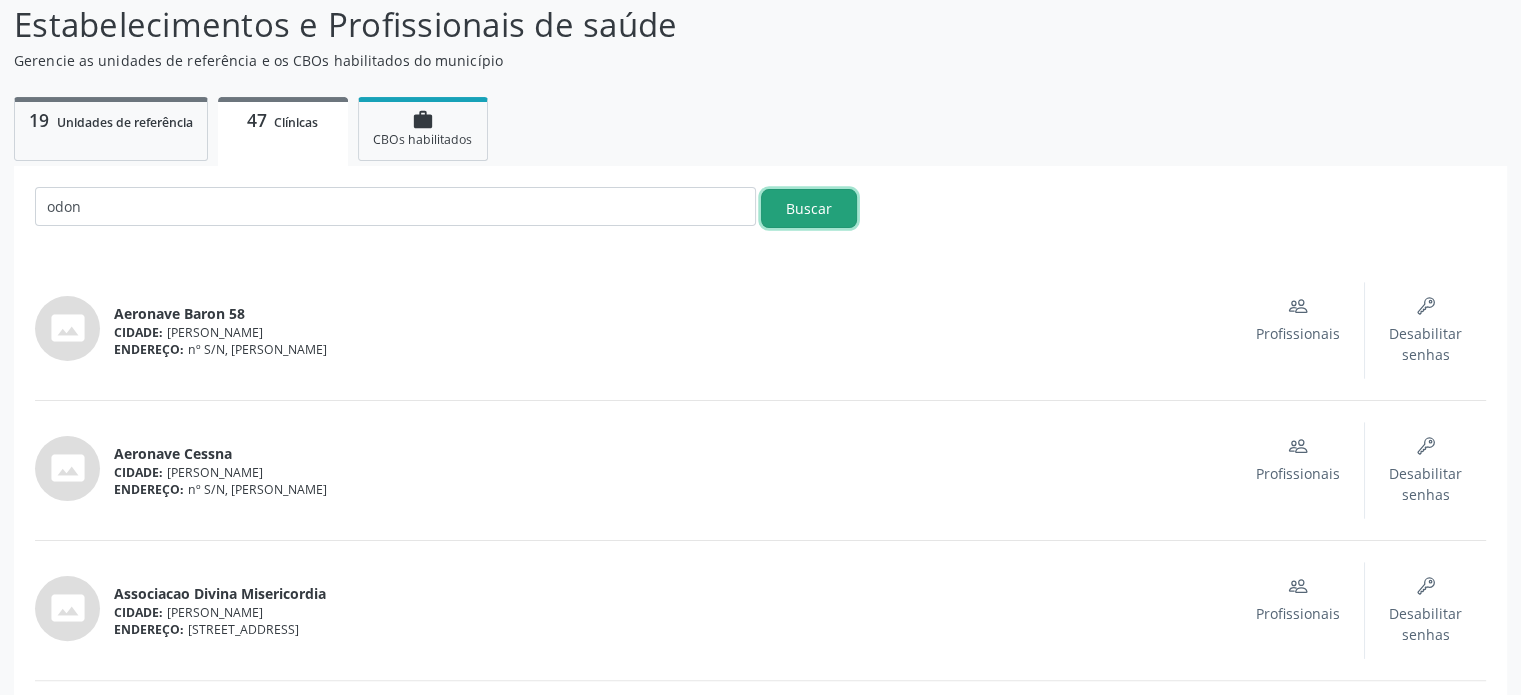 click on "Buscar" at bounding box center (809, 208) 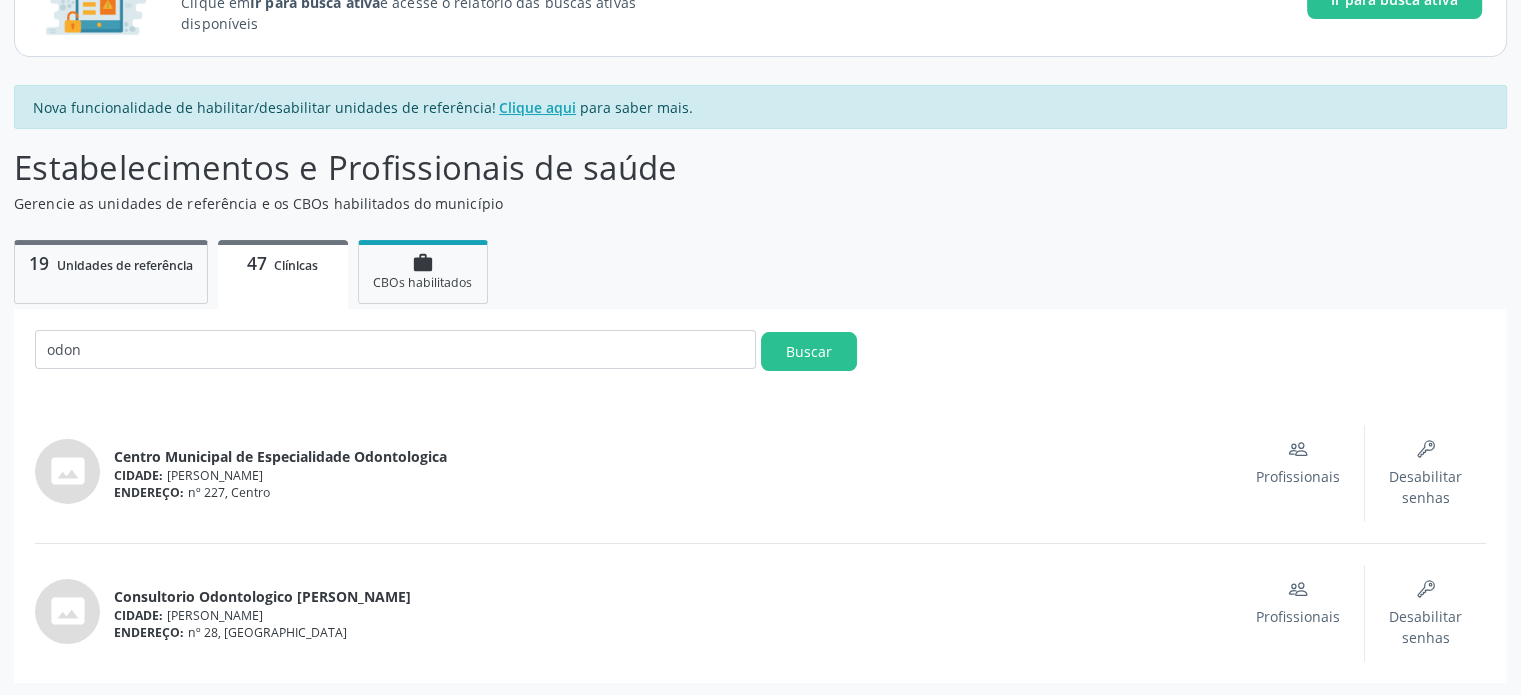scroll, scrollTop: 182, scrollLeft: 0, axis: vertical 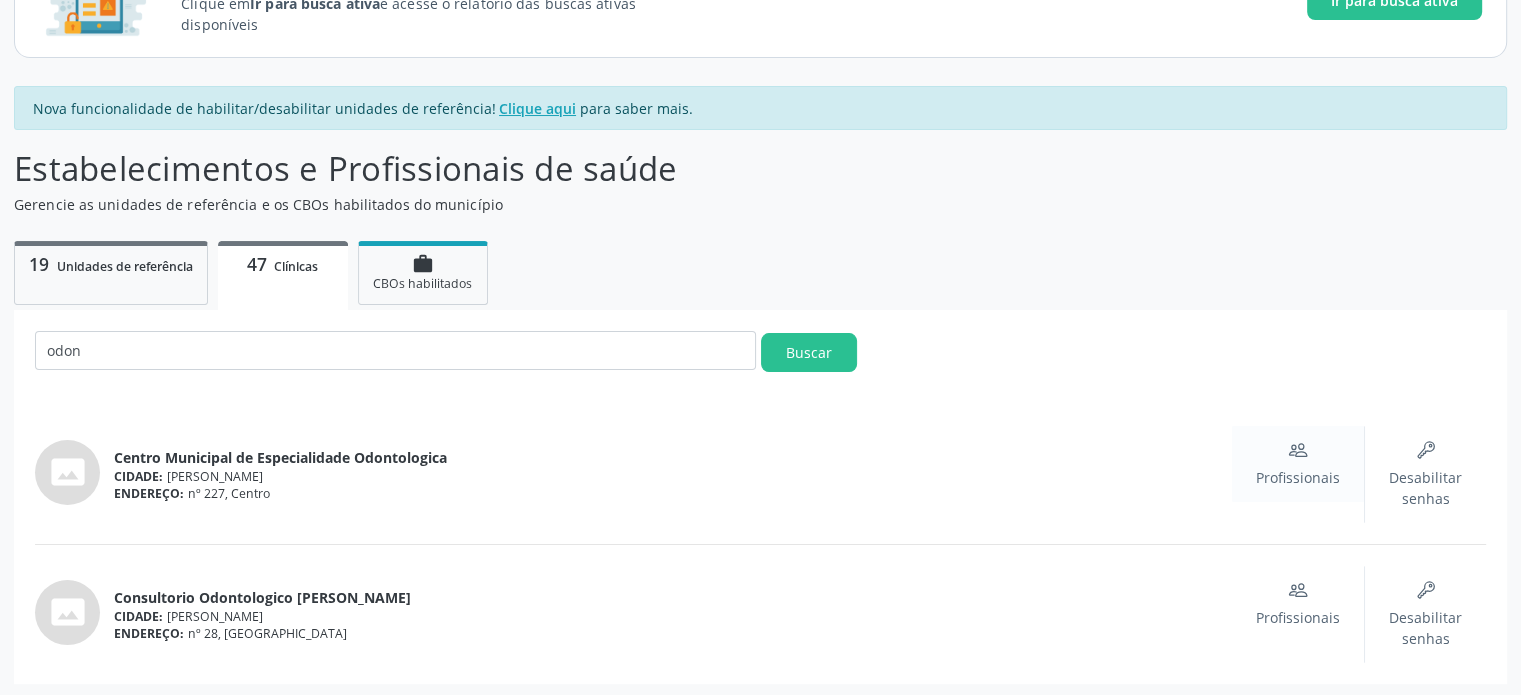 click 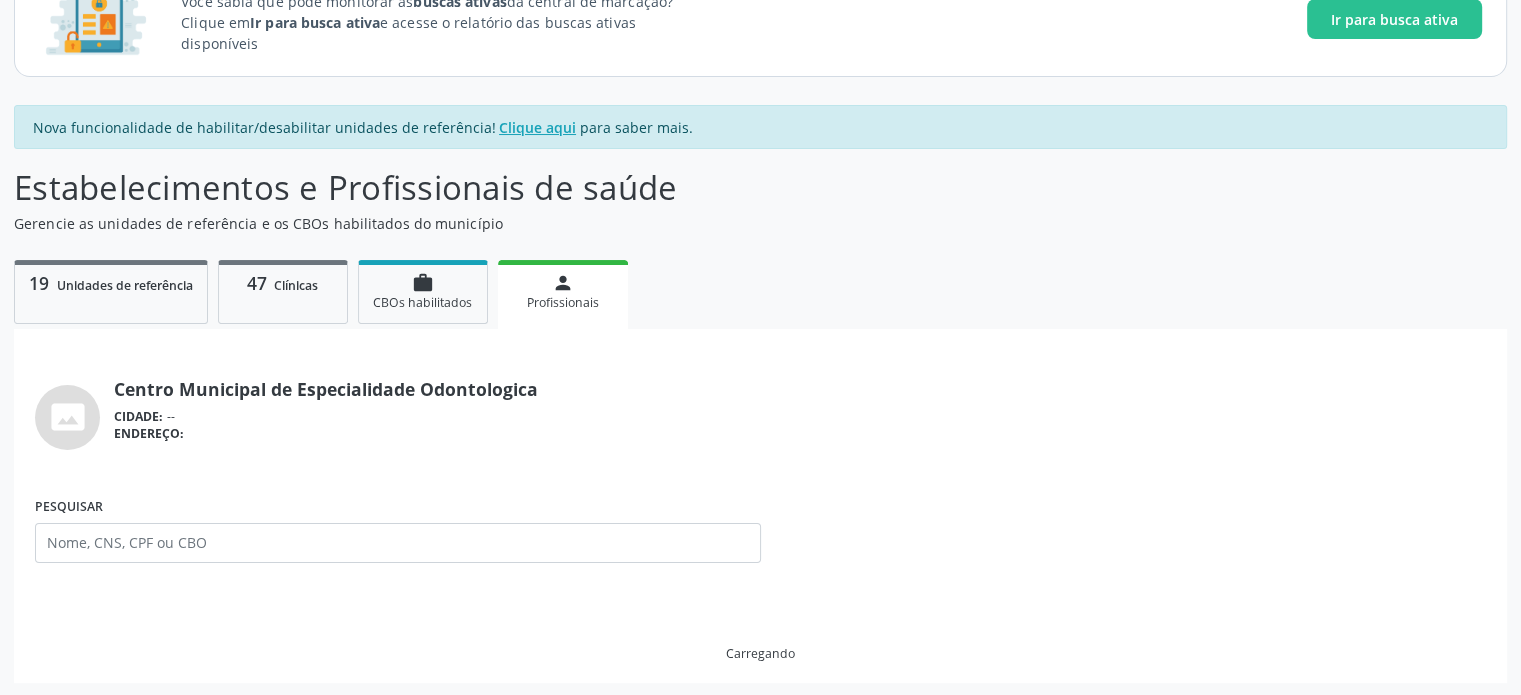 scroll, scrollTop: 156, scrollLeft: 0, axis: vertical 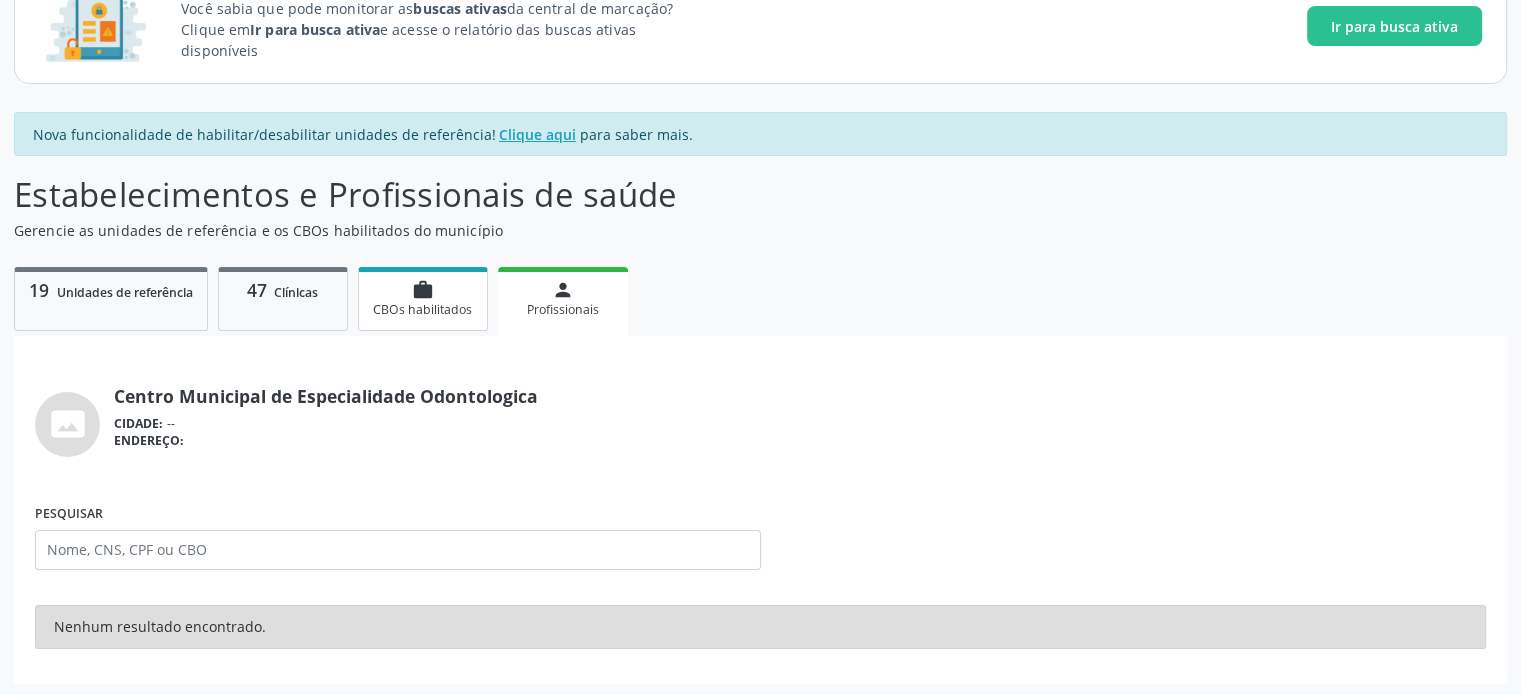 click on "work" at bounding box center (423, 290) 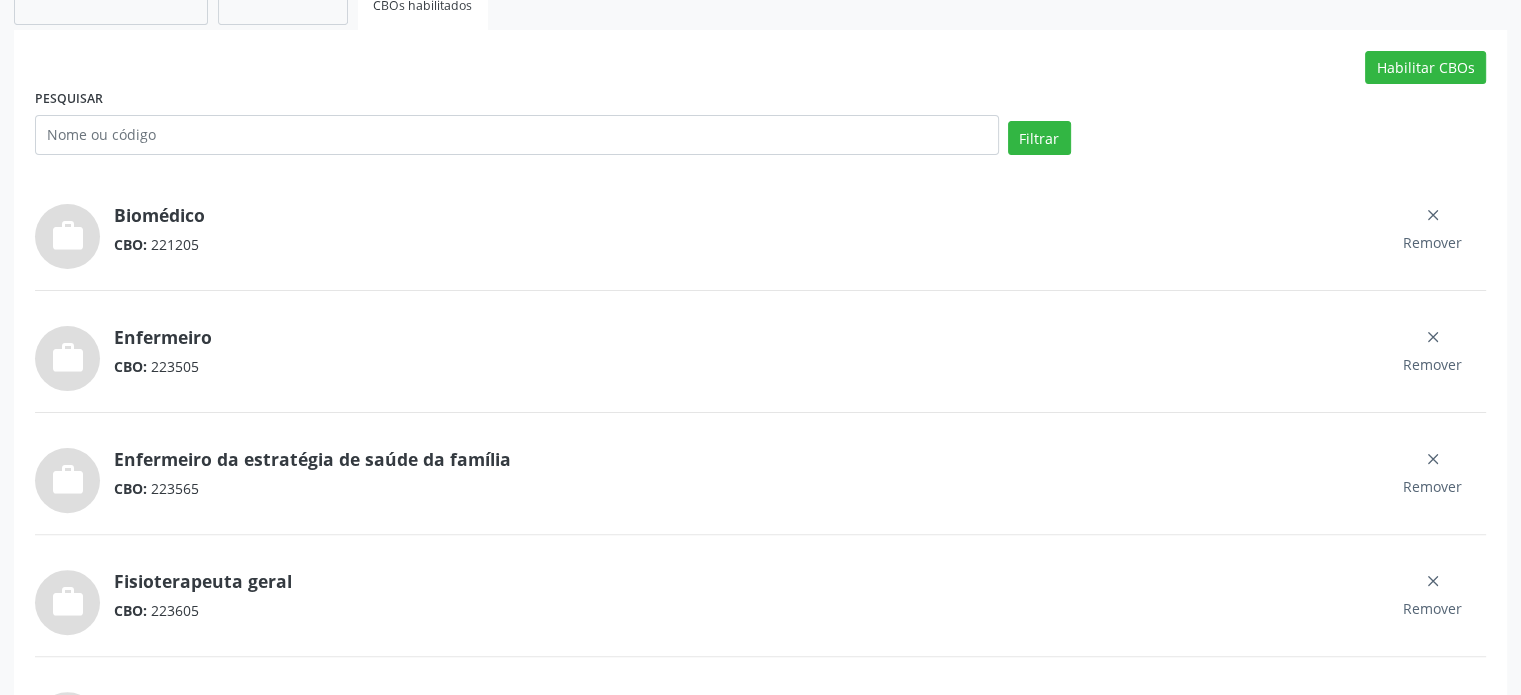 scroll, scrollTop: 460, scrollLeft: 0, axis: vertical 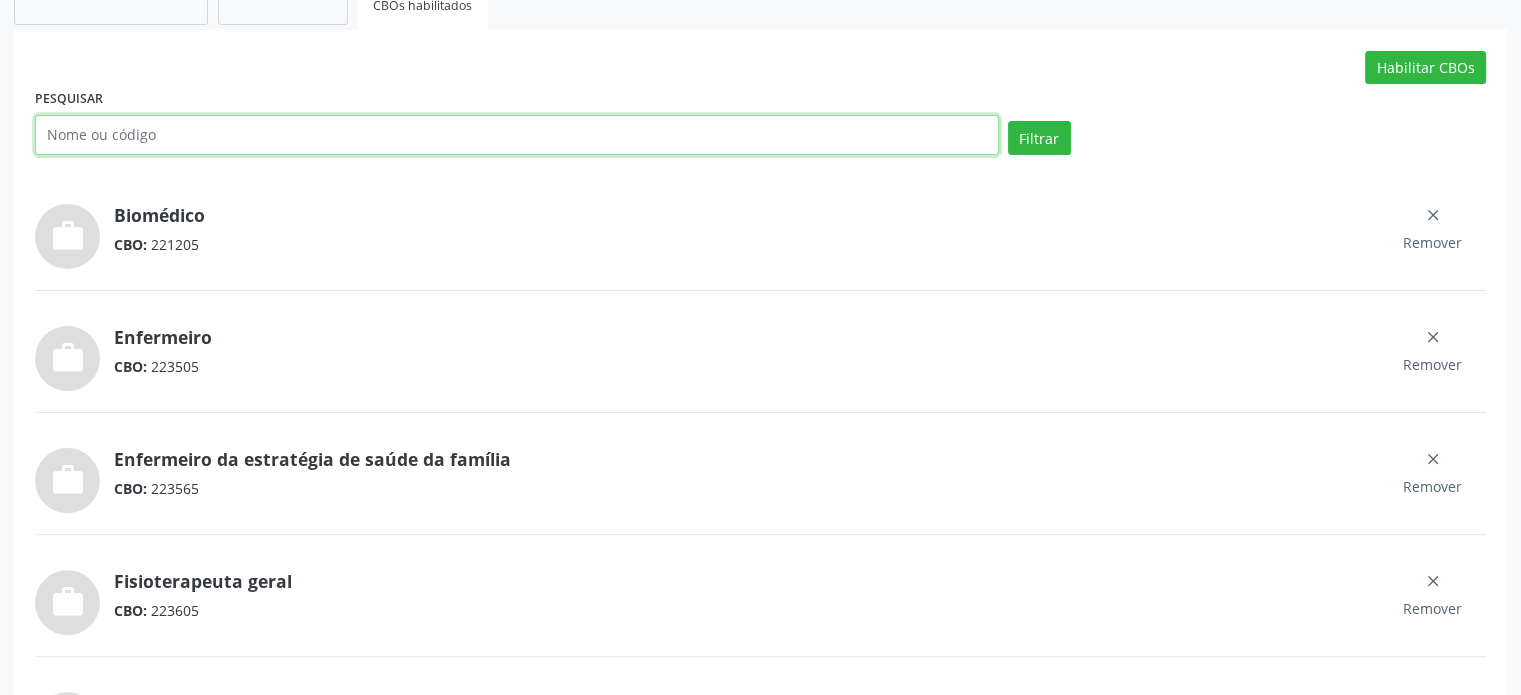 click at bounding box center [517, 135] 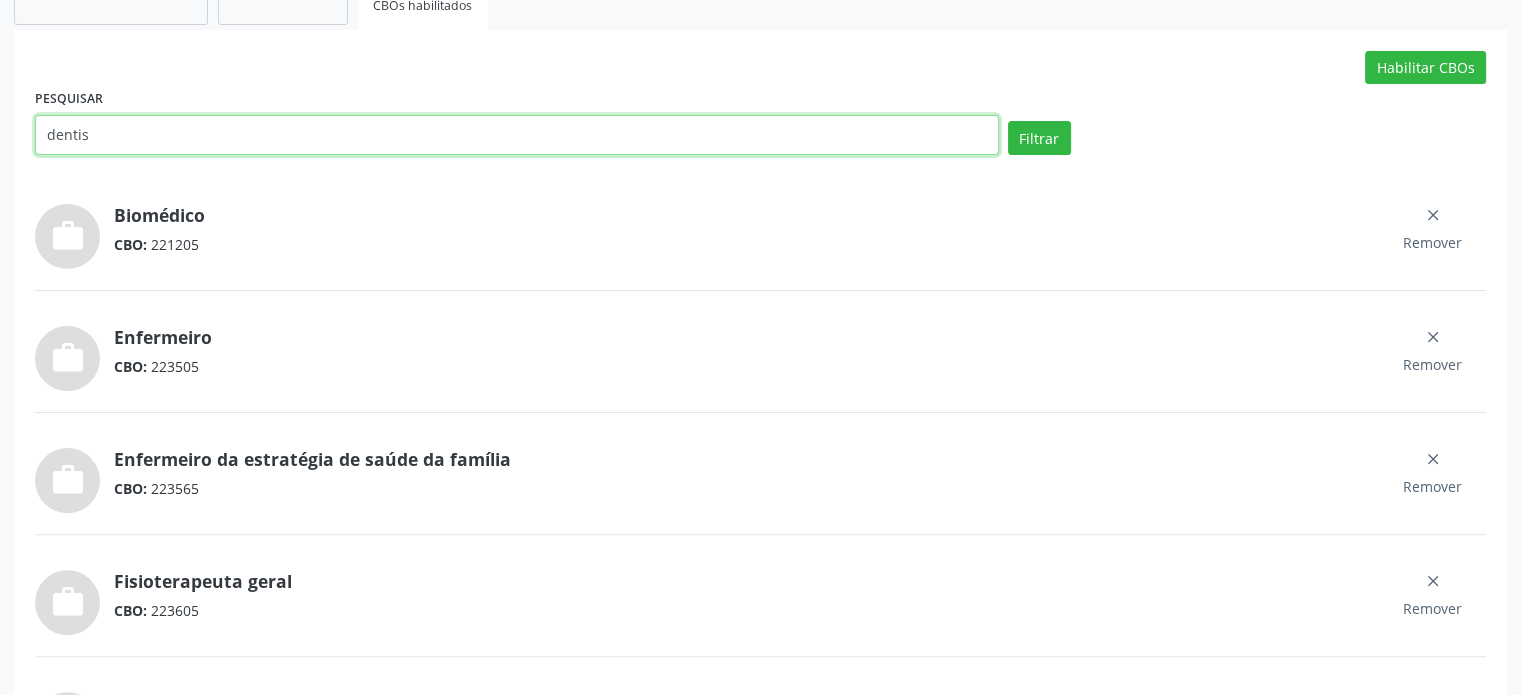 type on "dentis" 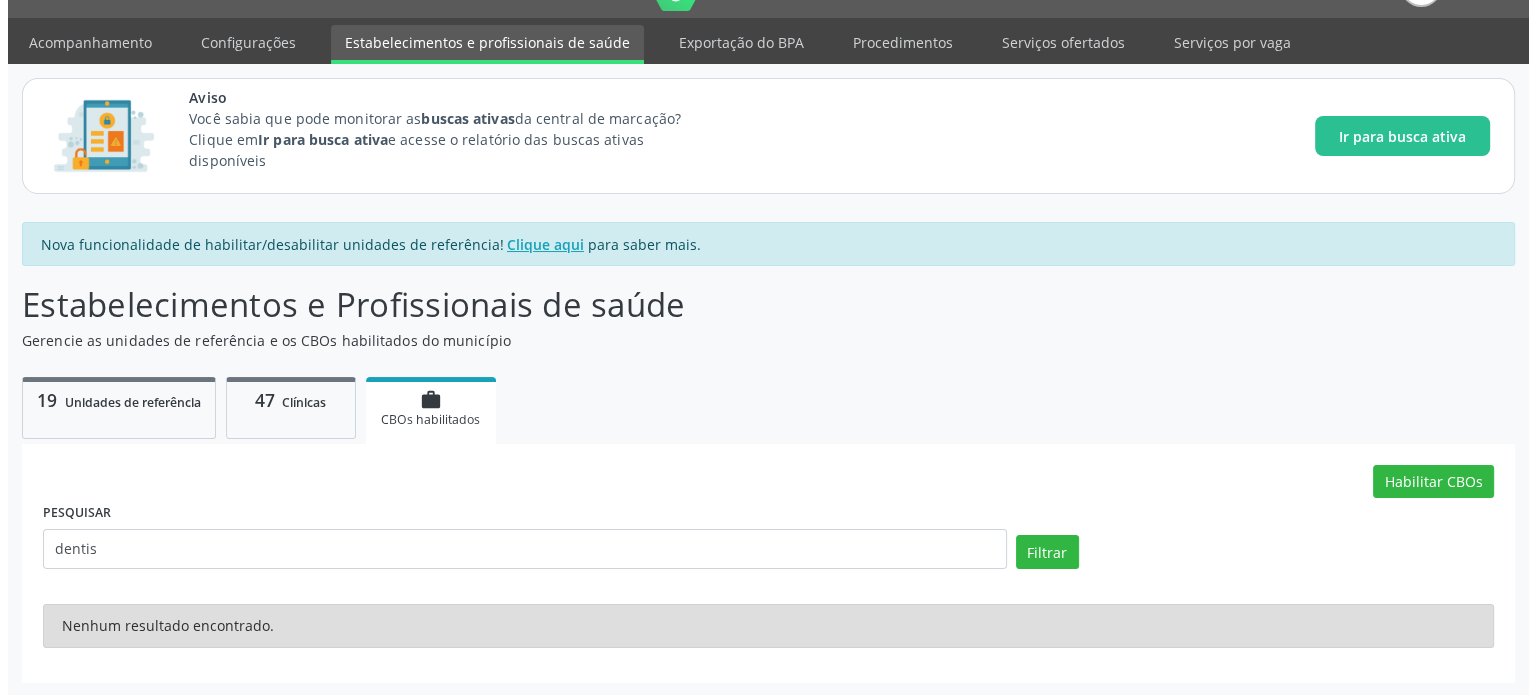 scroll, scrollTop: 45, scrollLeft: 0, axis: vertical 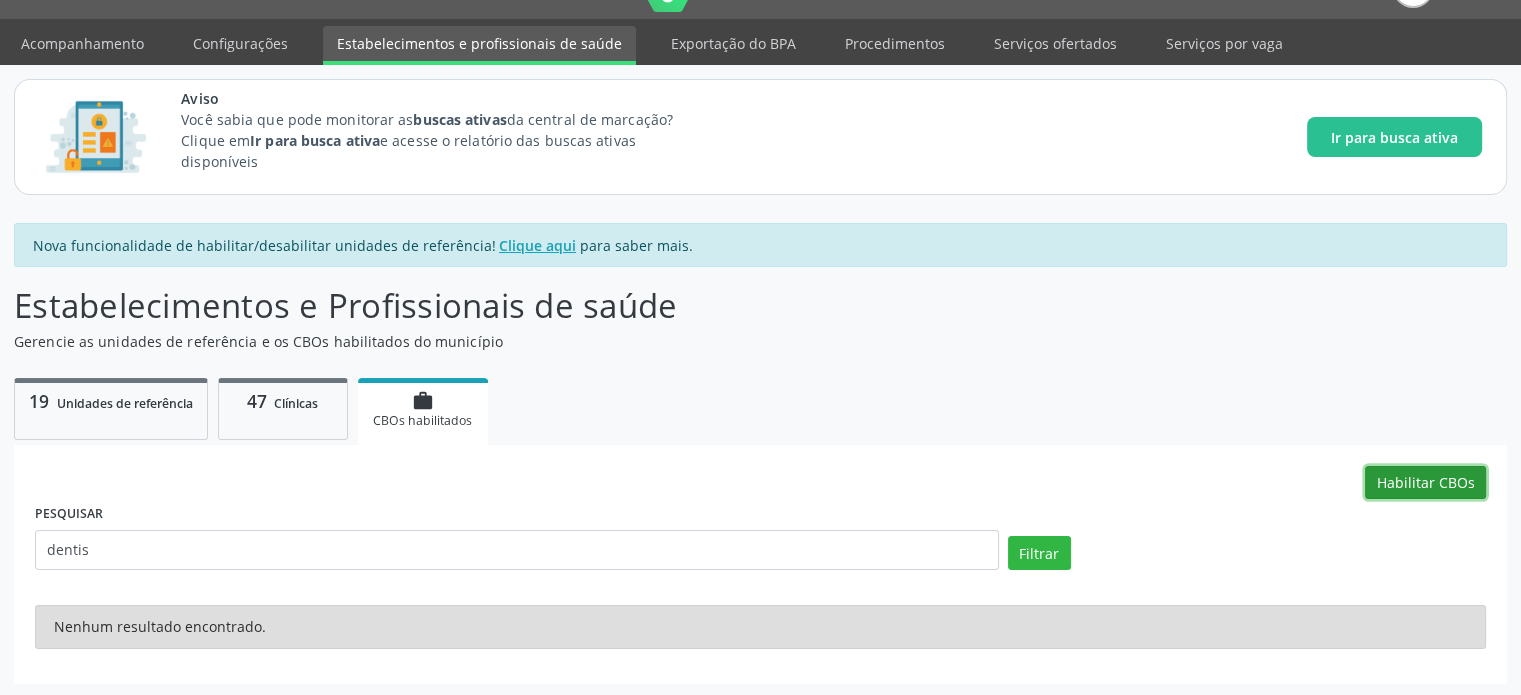 click on "Habilitar CBOs" at bounding box center (1425, 483) 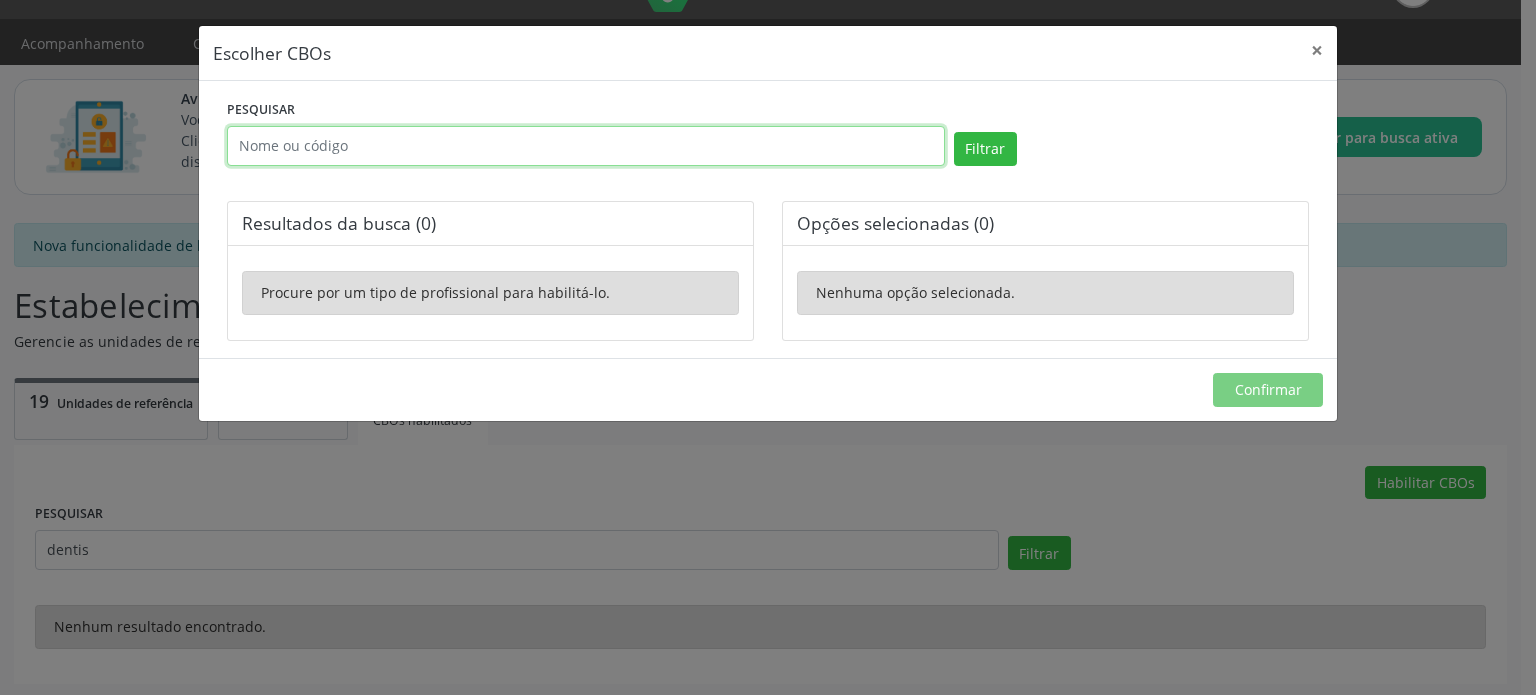 click at bounding box center [586, 146] 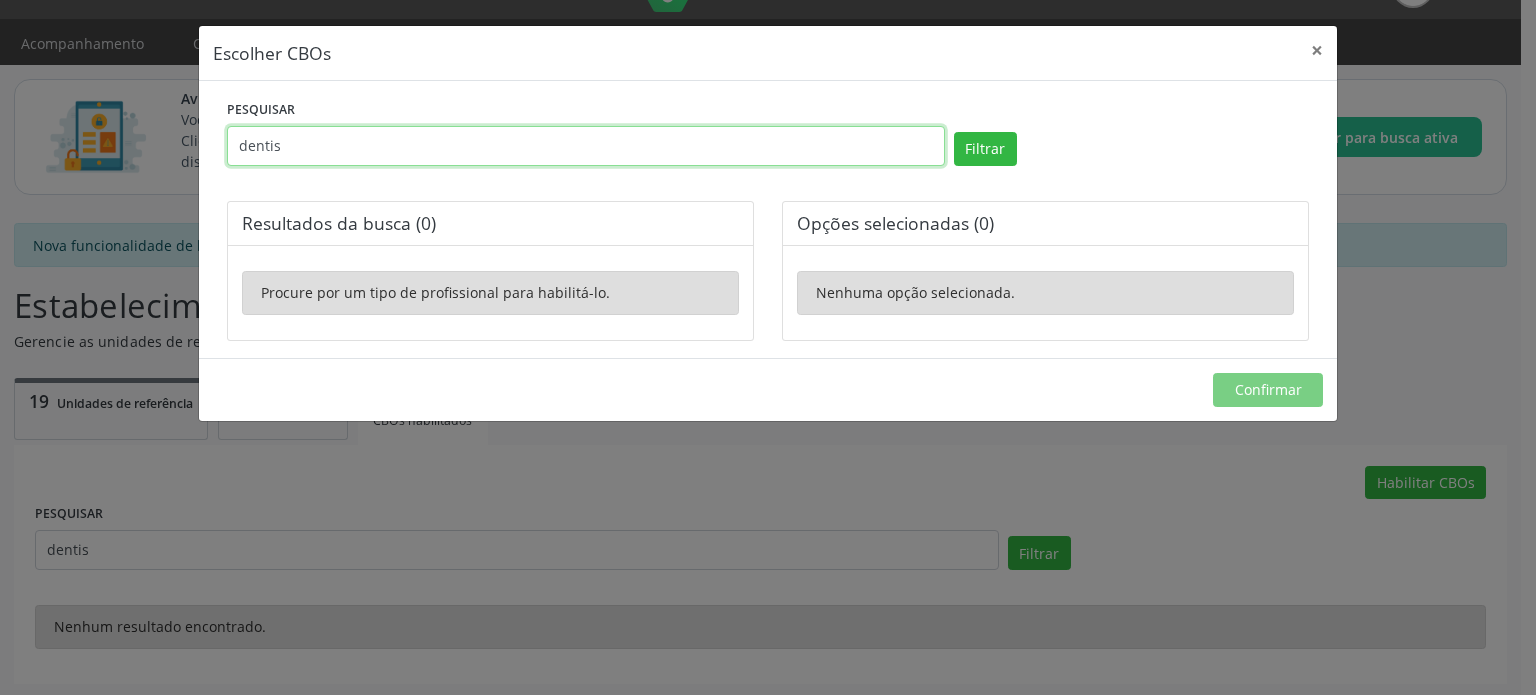 type on "dentis" 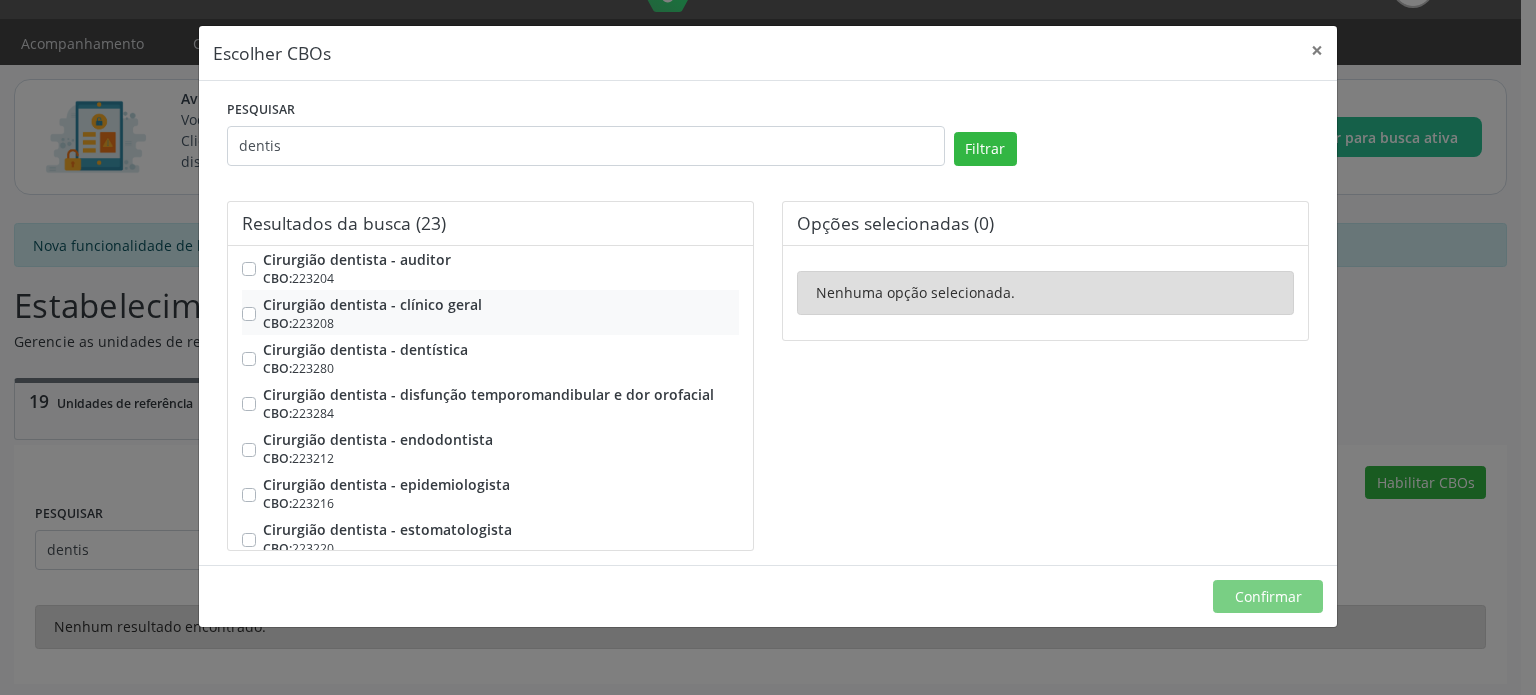 scroll, scrollTop: 20, scrollLeft: 0, axis: vertical 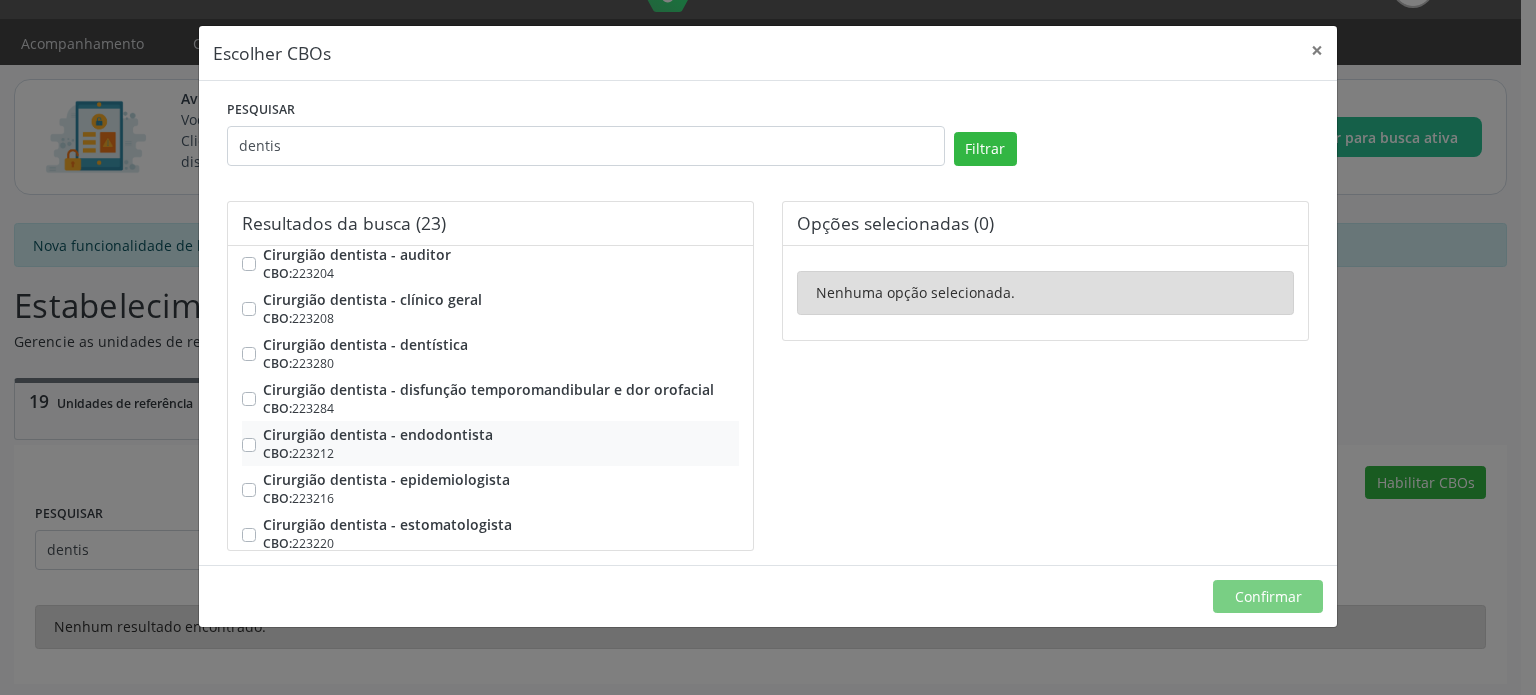 click on "Cirurgião dentista - endodontista
CBO:  223212" at bounding box center [501, 443] 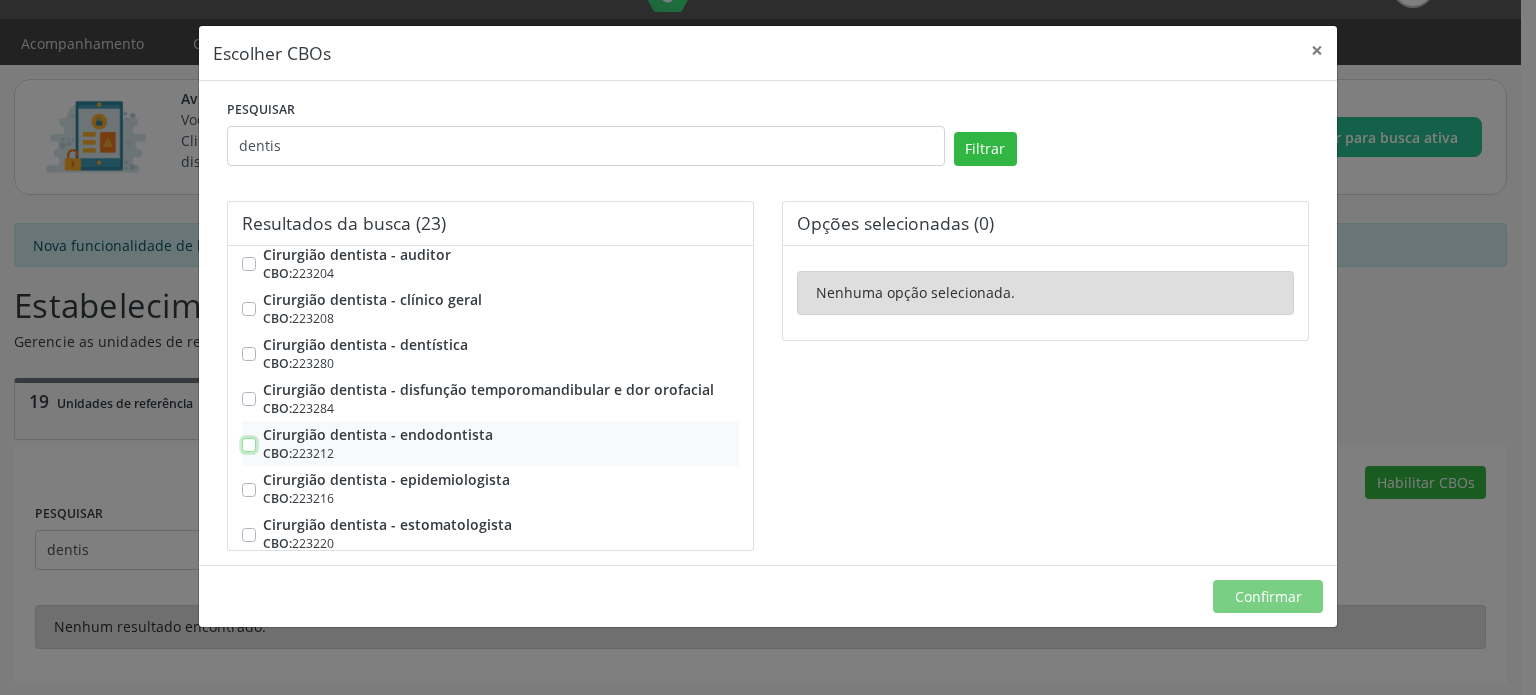 click on "Cirurgião dentista - endodontista
CBO:  223212" at bounding box center (249, 433) 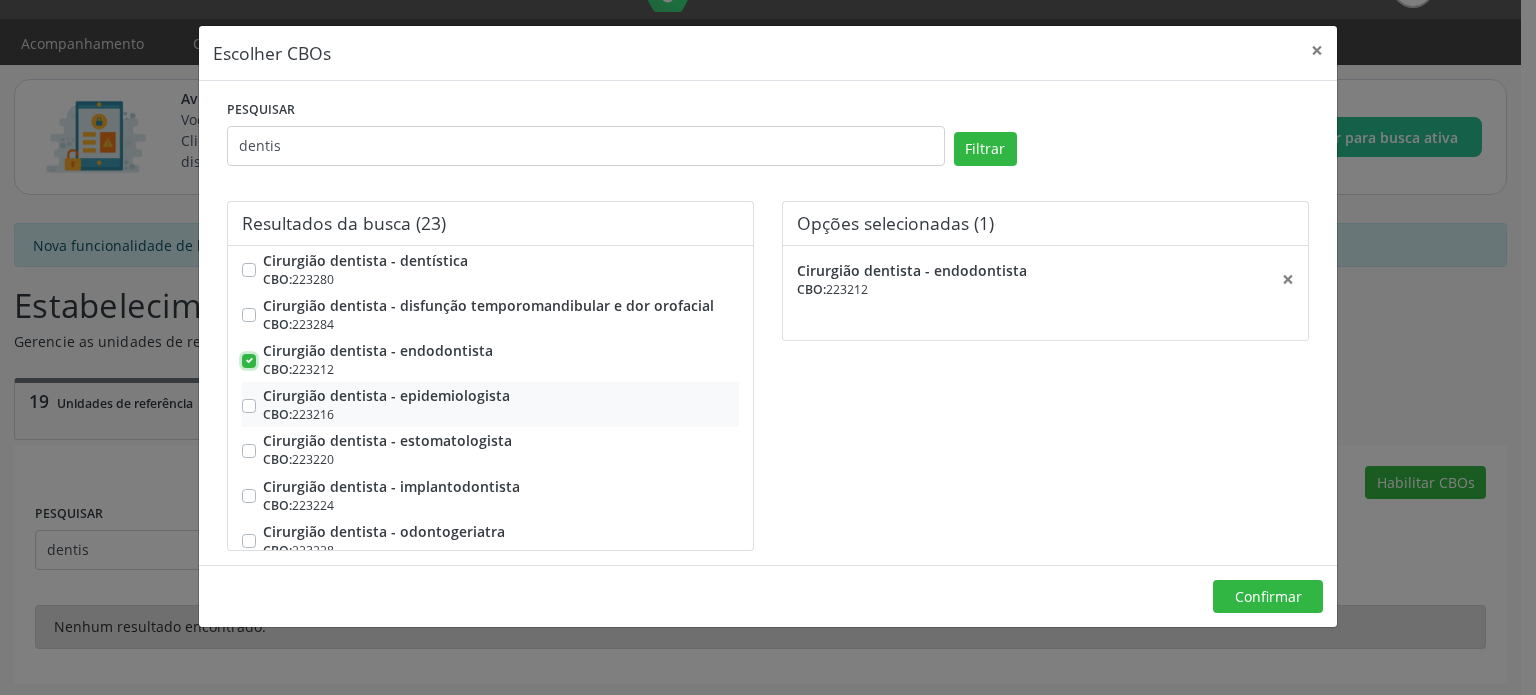 scroll, scrollTop: 104, scrollLeft: 0, axis: vertical 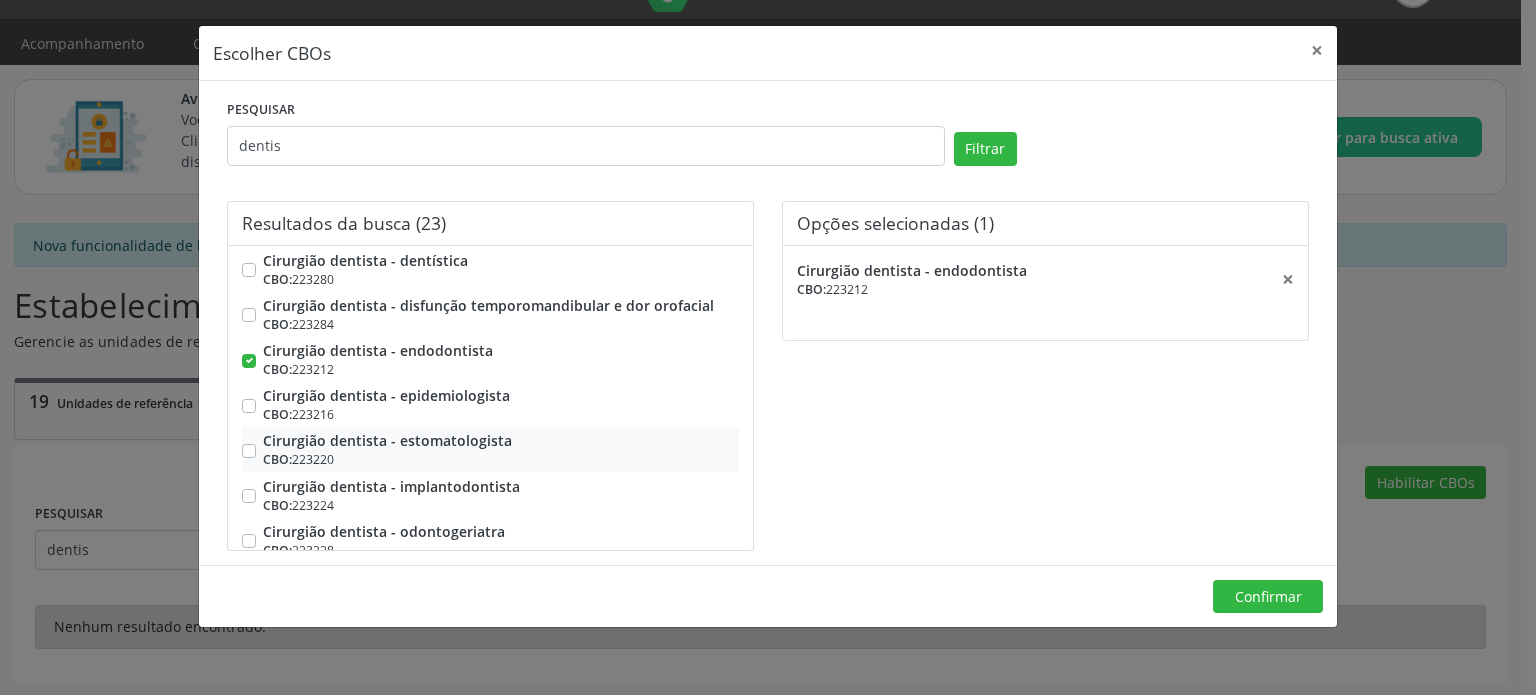 click on "Cirurgião dentista - estomatologista
CBO:  223220" at bounding box center (501, 449) 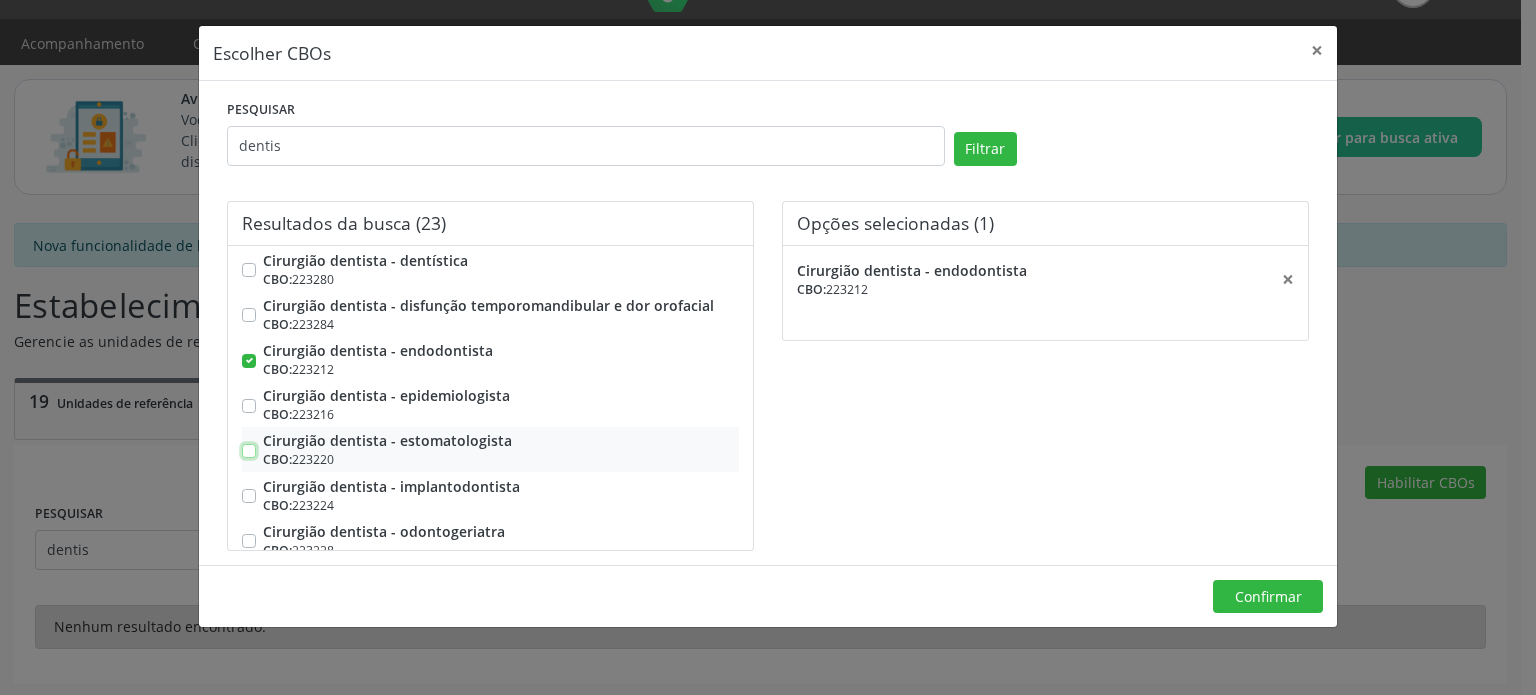 click on "Cirurgião dentista - estomatologista
CBO:  223220" at bounding box center (249, 439) 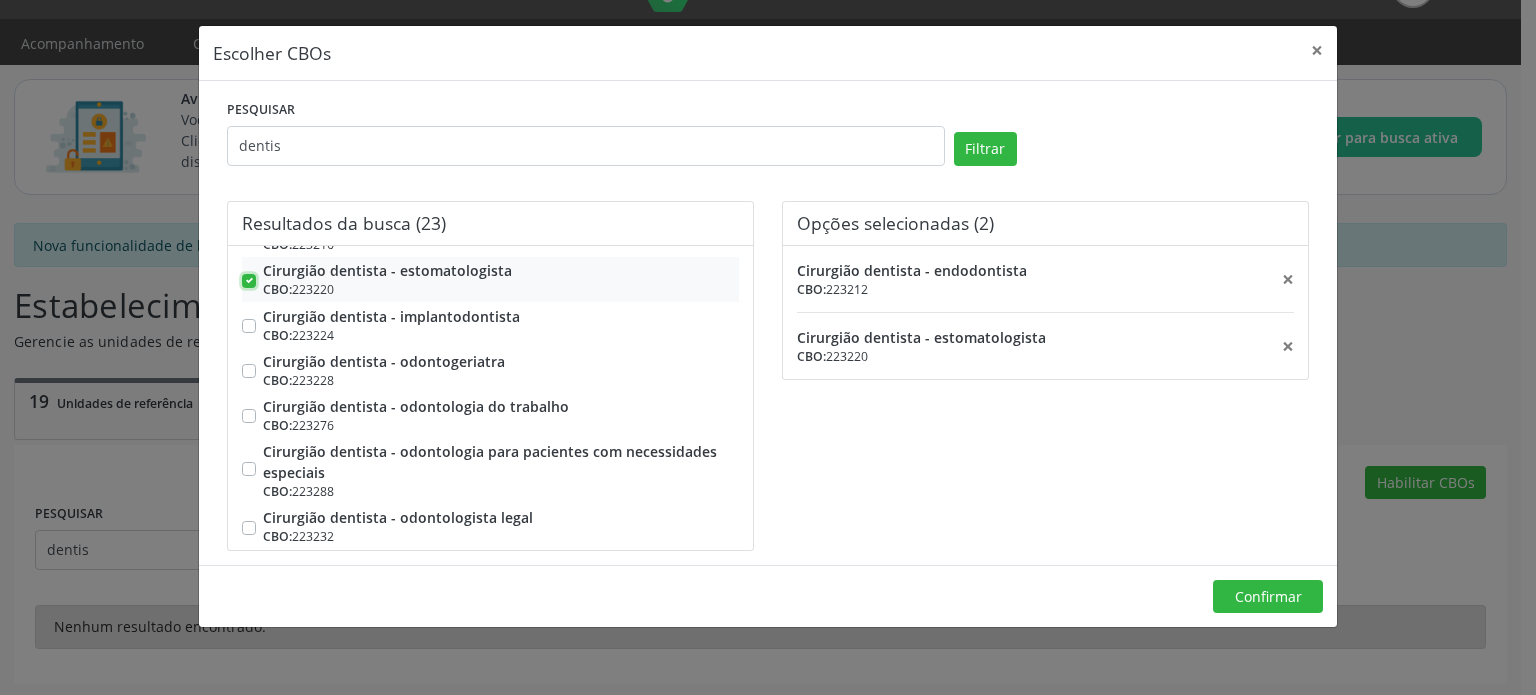 scroll, scrollTop: 275, scrollLeft: 0, axis: vertical 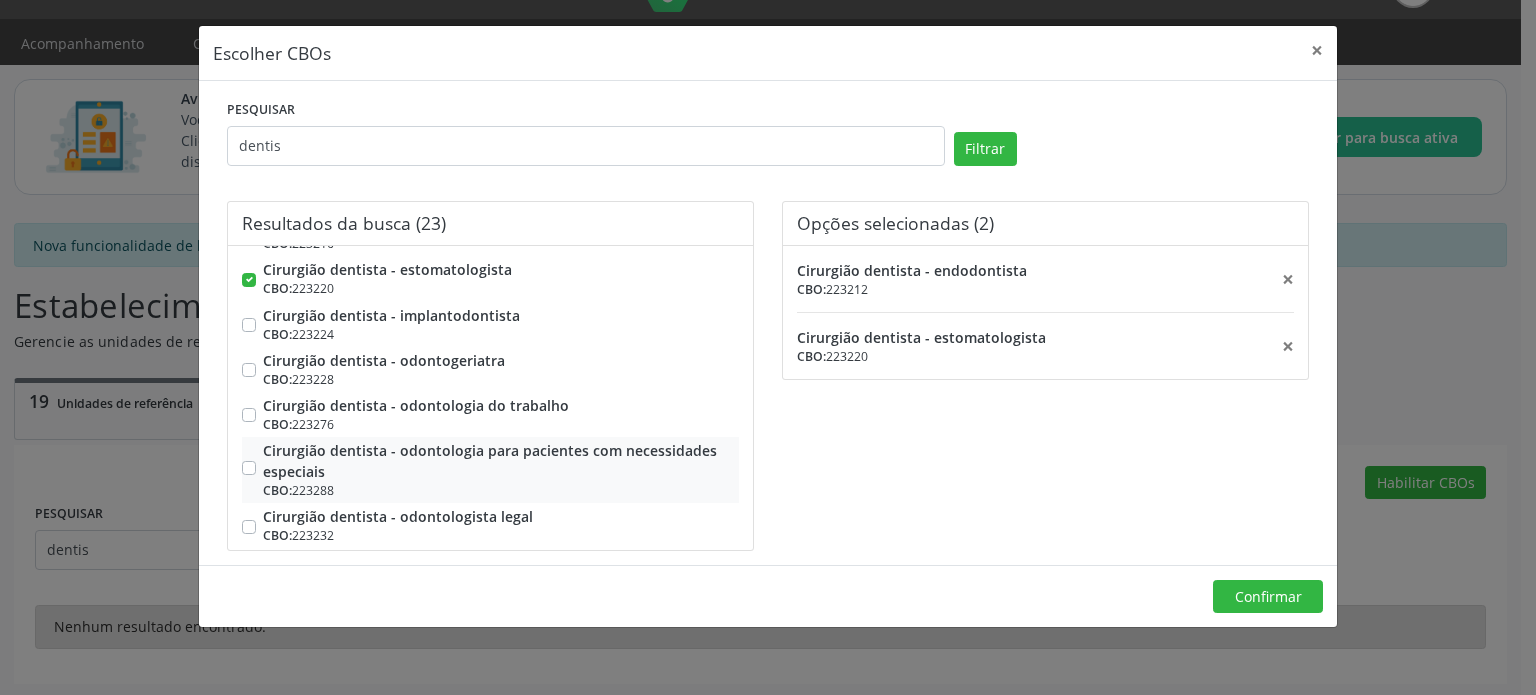 click on "Cirurgião dentista - odontologia para pacientes com necessidades especiais
CBO:  223288" at bounding box center (501, 469) 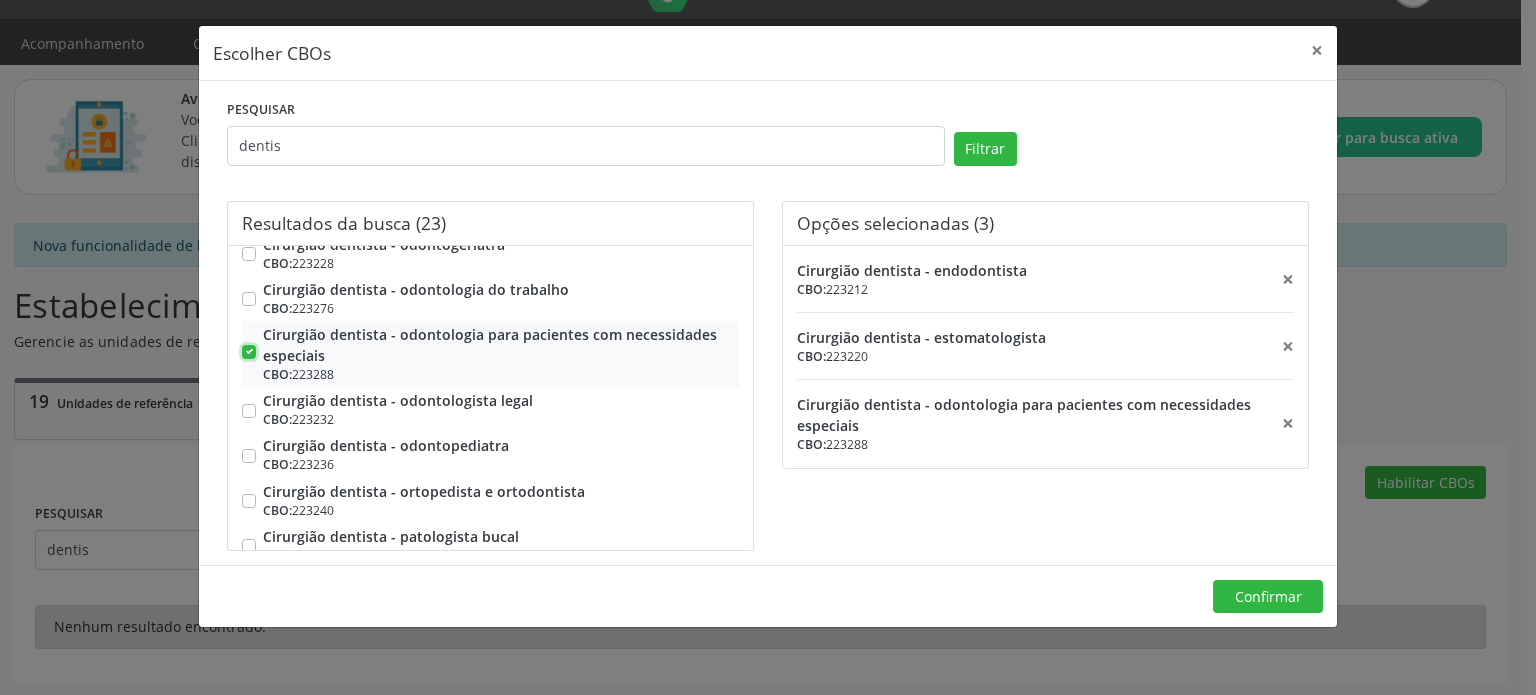 scroll, scrollTop: 392, scrollLeft: 0, axis: vertical 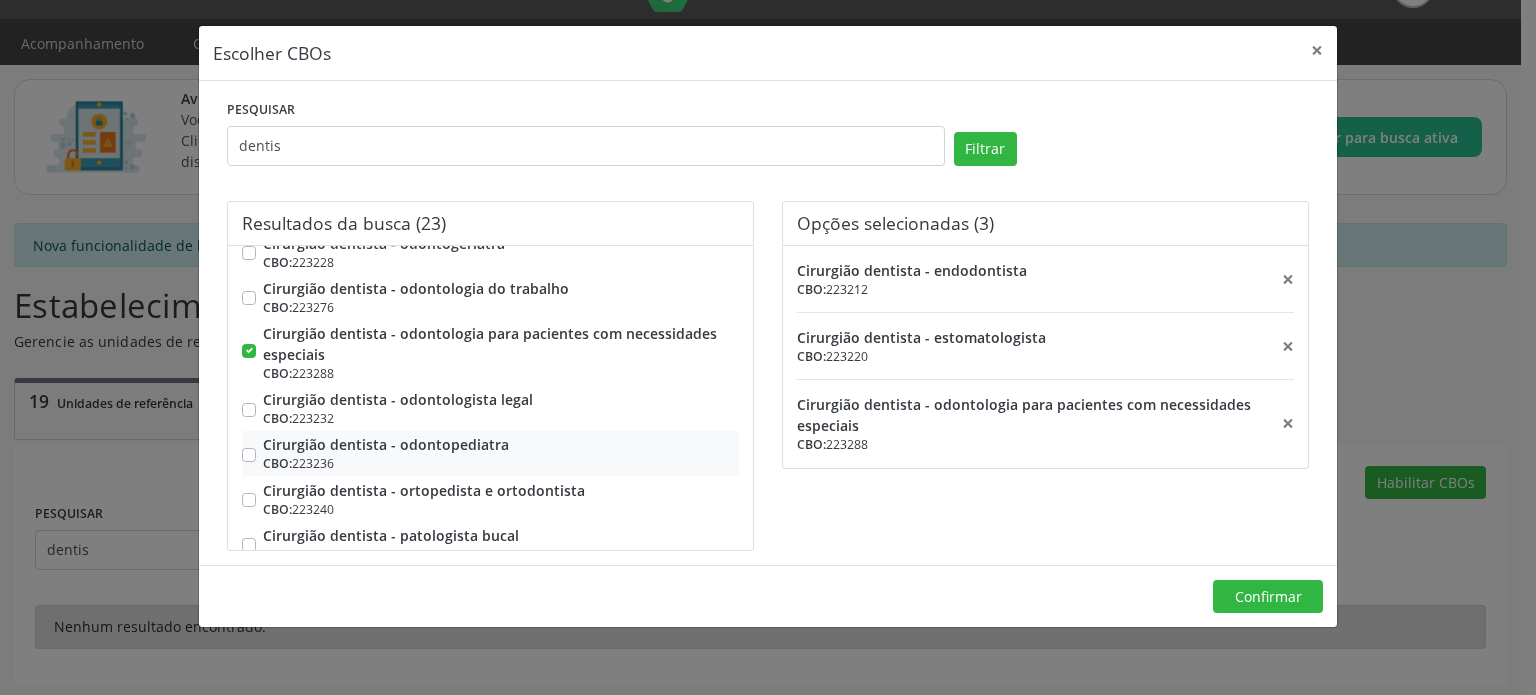 click on "Cirurgião dentista - odontopediatra
CBO:  223236" at bounding box center (501, 453) 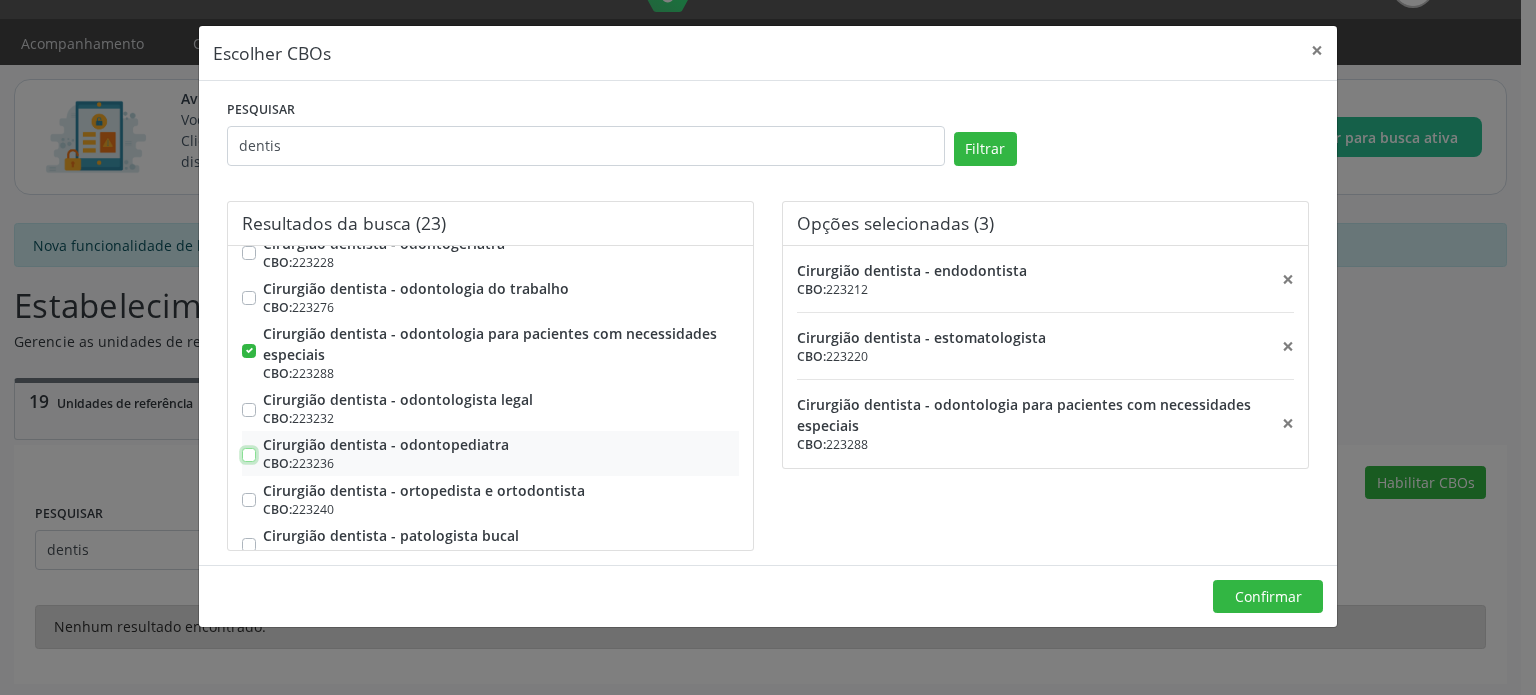click on "Cirurgião dentista - odontopediatra
CBO:  223236" at bounding box center (249, 443) 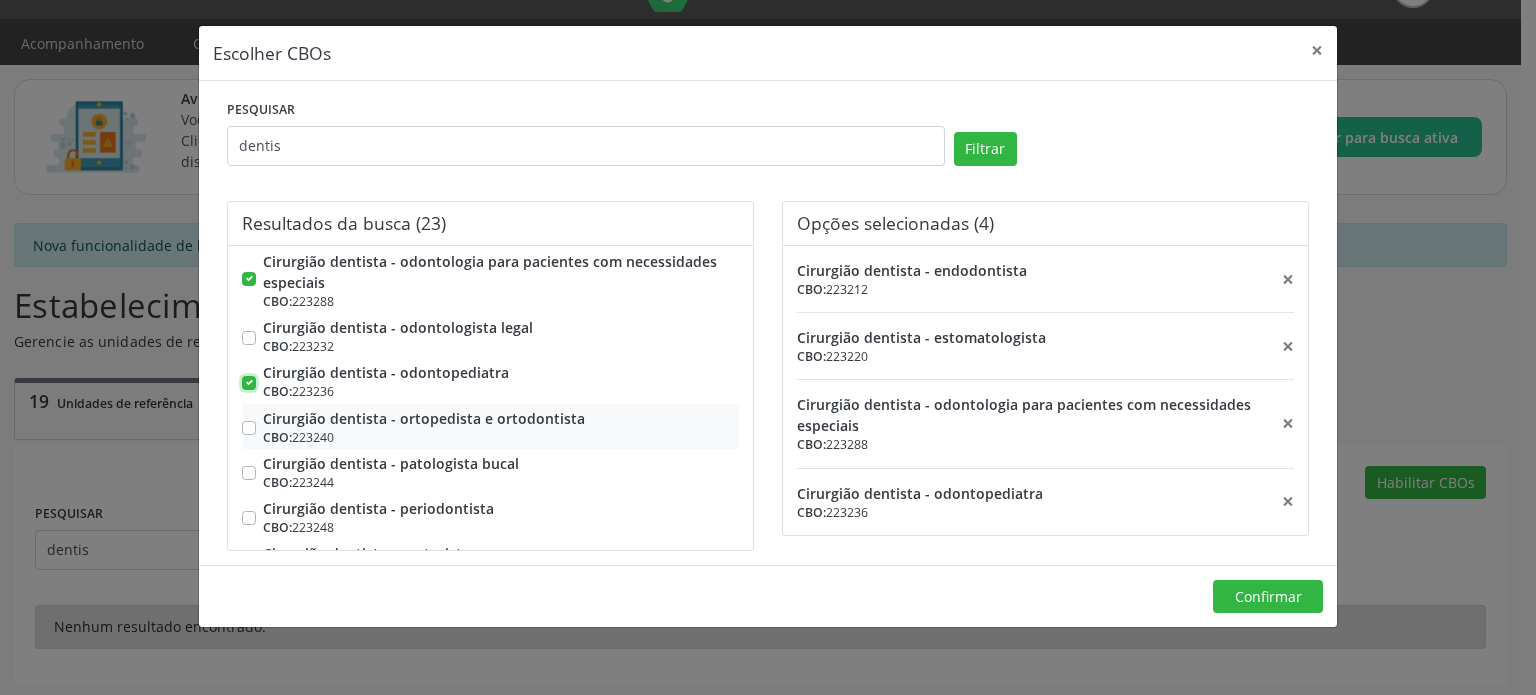 scroll, scrollTop: 466, scrollLeft: 0, axis: vertical 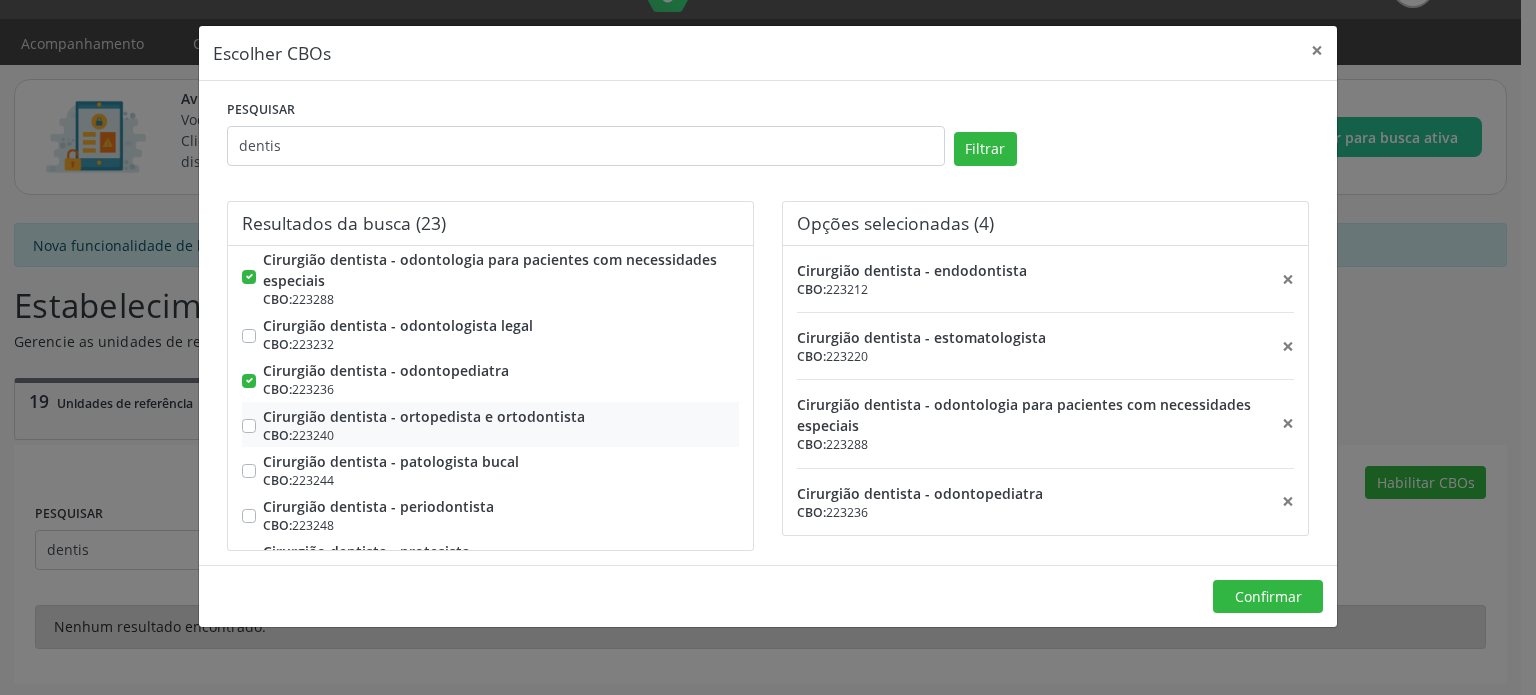 click on "Cirurgião dentista - ortopedista e ortodontista
CBO:  223240" at bounding box center [501, 425] 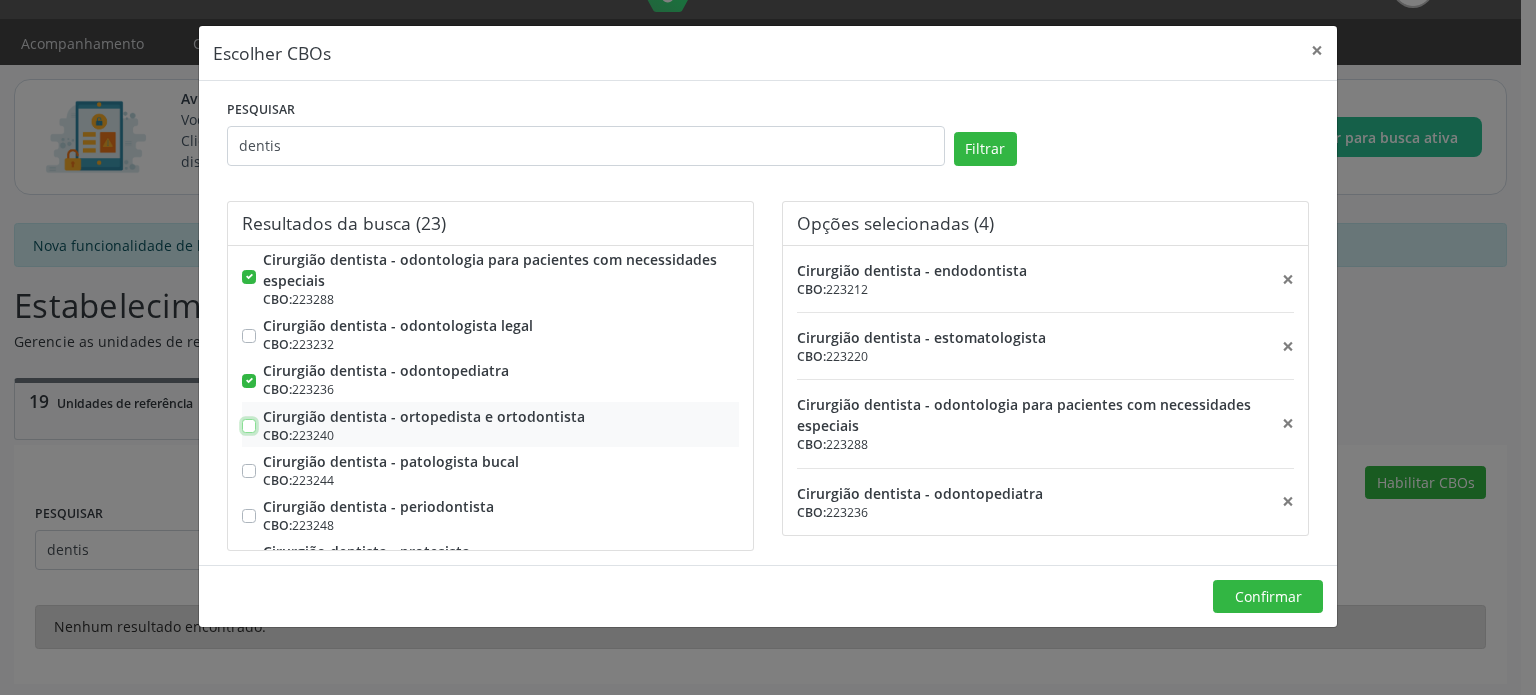 click on "Cirurgião dentista - ortopedista e ortodontista
CBO:  223240" at bounding box center [249, 415] 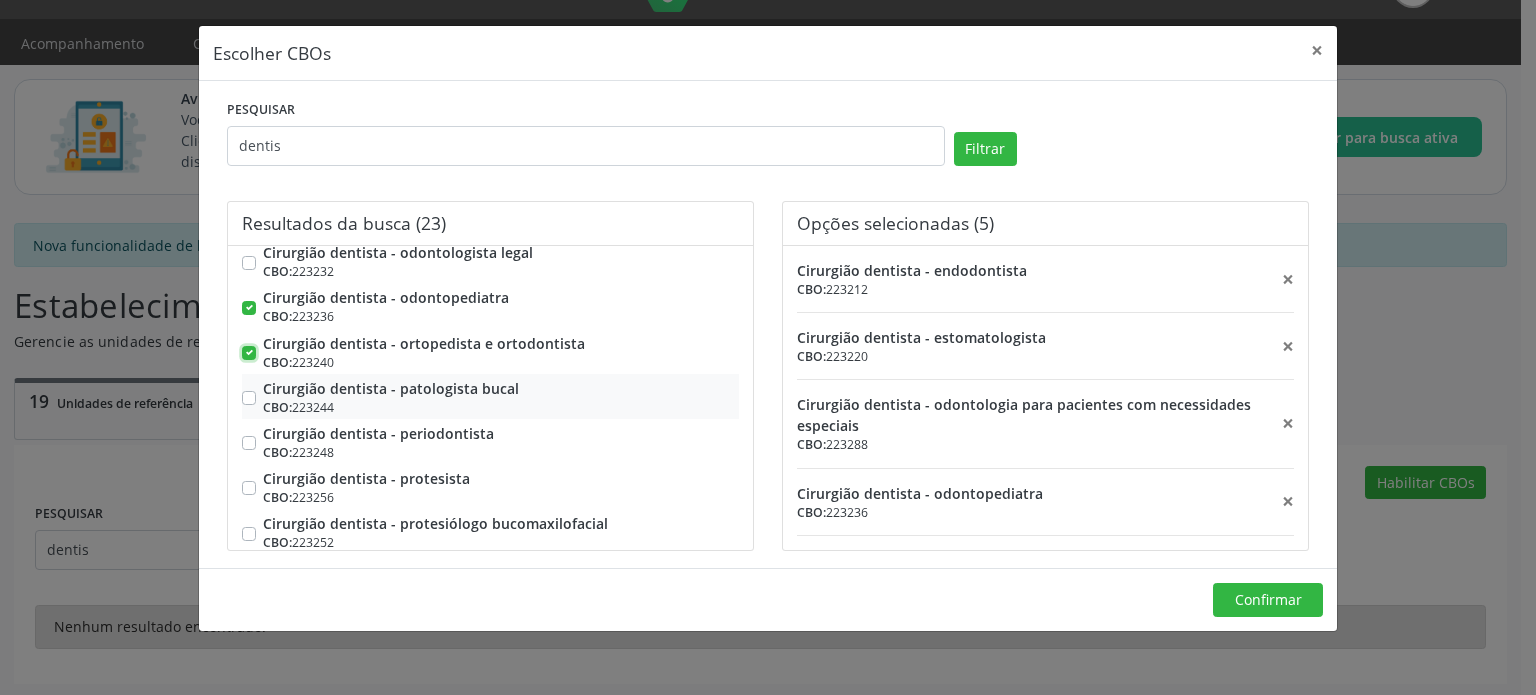 scroll, scrollTop: 546, scrollLeft: 0, axis: vertical 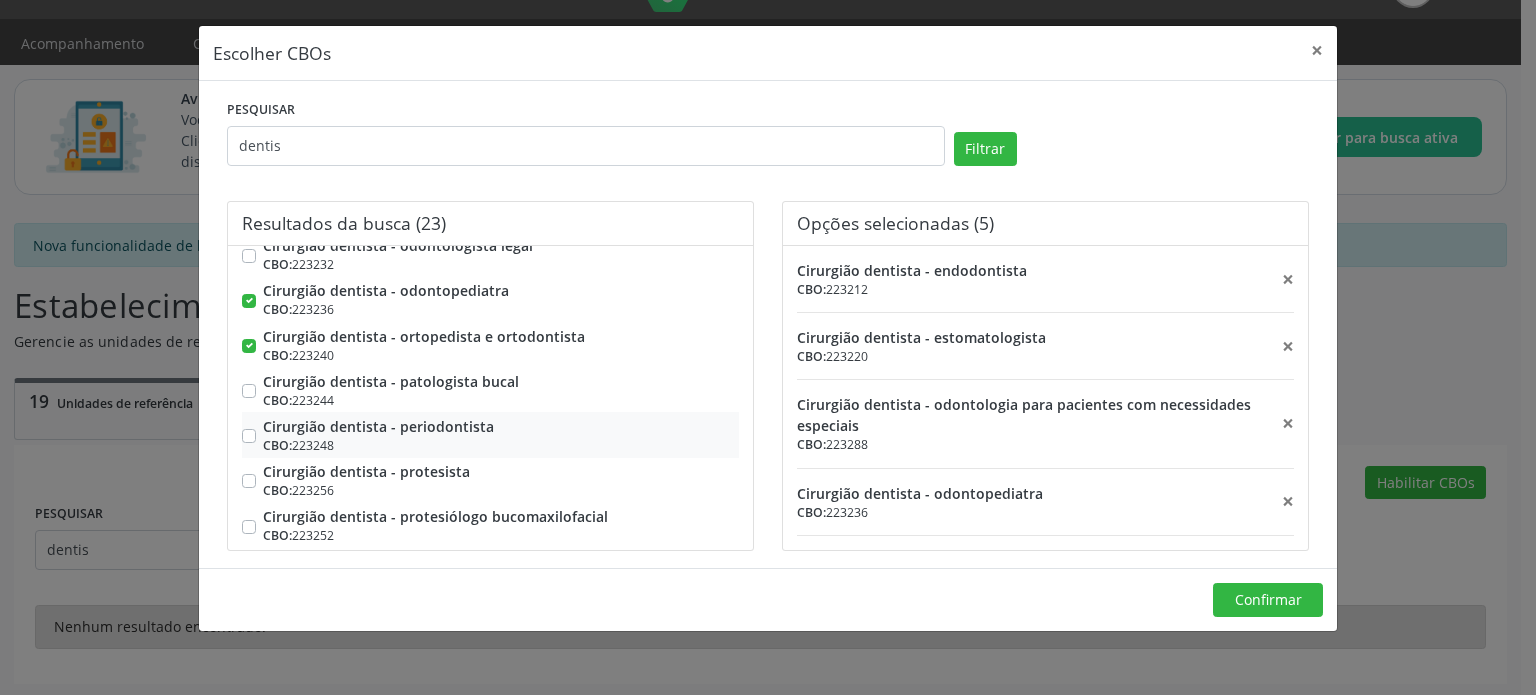 click on "Cirurgião dentista - periodontista
CBO:  223248" at bounding box center [501, 435] 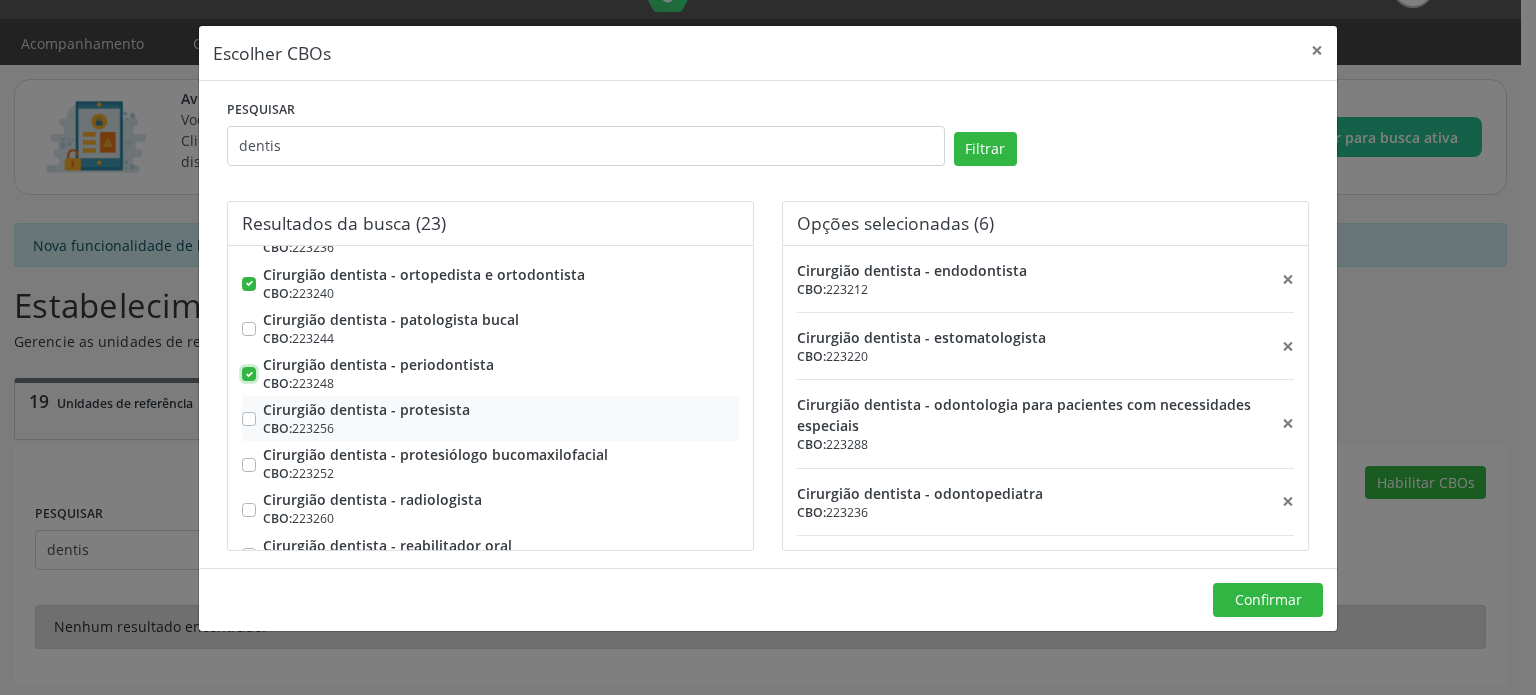 scroll, scrollTop: 614, scrollLeft: 0, axis: vertical 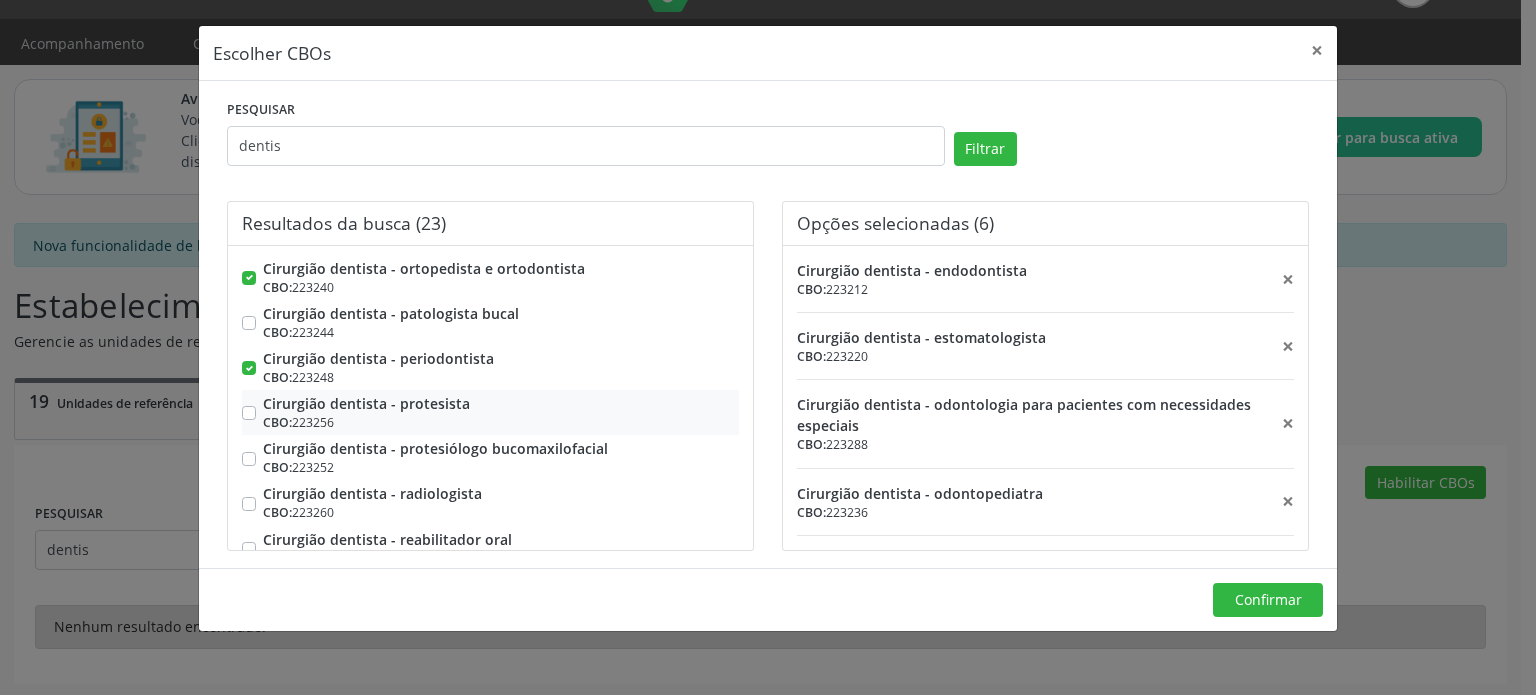 click on "Cirurgião dentista - protesista
CBO:  223256" at bounding box center [501, 412] 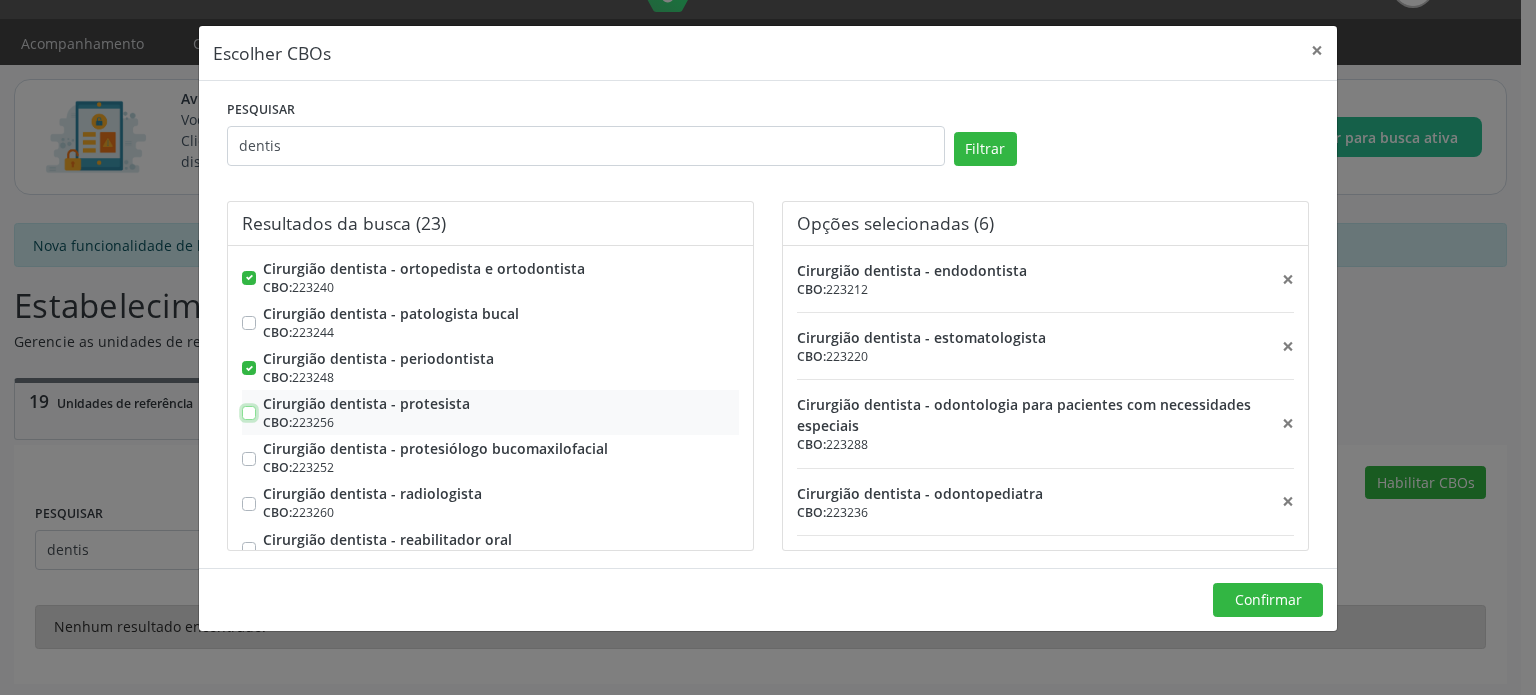 click on "Cirurgião dentista - protesista
CBO:  223256" at bounding box center (249, 402) 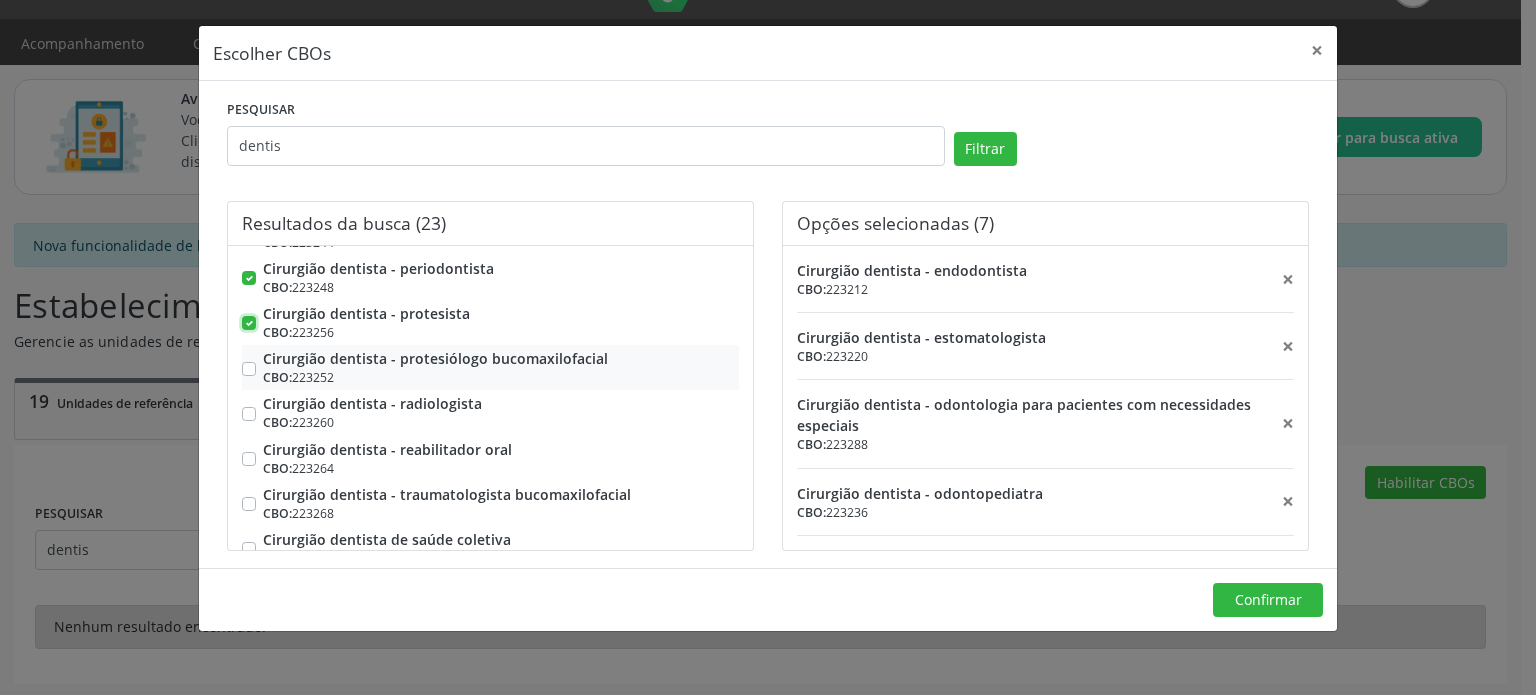 scroll, scrollTop: 704, scrollLeft: 0, axis: vertical 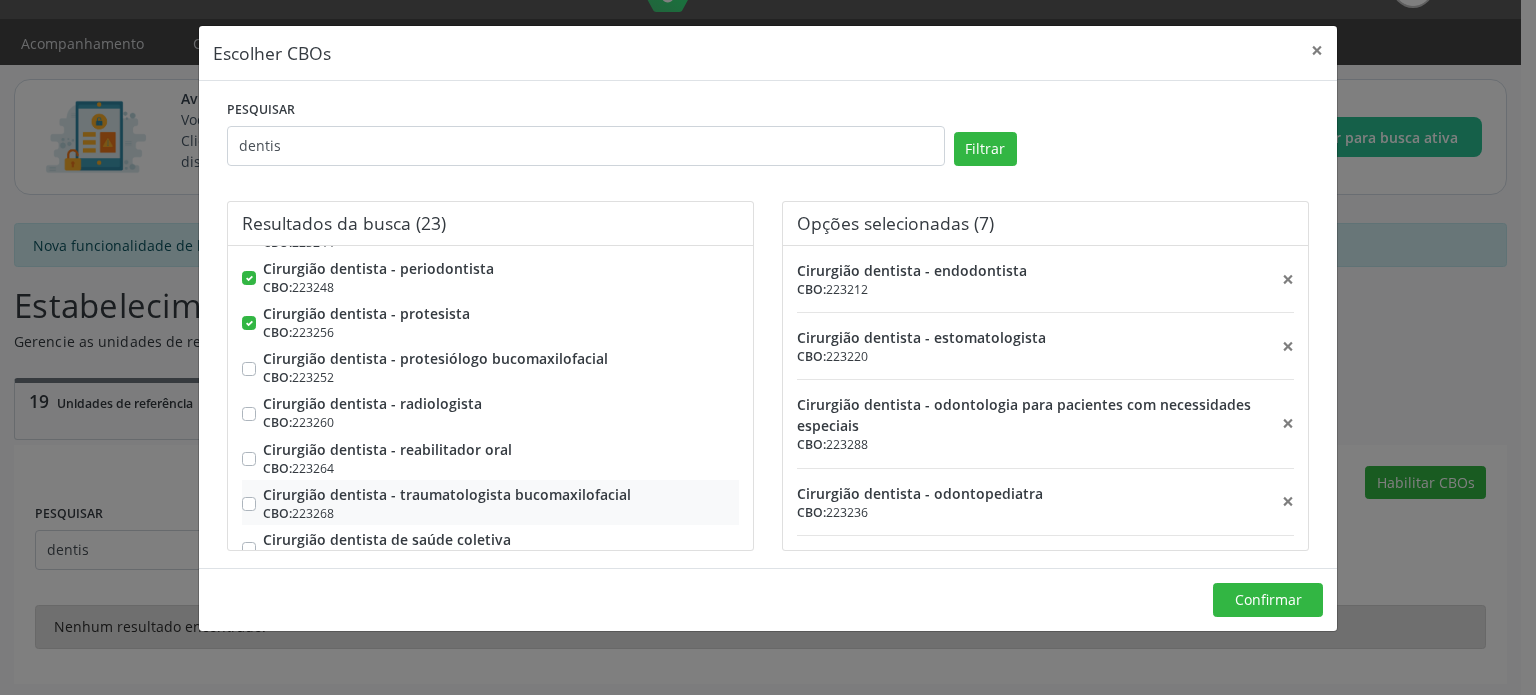 click on "Cirurgião dentista - traumatologista bucomaxilofacial
CBO:  223268" at bounding box center (501, 503) 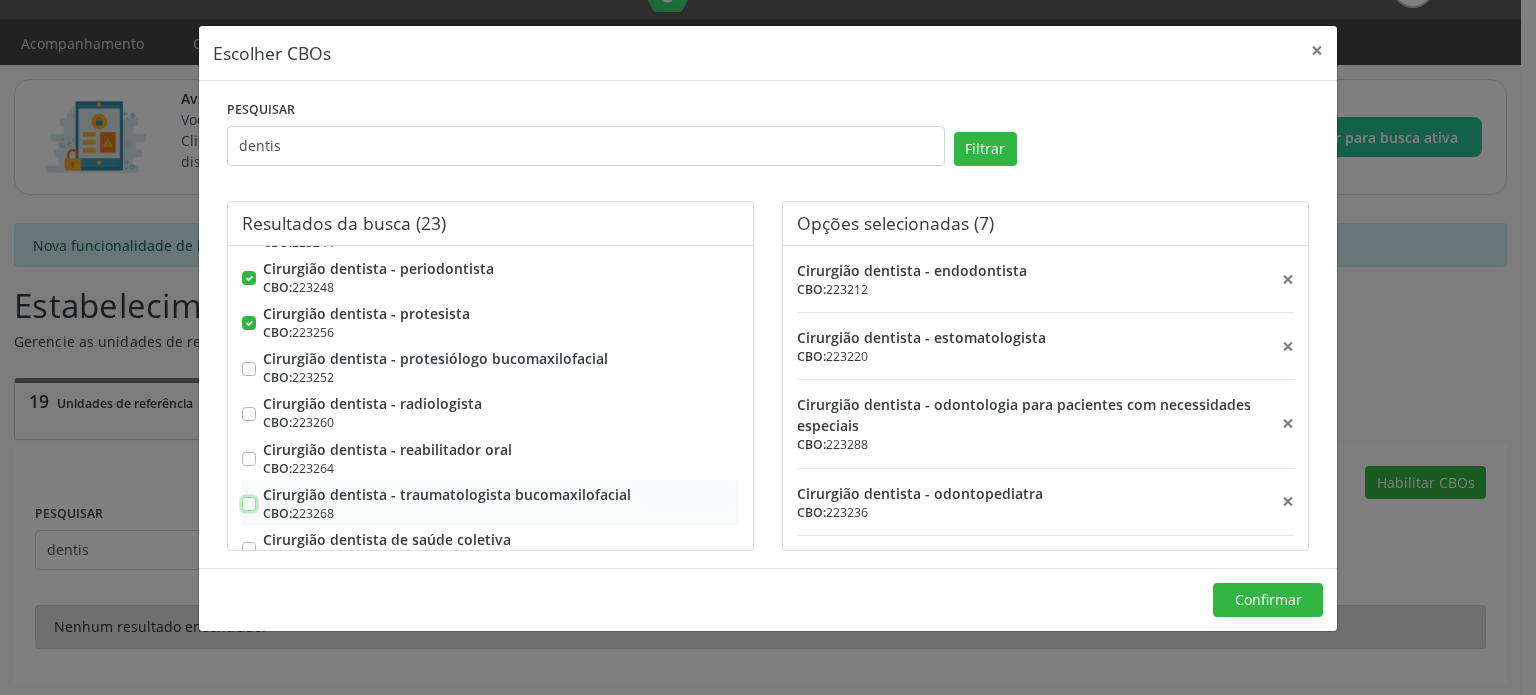 checkbox on "true" 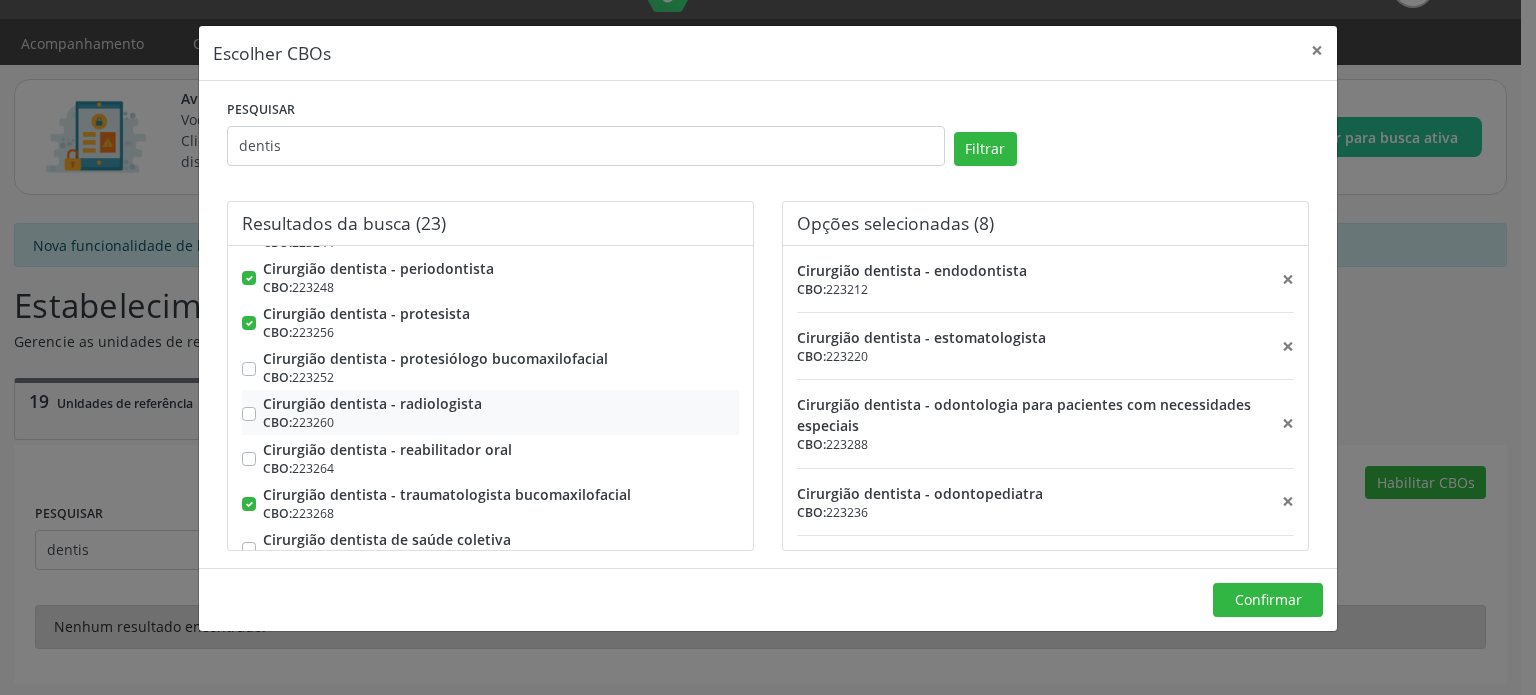 click on "Cirurgião dentista - radiologista
CBO:  223260" at bounding box center (501, 412) 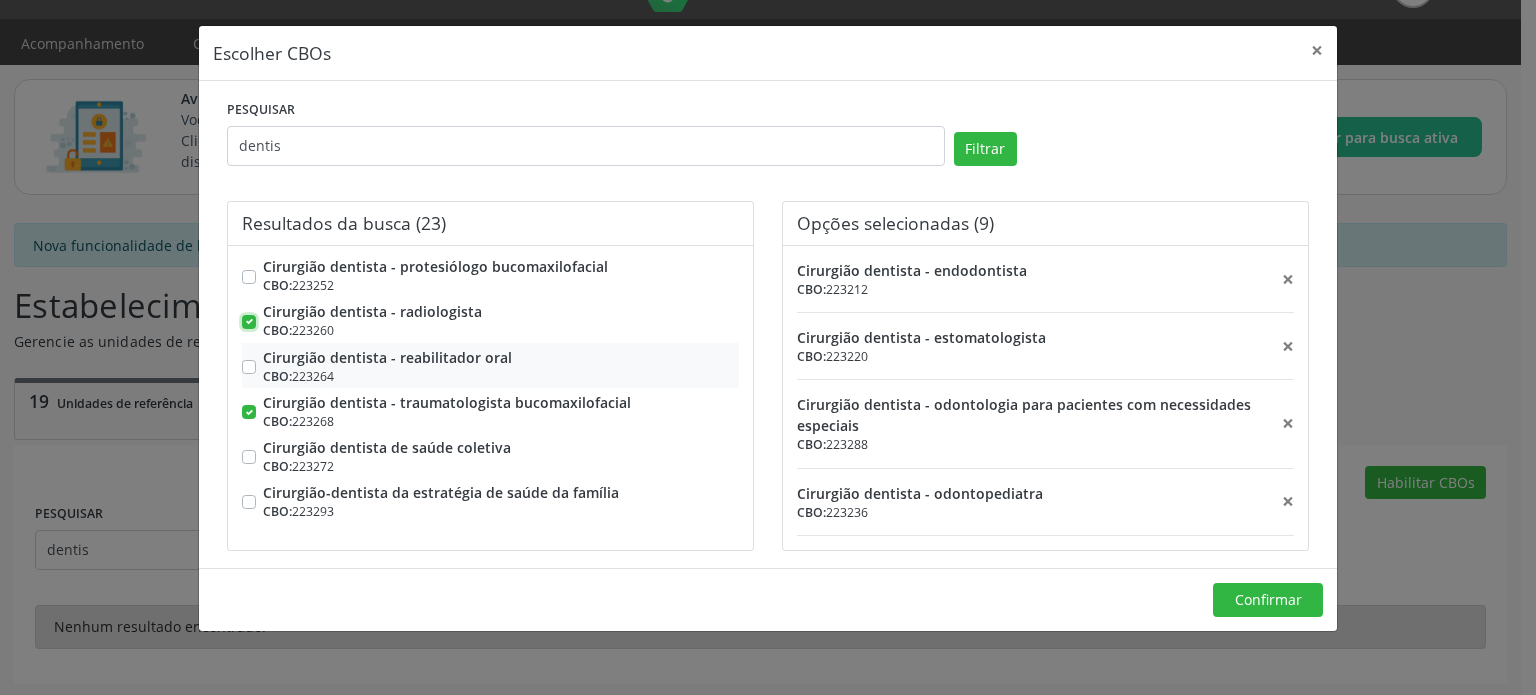 scroll, scrollTop: 796, scrollLeft: 0, axis: vertical 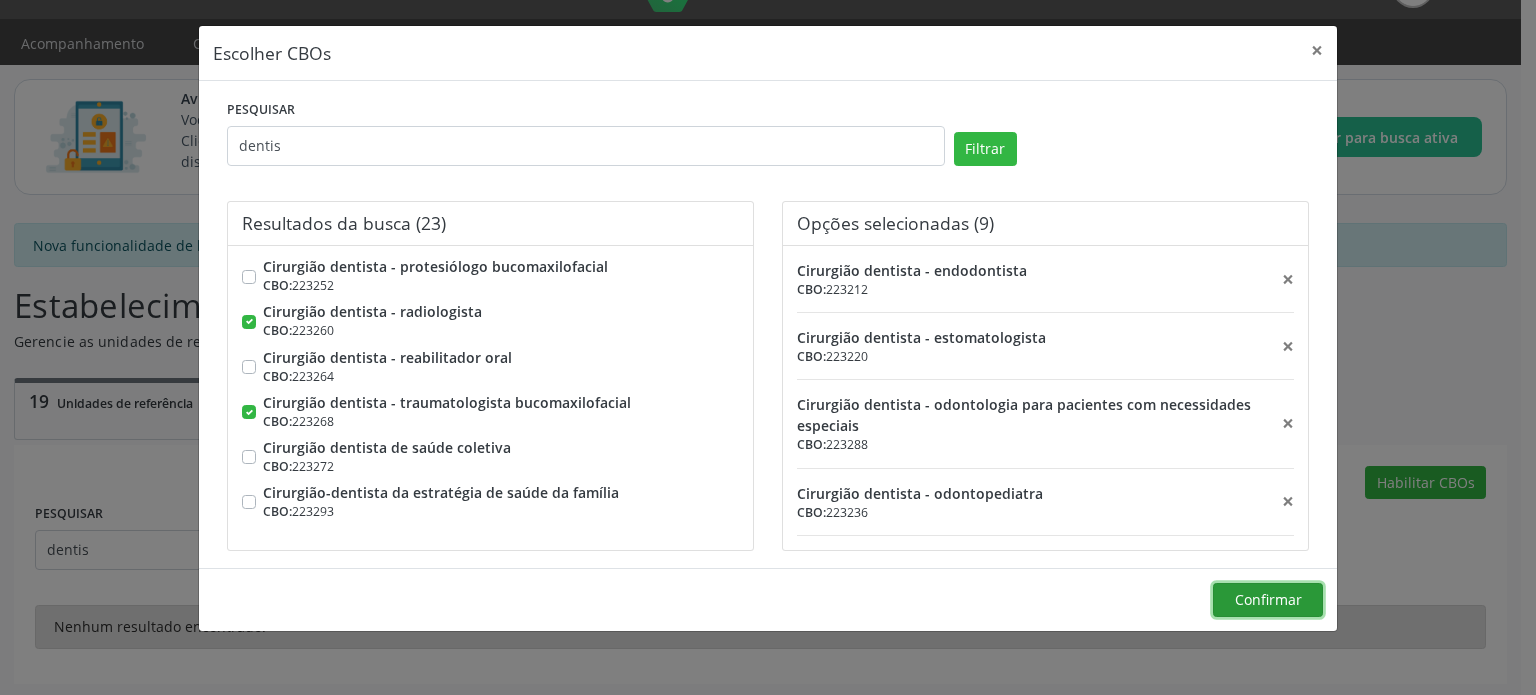 click on "Confirmar" at bounding box center (1268, 599) 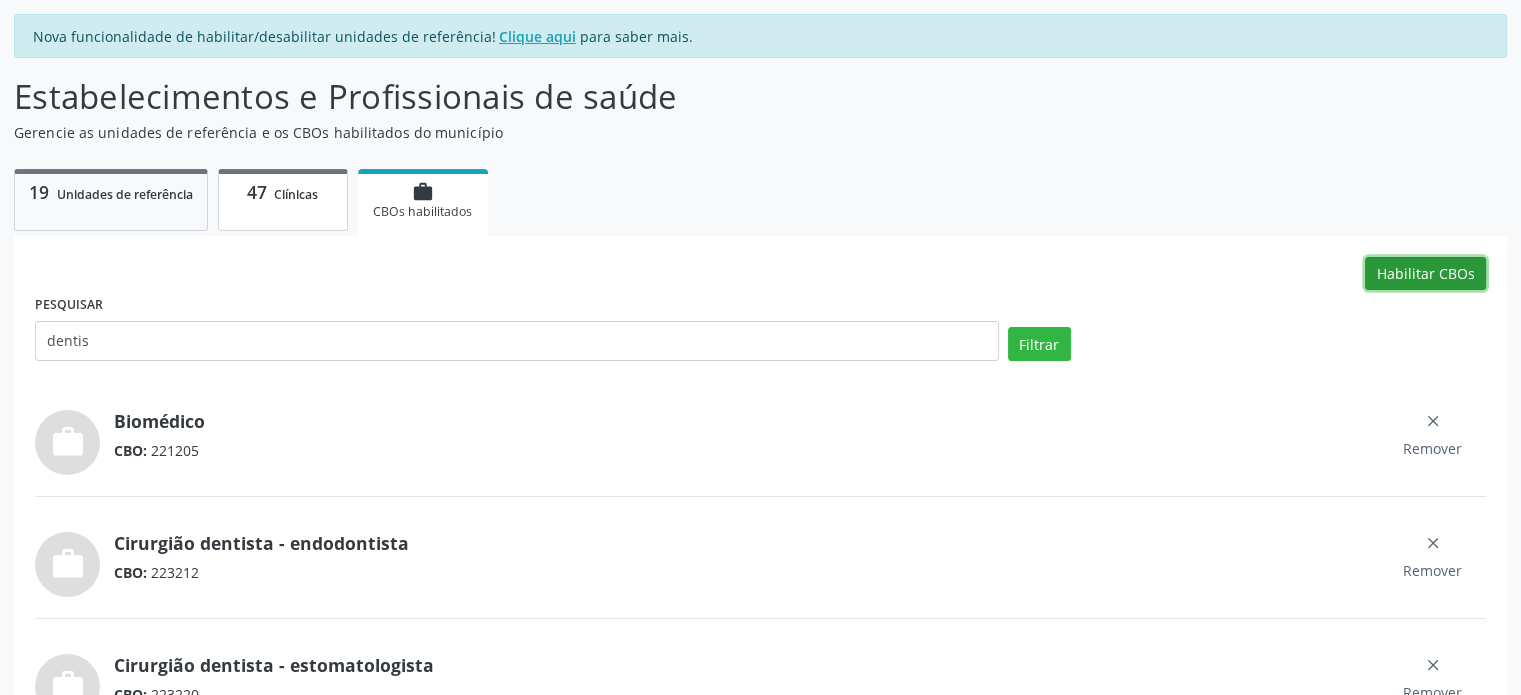 scroll, scrollTop: 266, scrollLeft: 0, axis: vertical 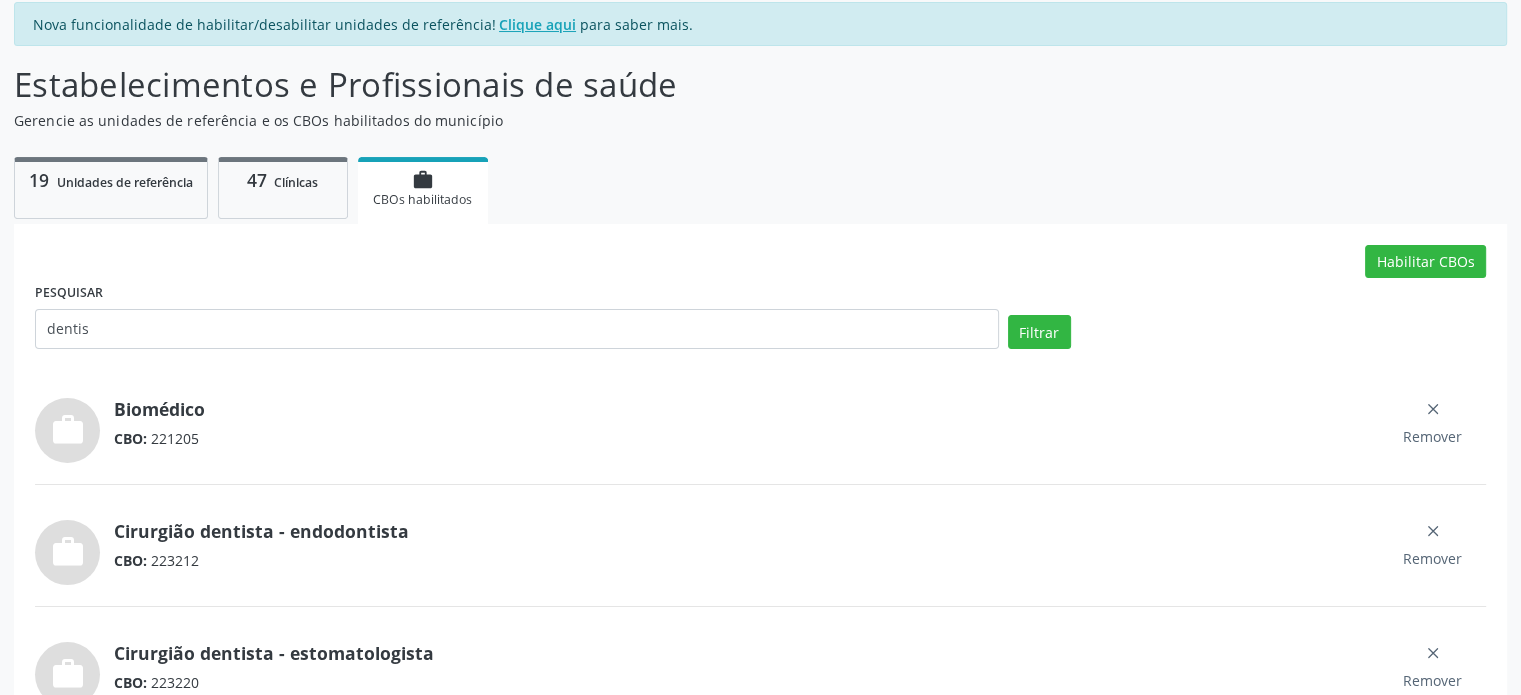 click on "CBOs habilitados" at bounding box center (422, 199) 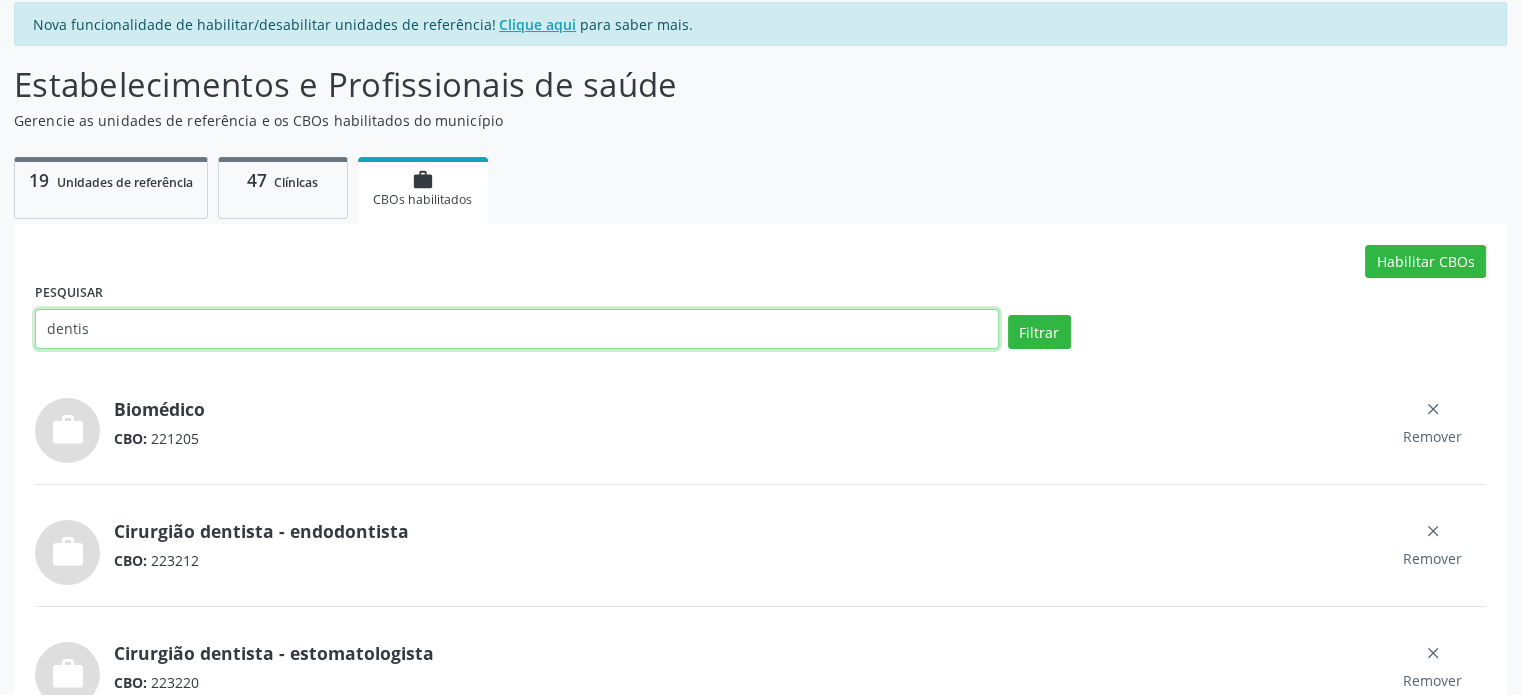 click on "dentis" at bounding box center [517, 329] 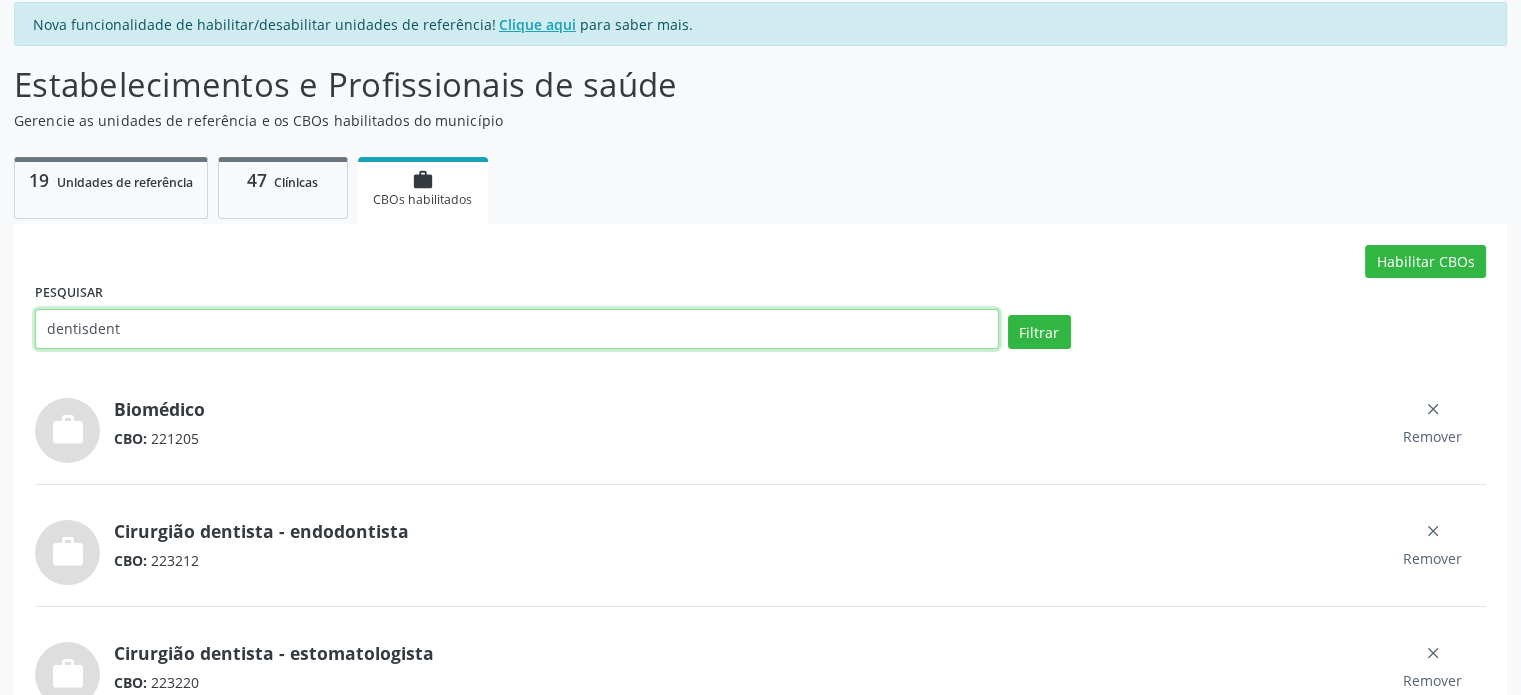 click on "Filtrar" at bounding box center [1039, 332] 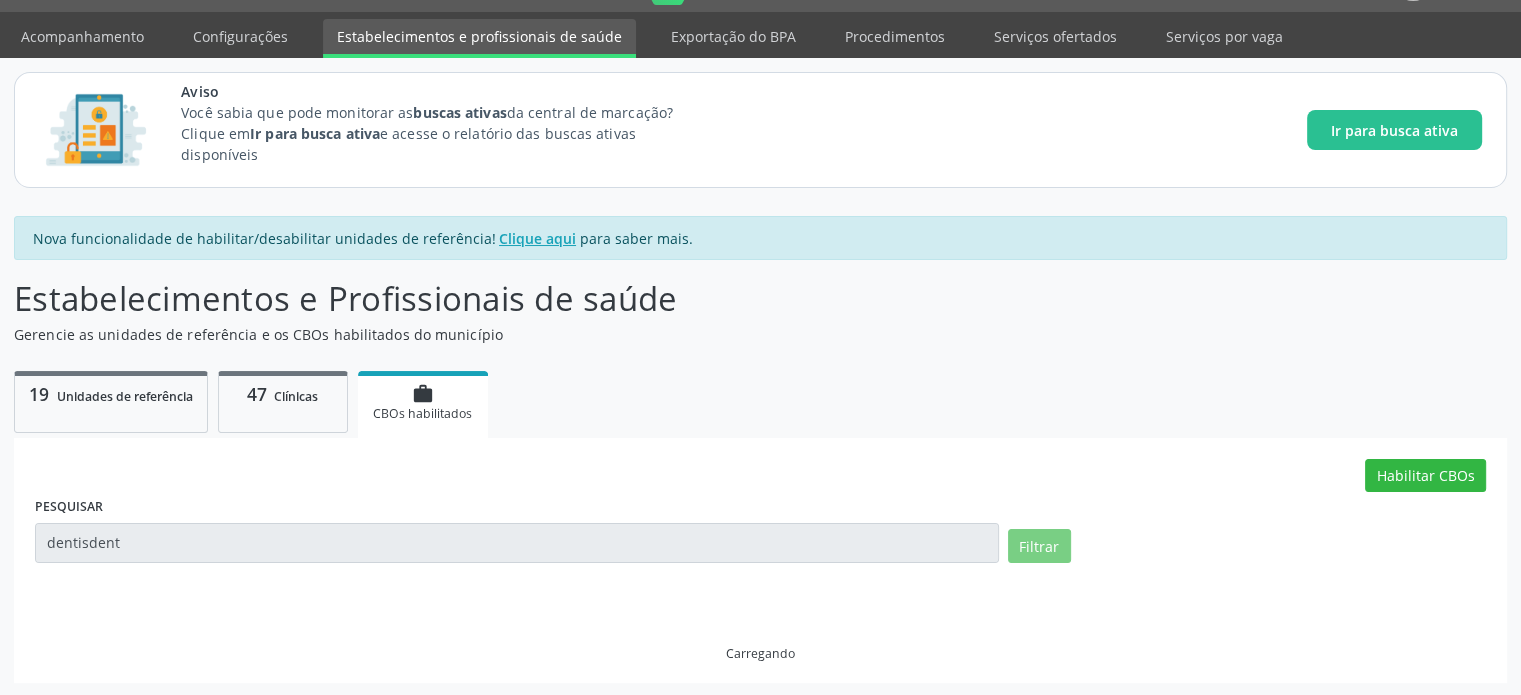 scroll, scrollTop: 46, scrollLeft: 0, axis: vertical 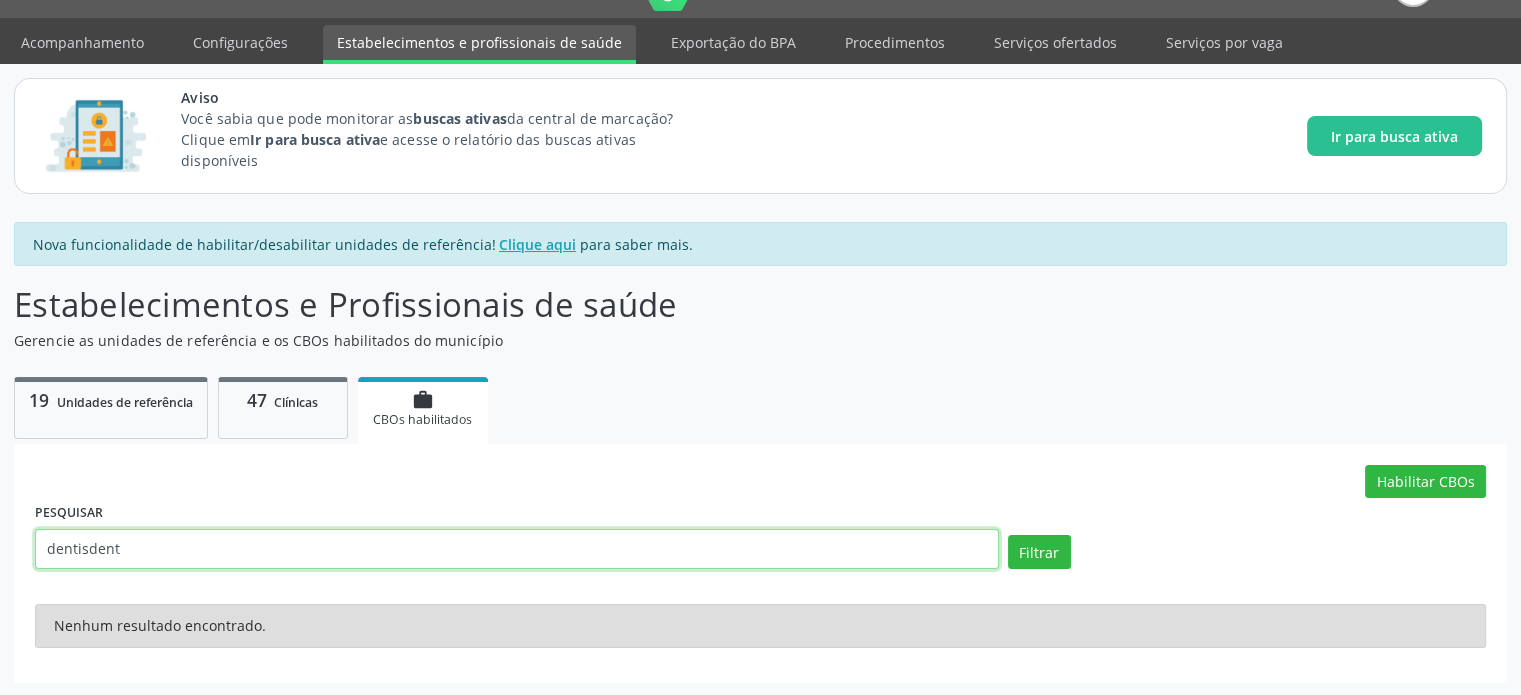 click on "dentisdent" at bounding box center (517, 549) 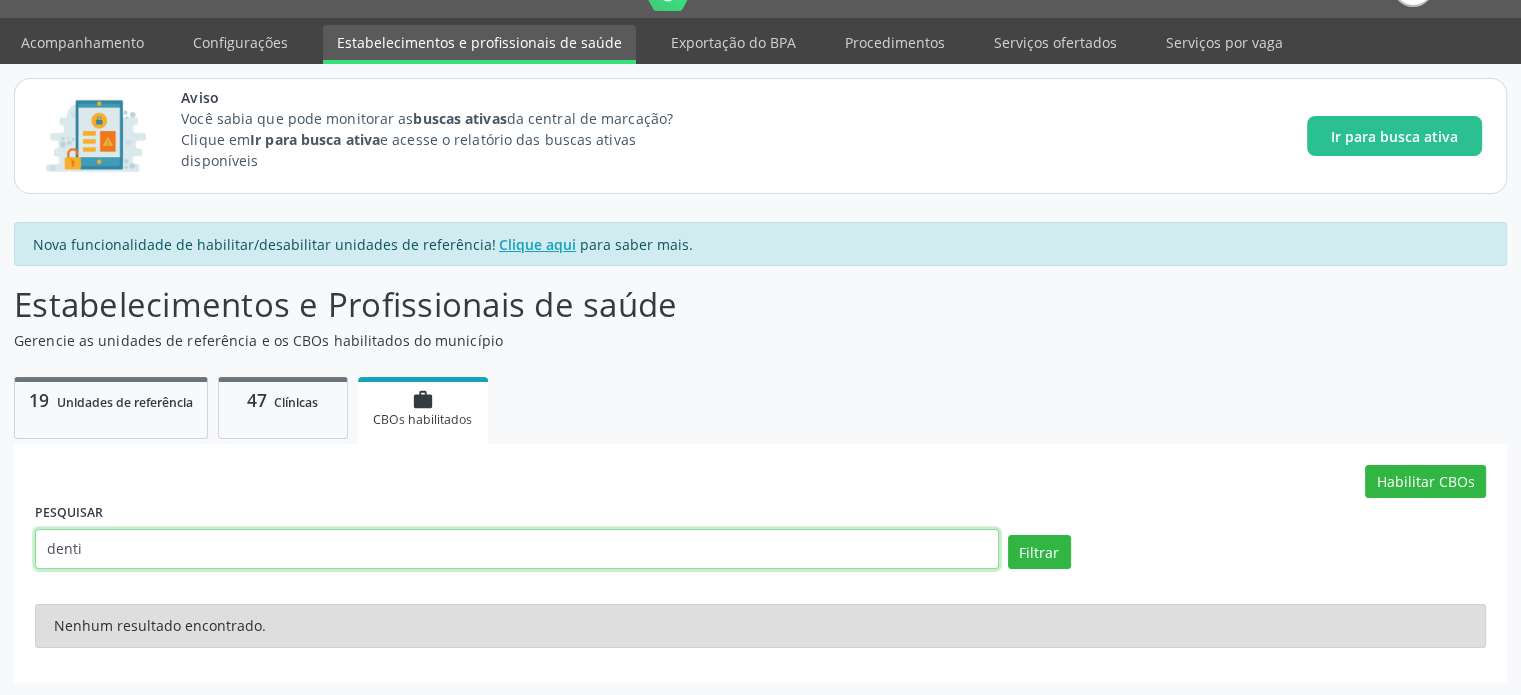 type on "denti" 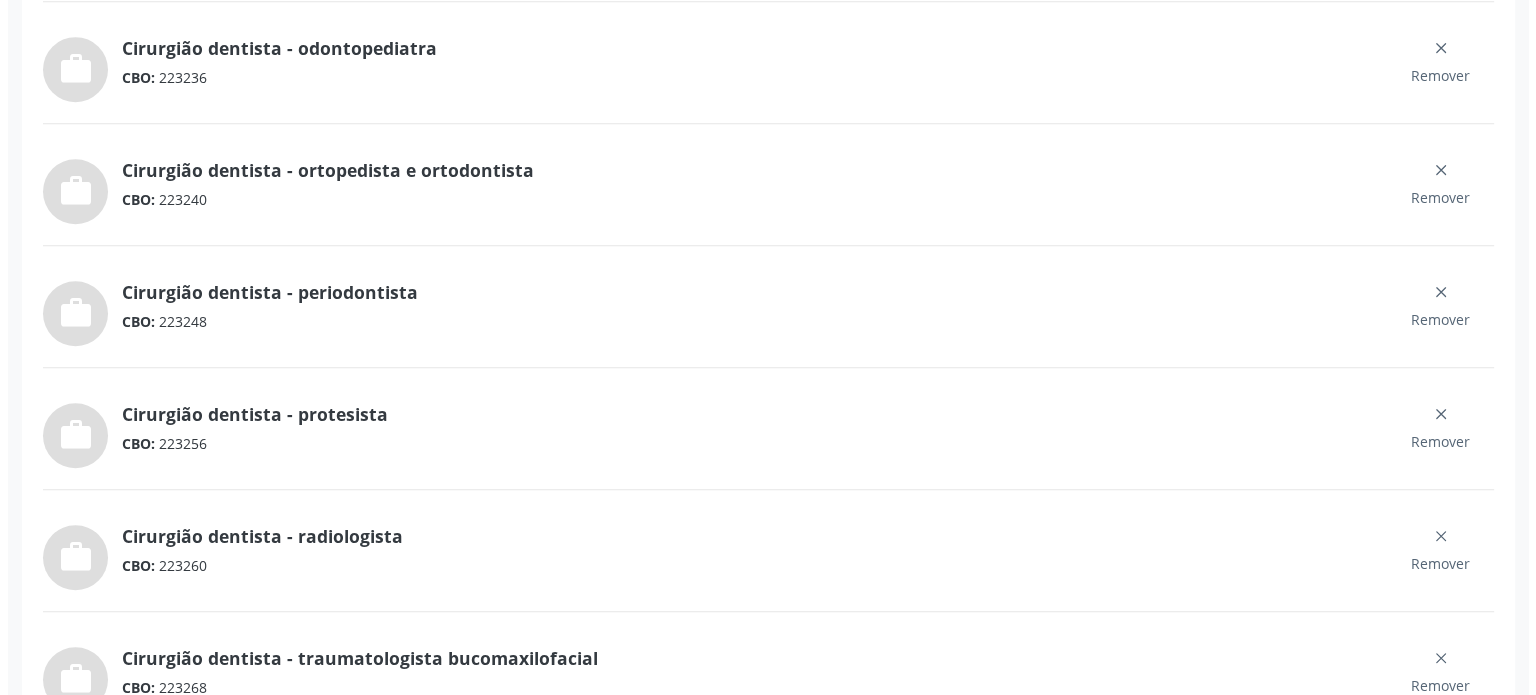 scroll, scrollTop: 0, scrollLeft: 0, axis: both 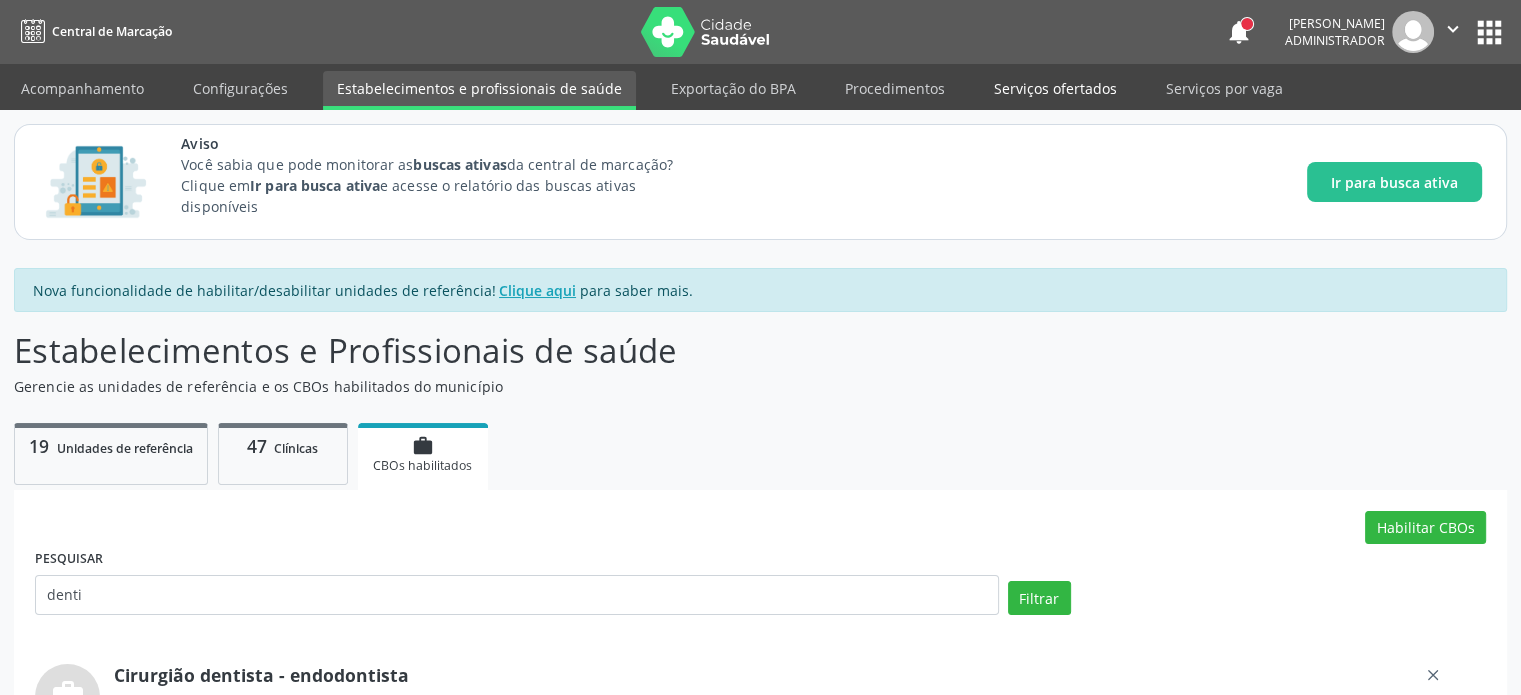 click on "Serviços ofertados" at bounding box center (1055, 88) 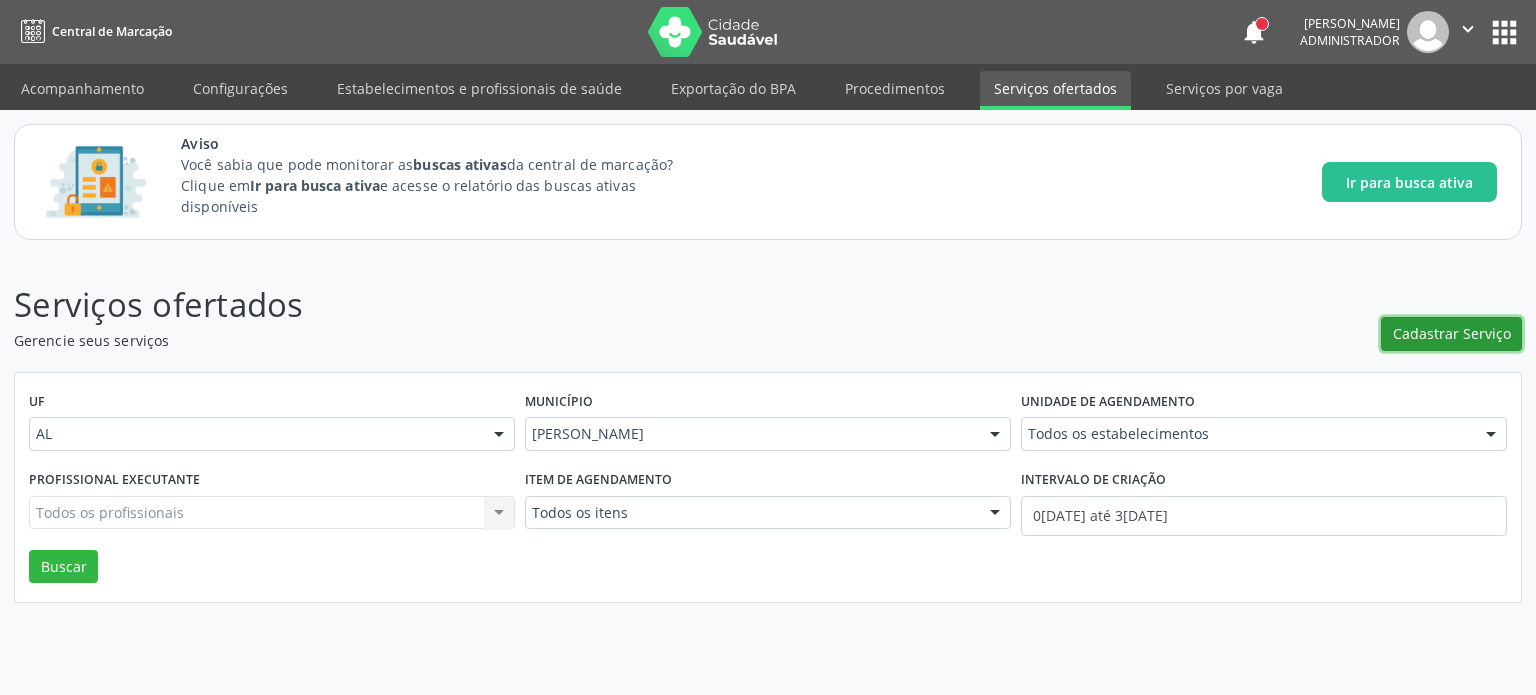 click on "Cadastrar Serviço" at bounding box center [1451, 334] 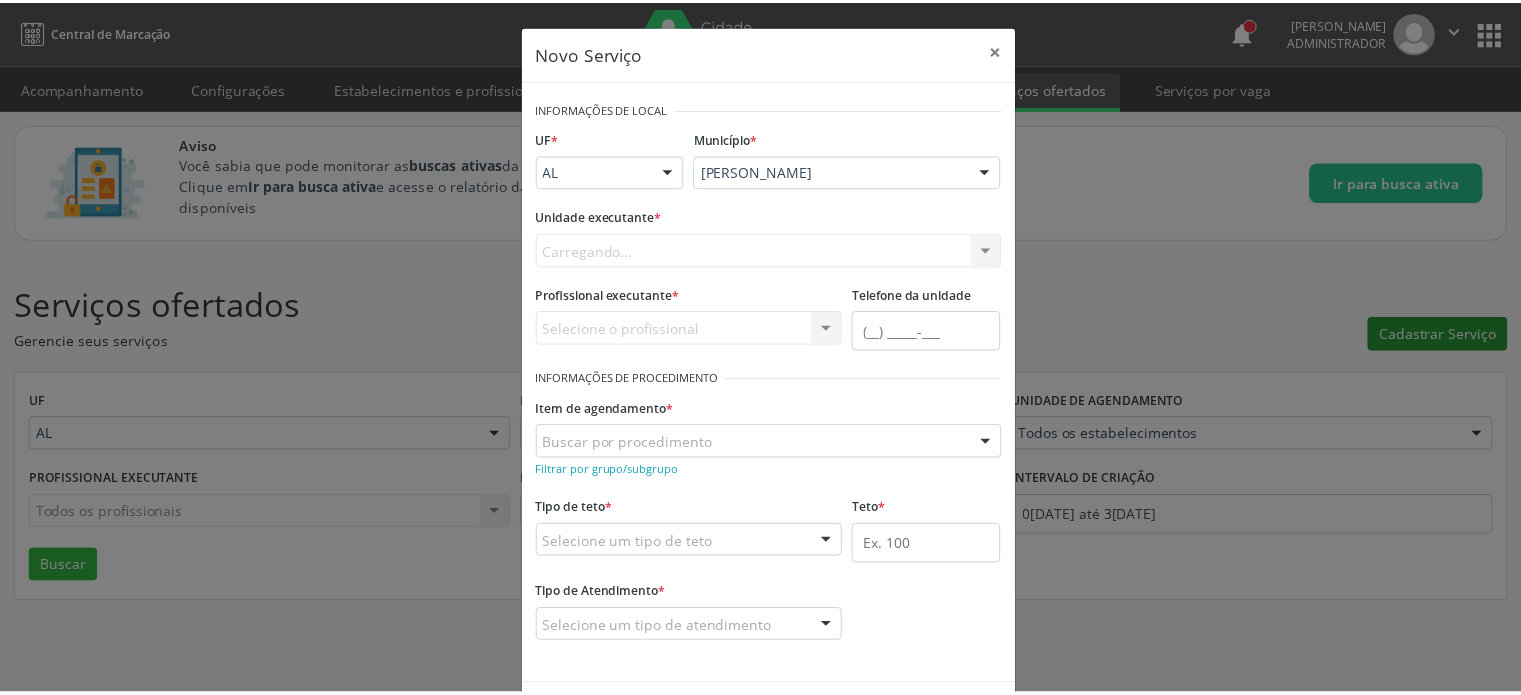 scroll, scrollTop: 0, scrollLeft: 0, axis: both 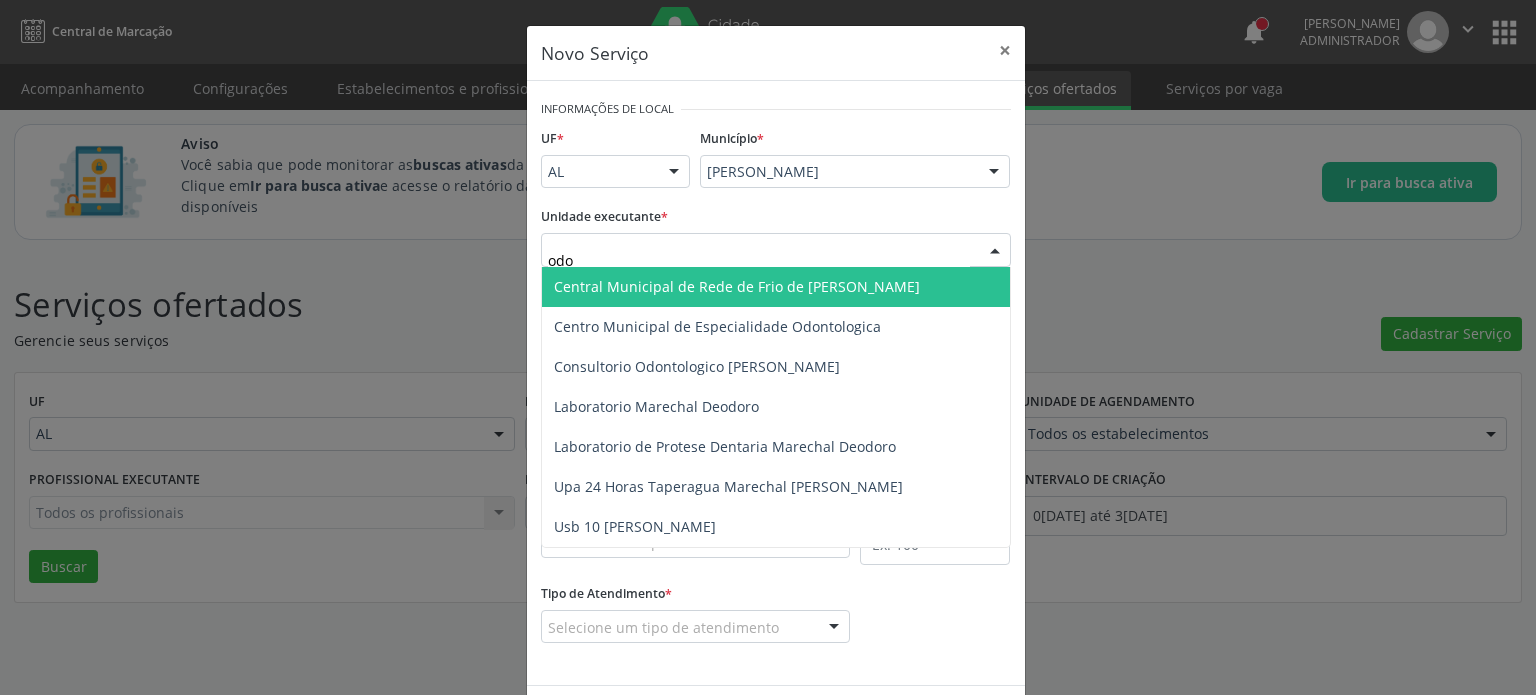 type on "odon" 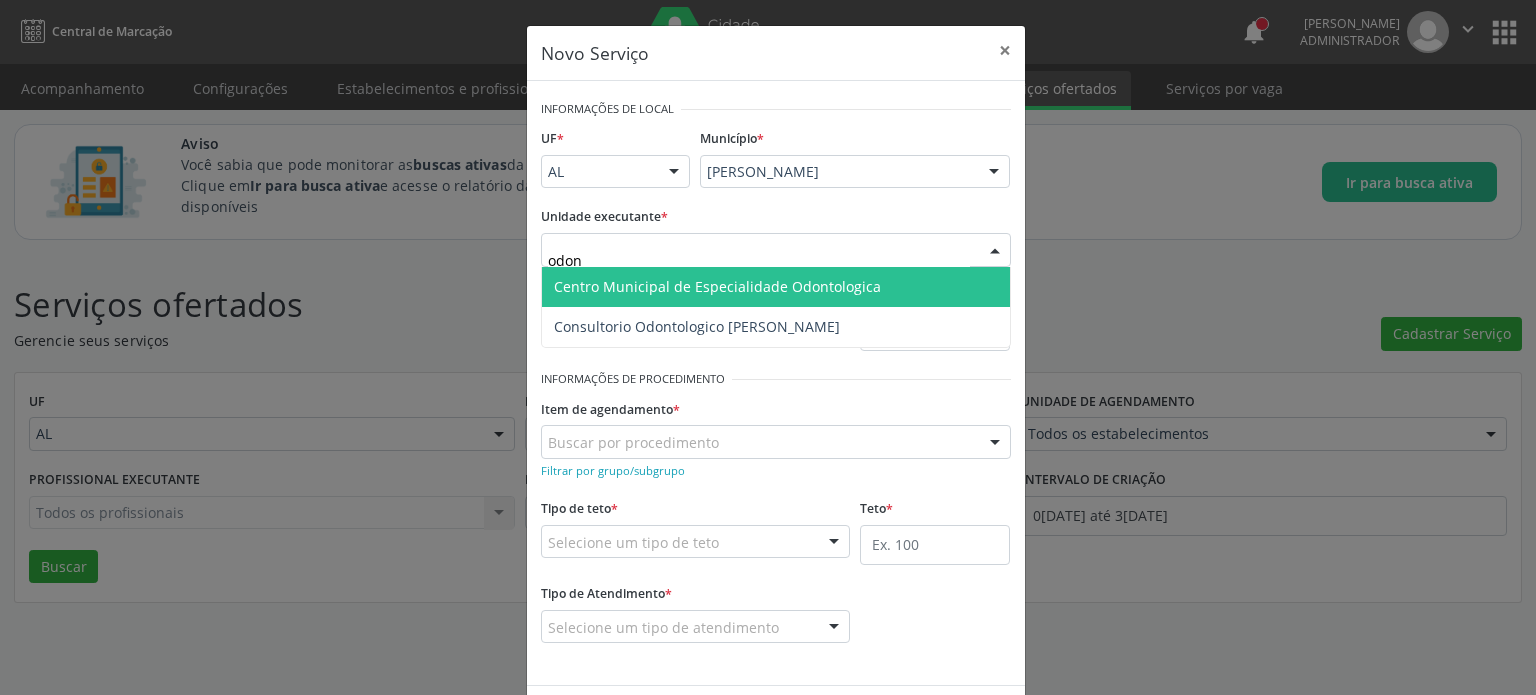 click on "Centro Municipal de Especialidade Odontologica" at bounding box center [717, 286] 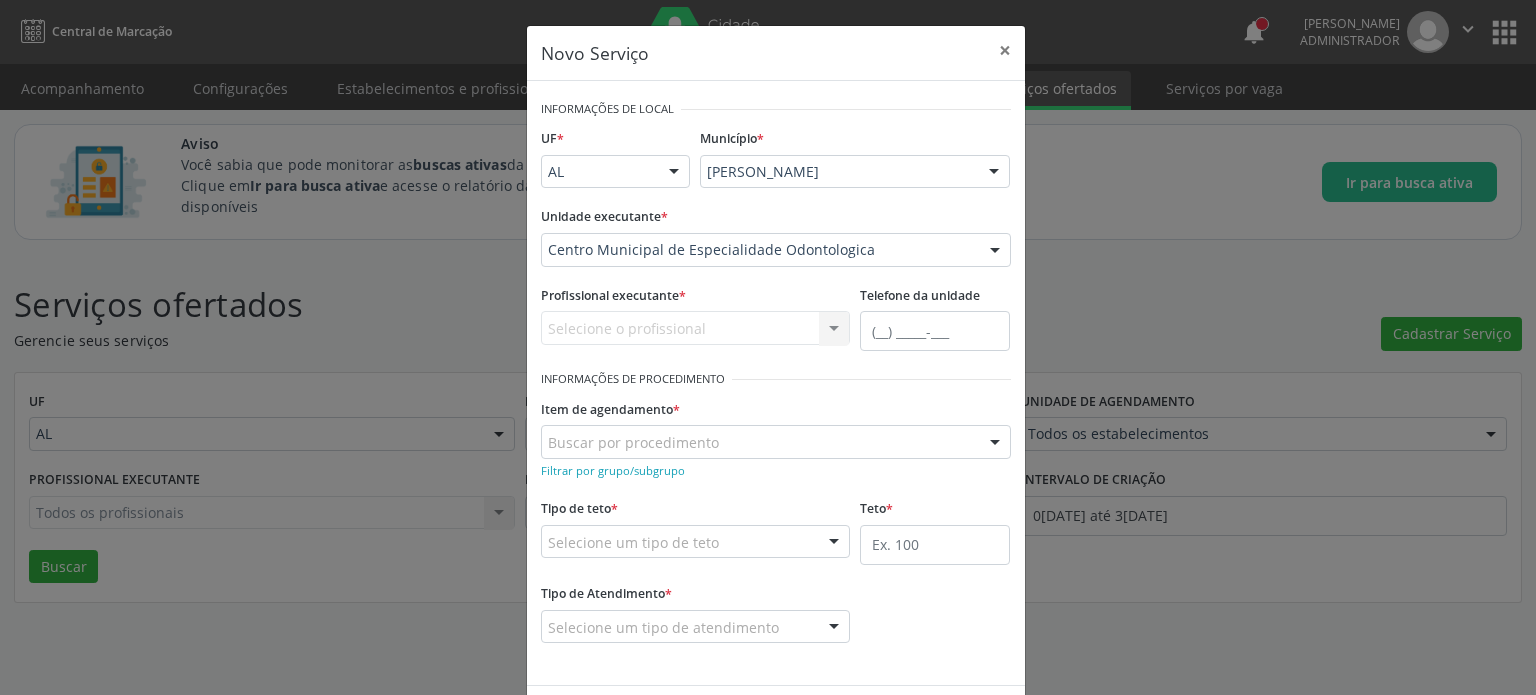 click on "Selecione o profissional
Nenhum resultado encontrado para: "   "
Não há nenhuma opção para ser exibida." at bounding box center [696, 328] 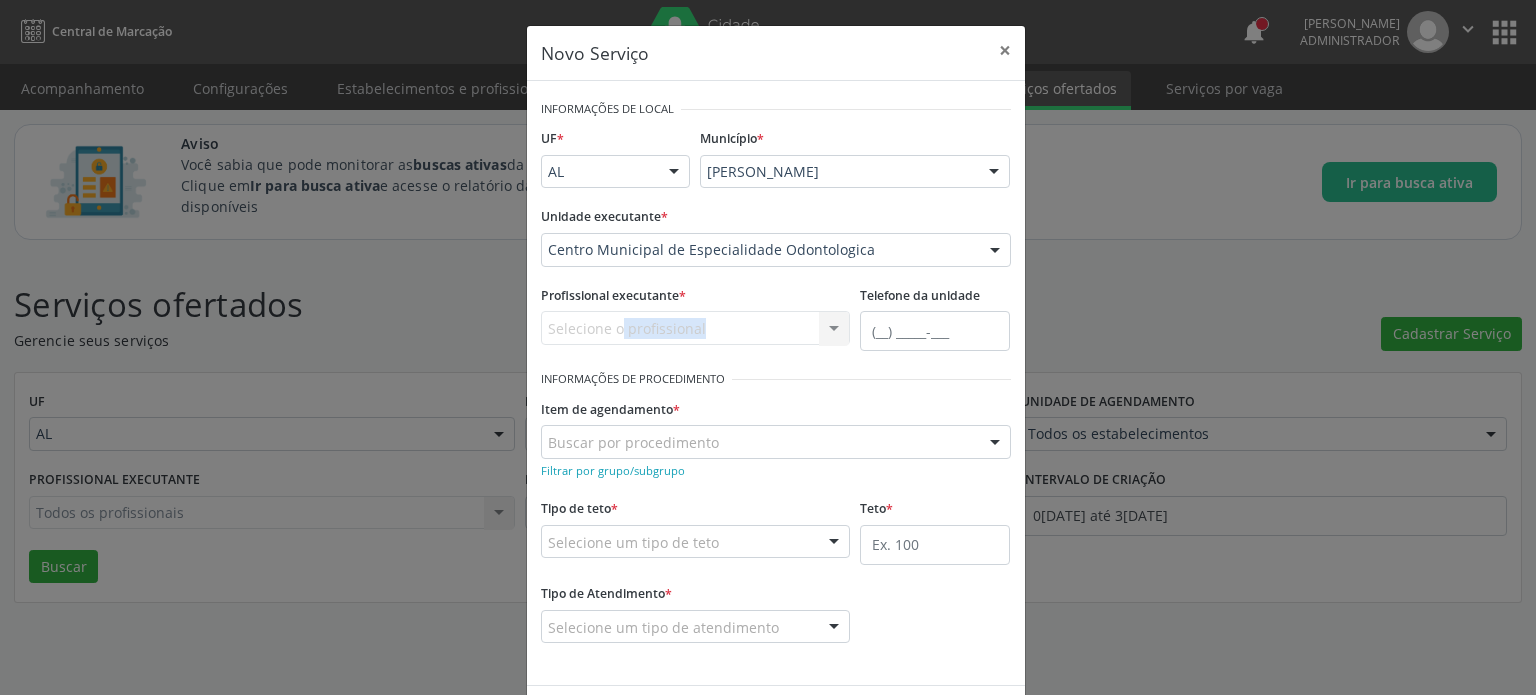 click on "Selecione o profissional
Nenhum resultado encontrado para: "   "
Não há nenhuma opção para ser exibida." at bounding box center [696, 328] 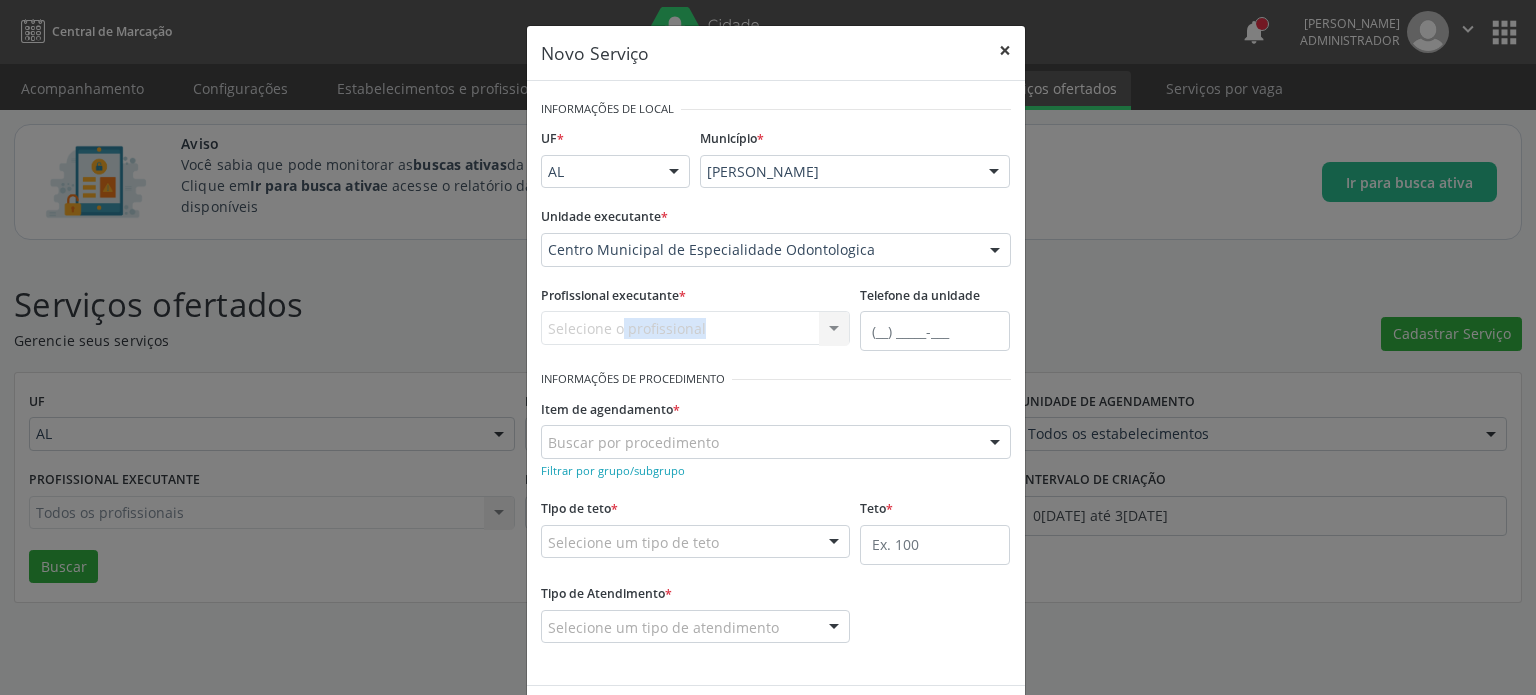 click on "×" at bounding box center [1005, 50] 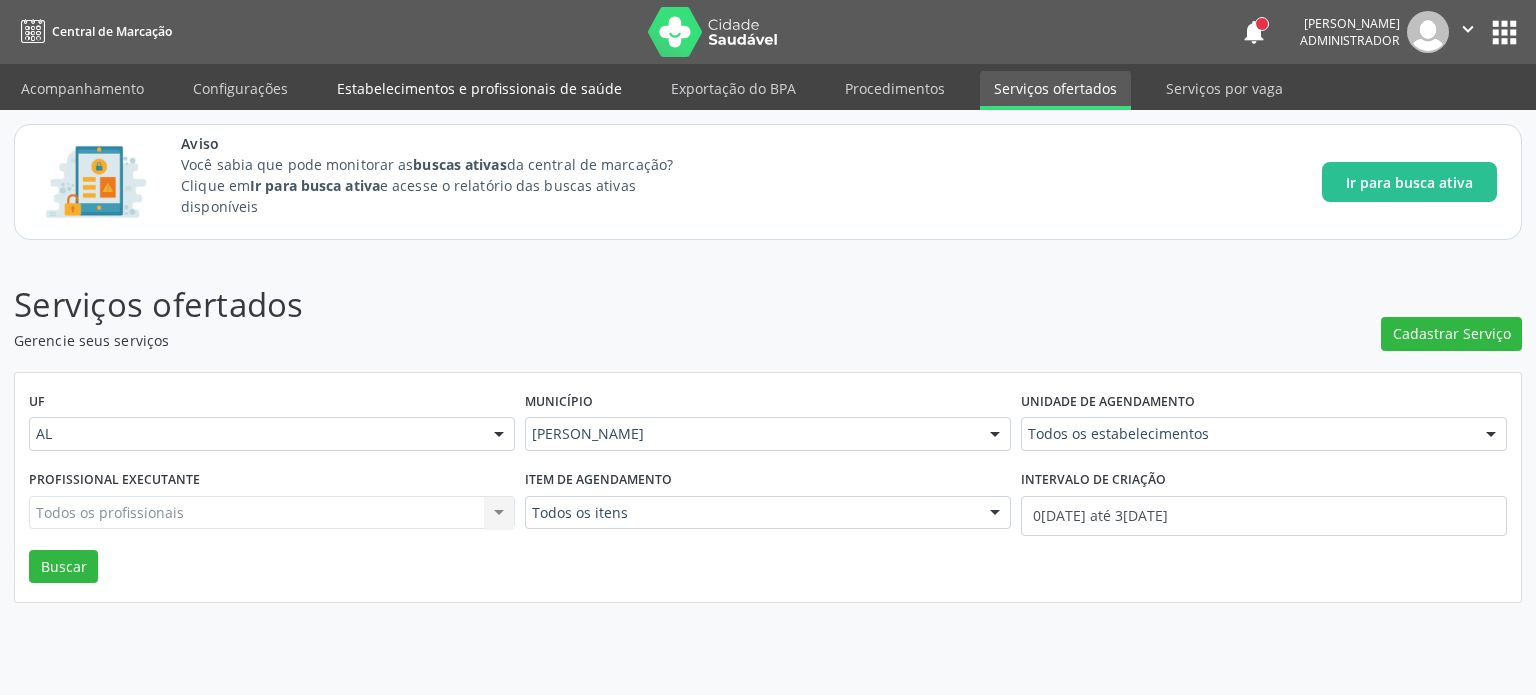 click on "Estabelecimentos e profissionais de saúde" at bounding box center (479, 88) 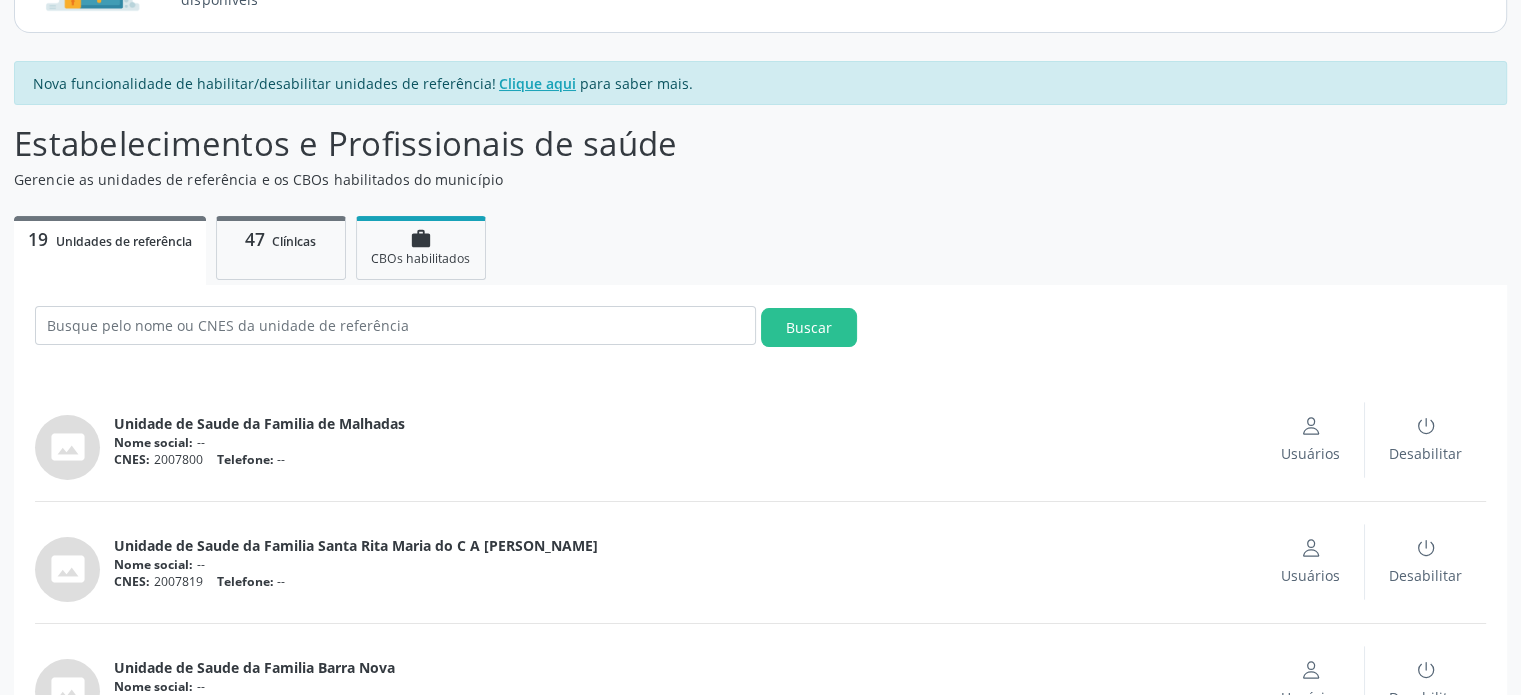 scroll, scrollTop: 218, scrollLeft: 0, axis: vertical 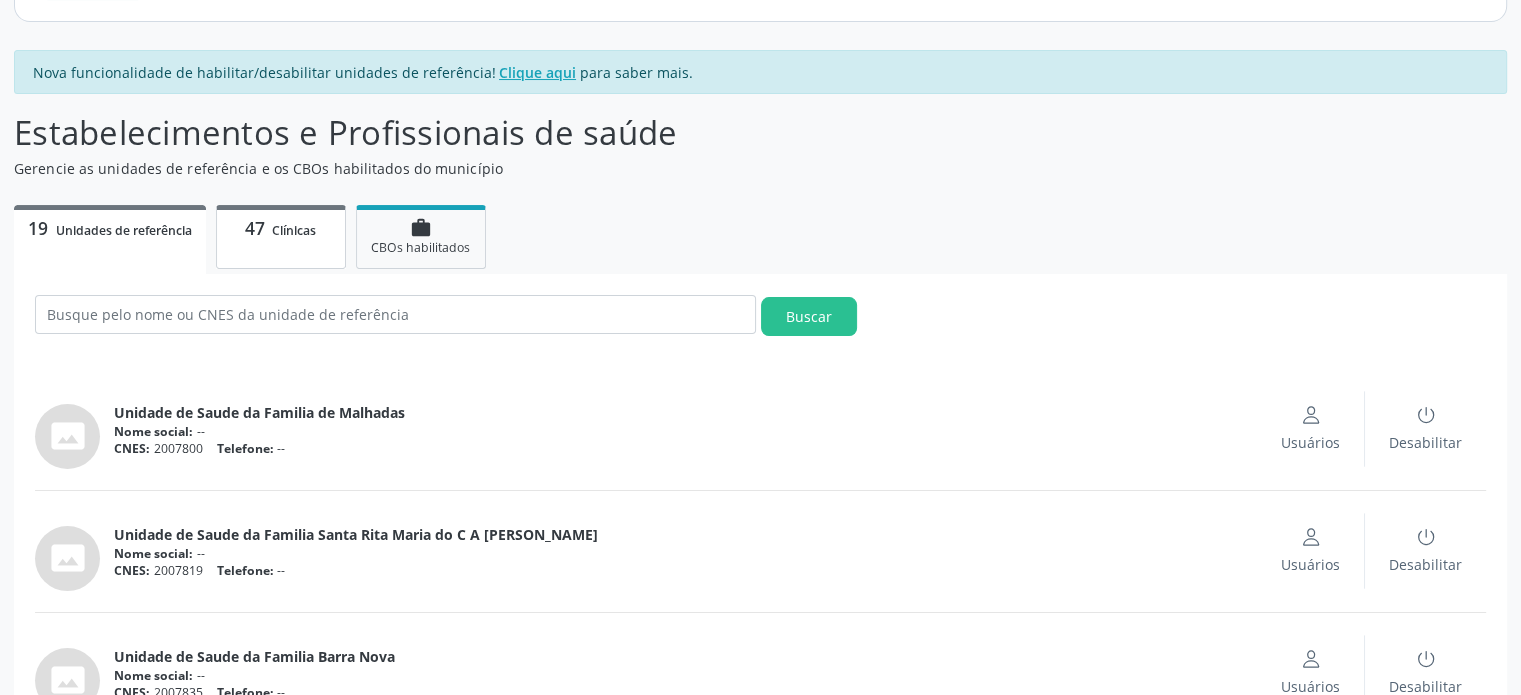 click on "47
Clínicas" at bounding box center [281, 237] 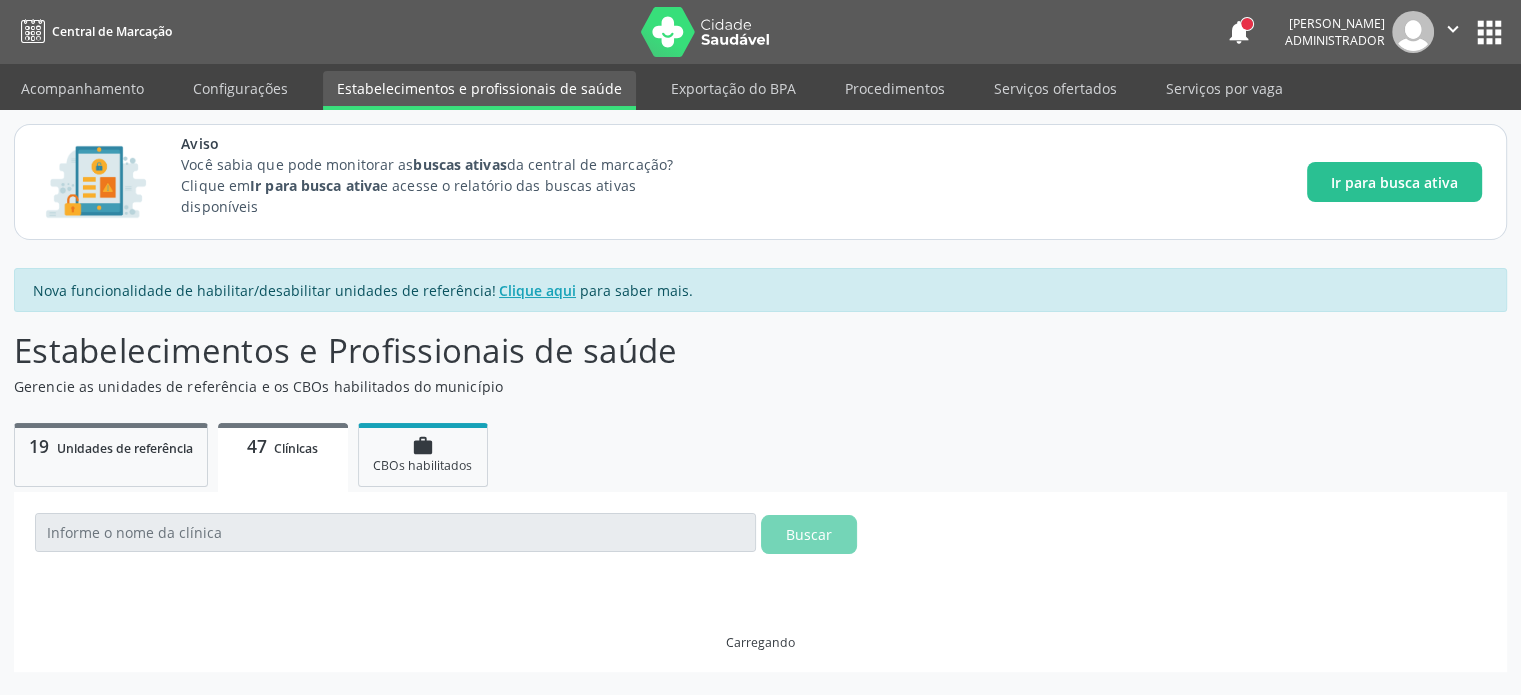 scroll, scrollTop: 0, scrollLeft: 0, axis: both 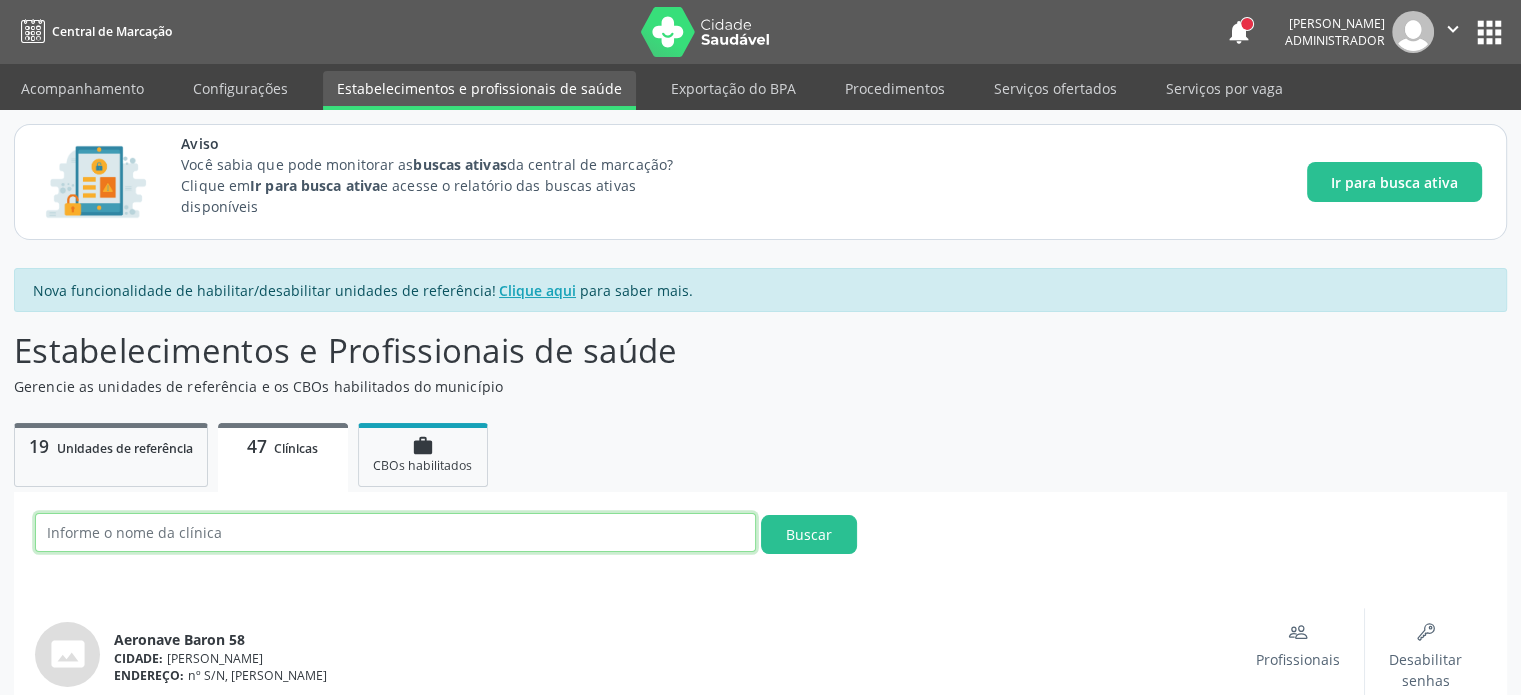 click at bounding box center [395, 532] 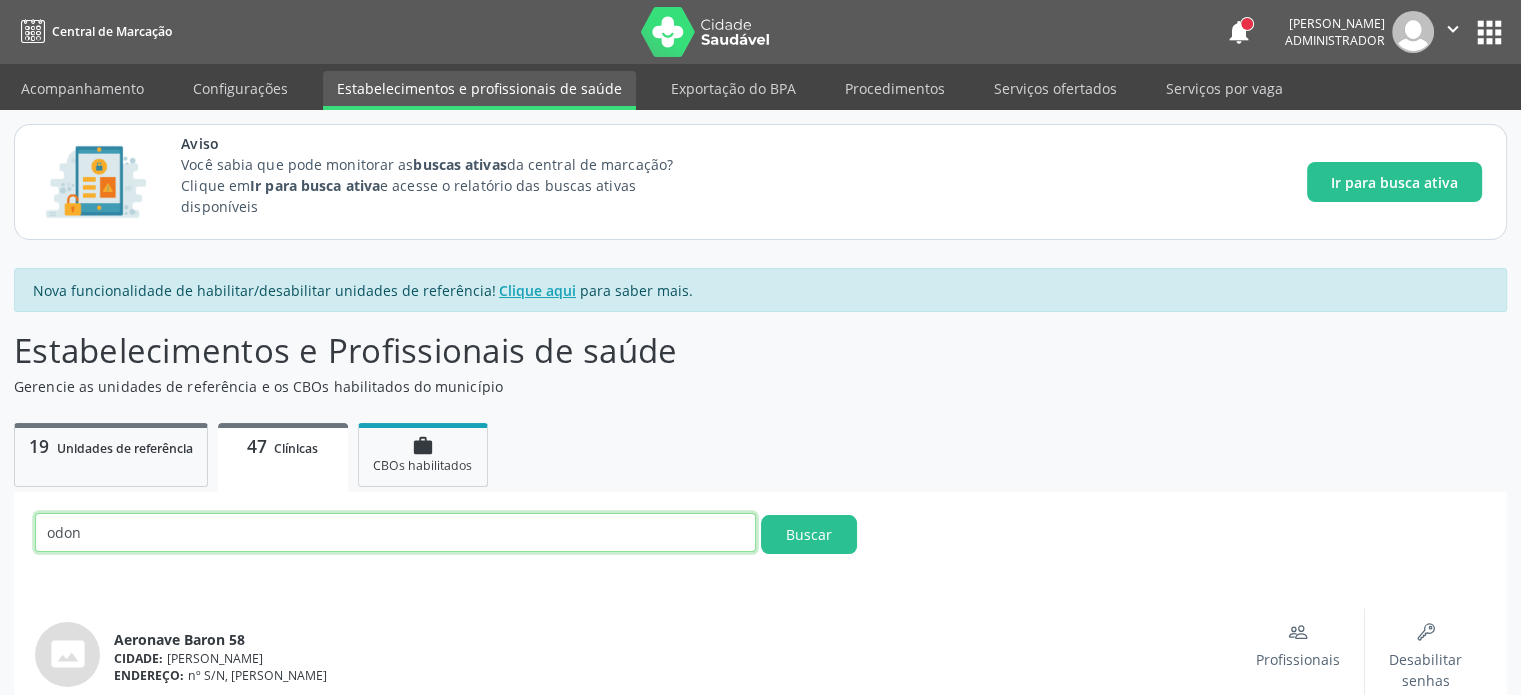 type on "odon" 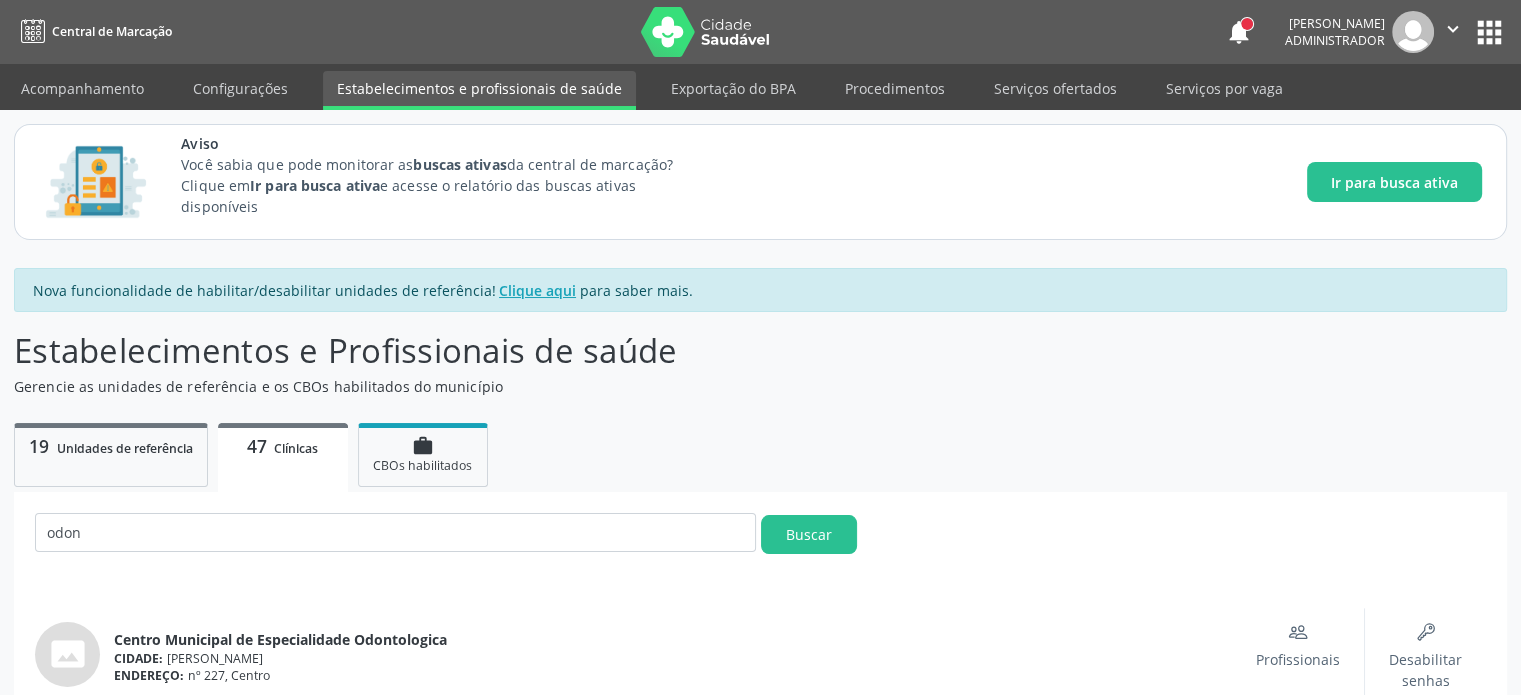 scroll, scrollTop: 183, scrollLeft: 0, axis: vertical 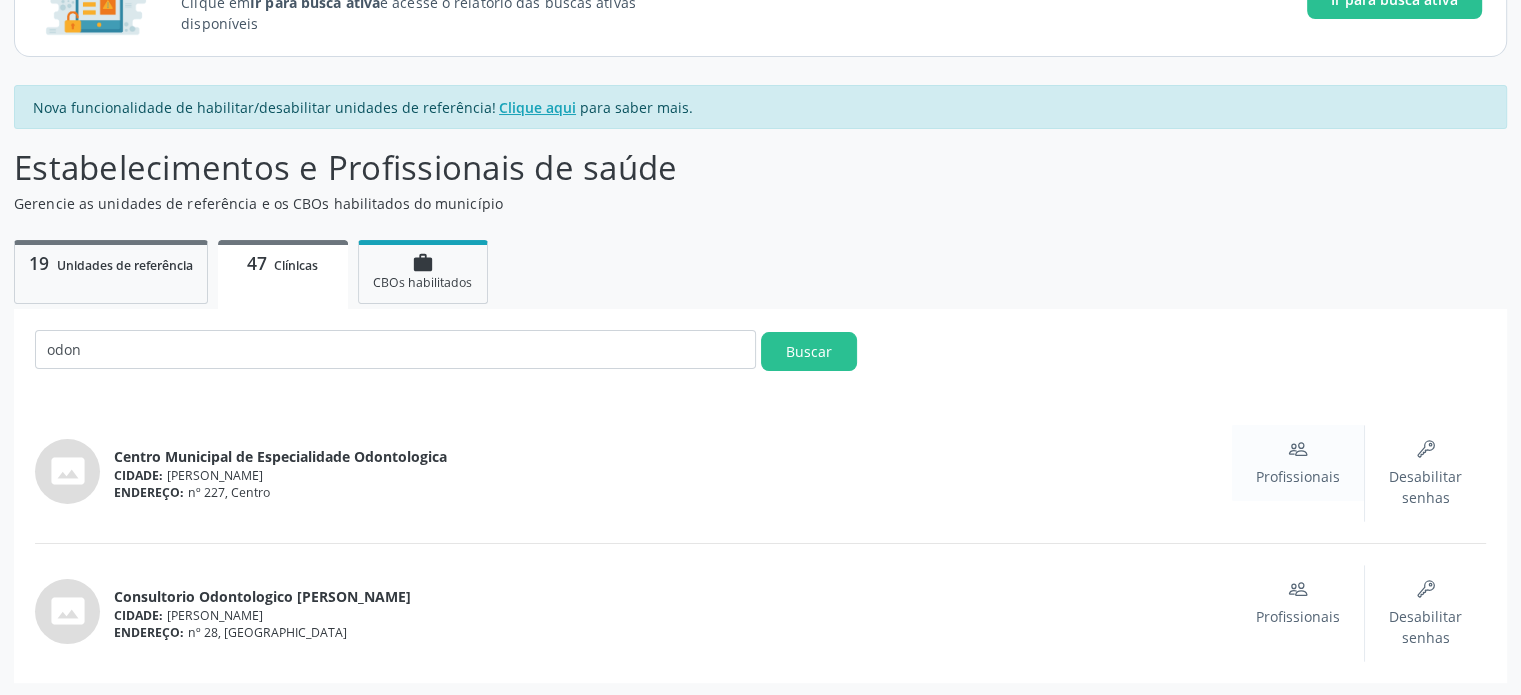 click on "People" 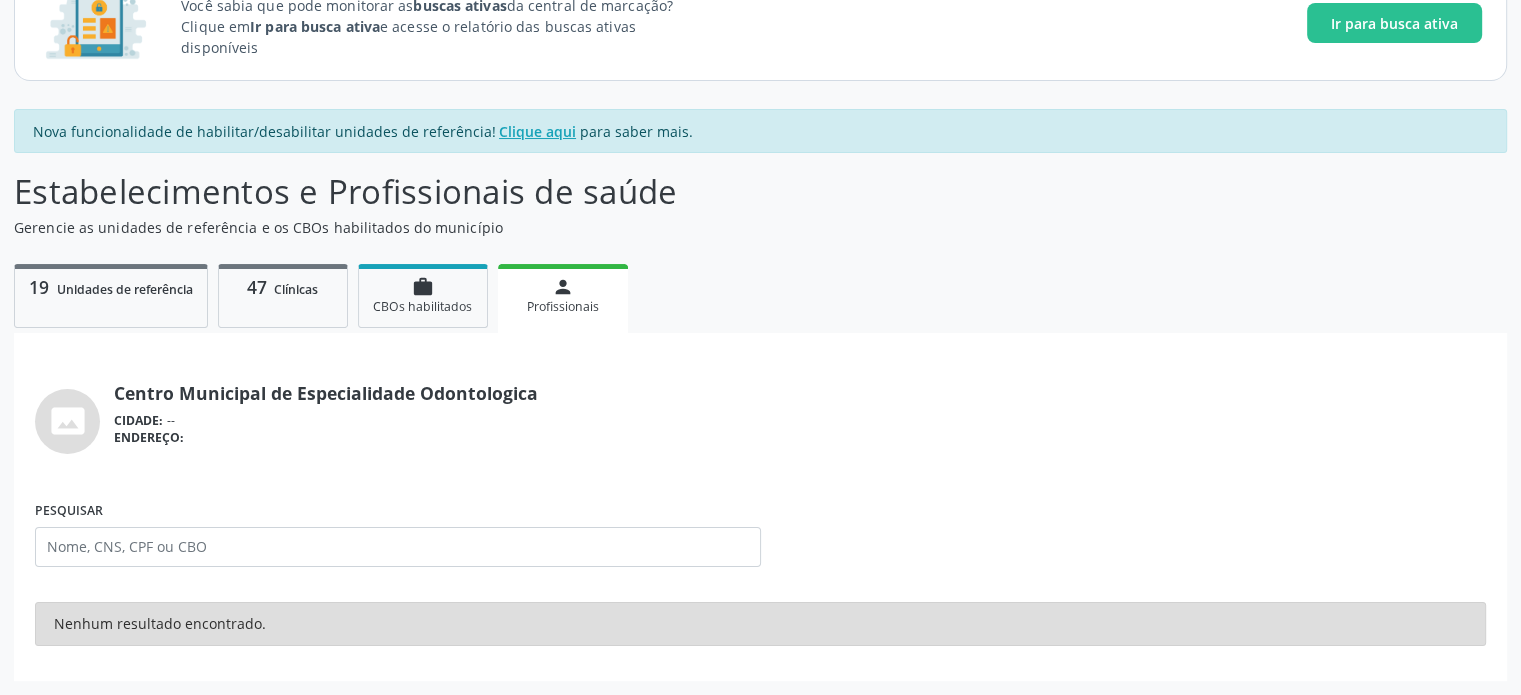 scroll, scrollTop: 156, scrollLeft: 0, axis: vertical 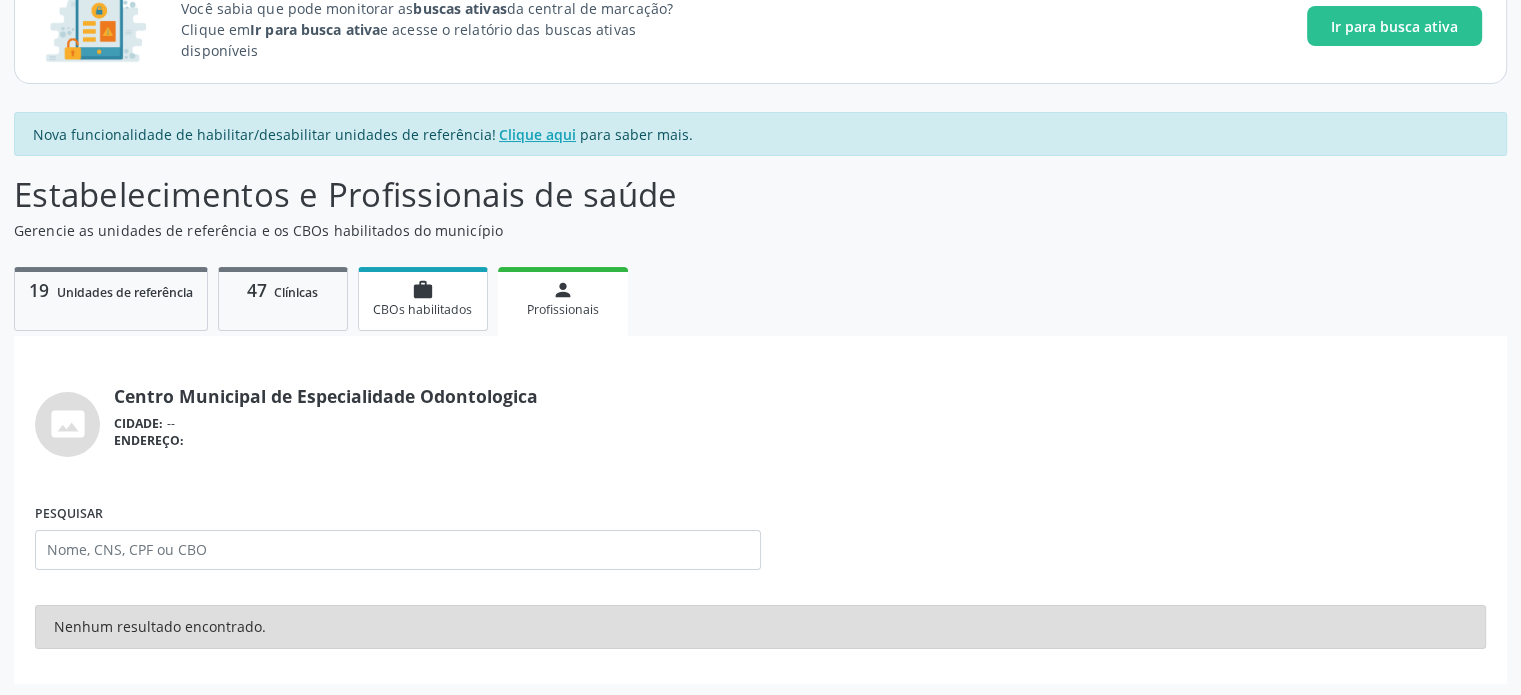 click on "CBOs habilitados" at bounding box center (422, 309) 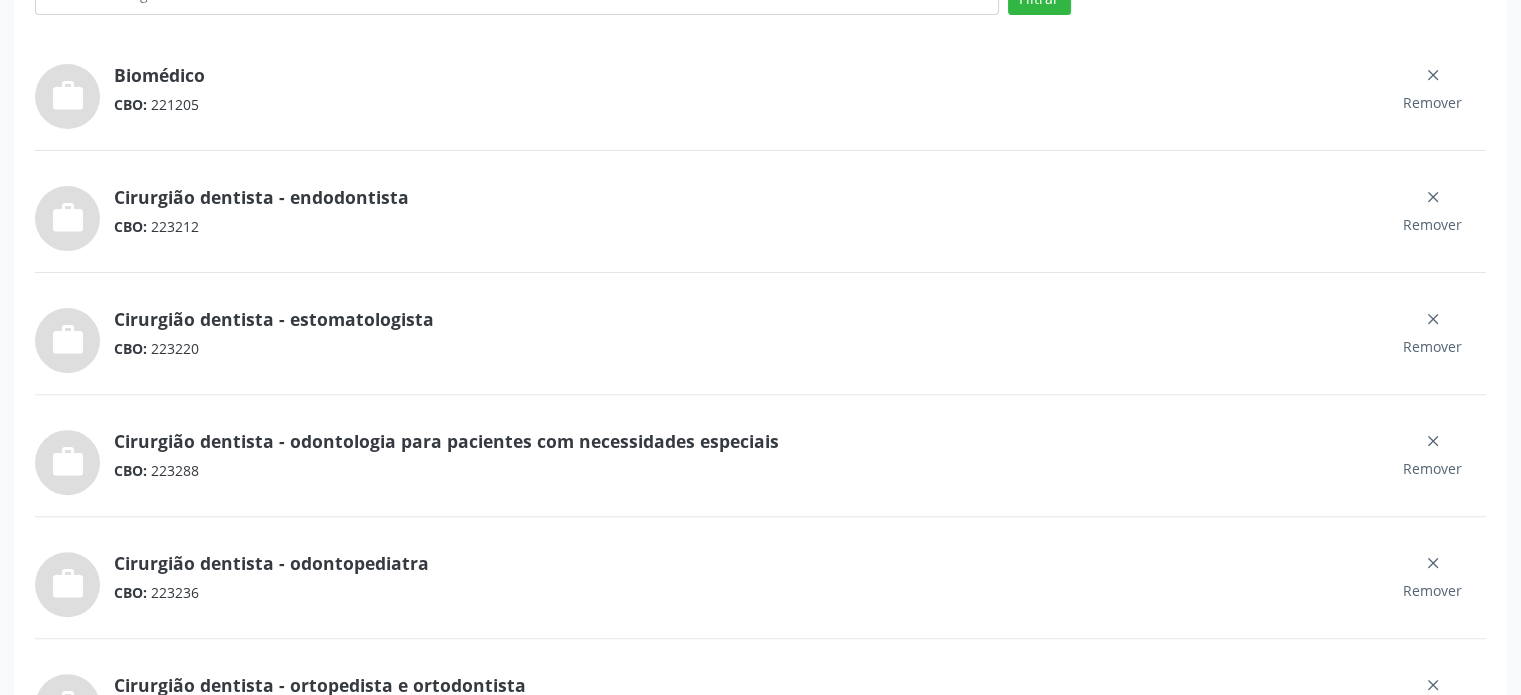 scroll, scrollTop: 460, scrollLeft: 0, axis: vertical 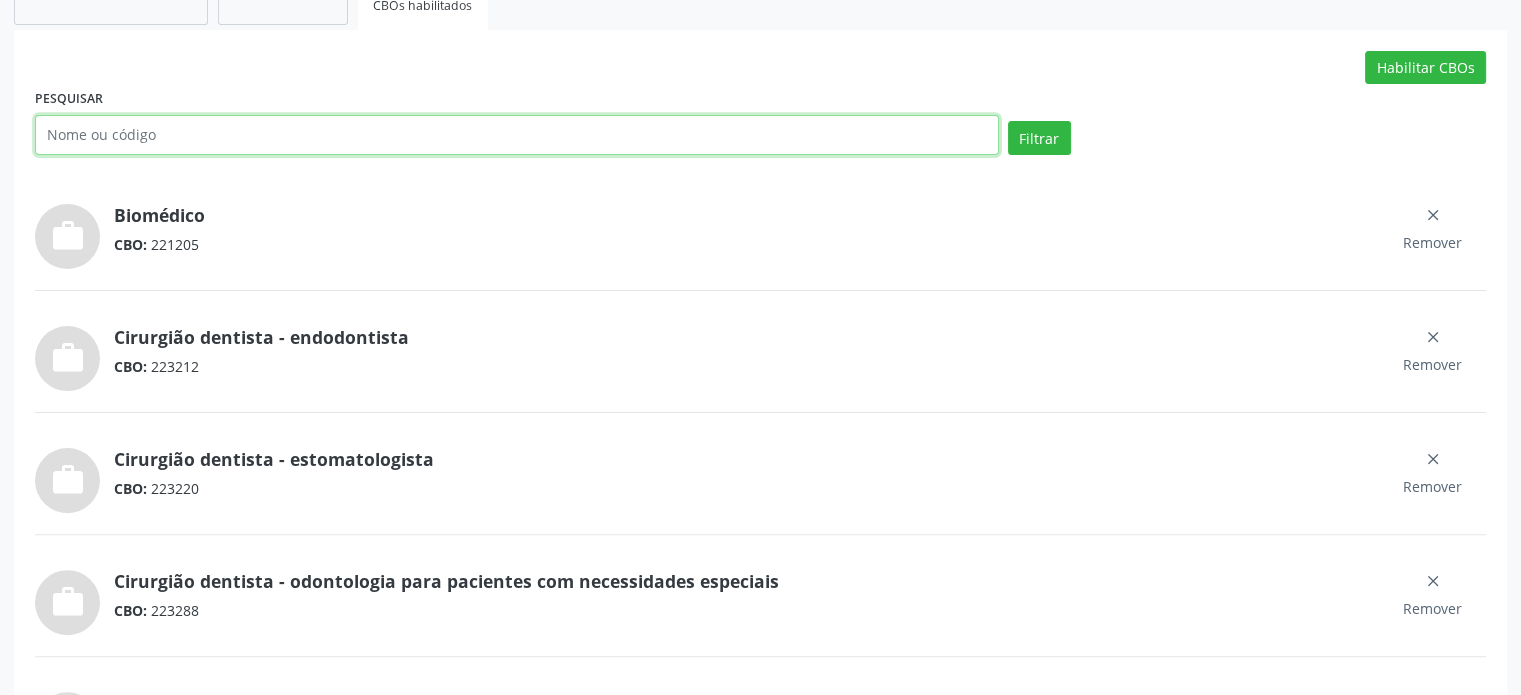 click at bounding box center (517, 135) 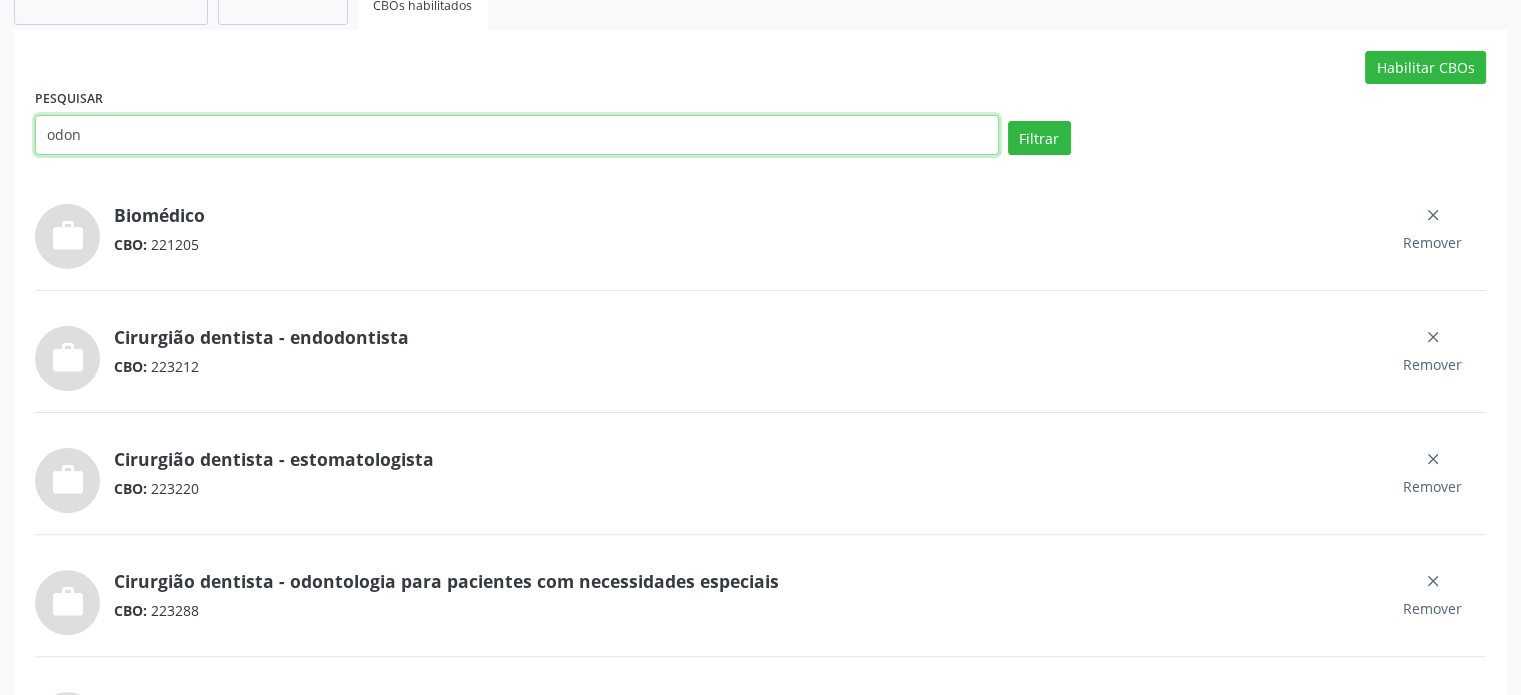 type on "odon" 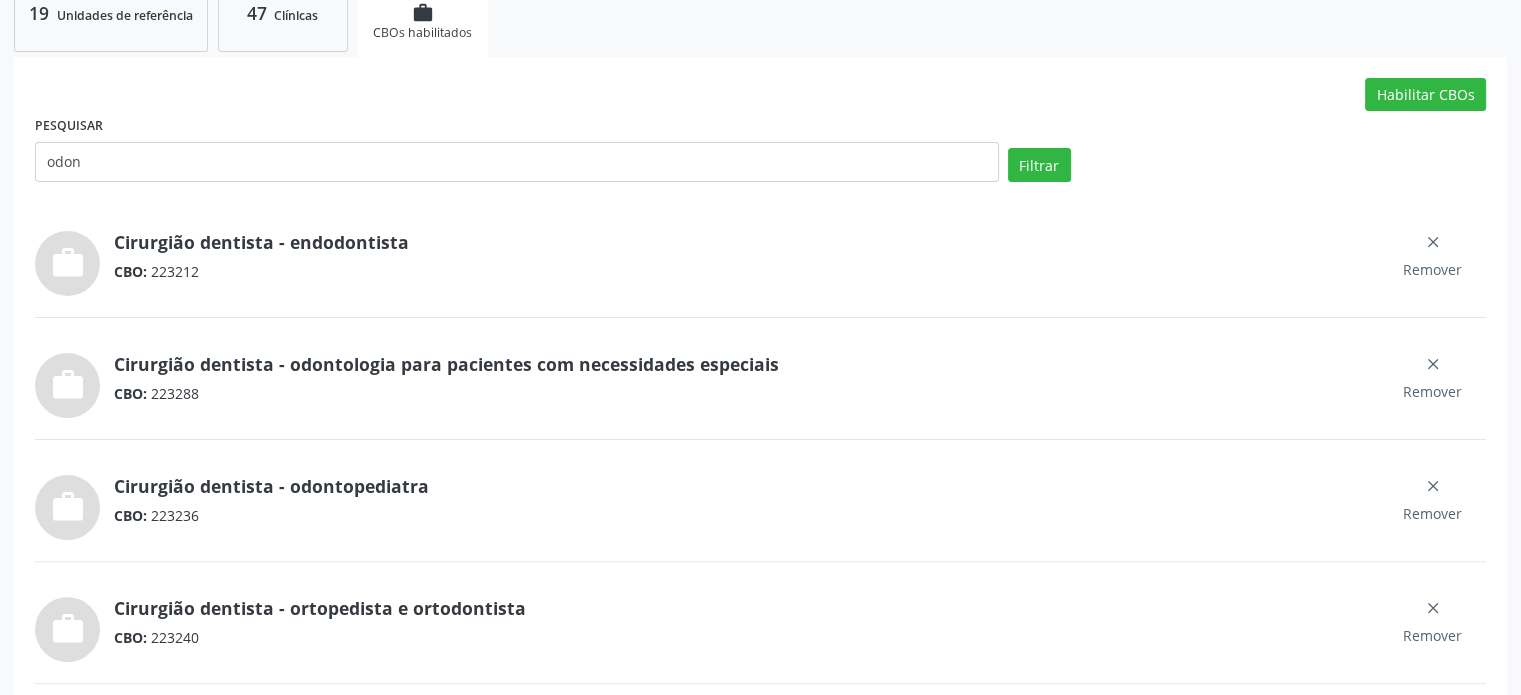 scroll, scrollTop: 388, scrollLeft: 0, axis: vertical 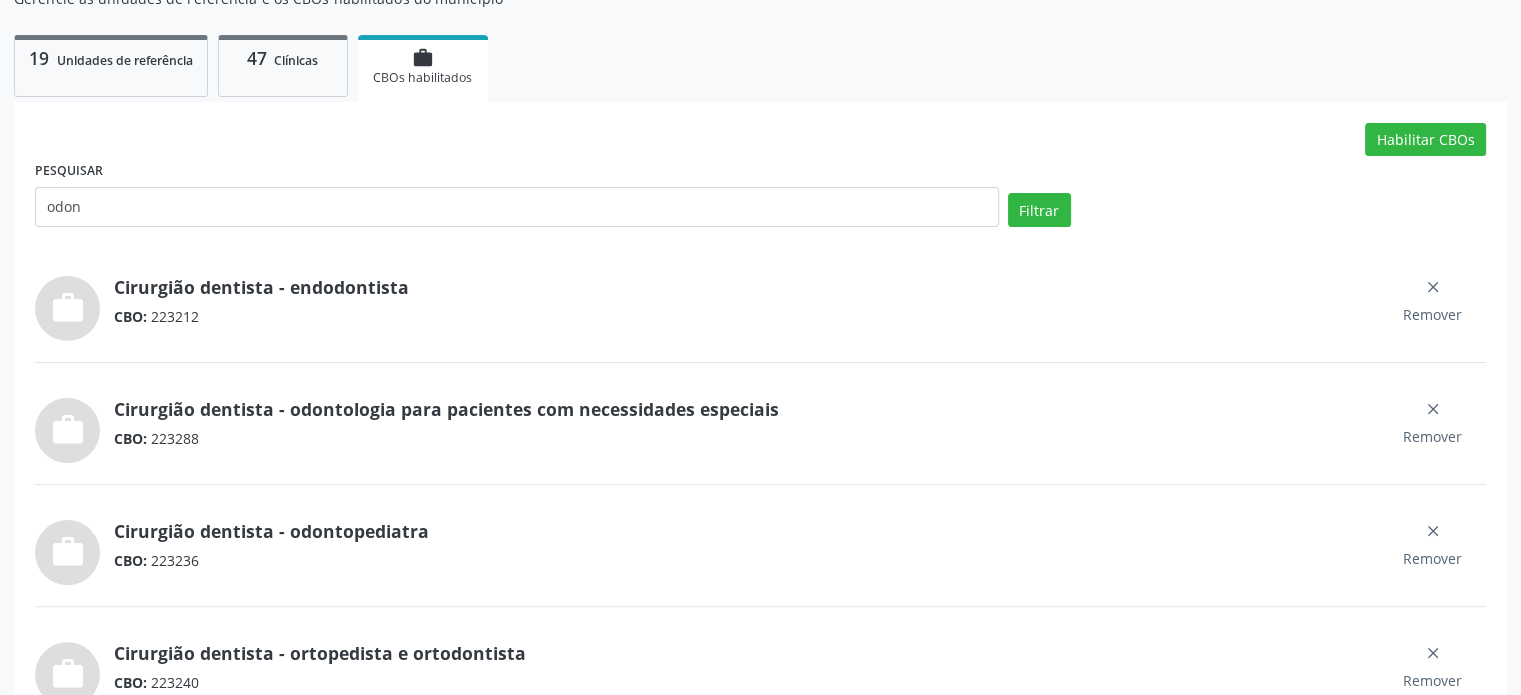 click on "CBO:
223212" at bounding box center [746, 316] 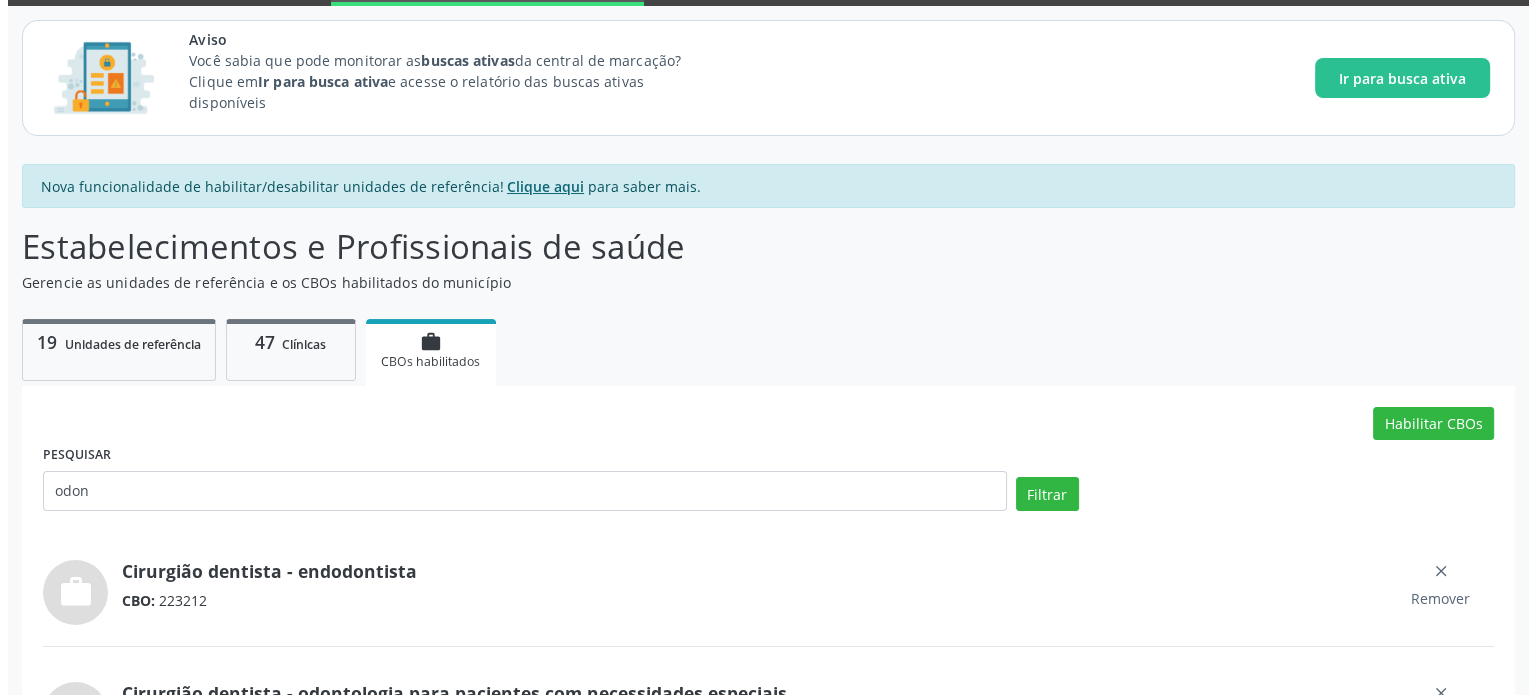 scroll, scrollTop: 0, scrollLeft: 0, axis: both 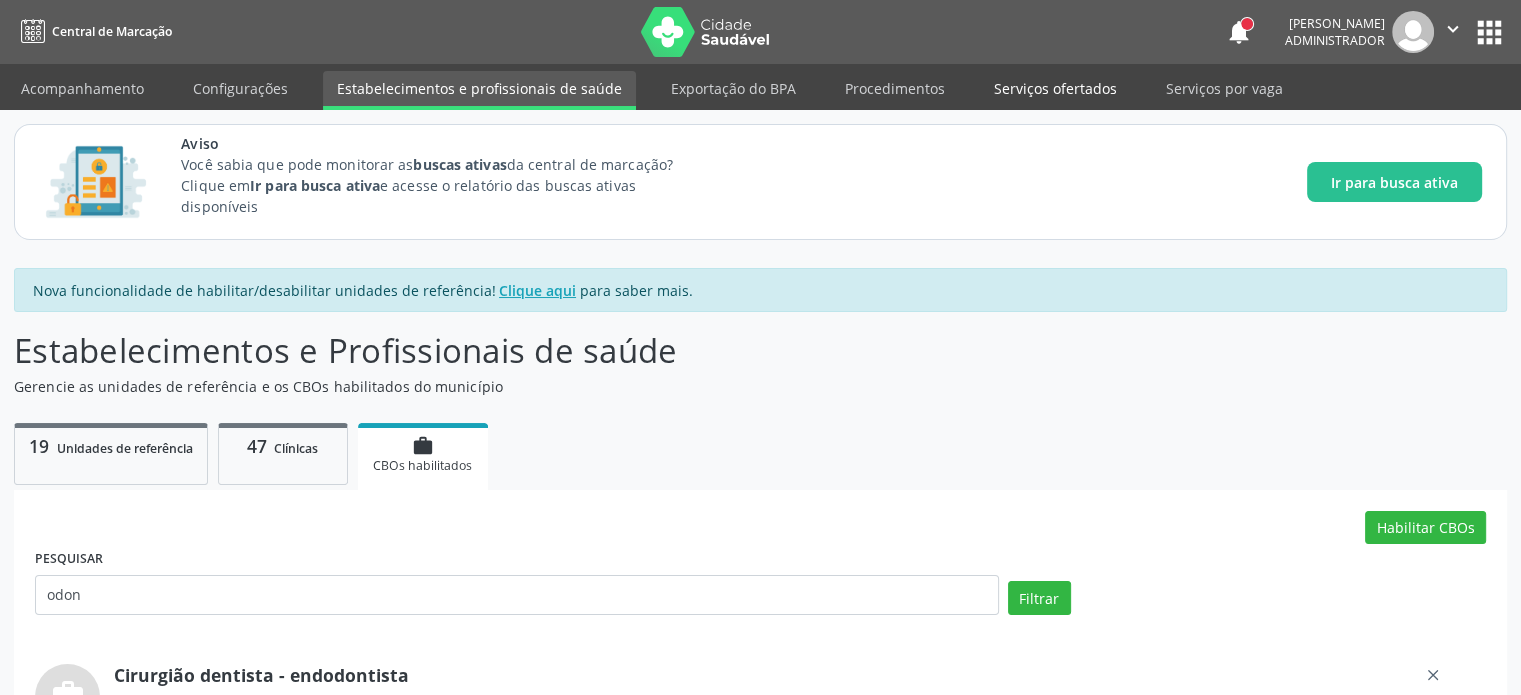 click on "Serviços ofertados" at bounding box center [1055, 88] 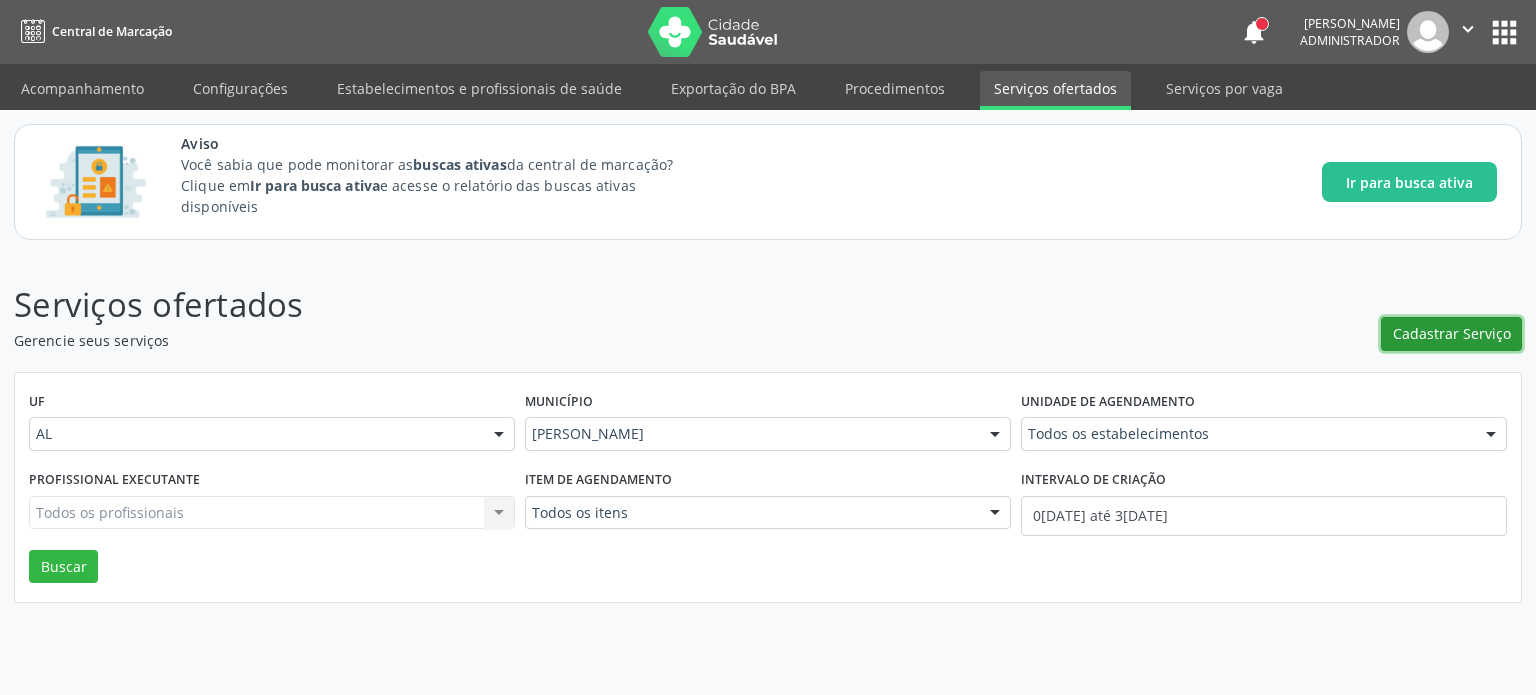 click on "Cadastrar Serviço" at bounding box center [1452, 333] 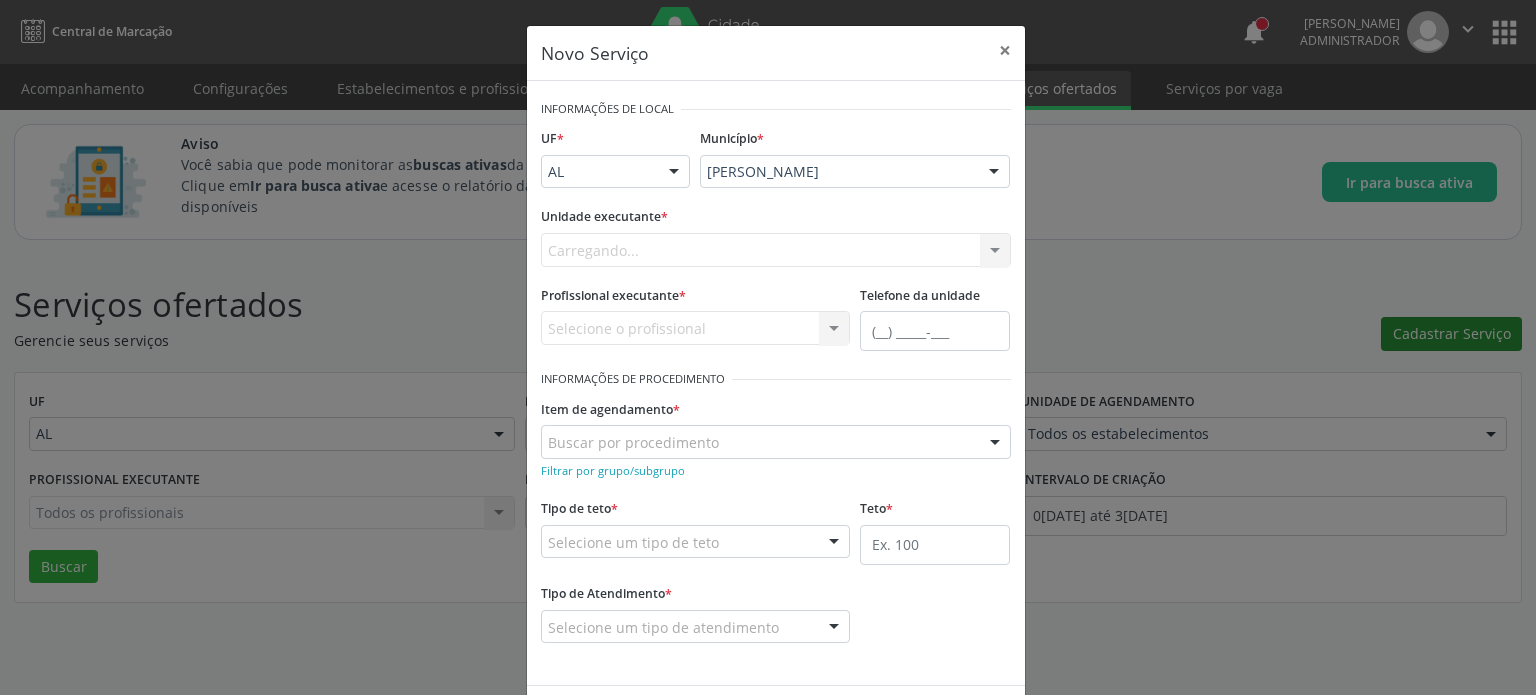 scroll, scrollTop: 0, scrollLeft: 0, axis: both 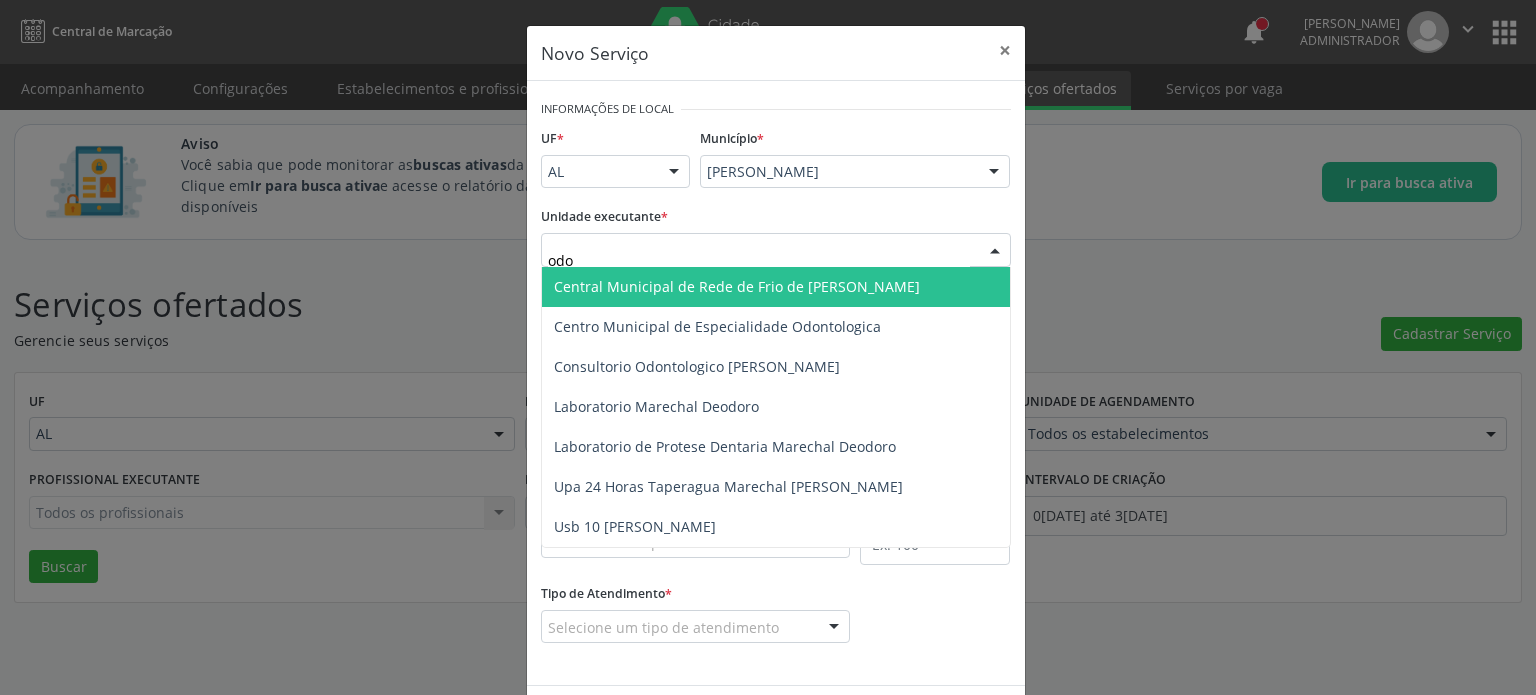 type on "odon" 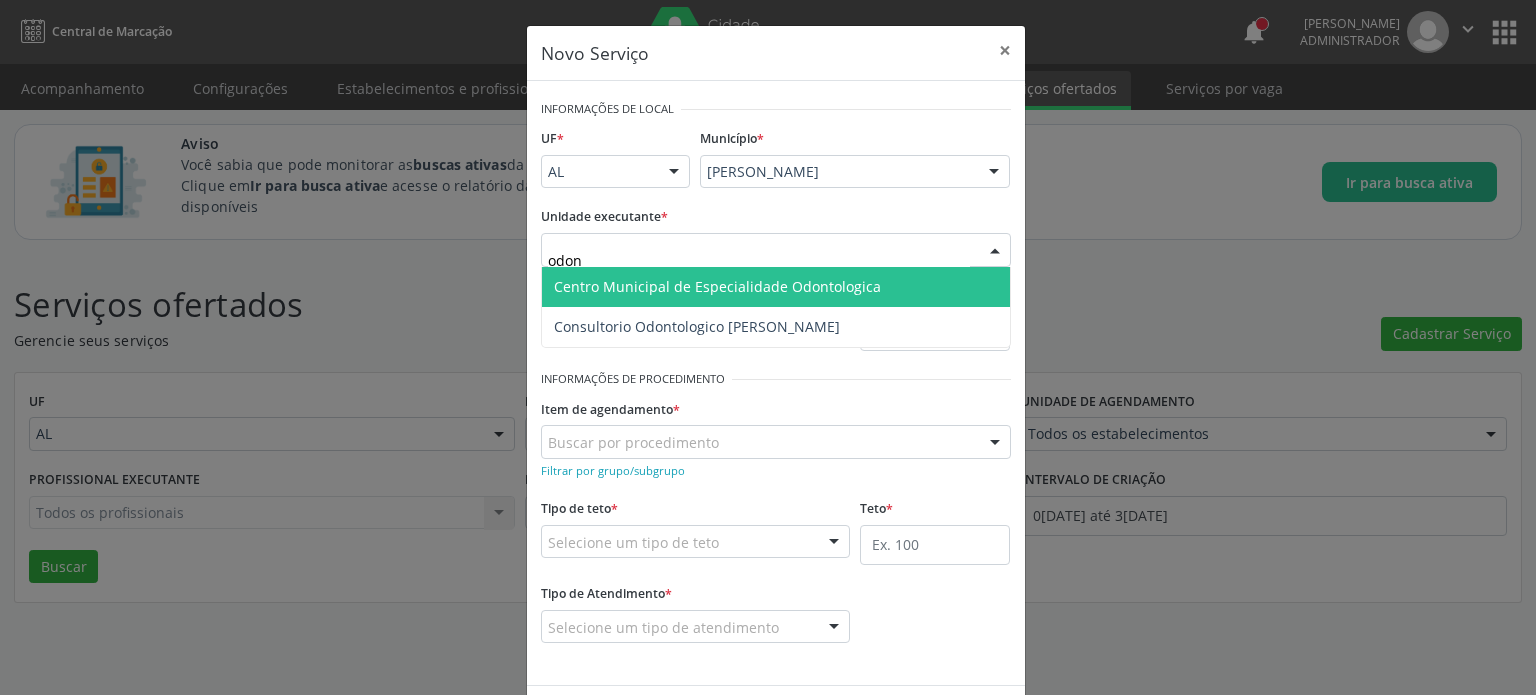 click on "Centro Municipal de Especialidade Odontologica" at bounding box center [717, 286] 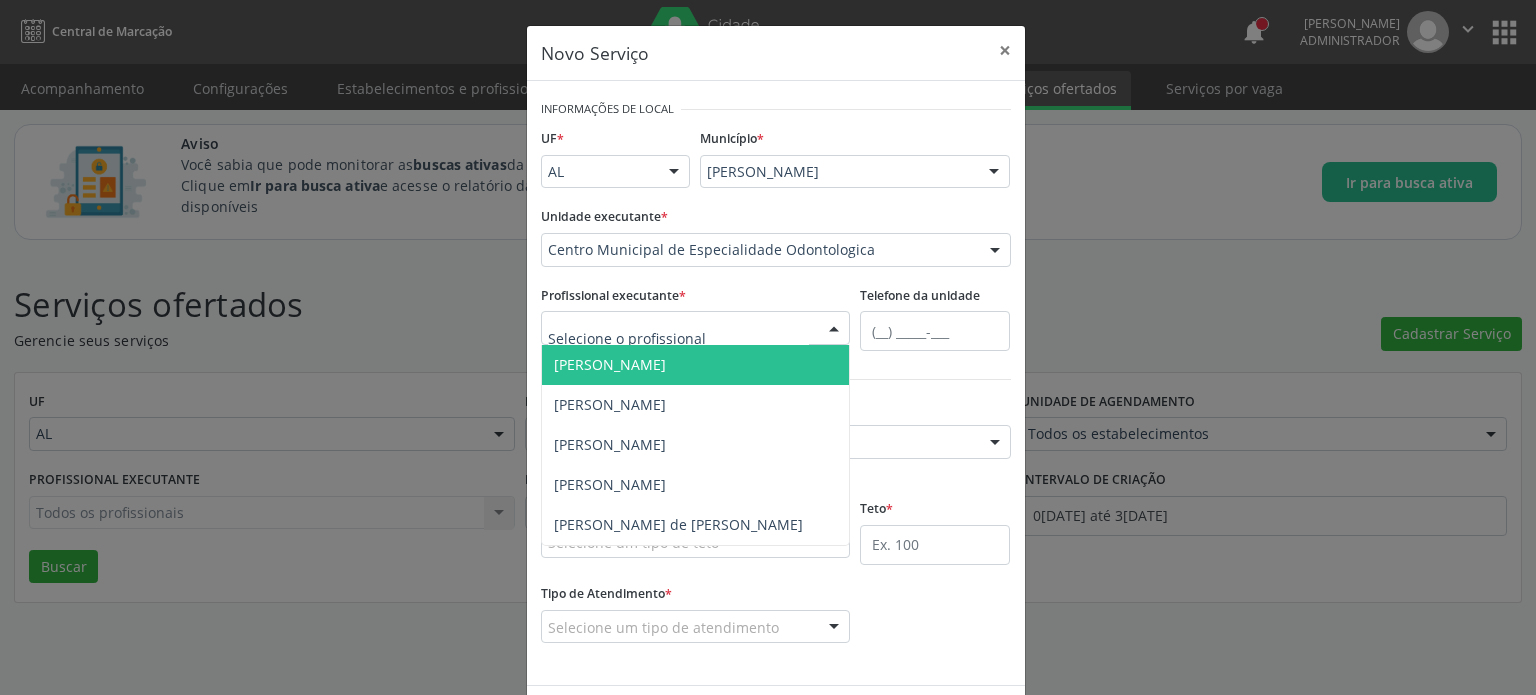 click at bounding box center [696, 328] 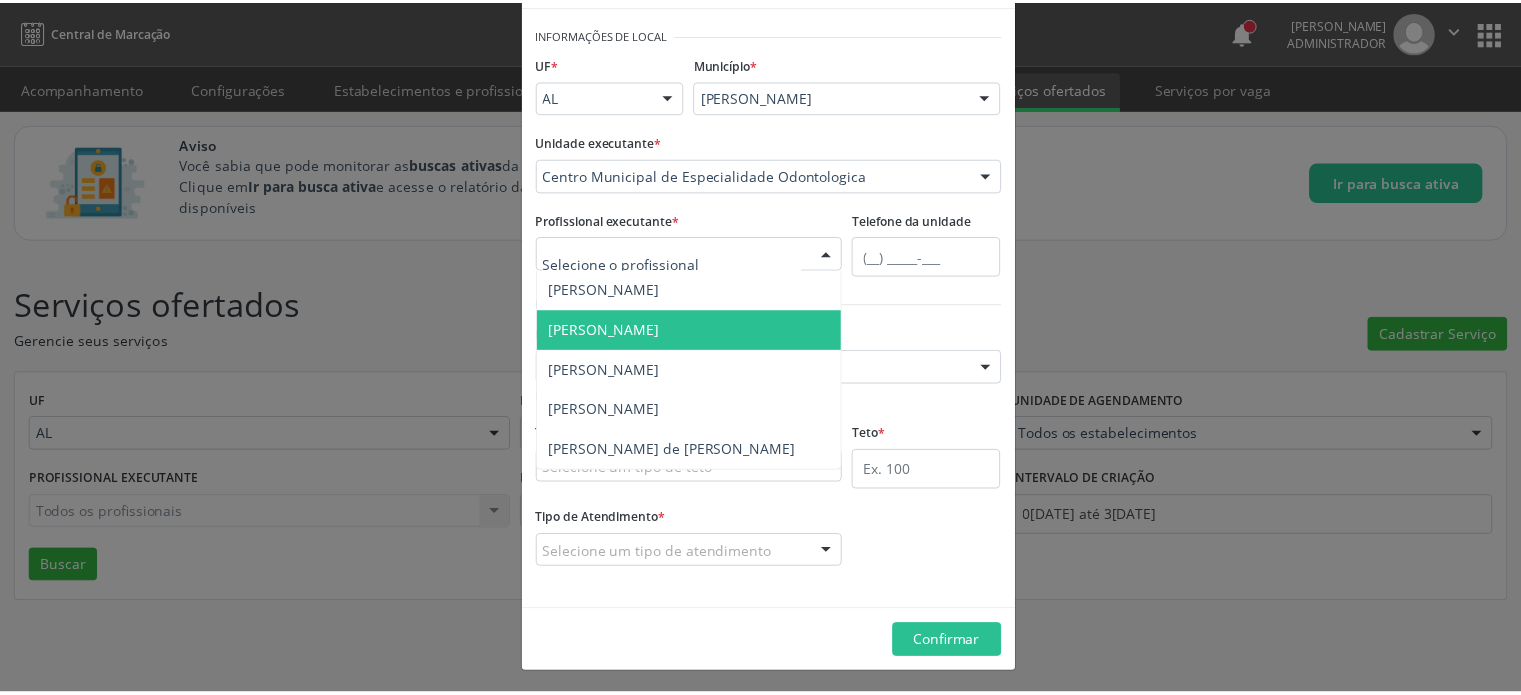 scroll, scrollTop: 0, scrollLeft: 0, axis: both 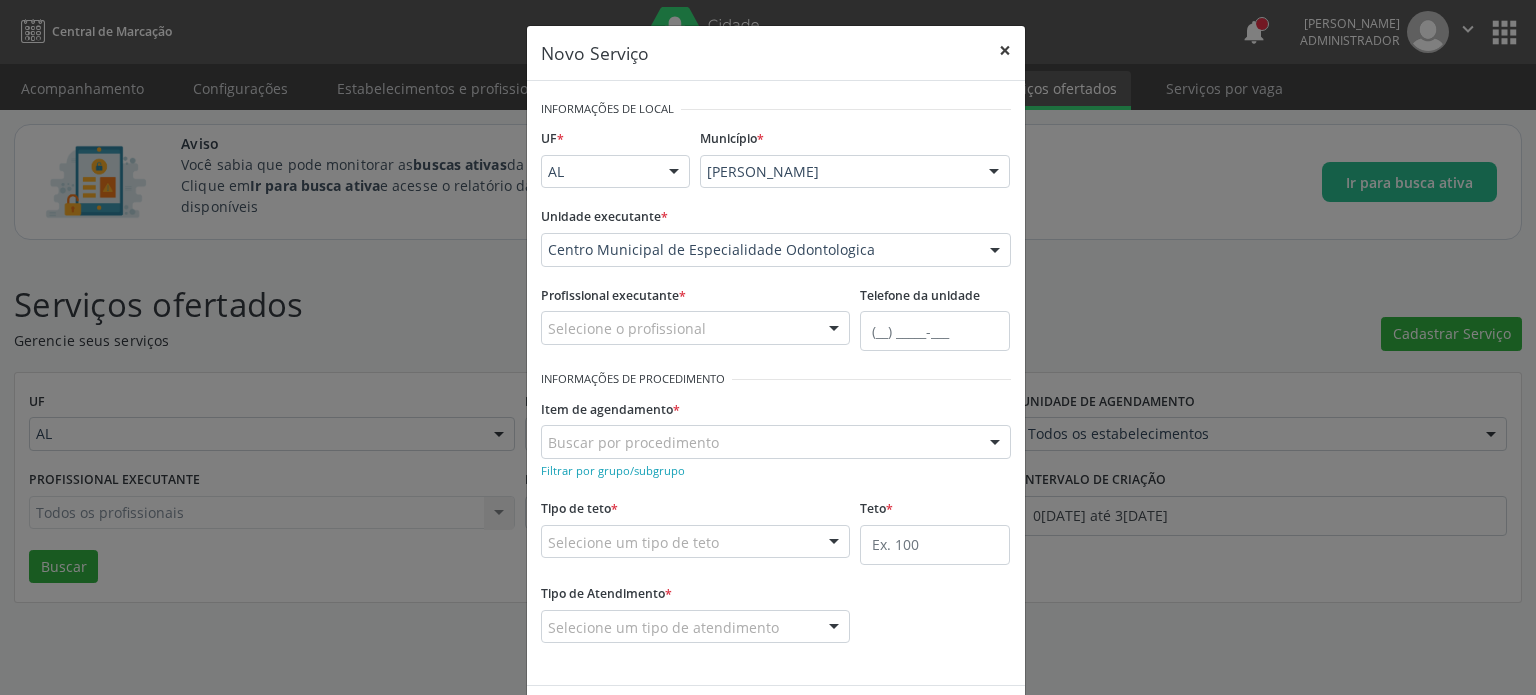 click on "×" at bounding box center (1005, 50) 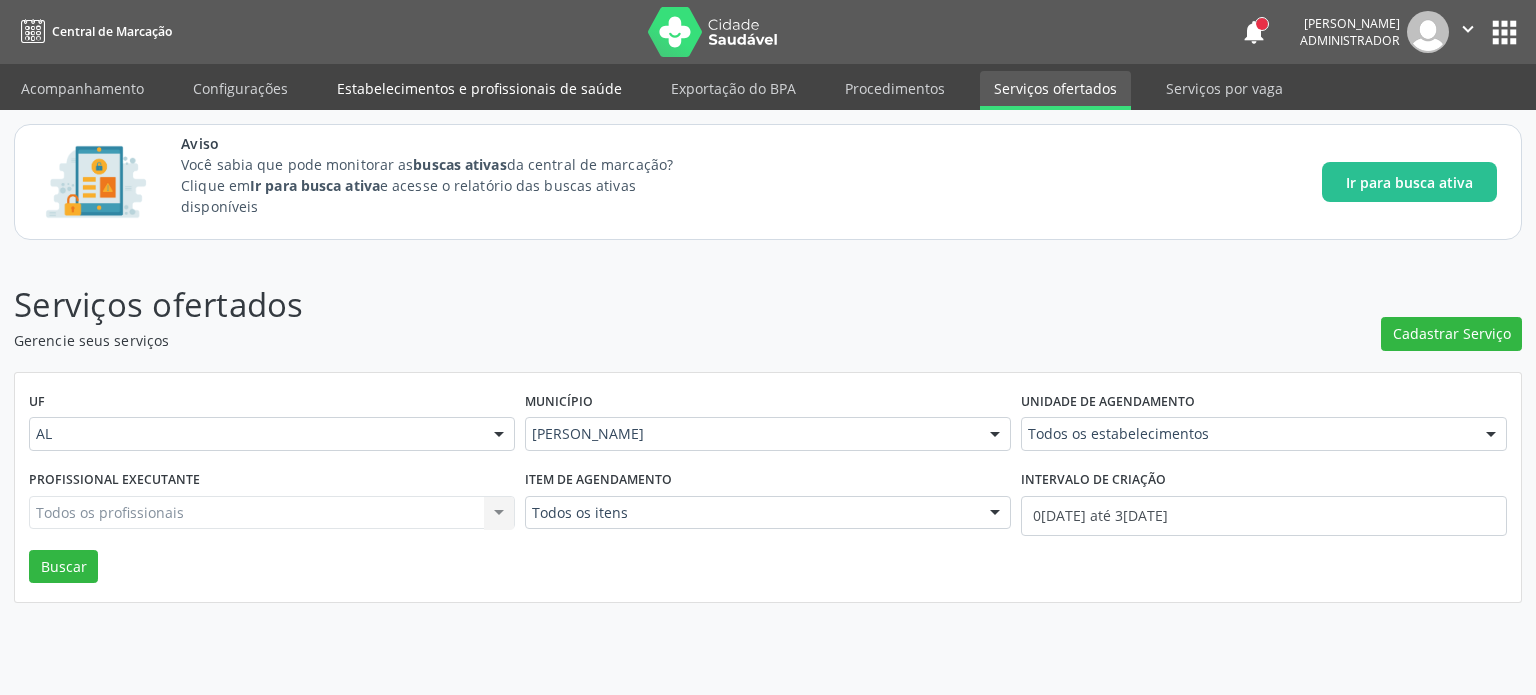 click on "Estabelecimentos e profissionais de saúde" at bounding box center (479, 88) 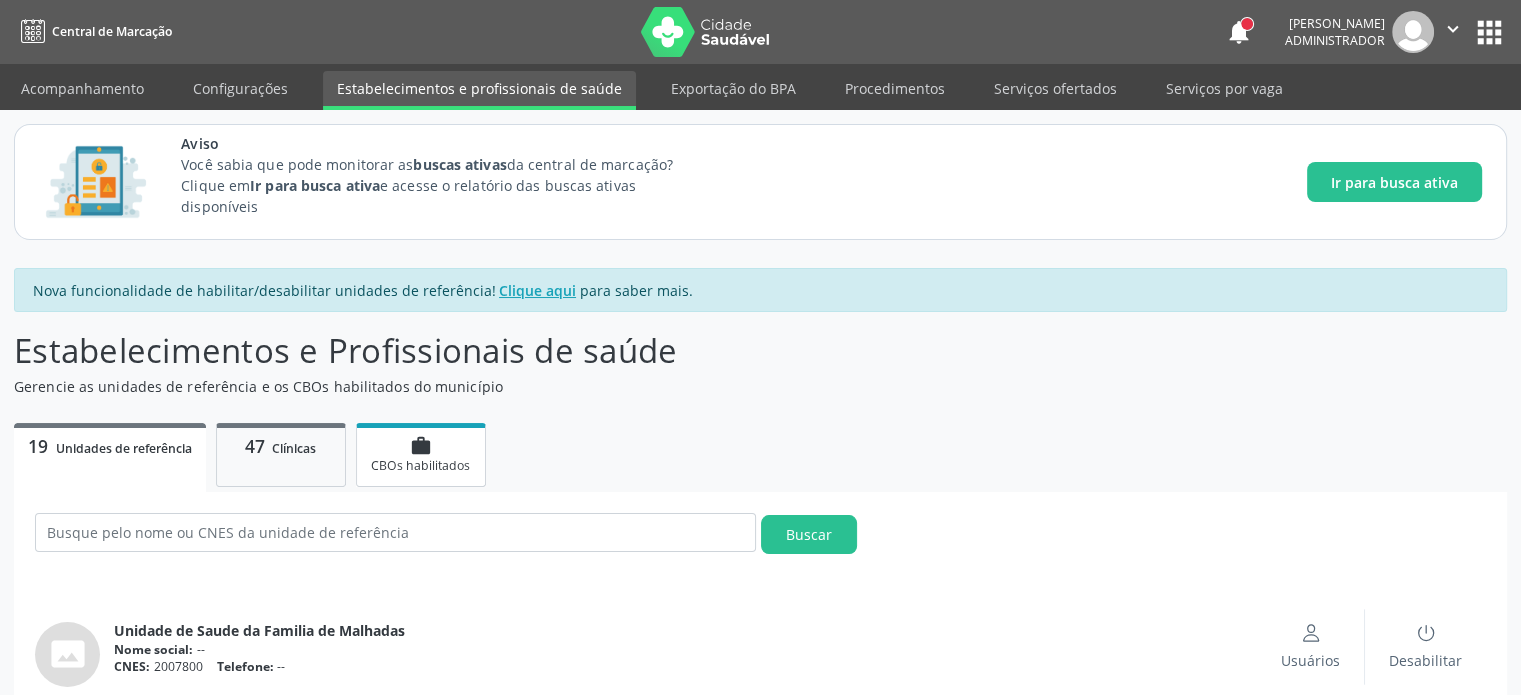 click on "work   CBOs habilitados" at bounding box center [421, 454] 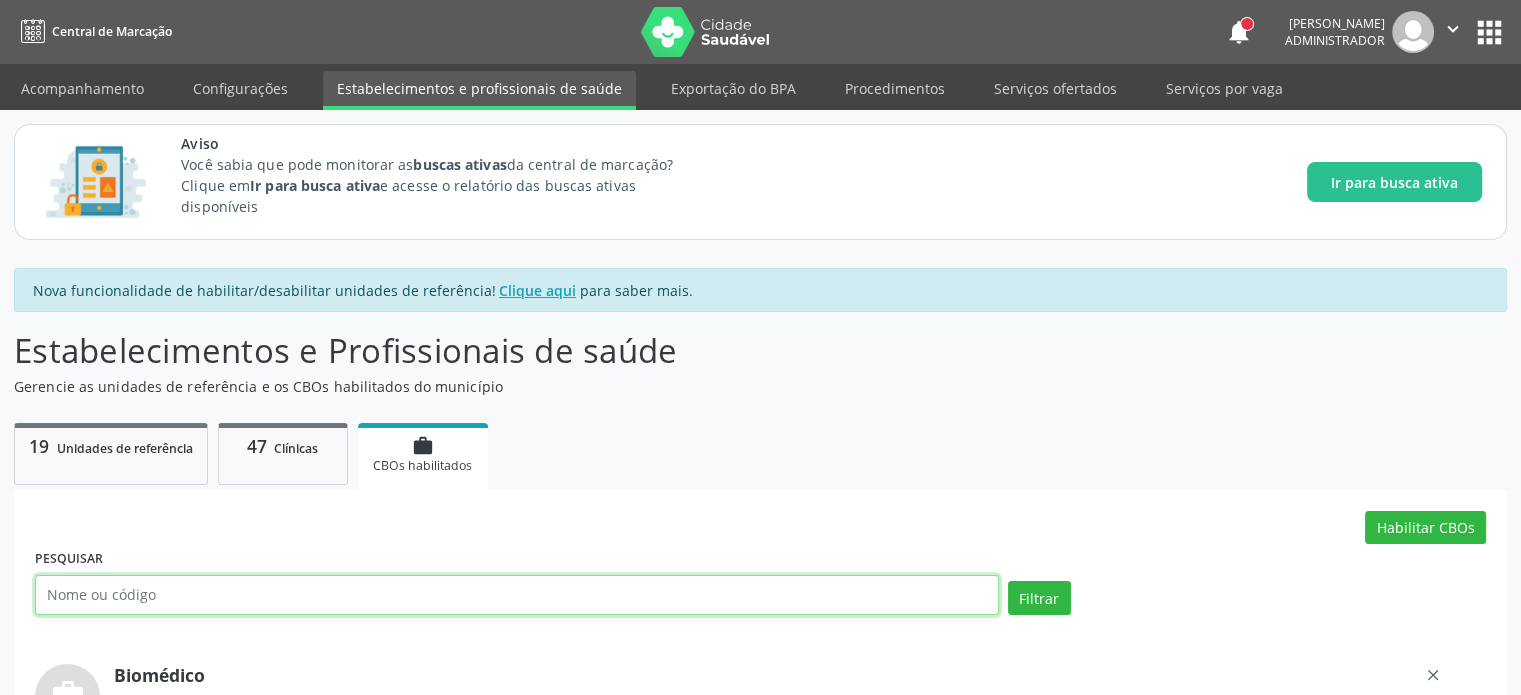 click at bounding box center (517, 595) 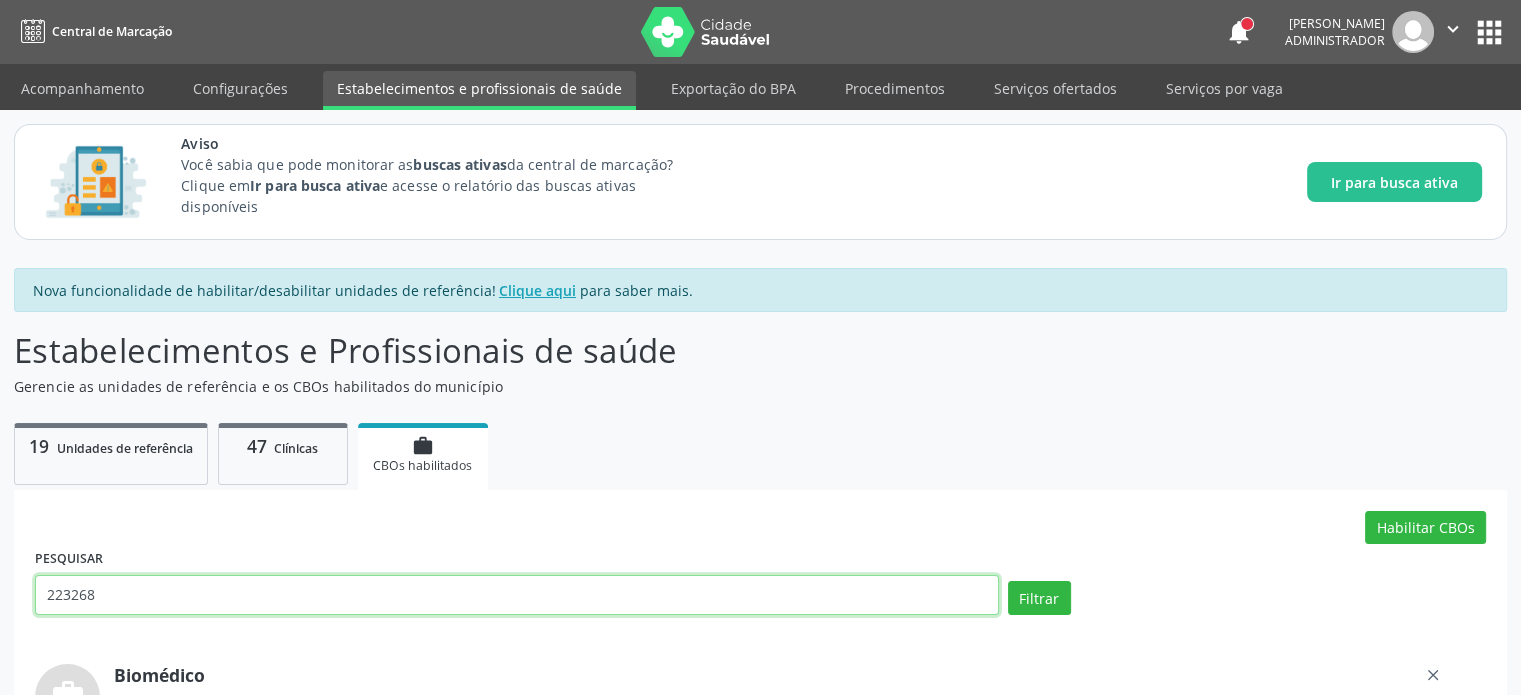 type on "223268" 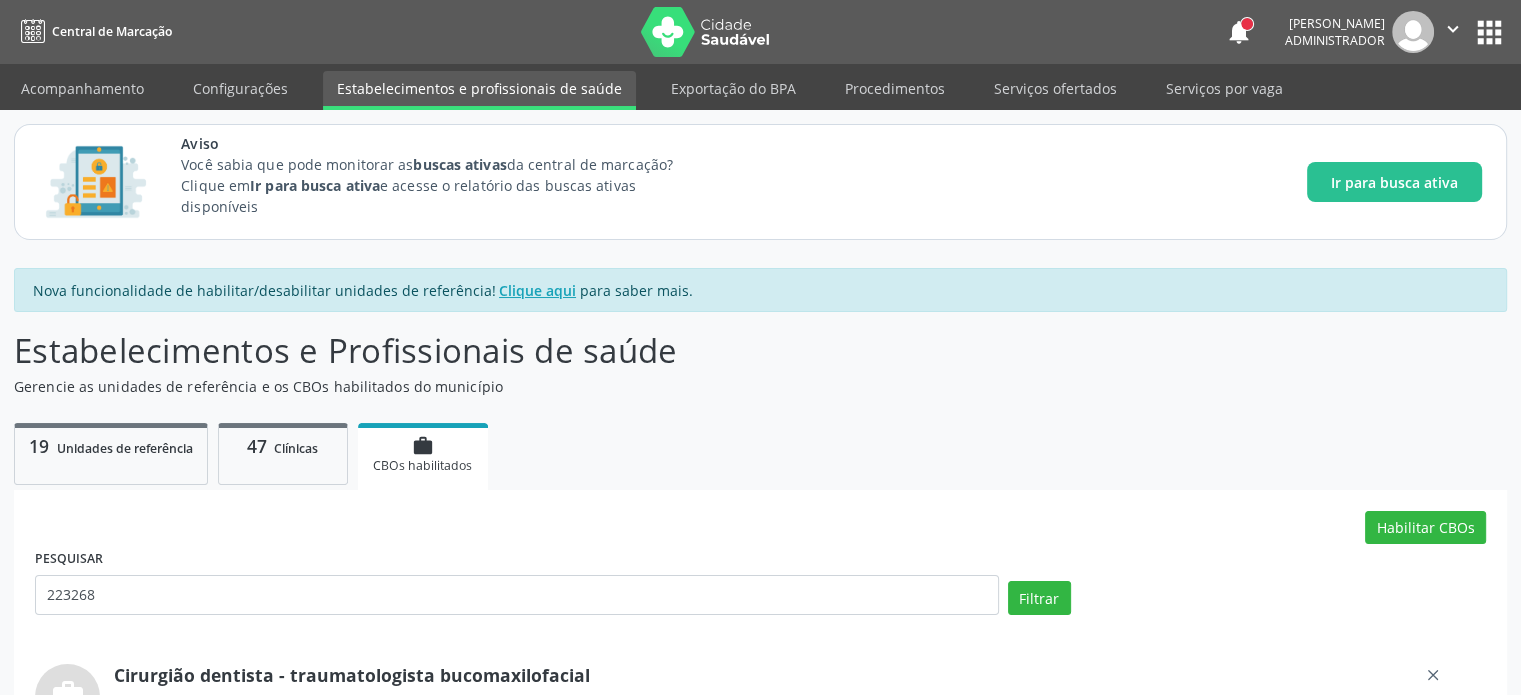 scroll, scrollTop: 67, scrollLeft: 0, axis: vertical 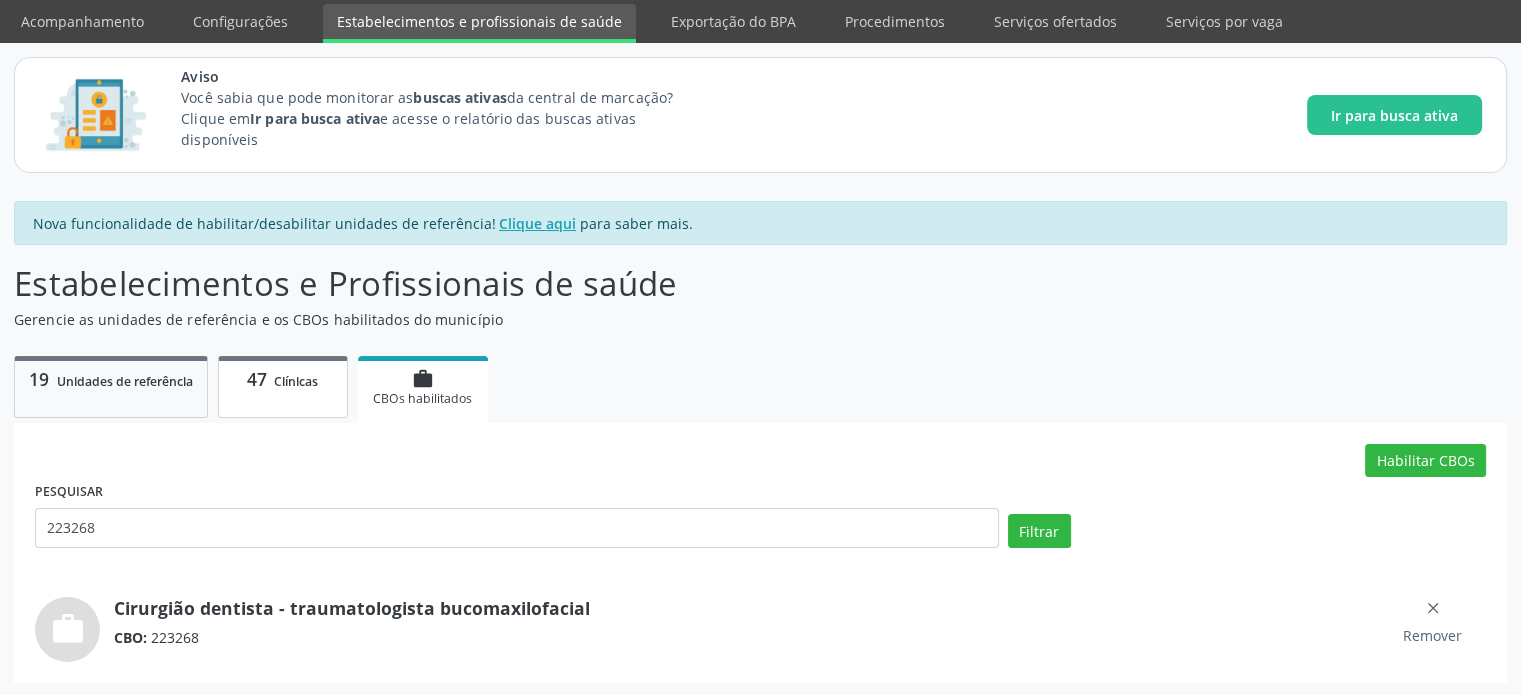 click on "47" at bounding box center (257, 379) 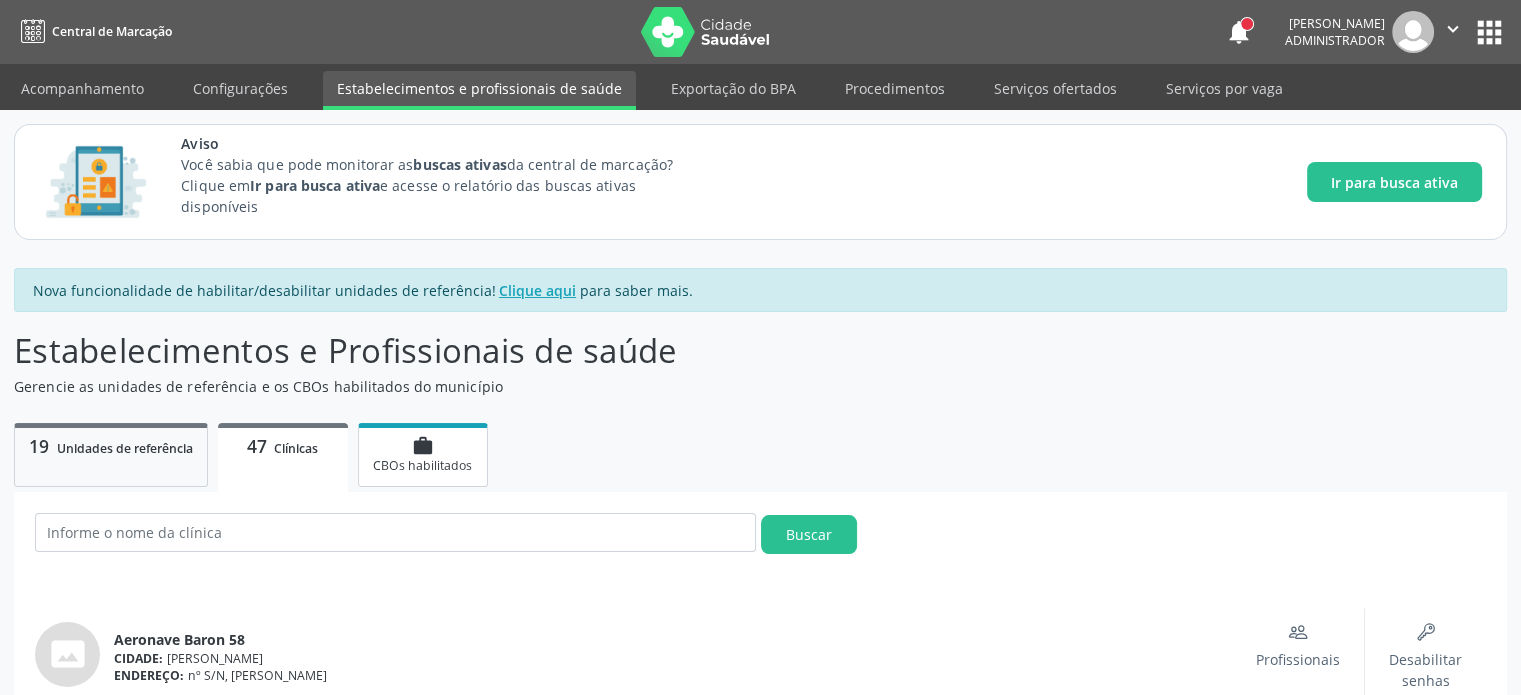 scroll, scrollTop: 178, scrollLeft: 0, axis: vertical 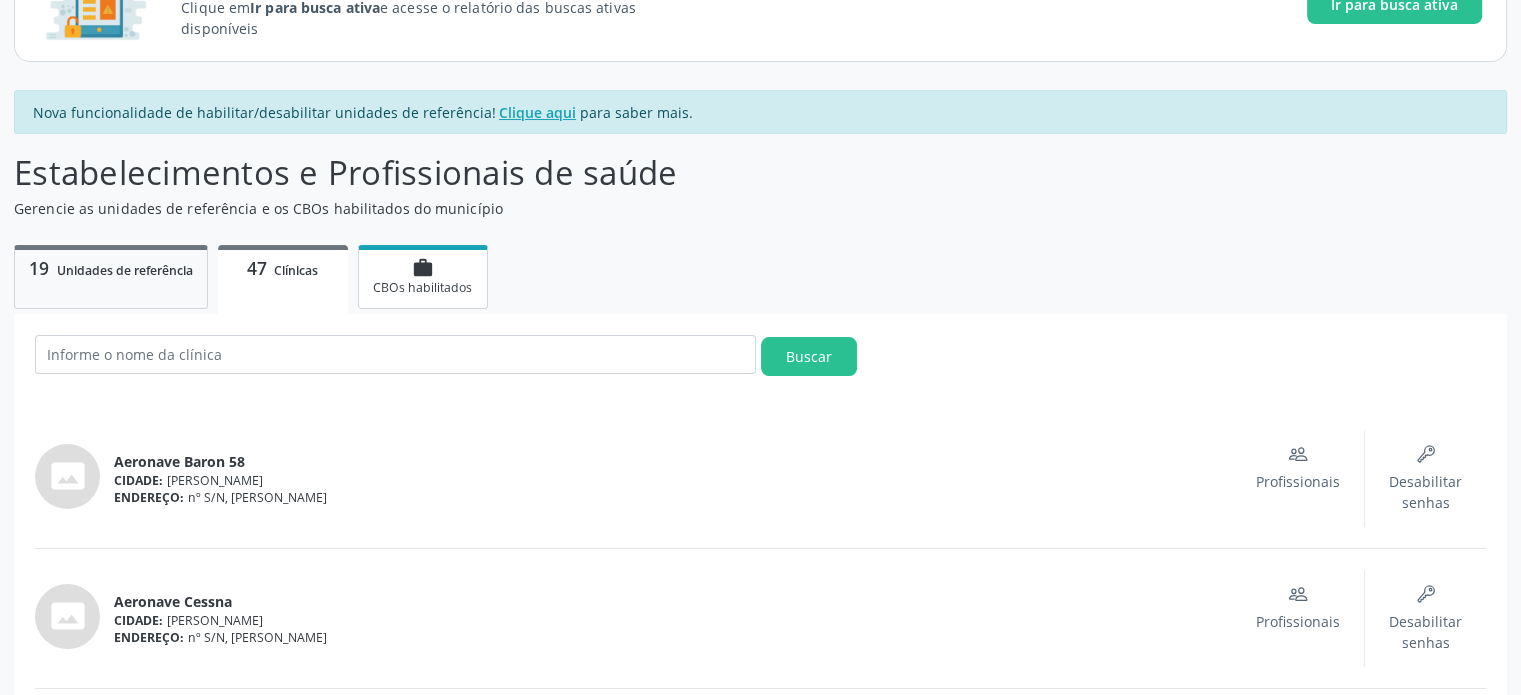 click on "work   CBOs habilitados" at bounding box center (423, 276) 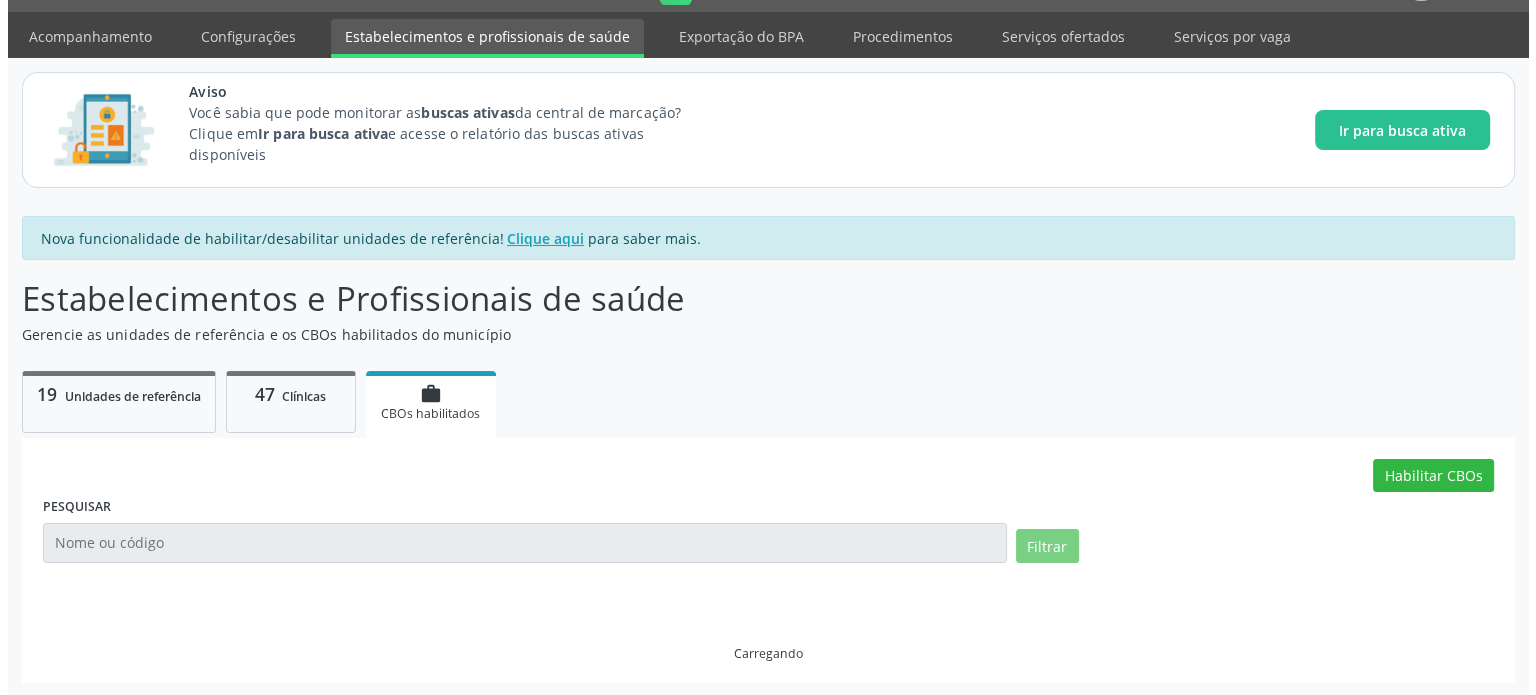 scroll, scrollTop: 178, scrollLeft: 0, axis: vertical 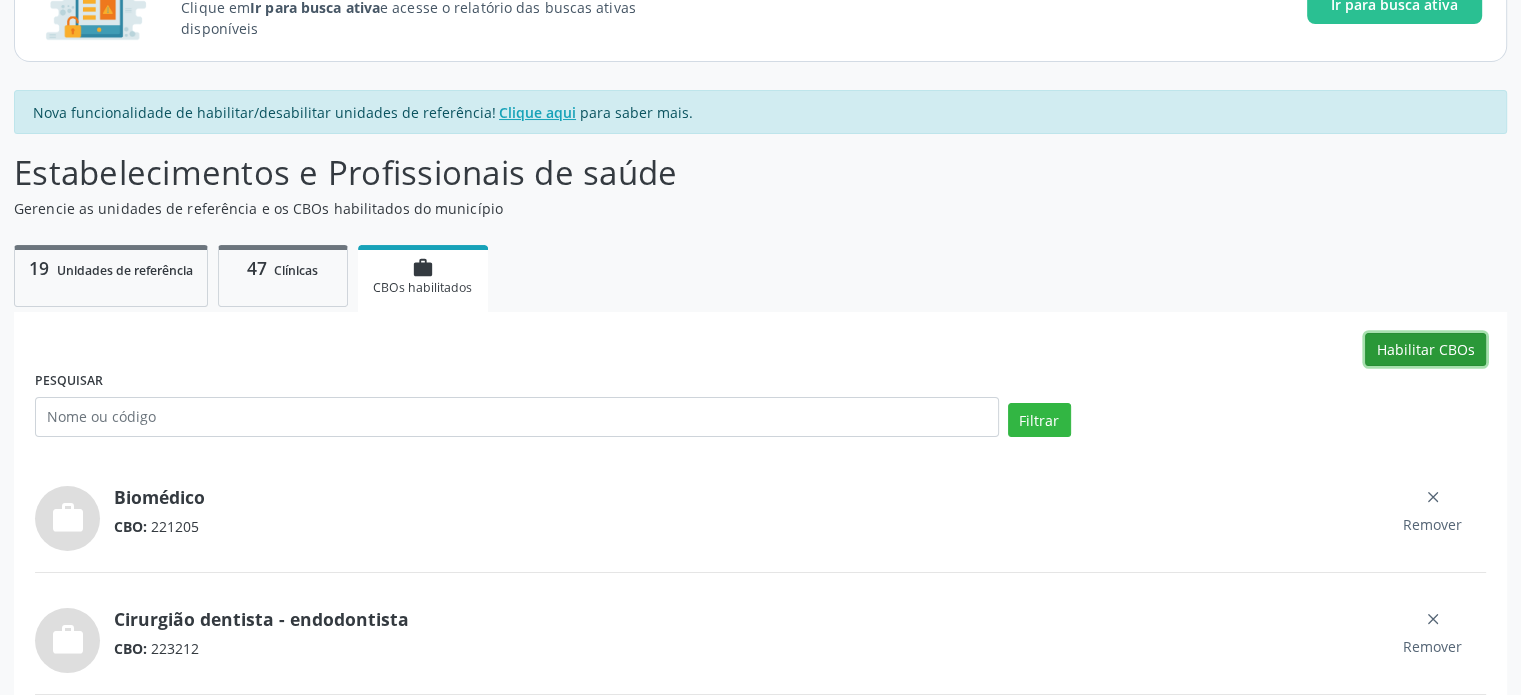 click on "Habilitar CBOs" at bounding box center (1425, 350) 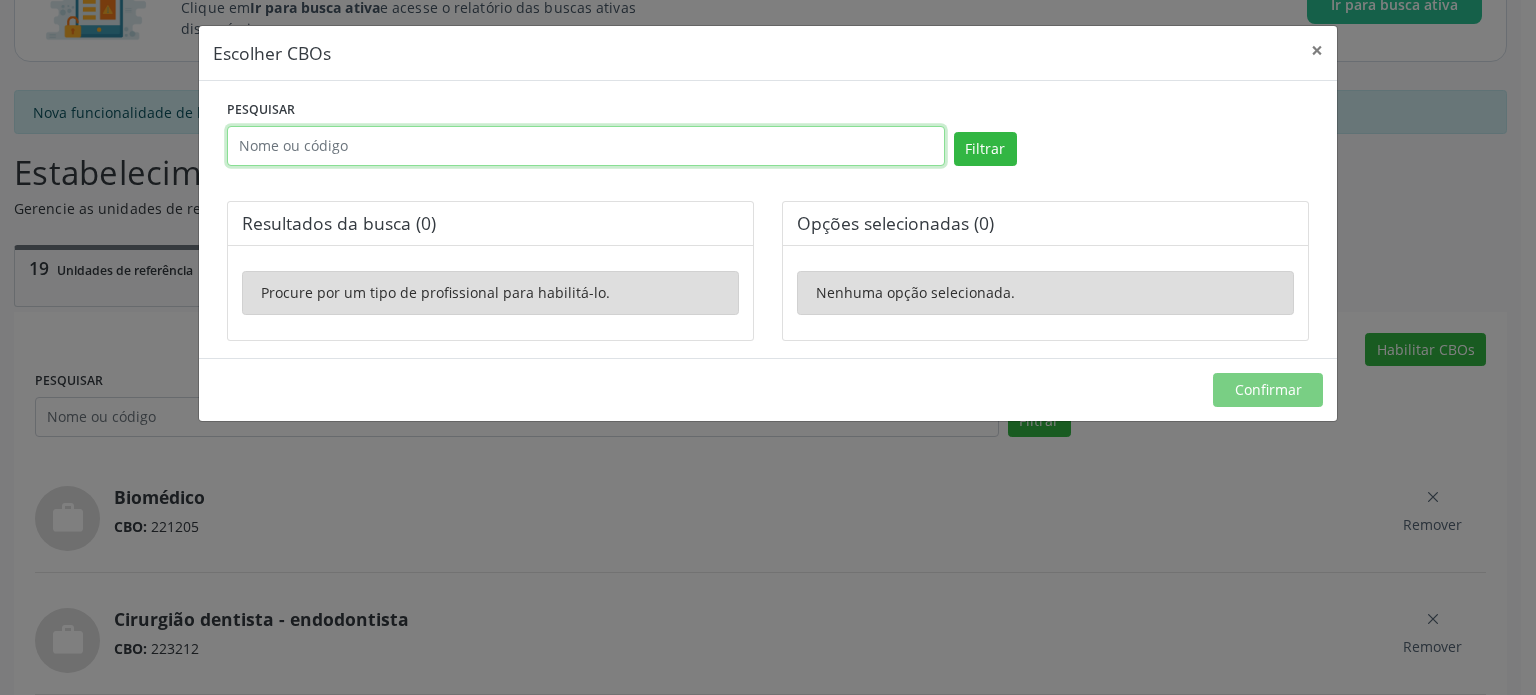 click at bounding box center [586, 146] 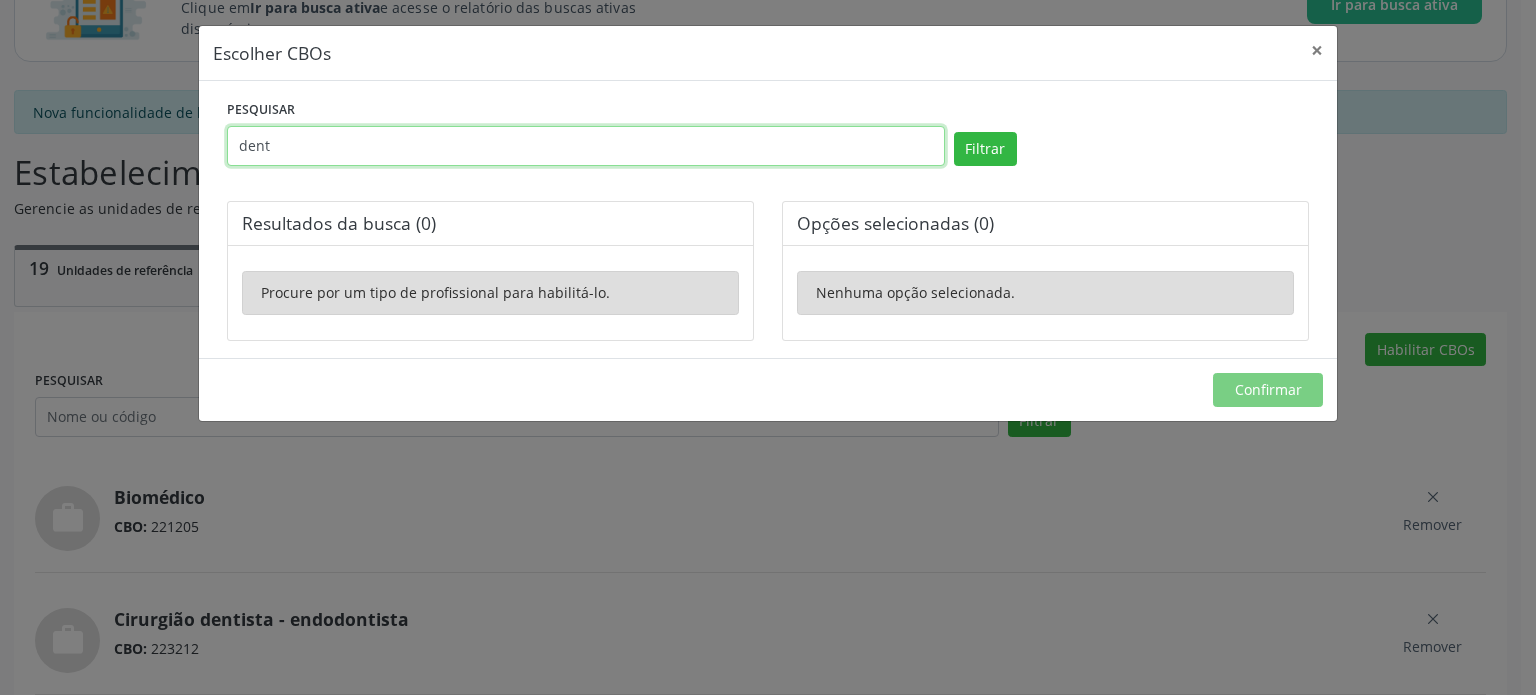 click on "Filtrar" at bounding box center (985, 149) 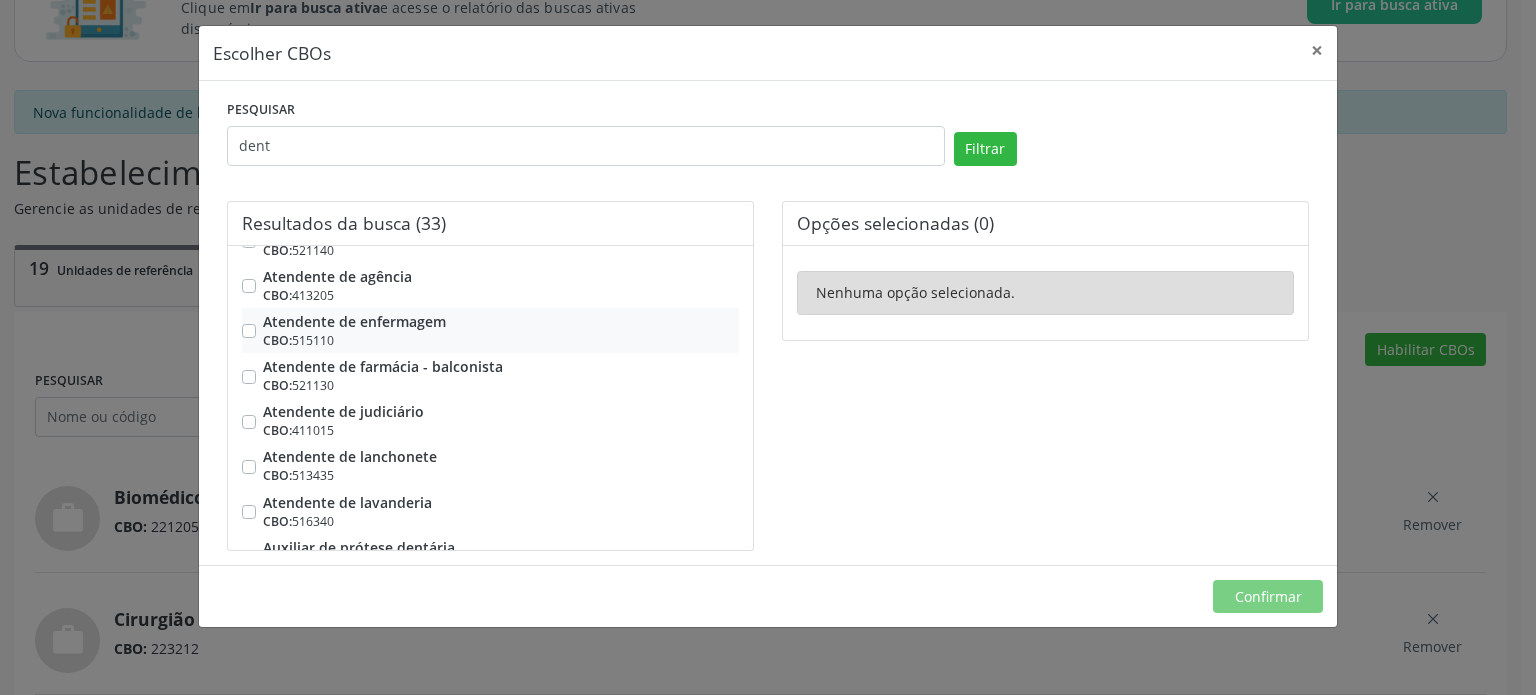 scroll, scrollTop: 108, scrollLeft: 0, axis: vertical 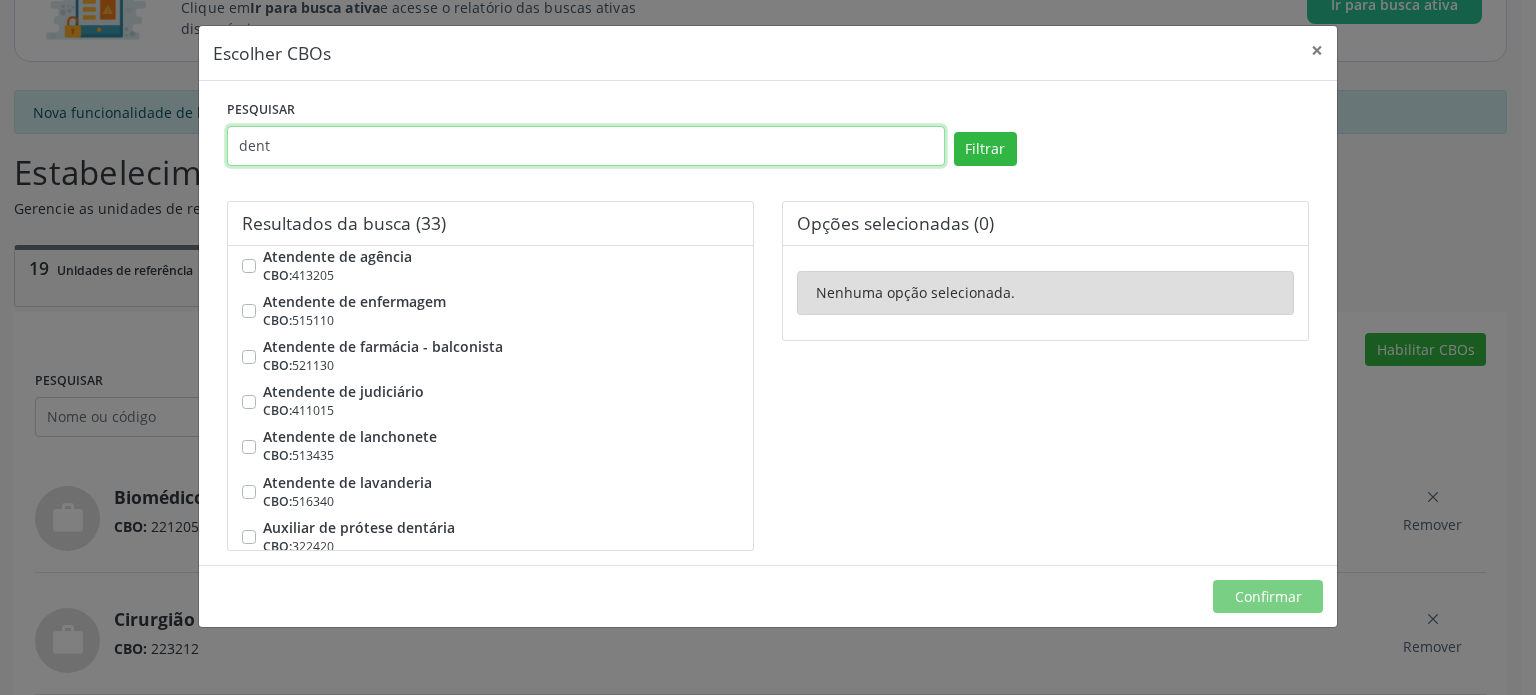 click on "dent" at bounding box center (586, 146) 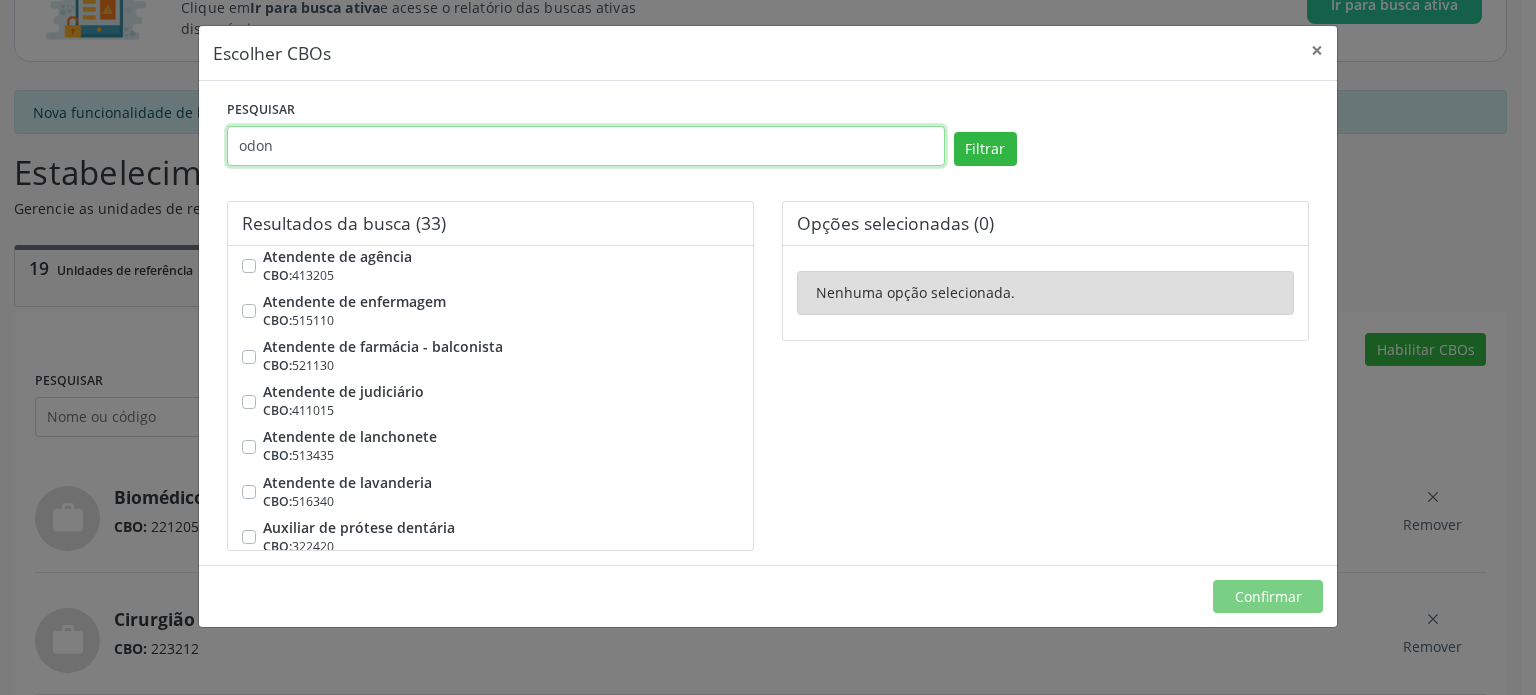 type on "odon" 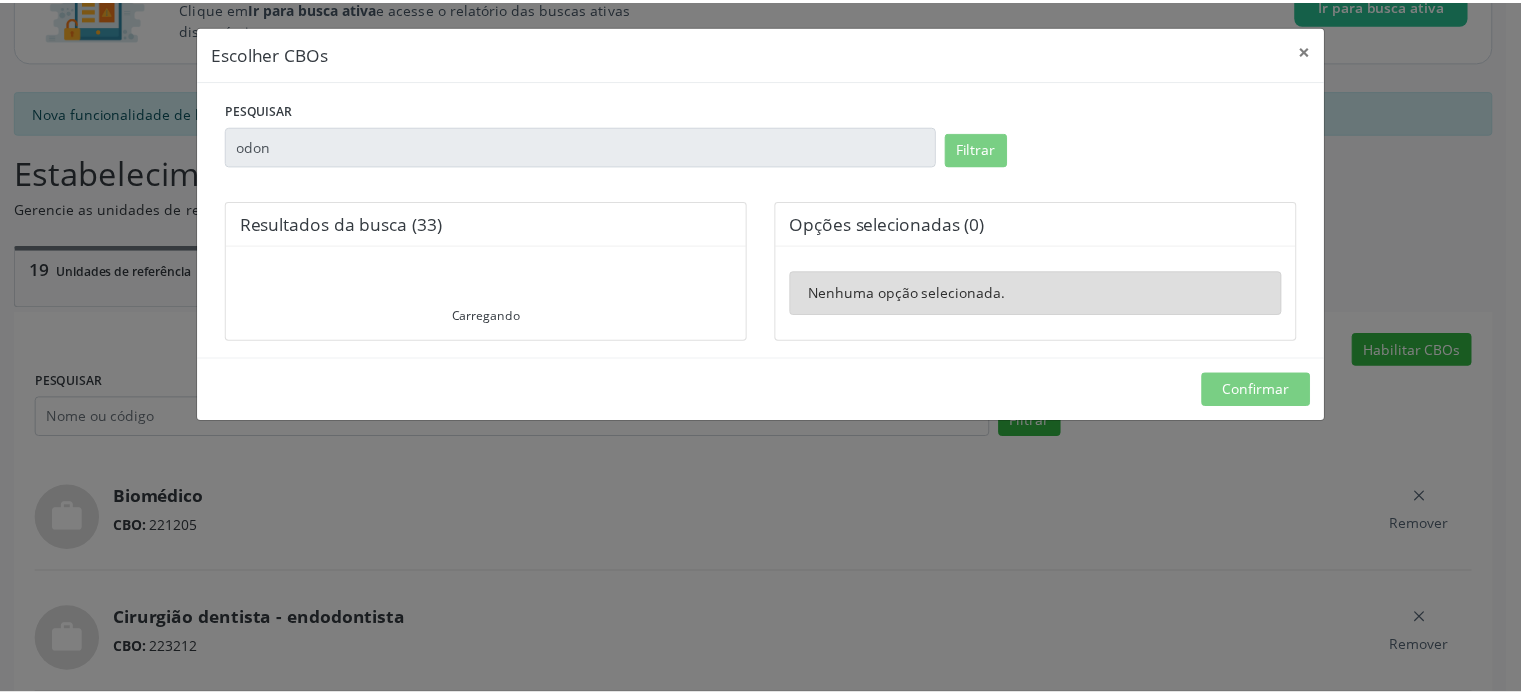 scroll, scrollTop: 0, scrollLeft: 0, axis: both 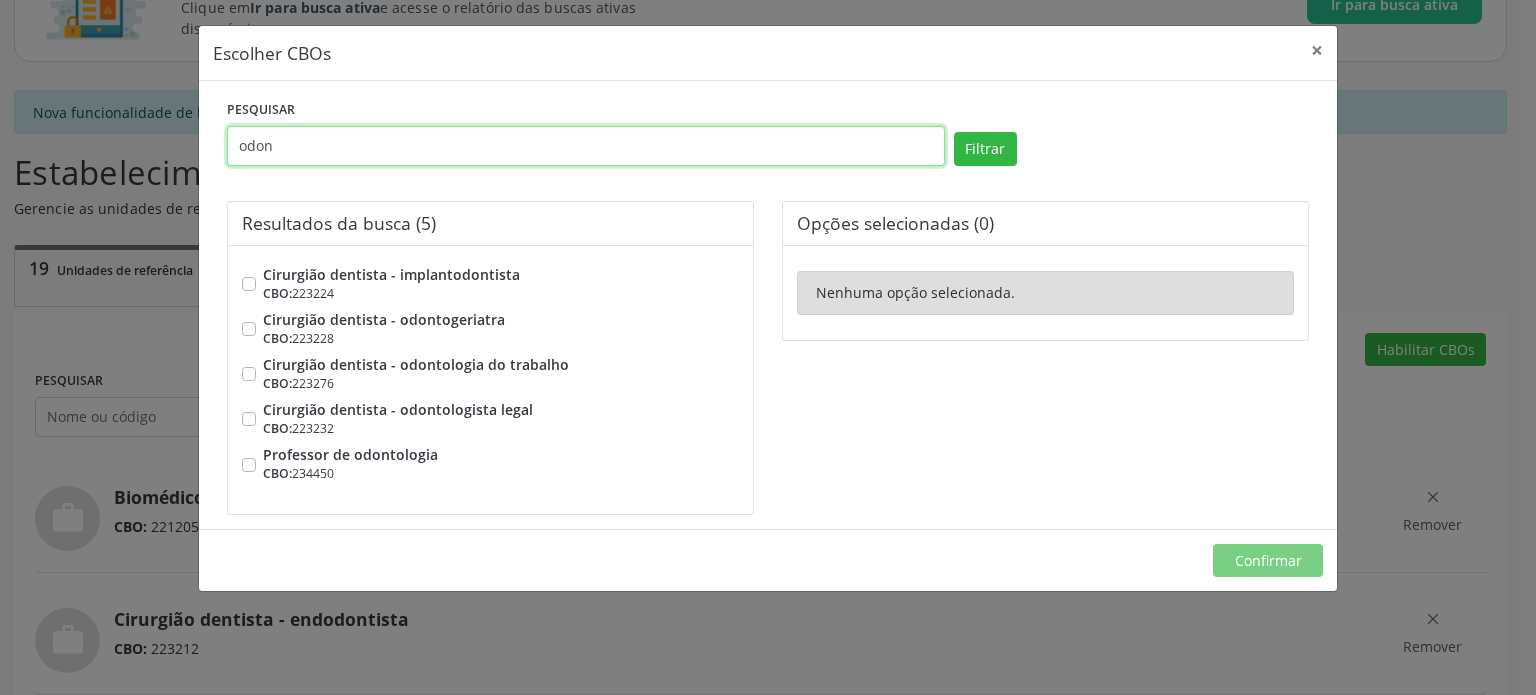 click on "odon" at bounding box center [586, 146] 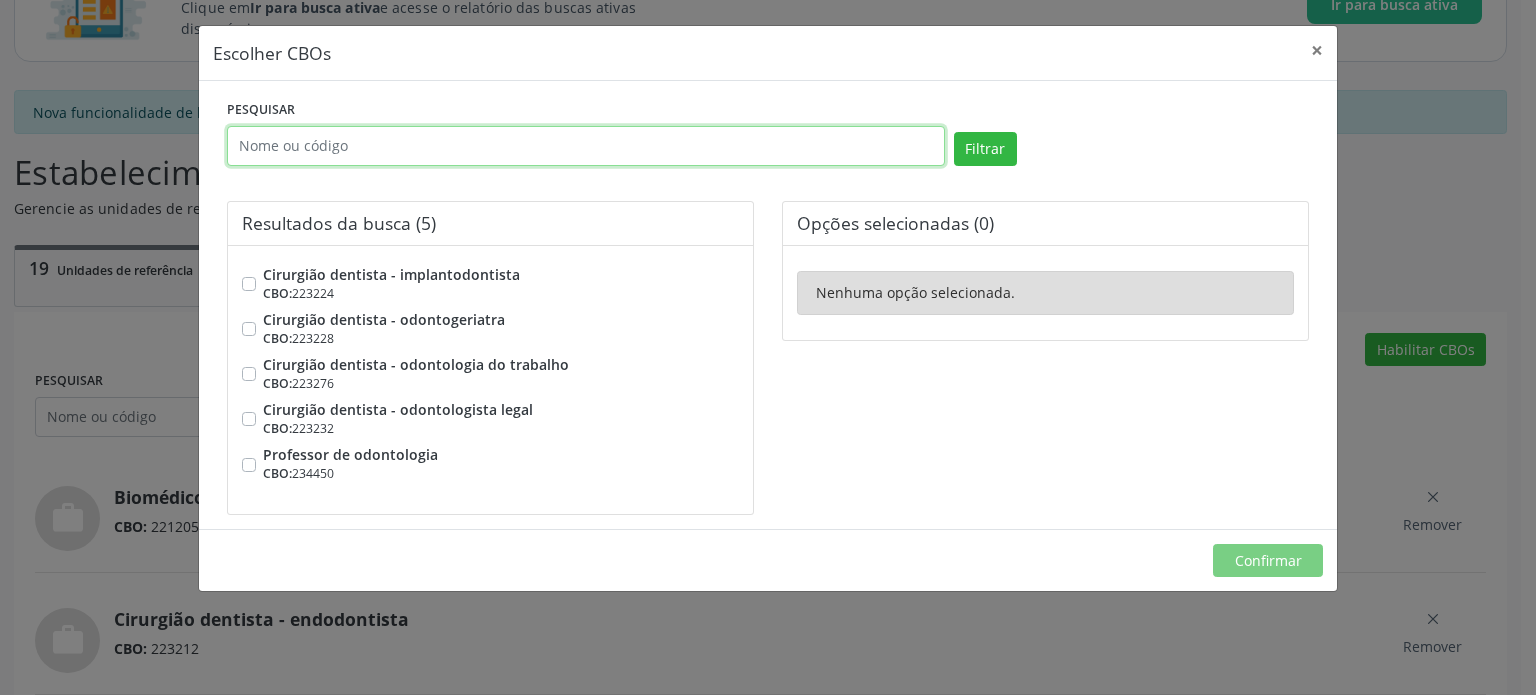 type 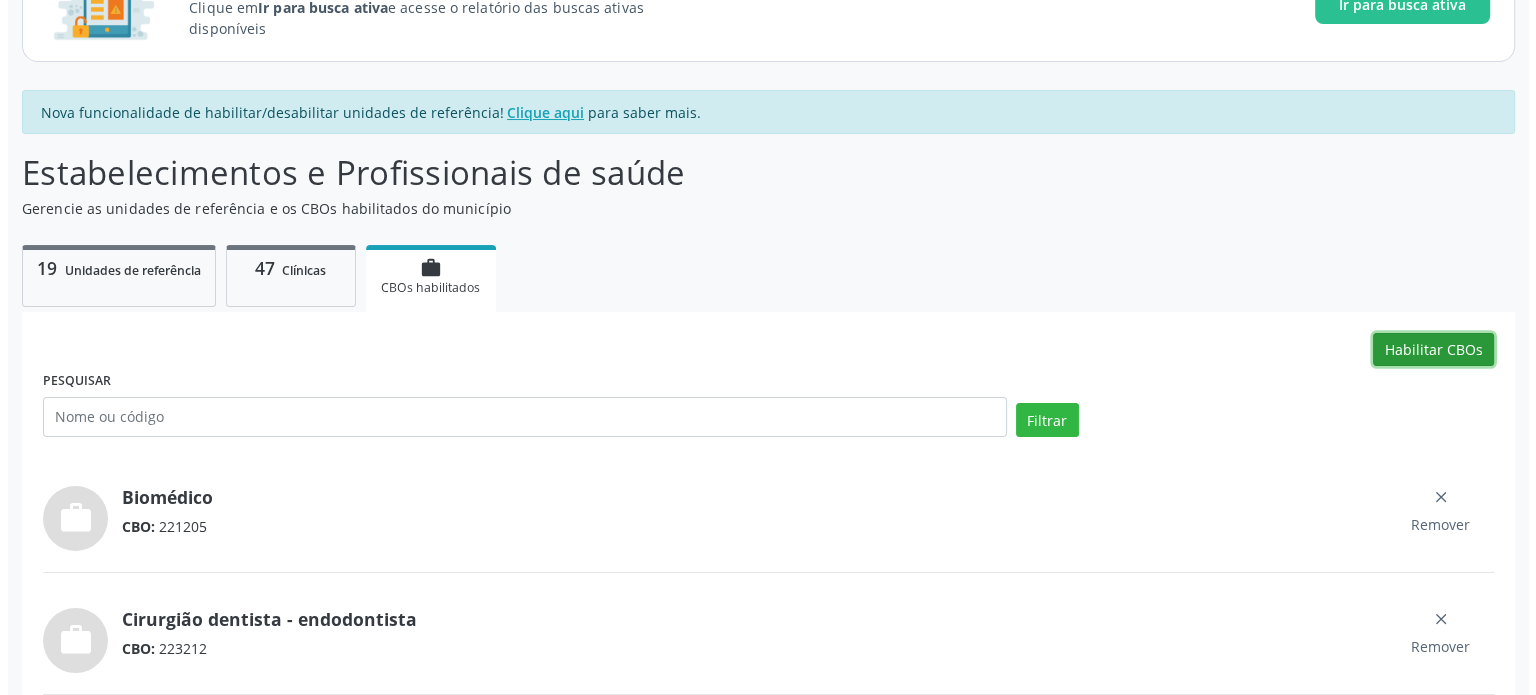 scroll, scrollTop: 0, scrollLeft: 0, axis: both 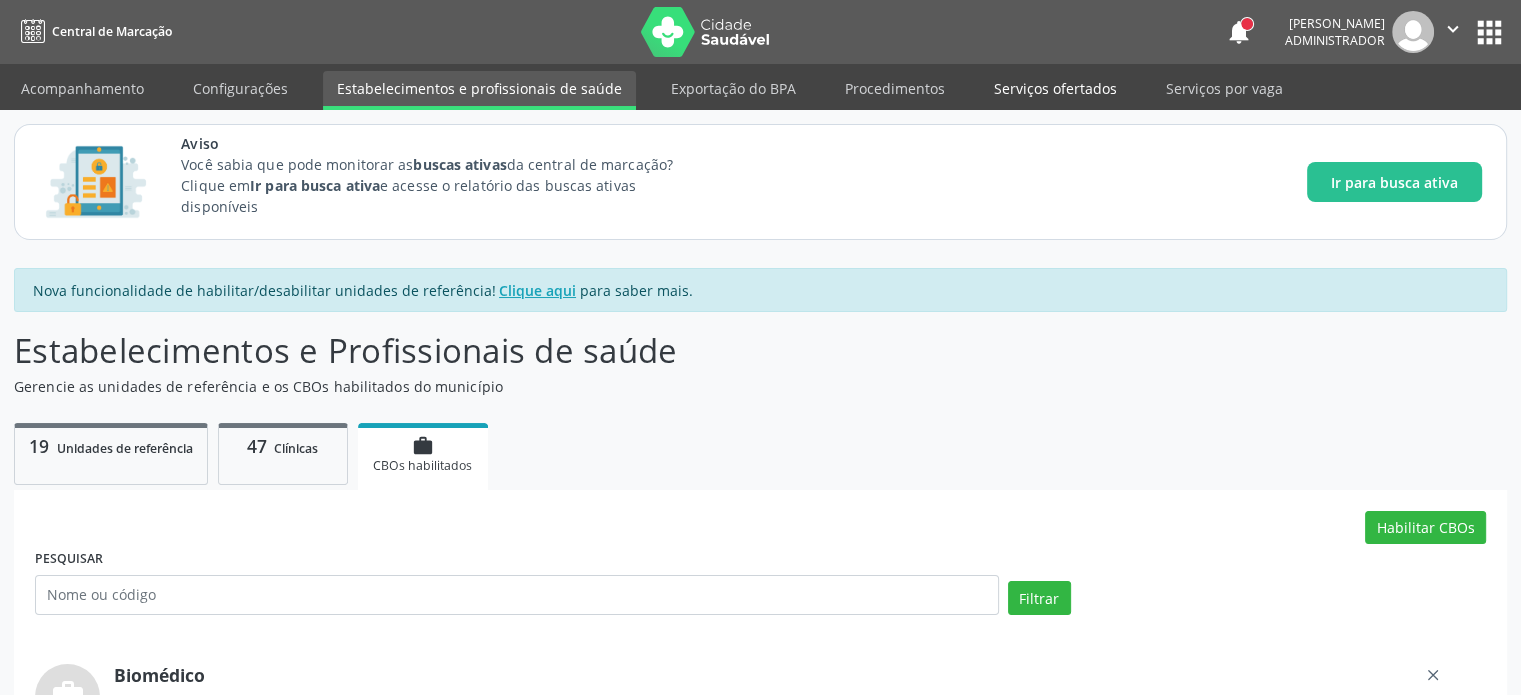 click on "Serviços ofertados" at bounding box center [1055, 88] 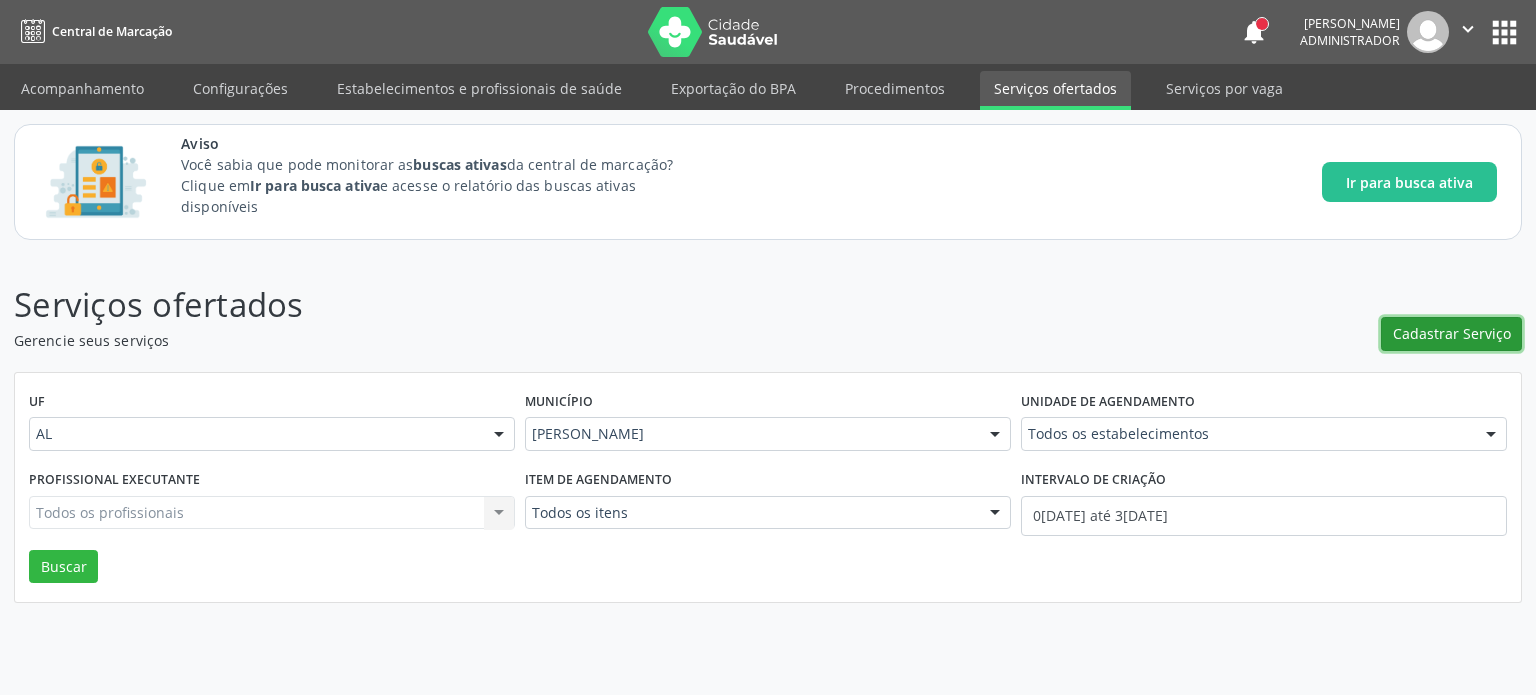 click on "Cadastrar Serviço" at bounding box center [1451, 334] 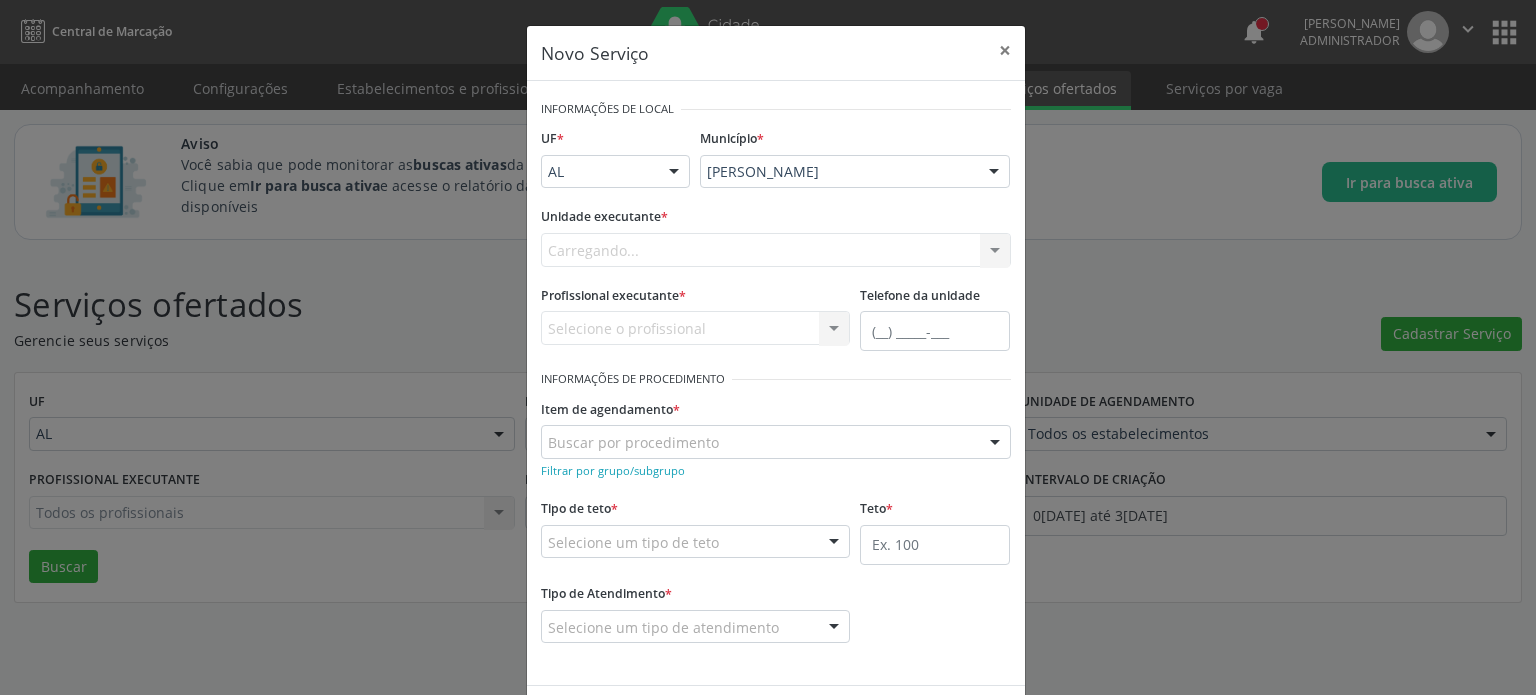 scroll, scrollTop: 0, scrollLeft: 0, axis: both 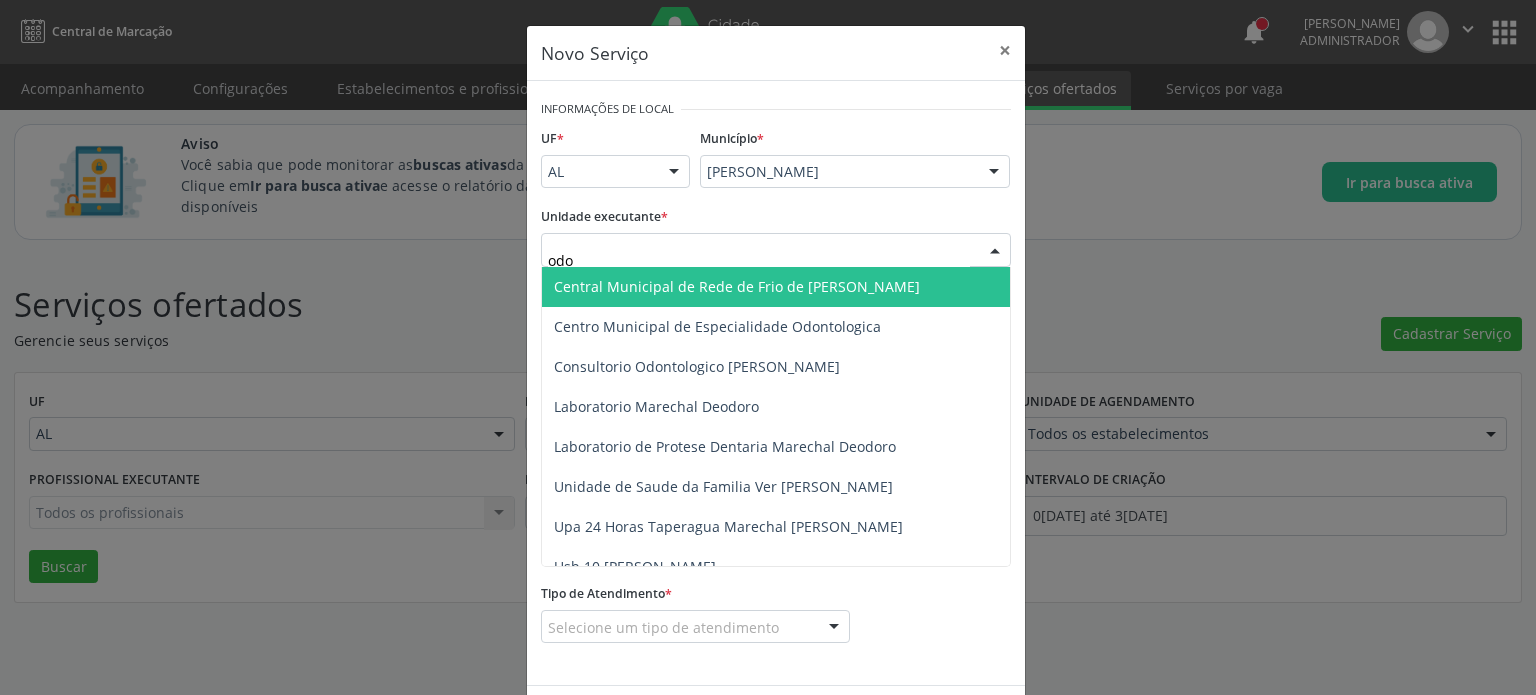 type on "odon" 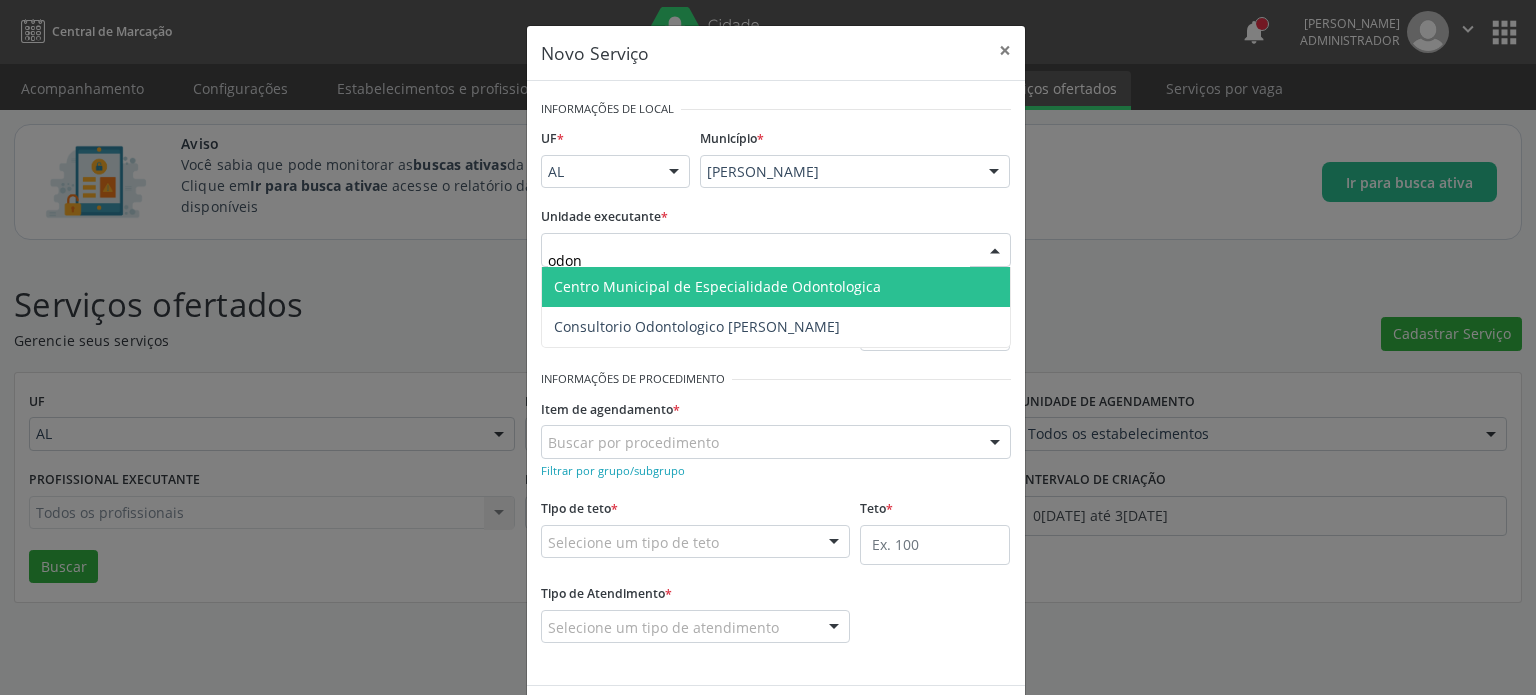 click on "Centro Municipal de Especialidade Odontologica" at bounding box center [717, 286] 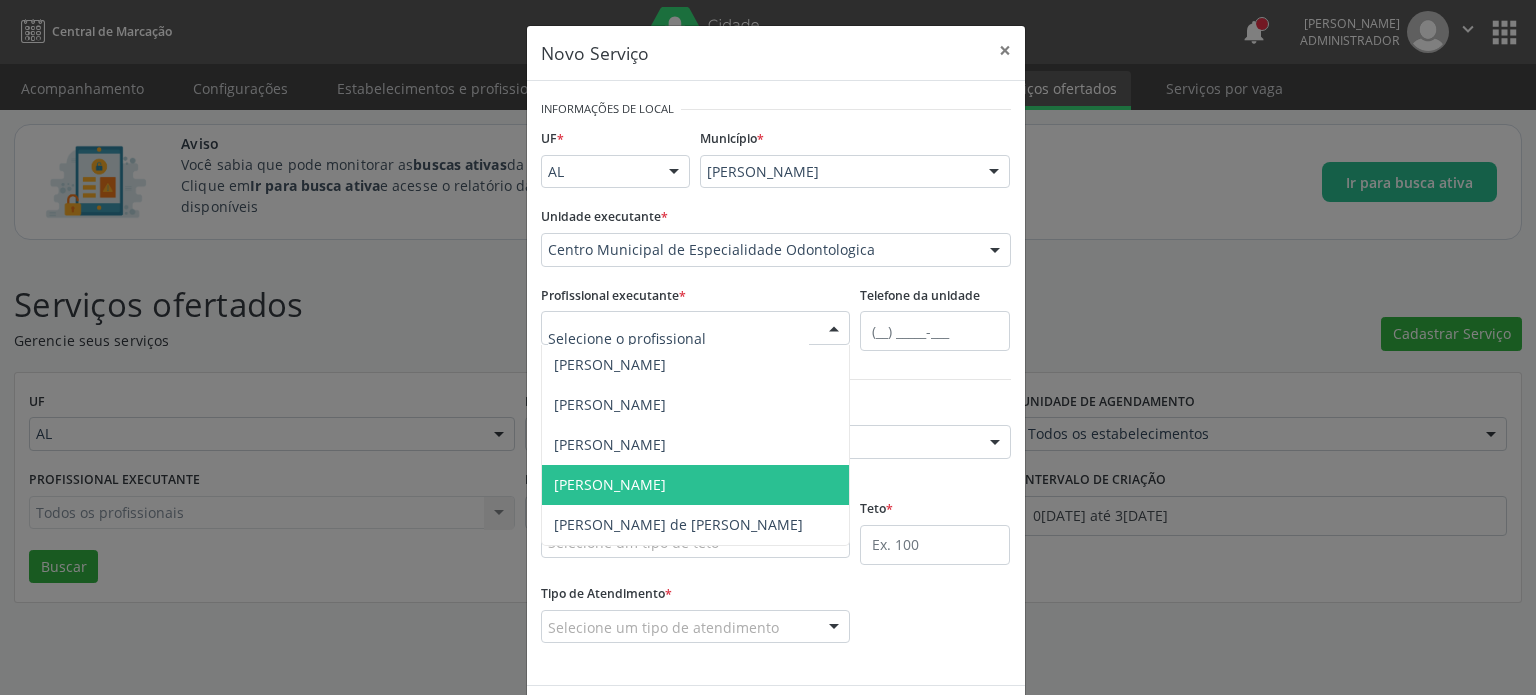scroll, scrollTop: 3, scrollLeft: 0, axis: vertical 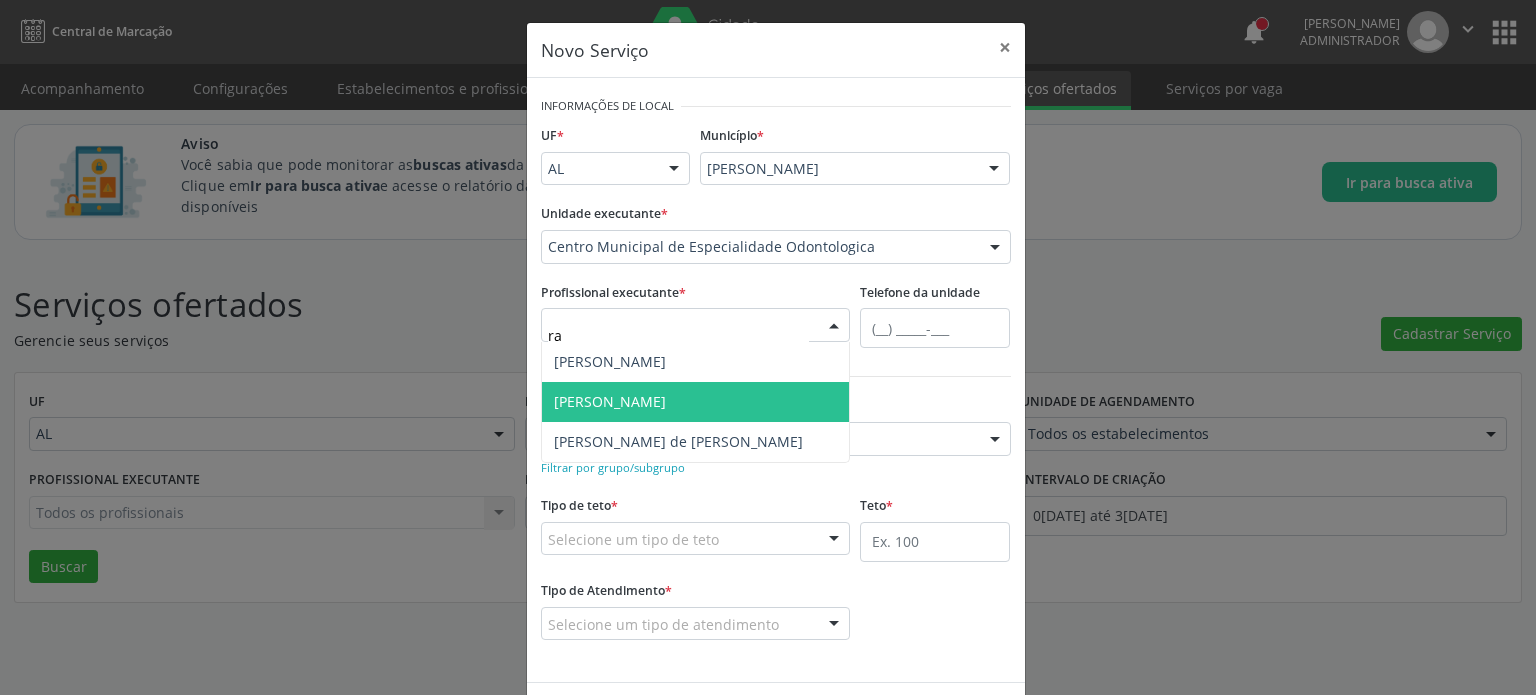 type on "r" 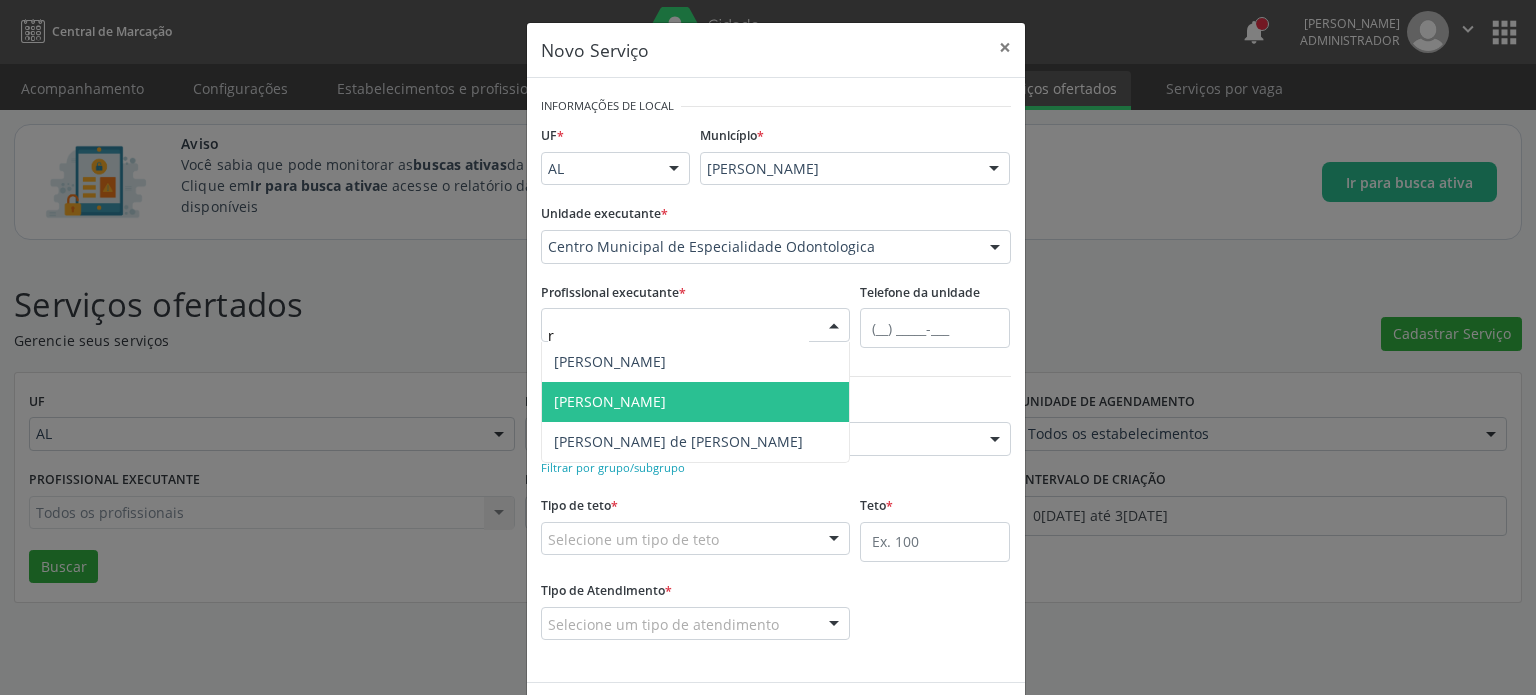 type 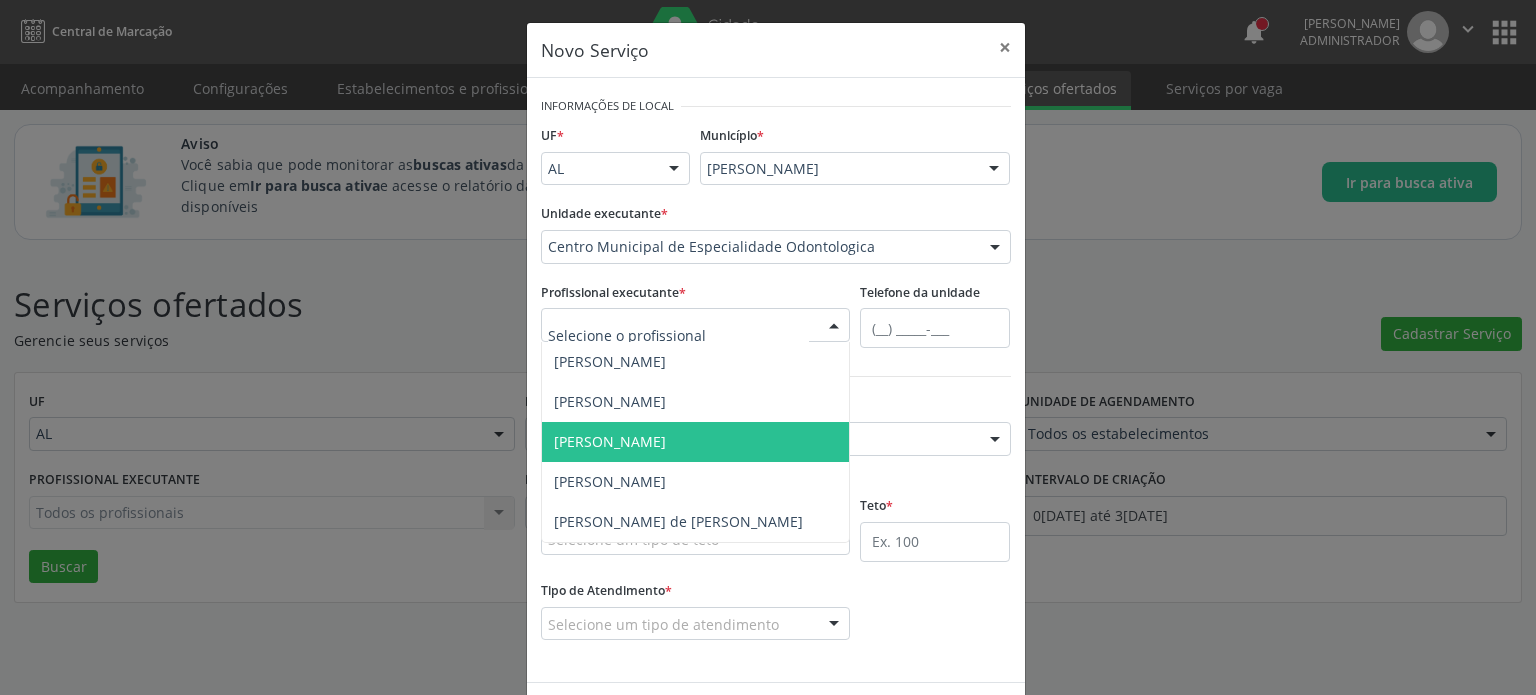 scroll, scrollTop: 72, scrollLeft: 0, axis: vertical 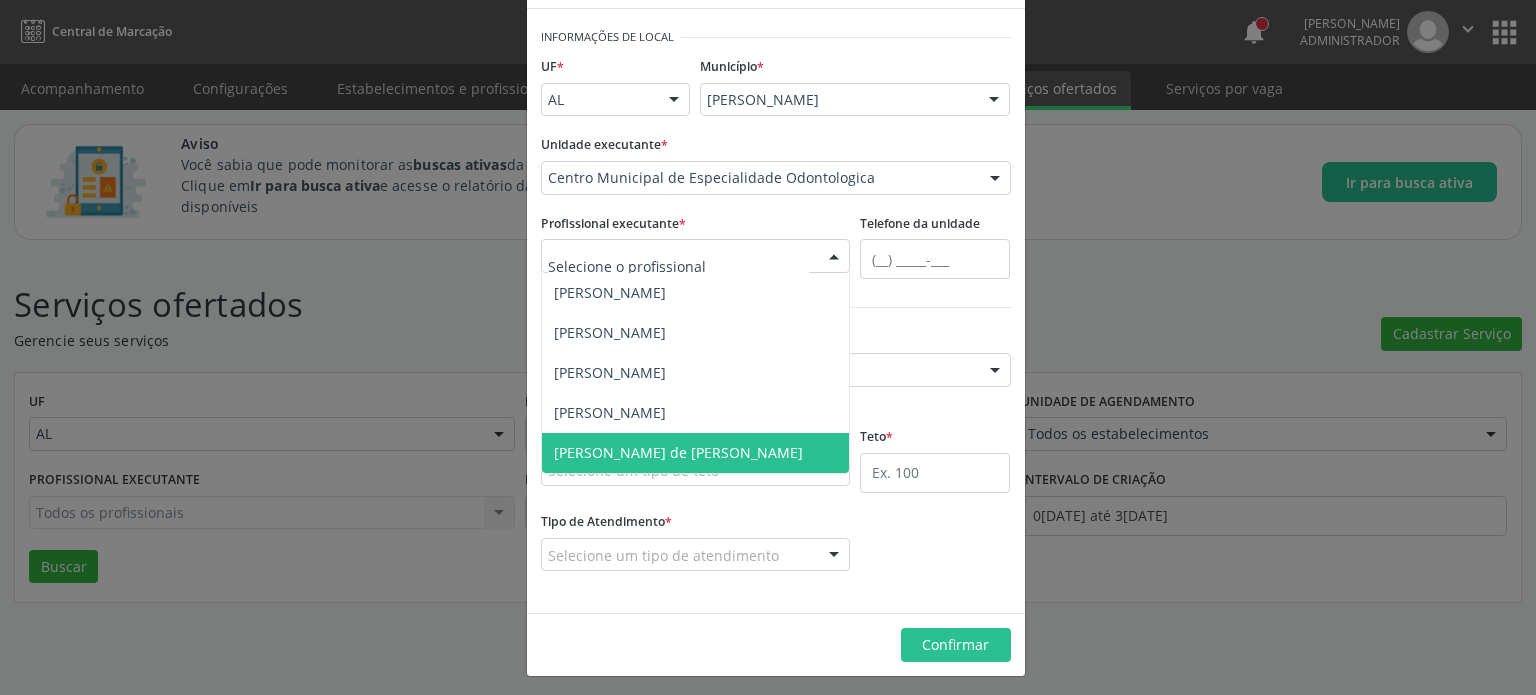 click on "Renata Barbirato de Paiva Loures Monteiro" at bounding box center (678, 452) 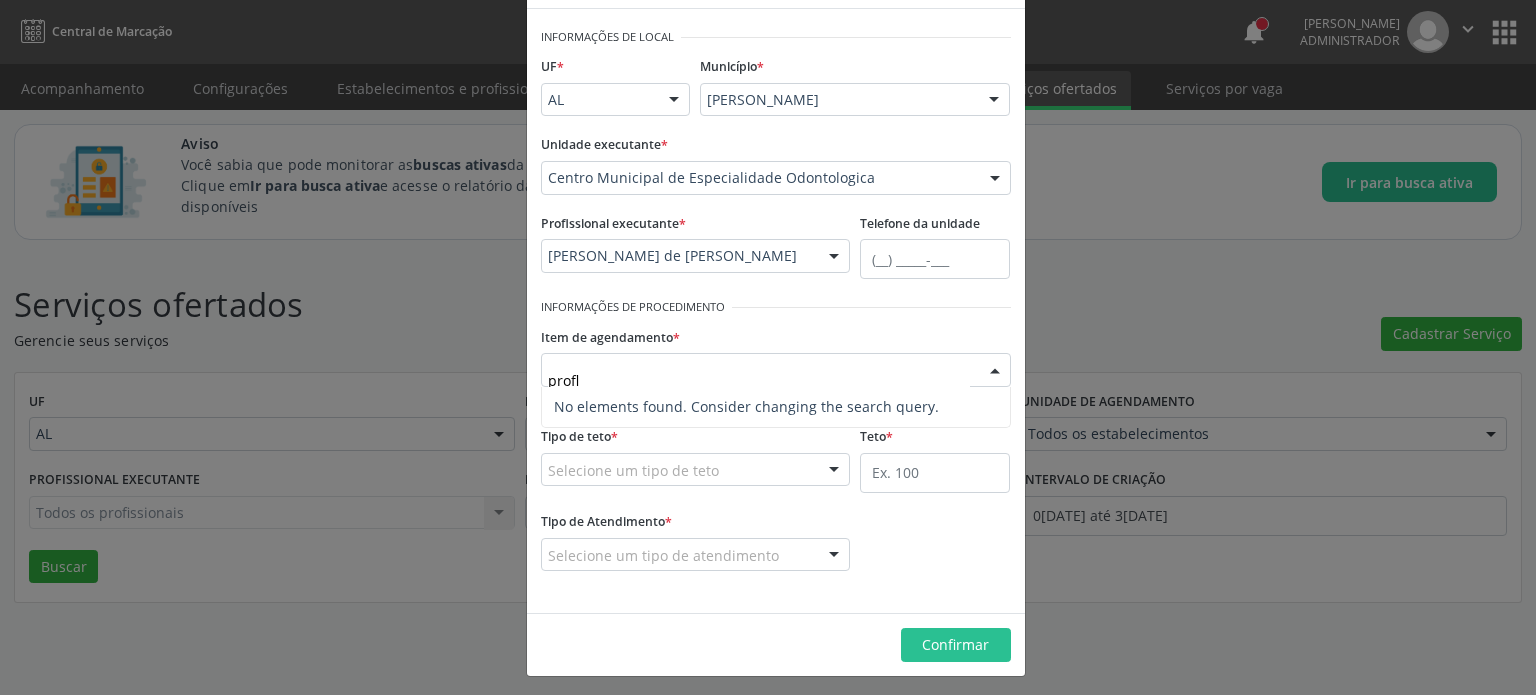 type on "prof" 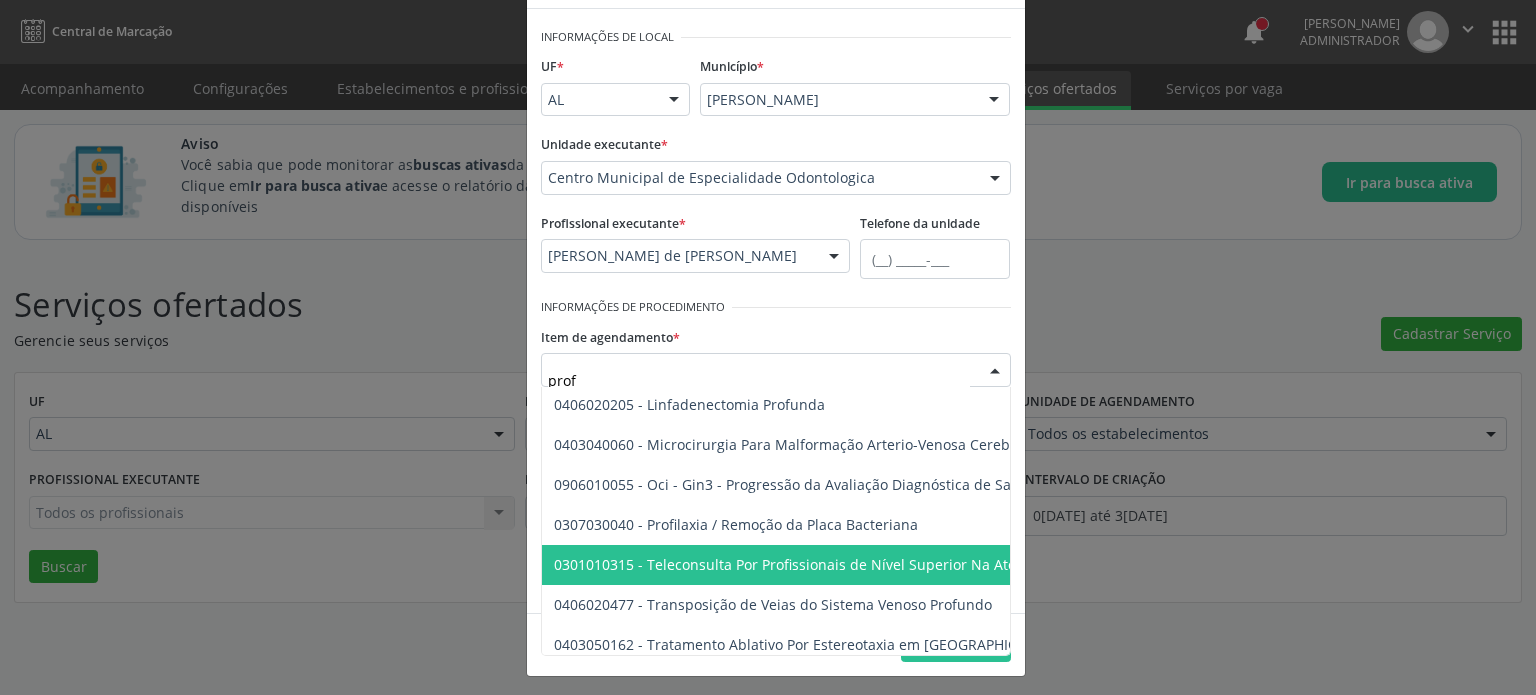 scroll, scrollTop: 800, scrollLeft: 0, axis: vertical 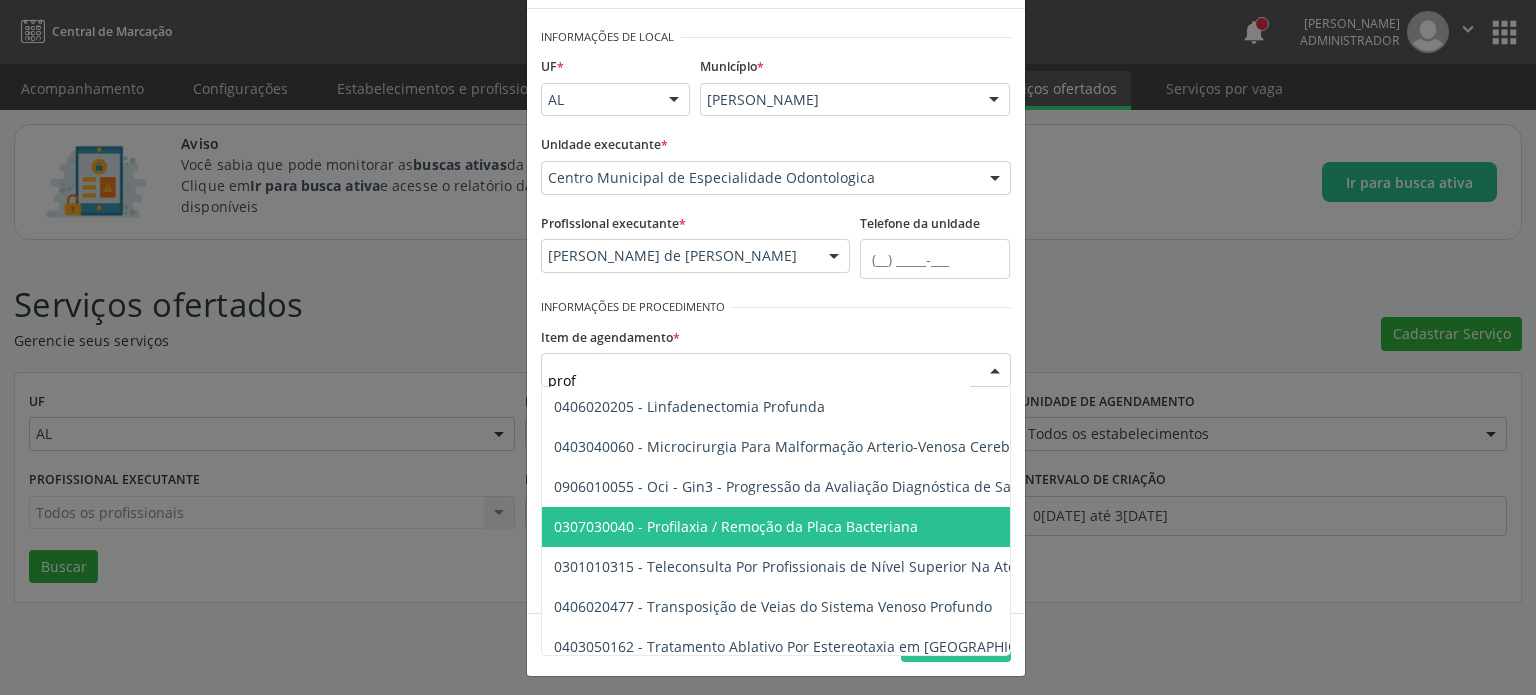 click on "0307030040 - Profilaxia / Remoção da Placa Bacteriana" at bounding box center [736, 526] 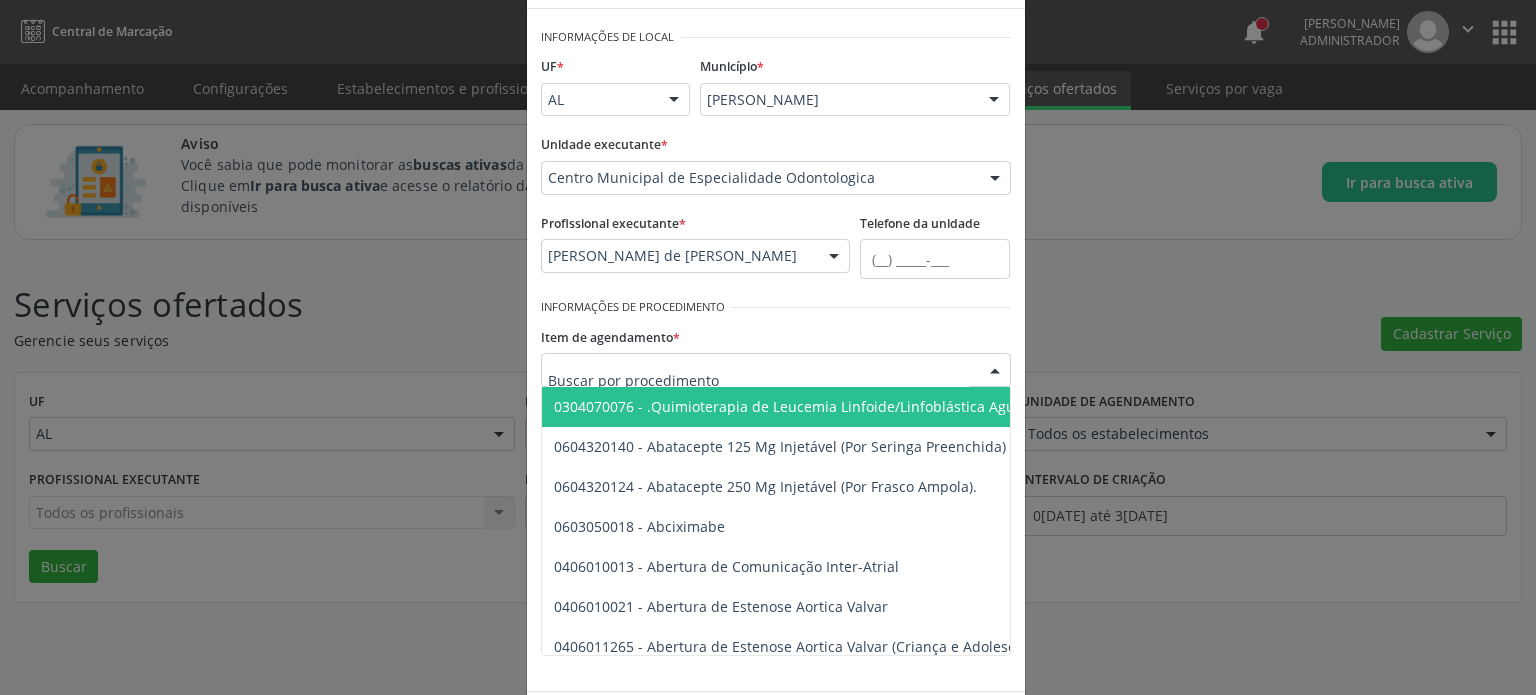click at bounding box center (759, 380) 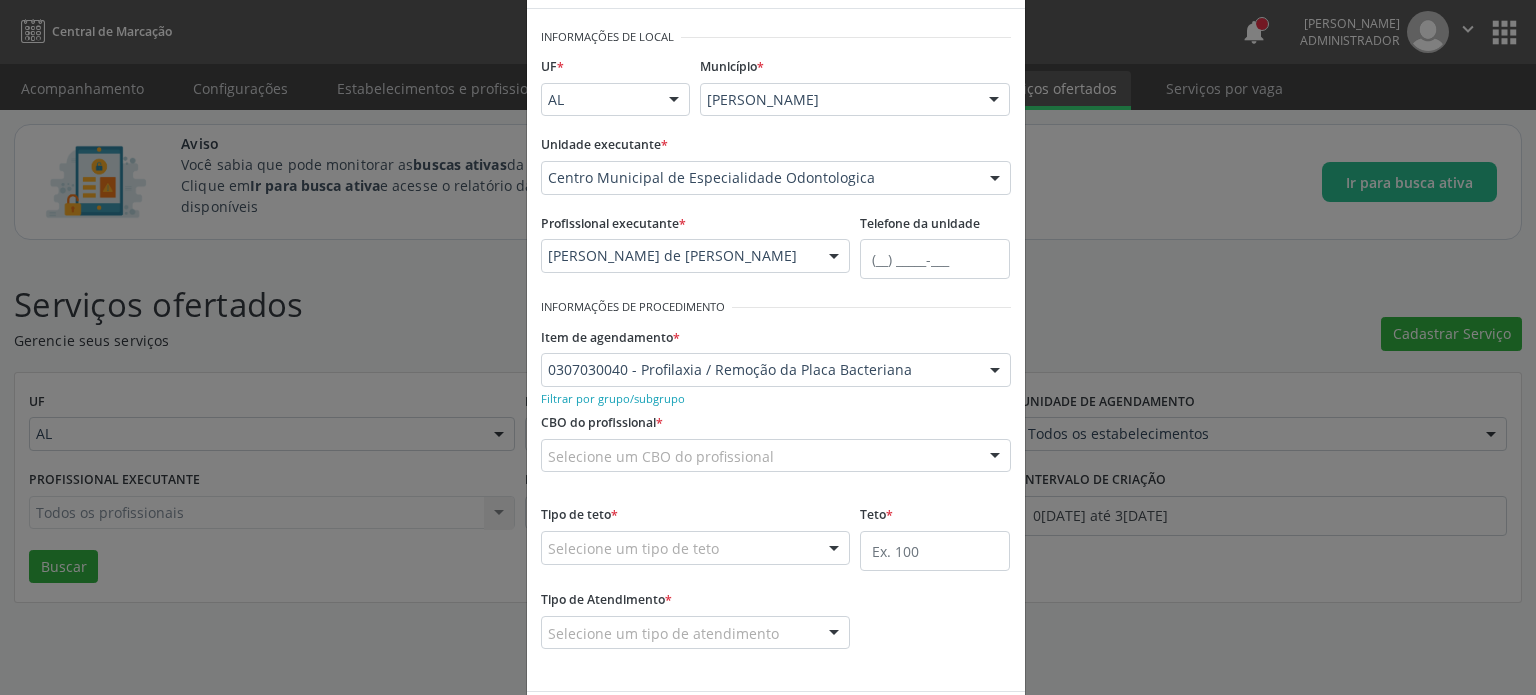click on "Informações de Procedimento" at bounding box center [633, 307] 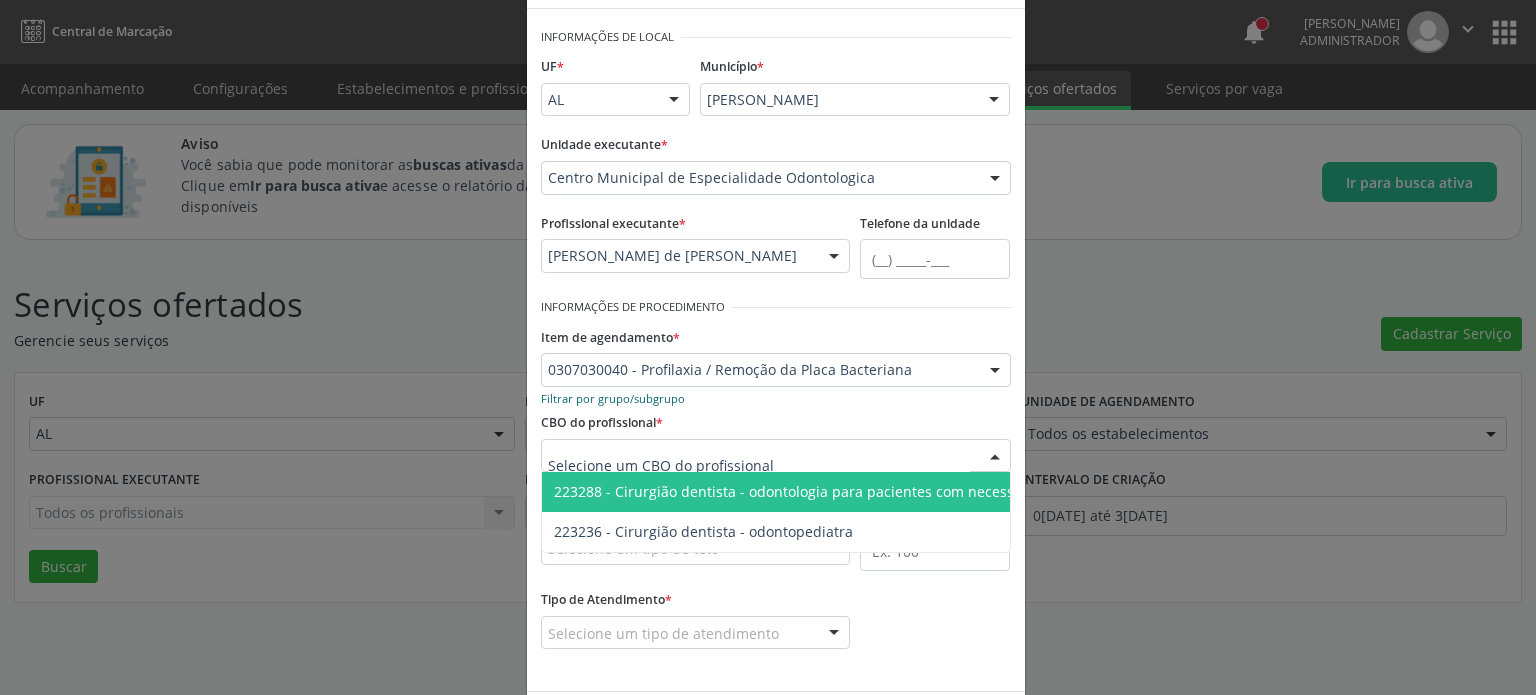 click on "Filtrar por grupo/subgrupo" at bounding box center [613, 398] 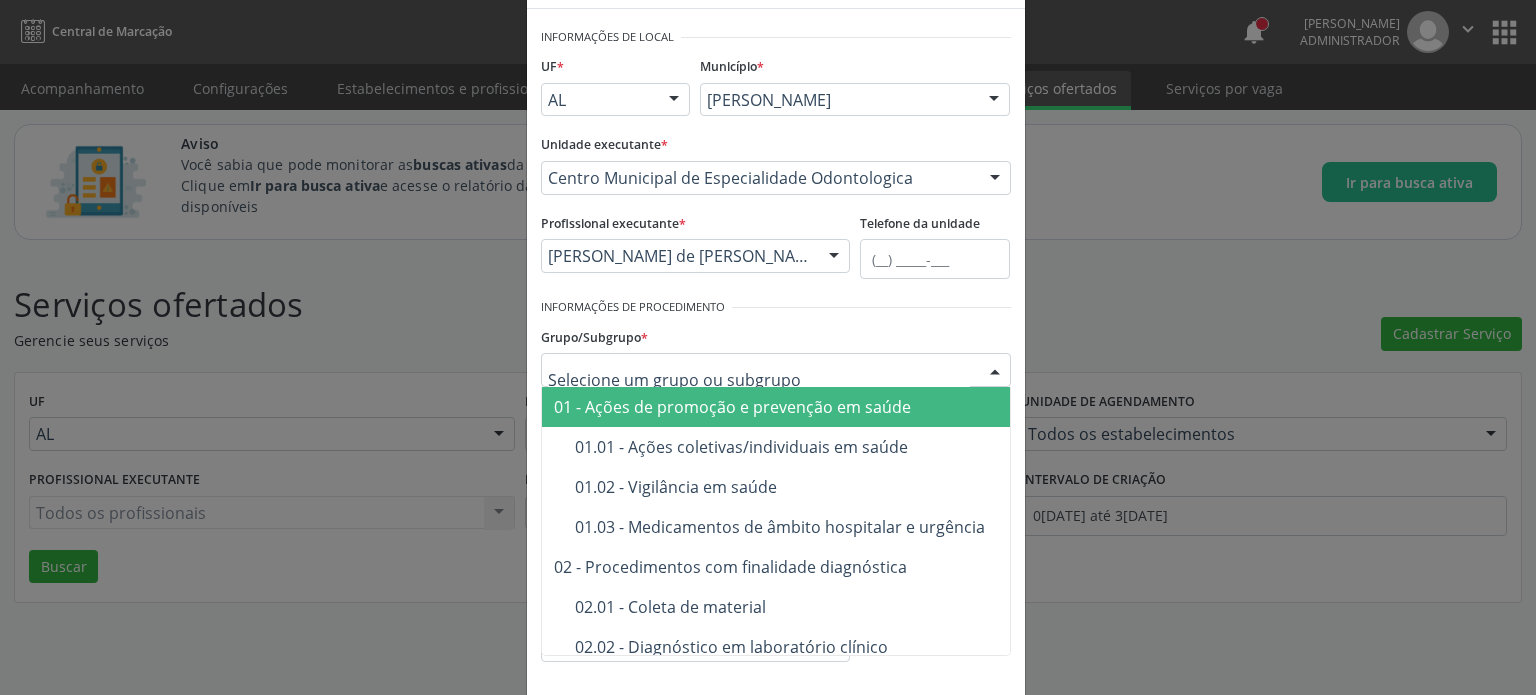 click on "01 - Ações de promoção e prevenção em saúde" at bounding box center (902, 407) 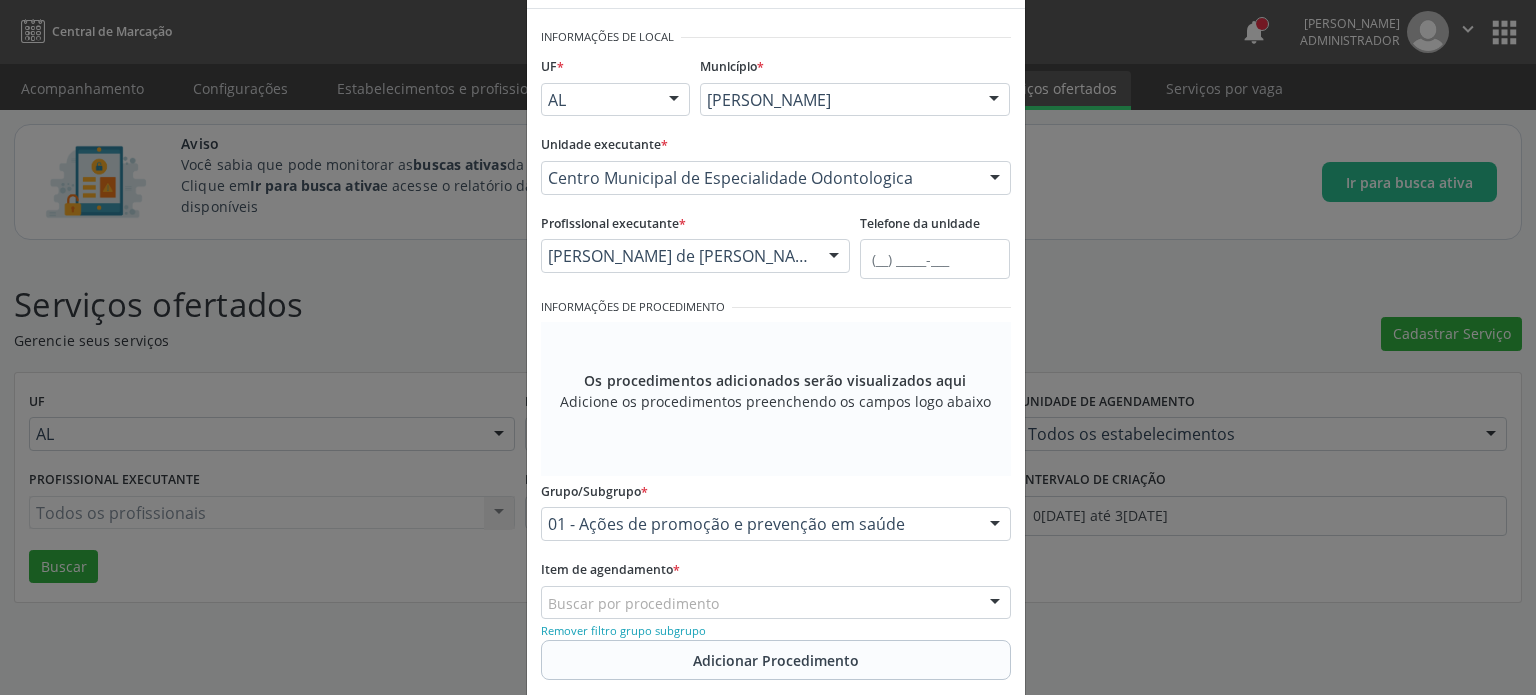 scroll, scrollTop: 248, scrollLeft: 0, axis: vertical 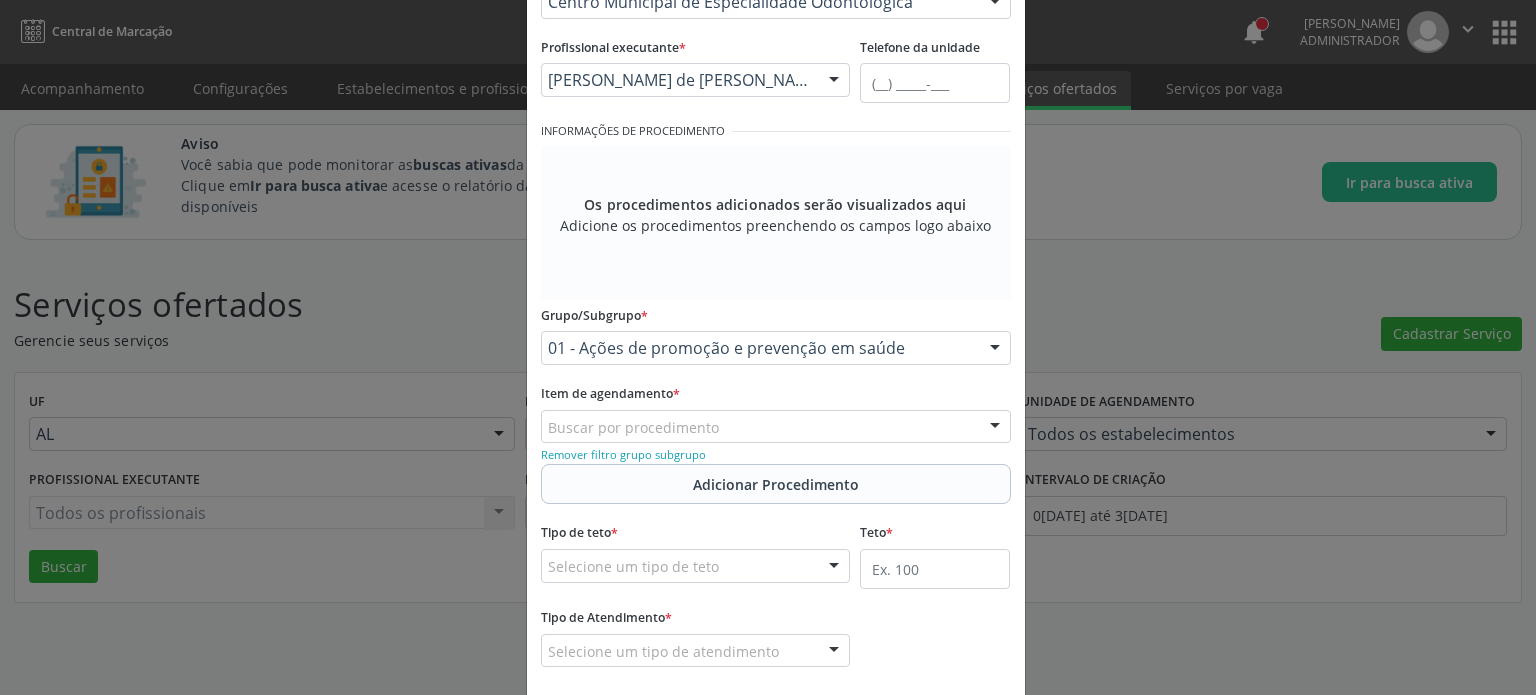 click on "Buscar por procedimento" at bounding box center [776, 427] 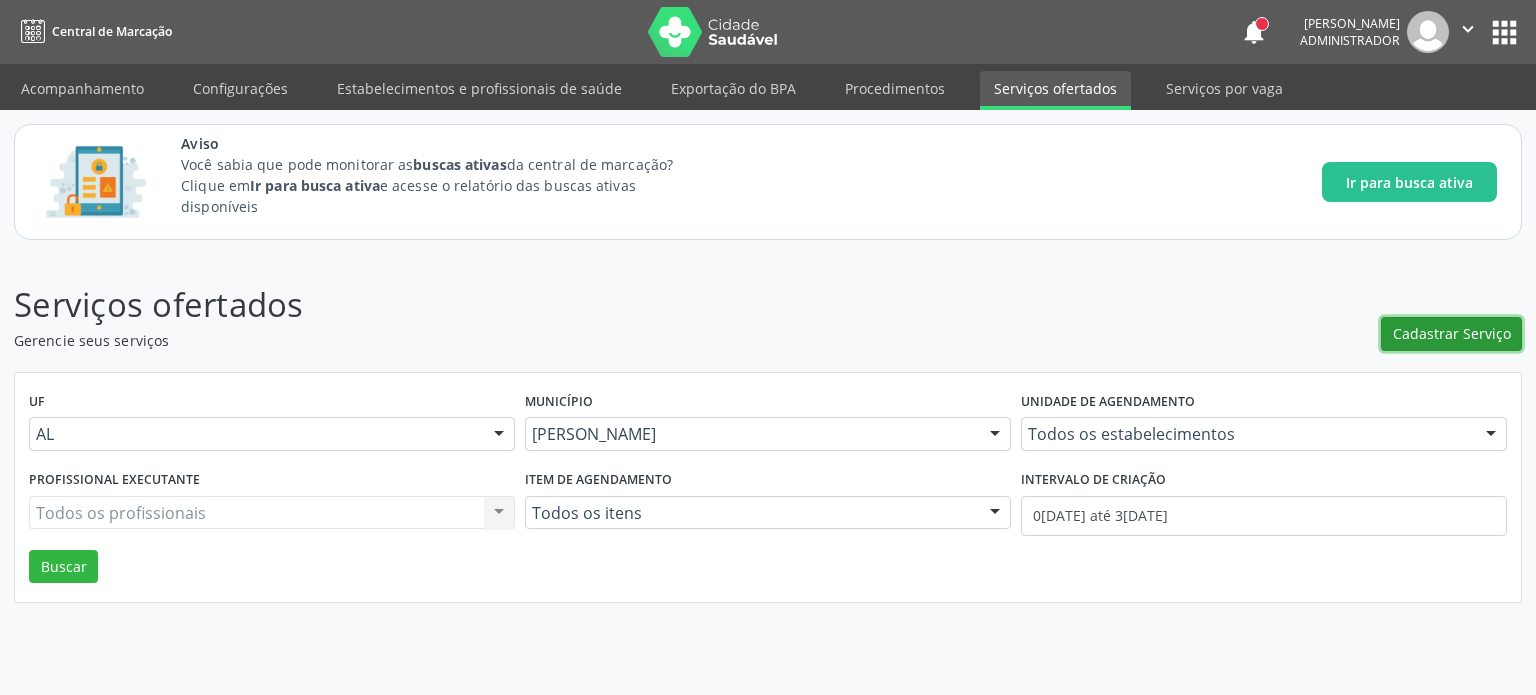 type 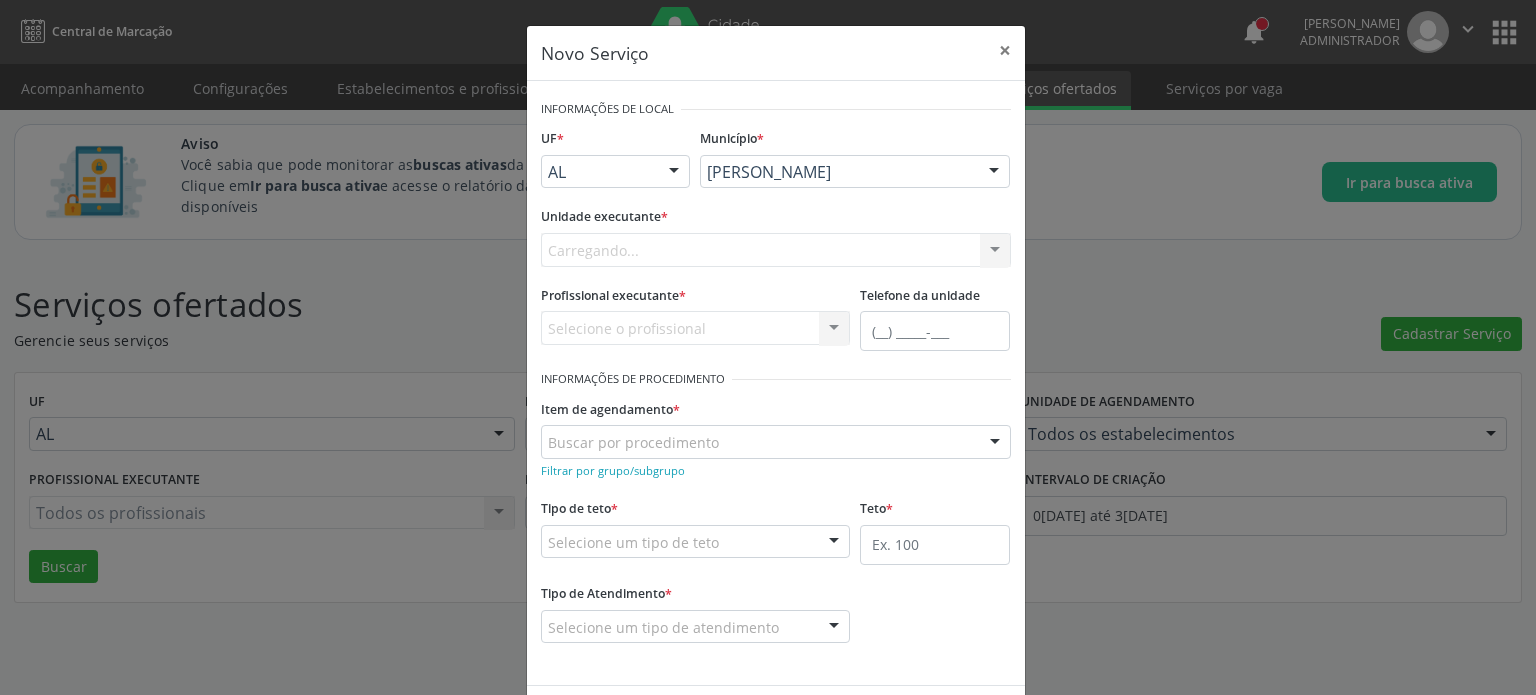 scroll, scrollTop: 0, scrollLeft: 0, axis: both 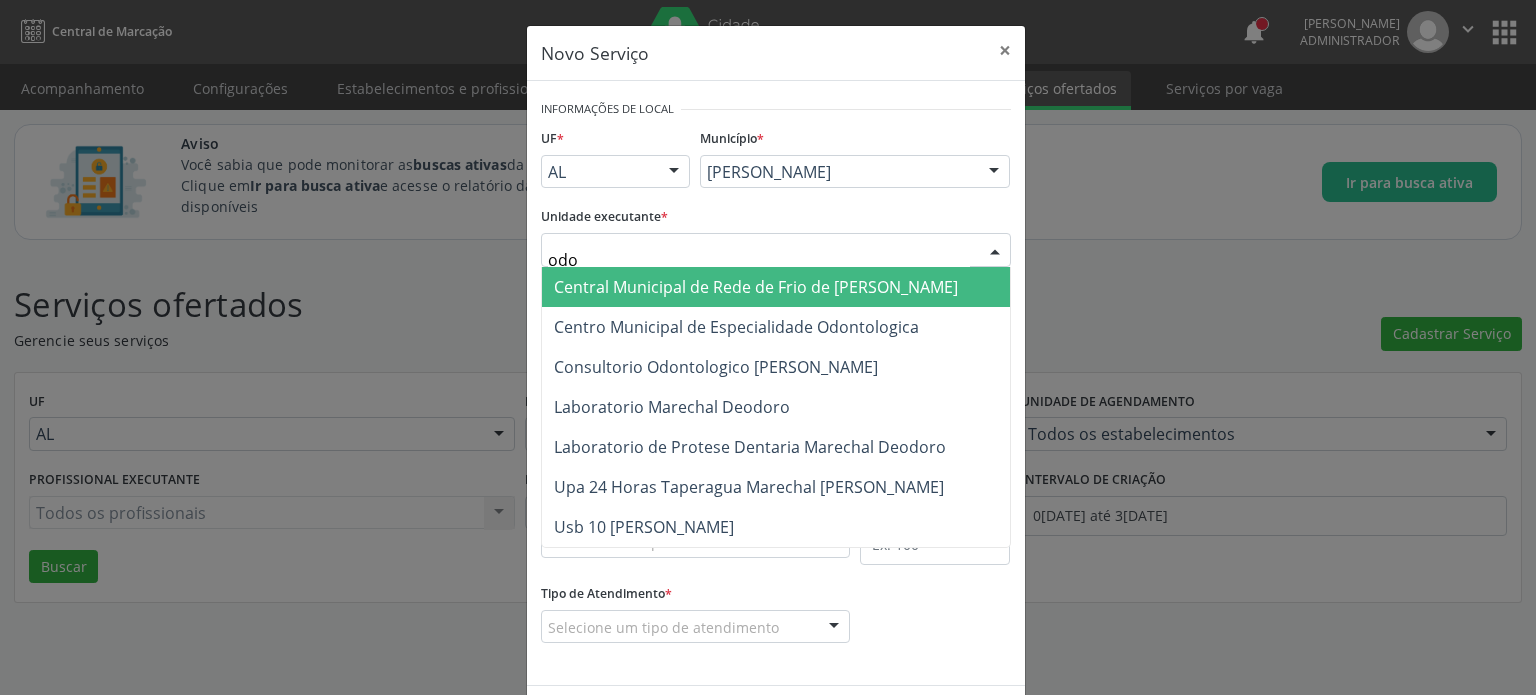 type on "odon" 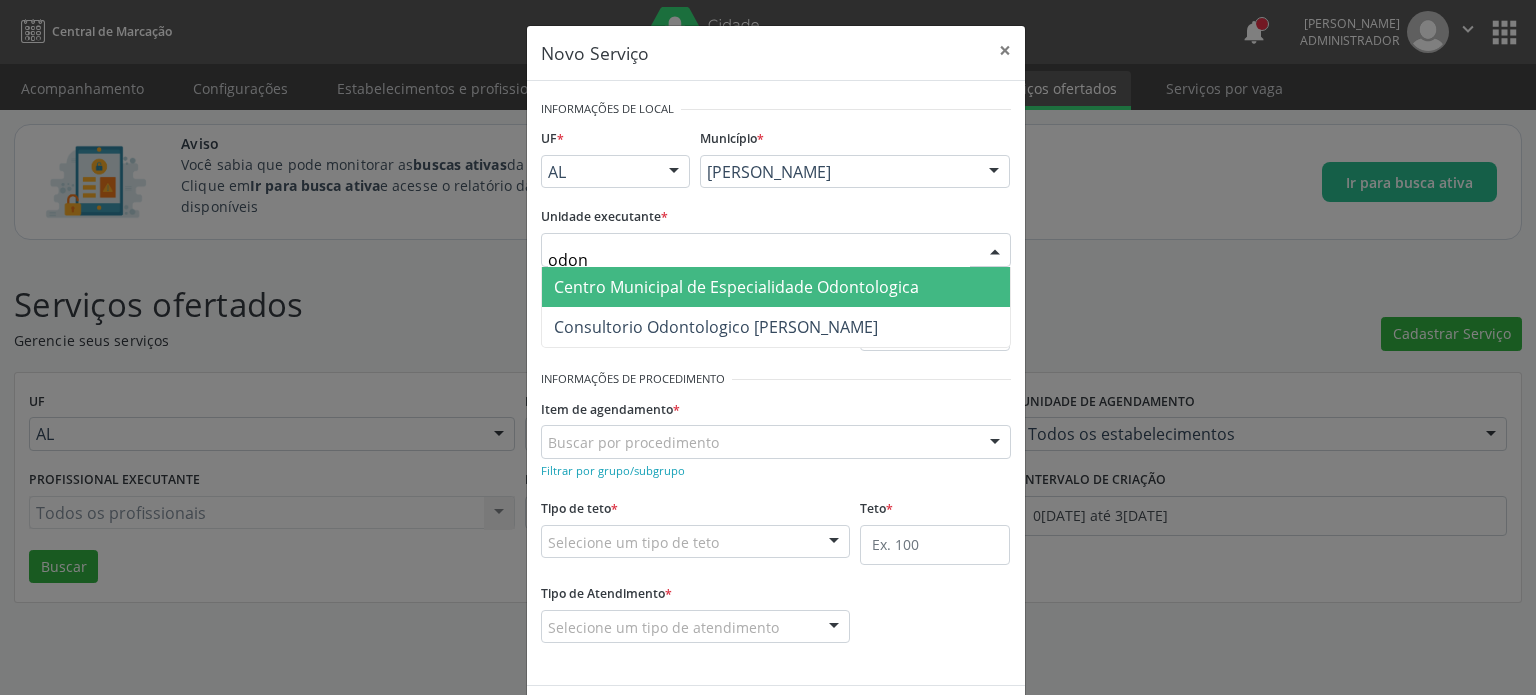 click on "Centro Municipal de Especialidade Odontologica" at bounding box center [736, 287] 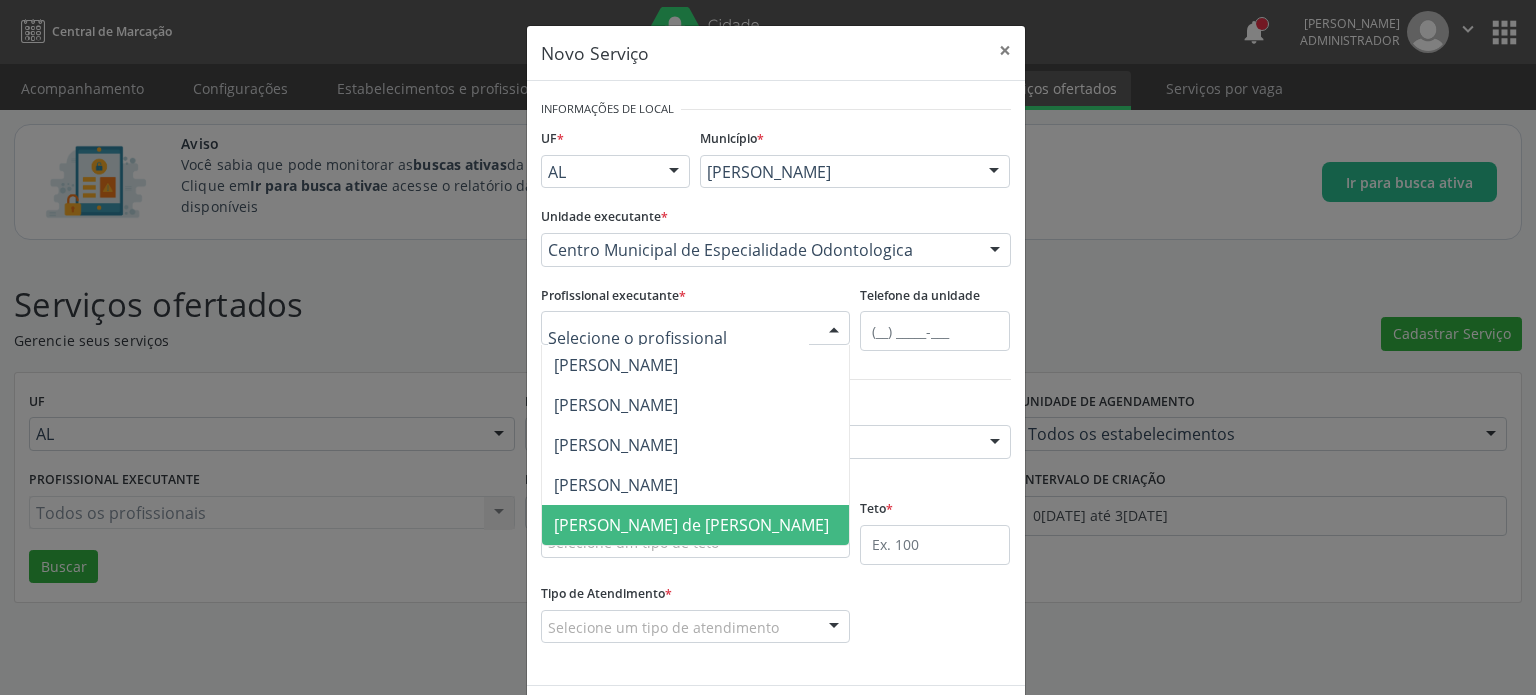 click on "Renata Barbirato de Paiva Loures Monteiro" at bounding box center (696, 525) 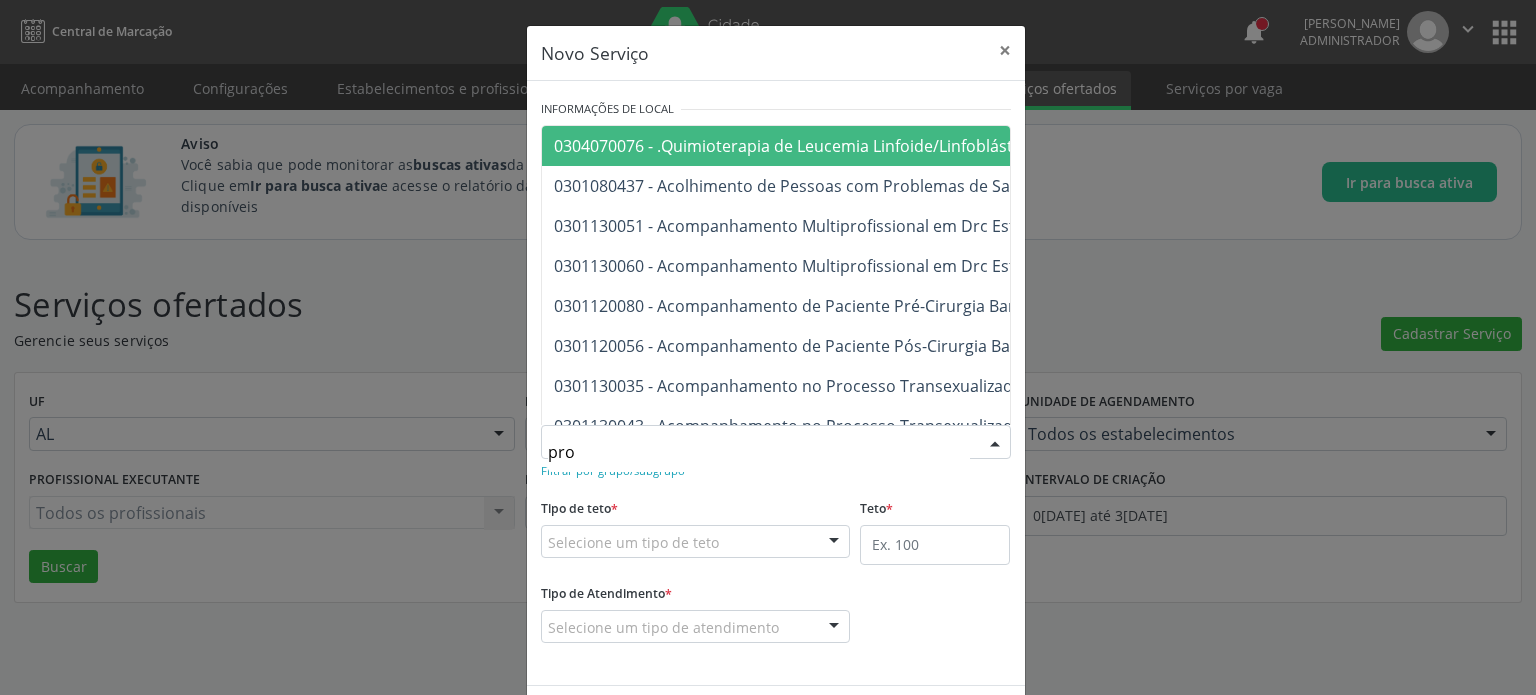 type on "prof" 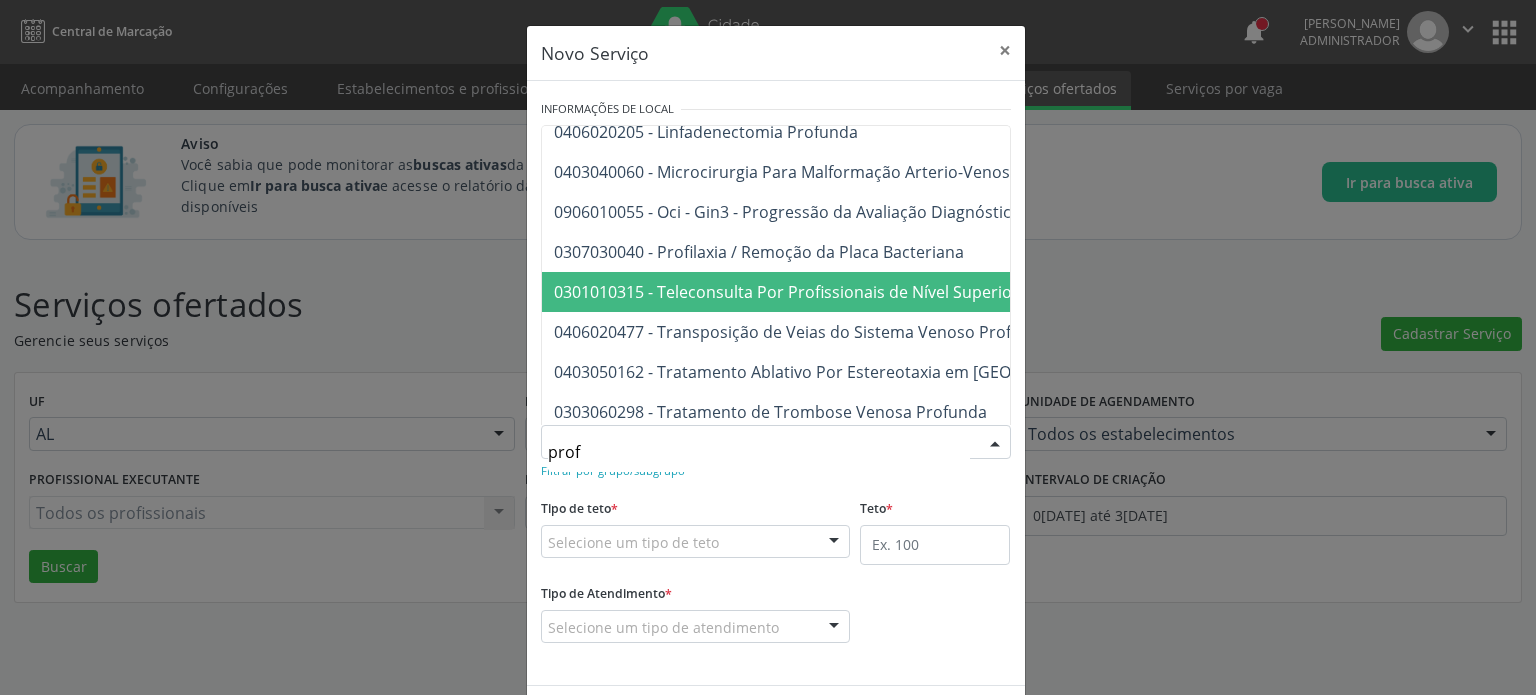 scroll, scrollTop: 812, scrollLeft: 0, axis: vertical 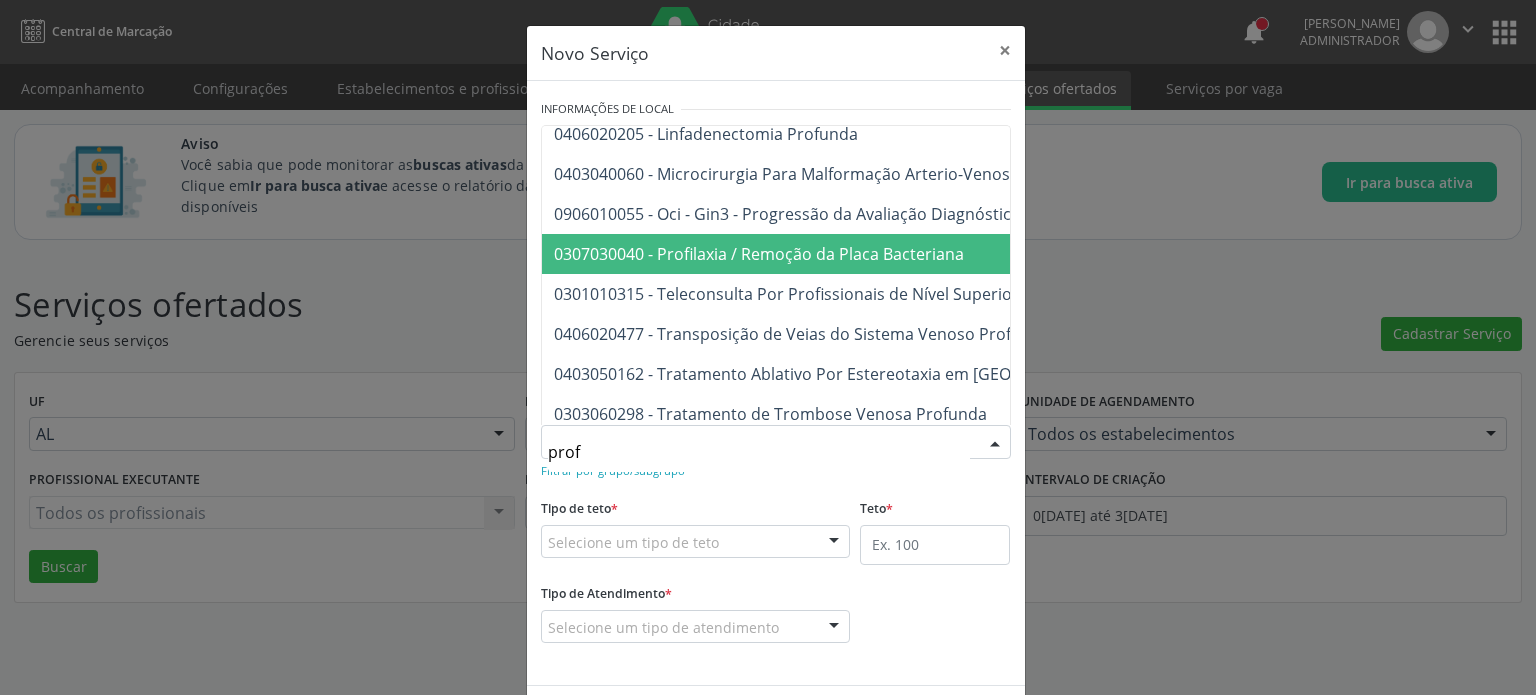click on "0307030040 - Profilaxia / Remoção da Placa Bacteriana" at bounding box center [759, 254] 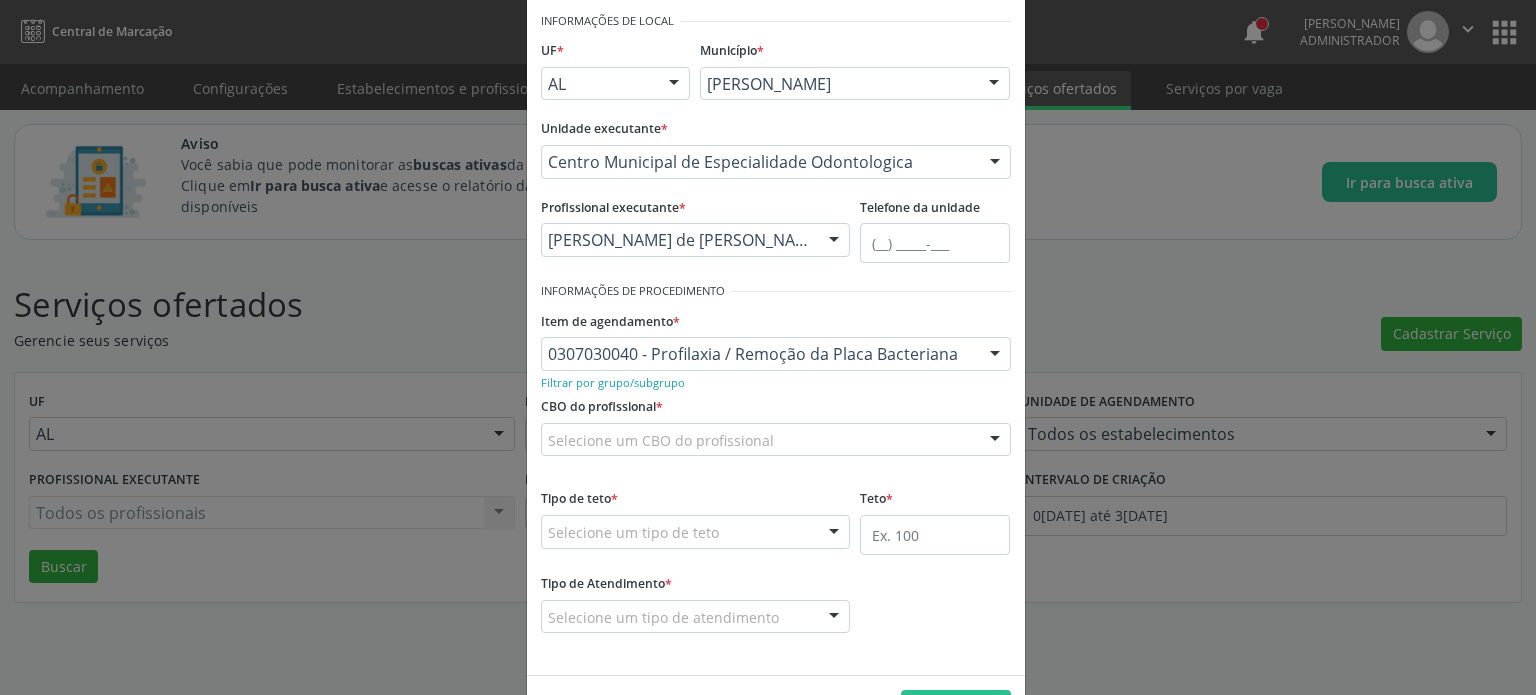 scroll, scrollTop: 112, scrollLeft: 0, axis: vertical 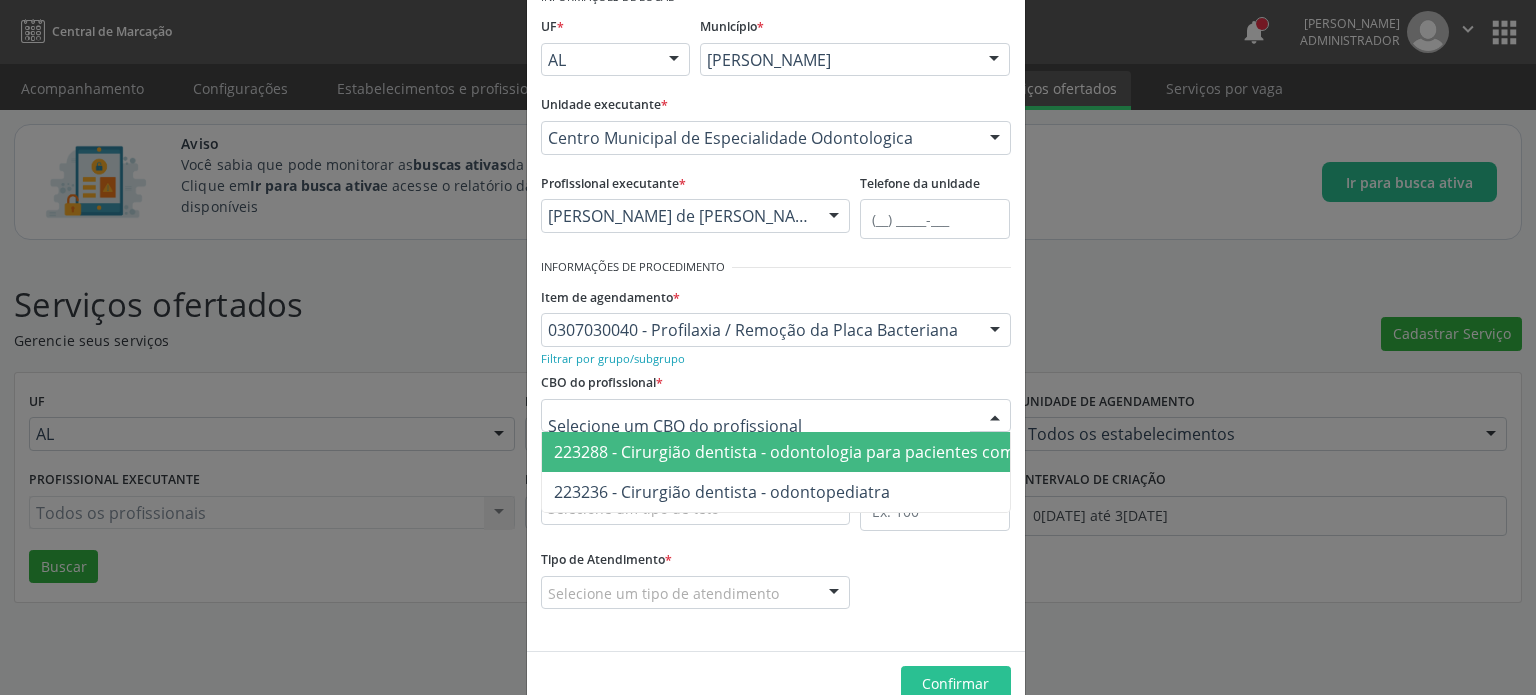 click on "223288 - Cirurgião dentista - odontologia para pacientes com necessidades especiais" at bounding box center (874, 452) 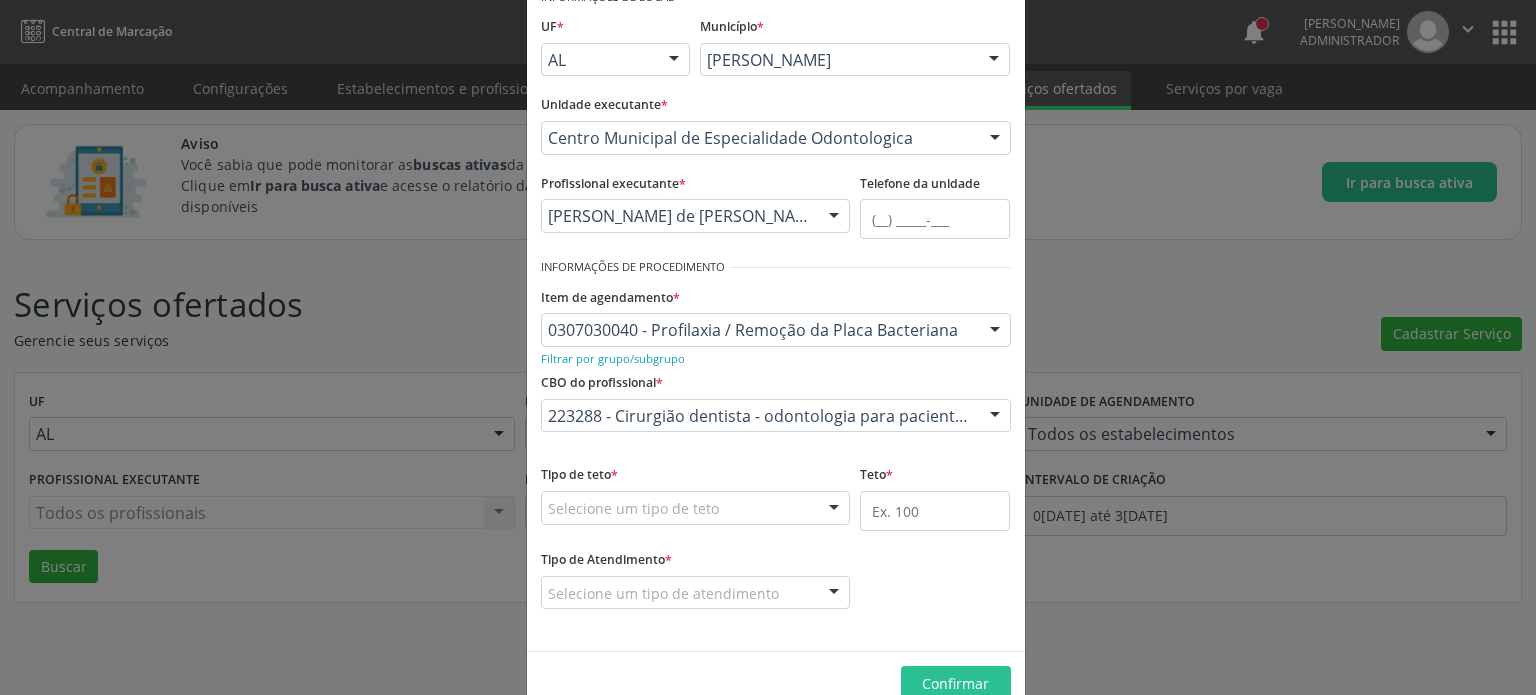 scroll, scrollTop: 154, scrollLeft: 0, axis: vertical 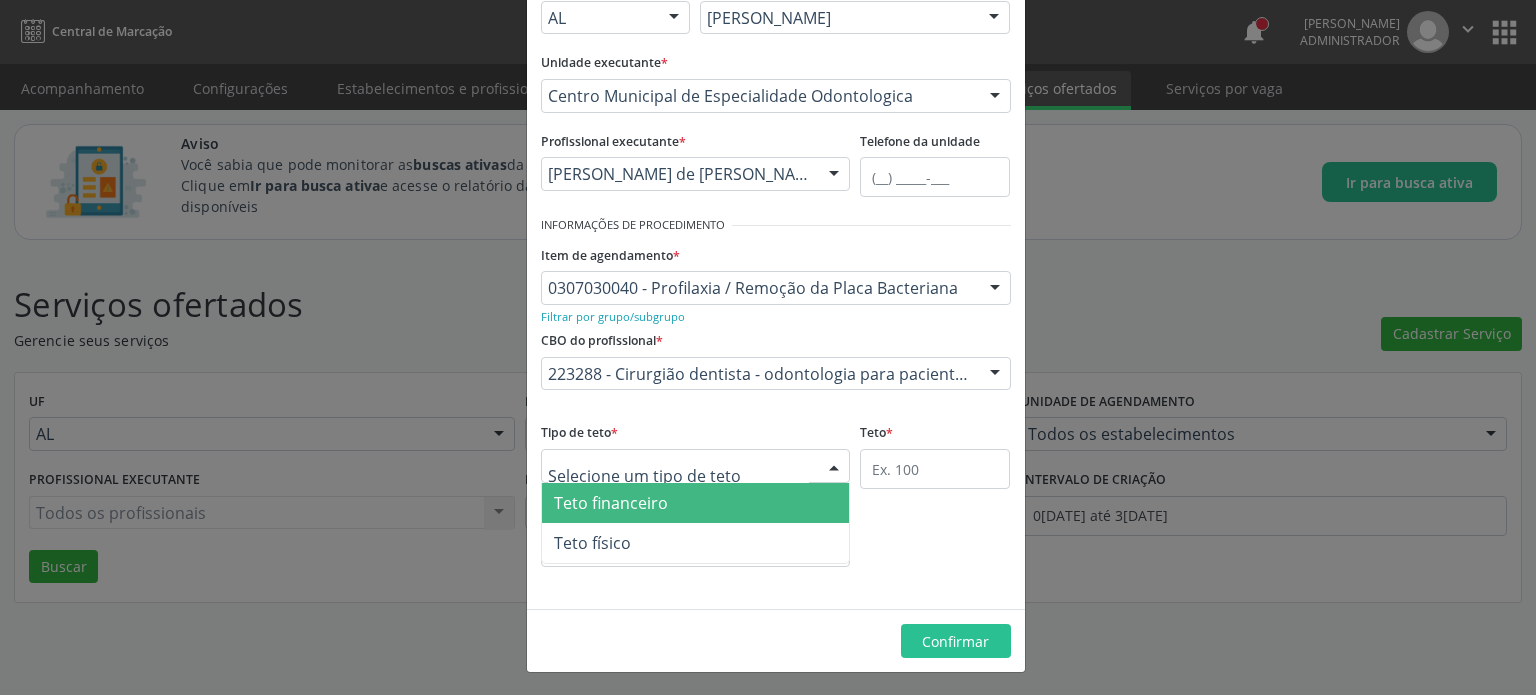 click at bounding box center (696, 466) 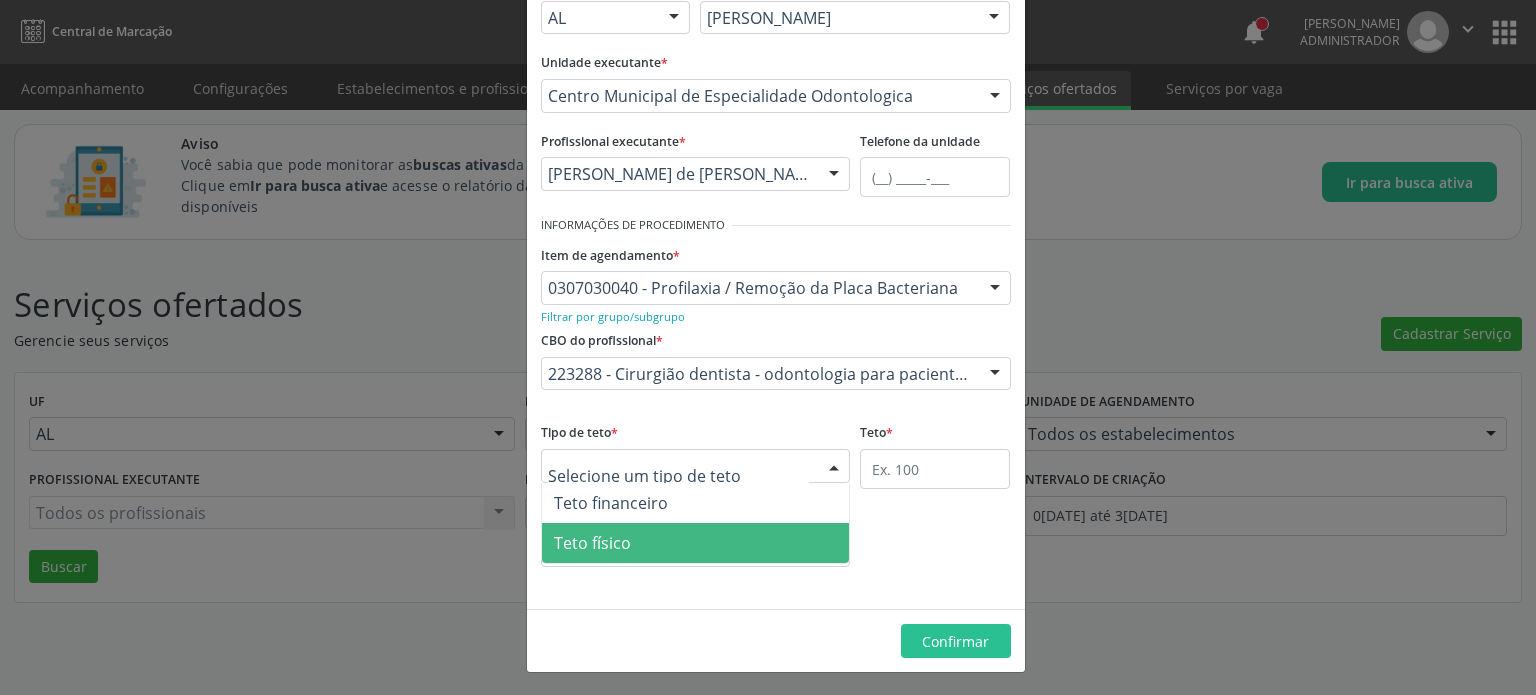 click on "Teto físico" at bounding box center (592, 543) 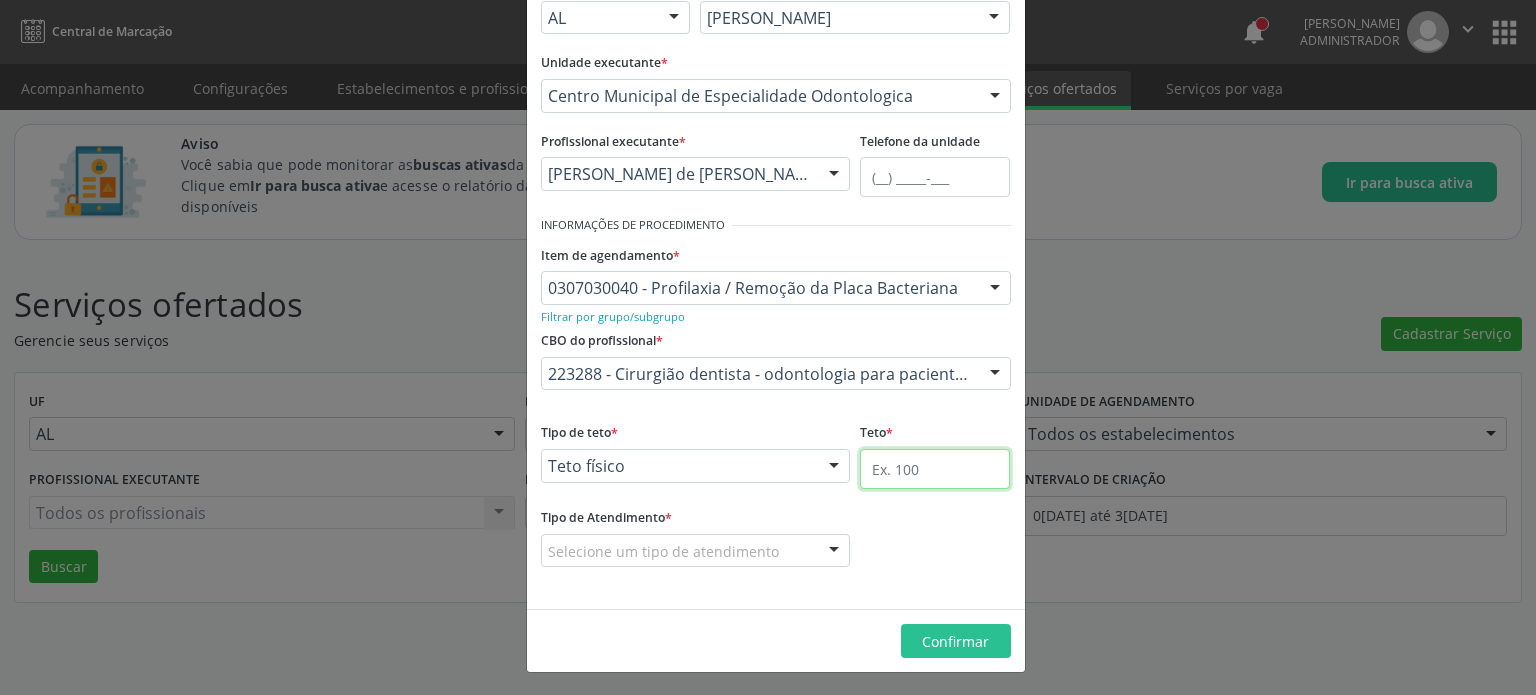 click at bounding box center [935, 469] 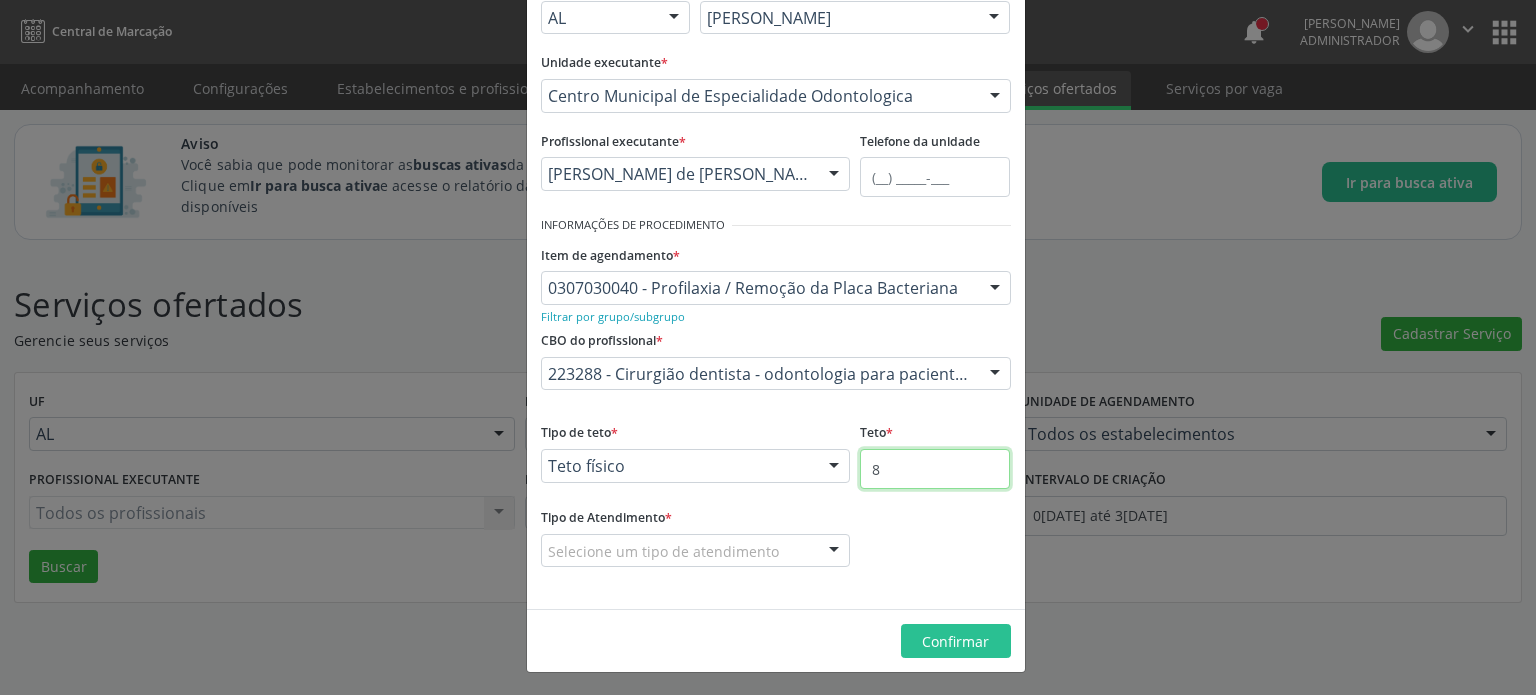 type on "8" 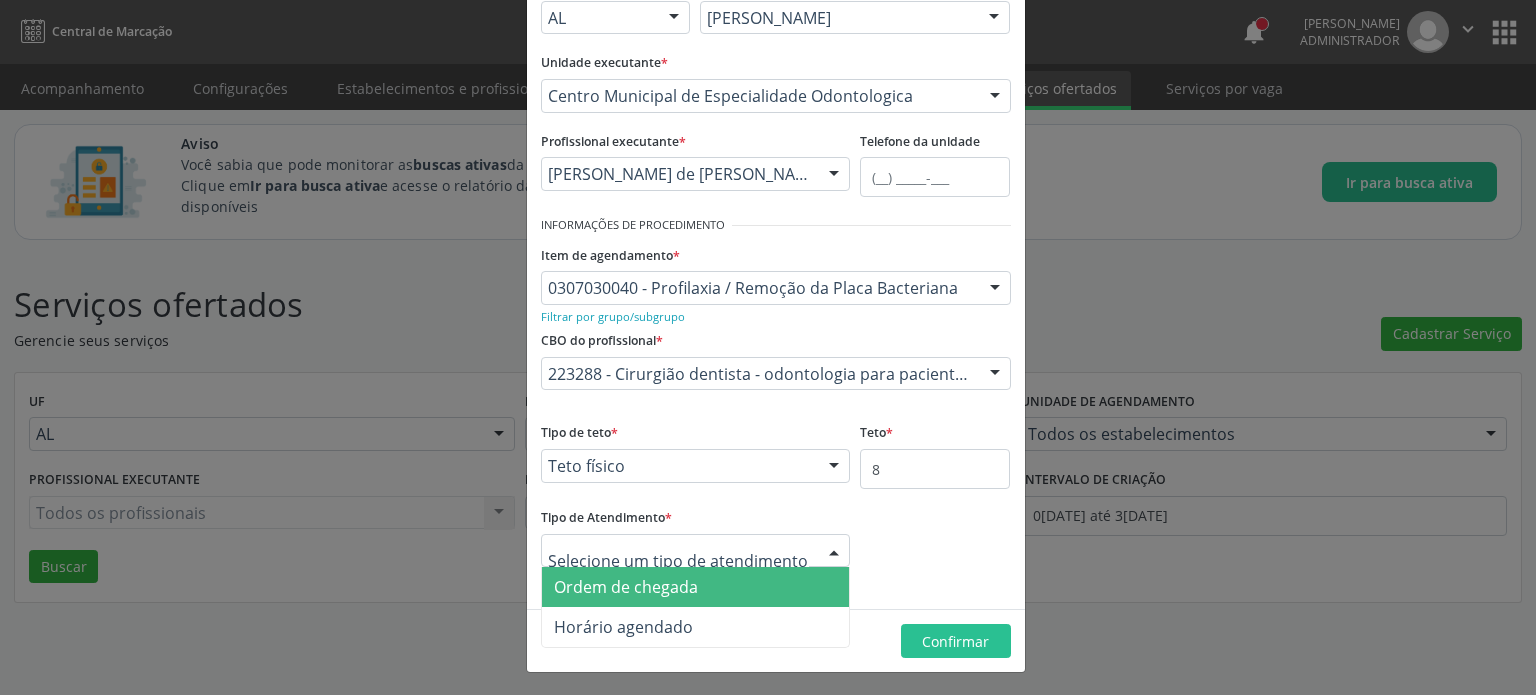 click on "Ordem de chegada" at bounding box center (626, 587) 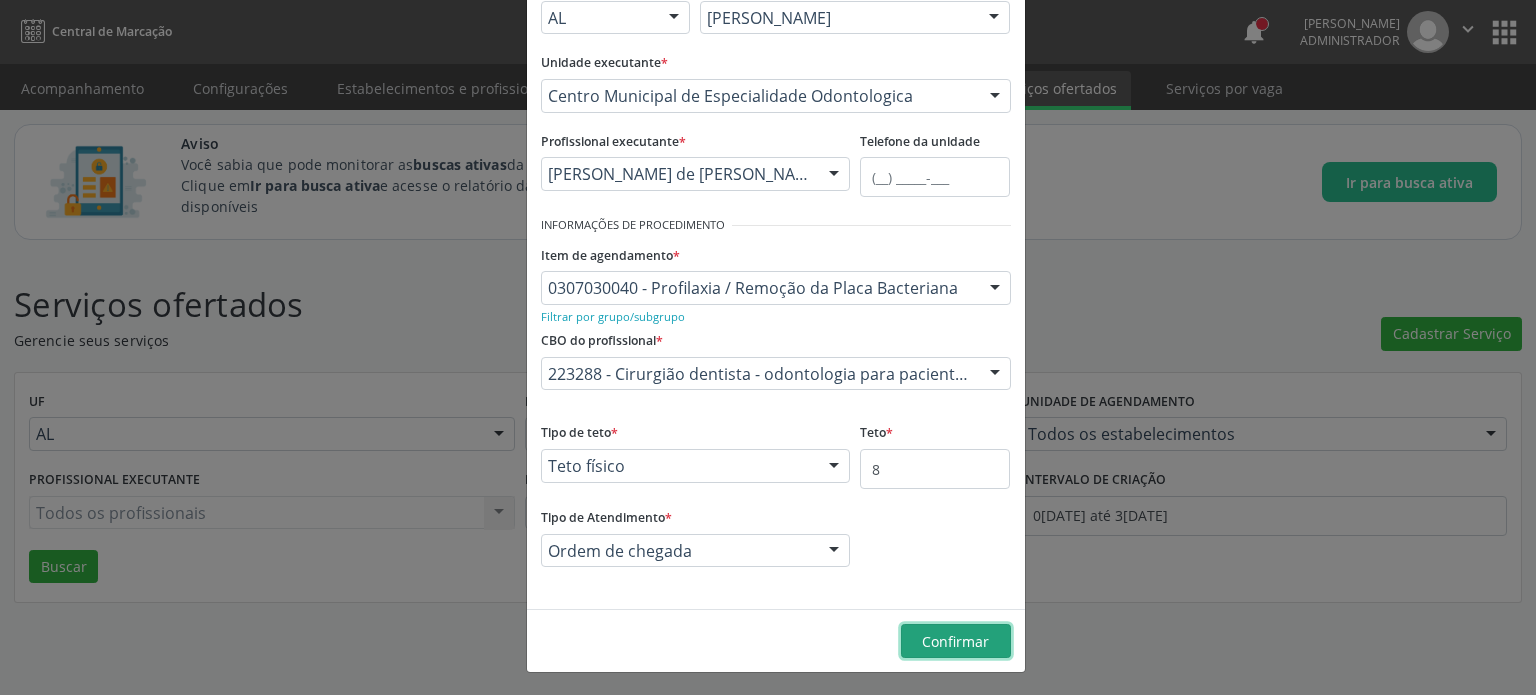 click on "Confirmar" at bounding box center (956, 641) 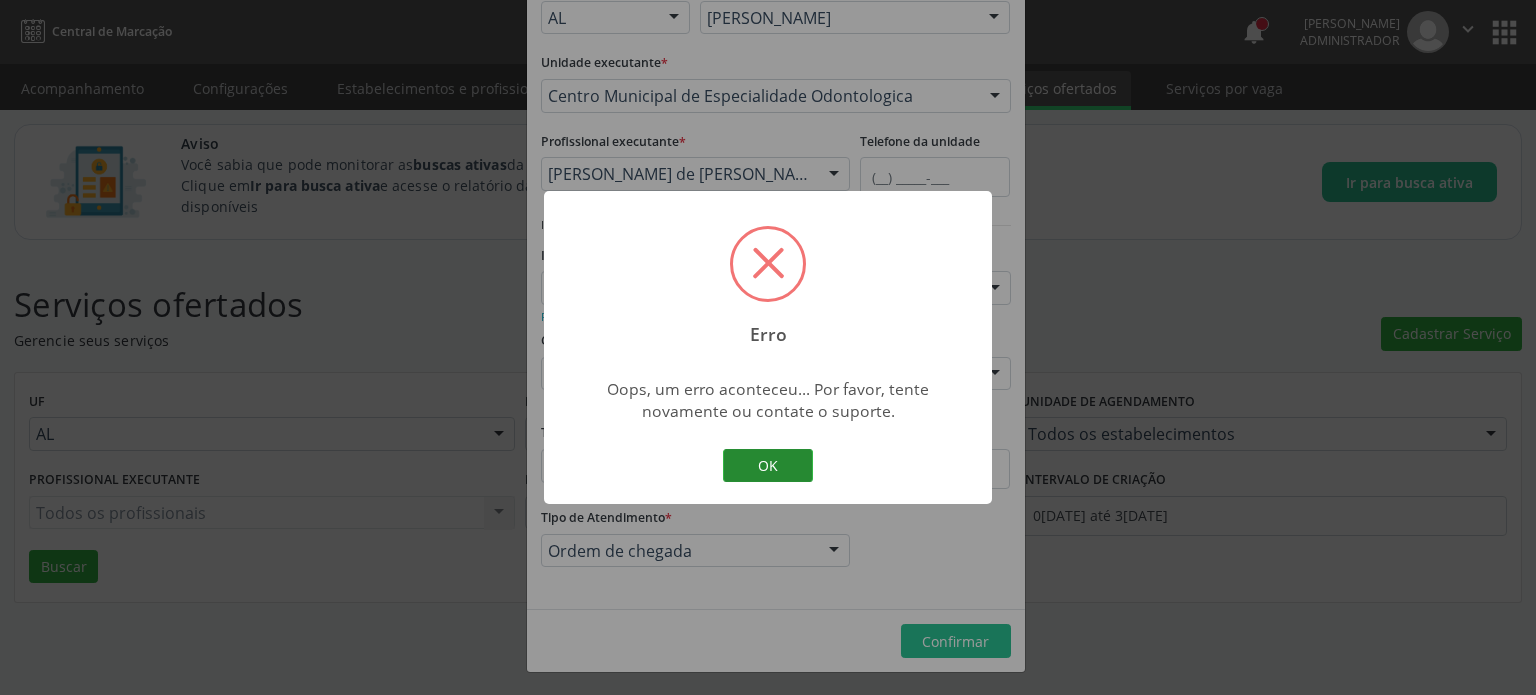 click on "OK" at bounding box center (768, 466) 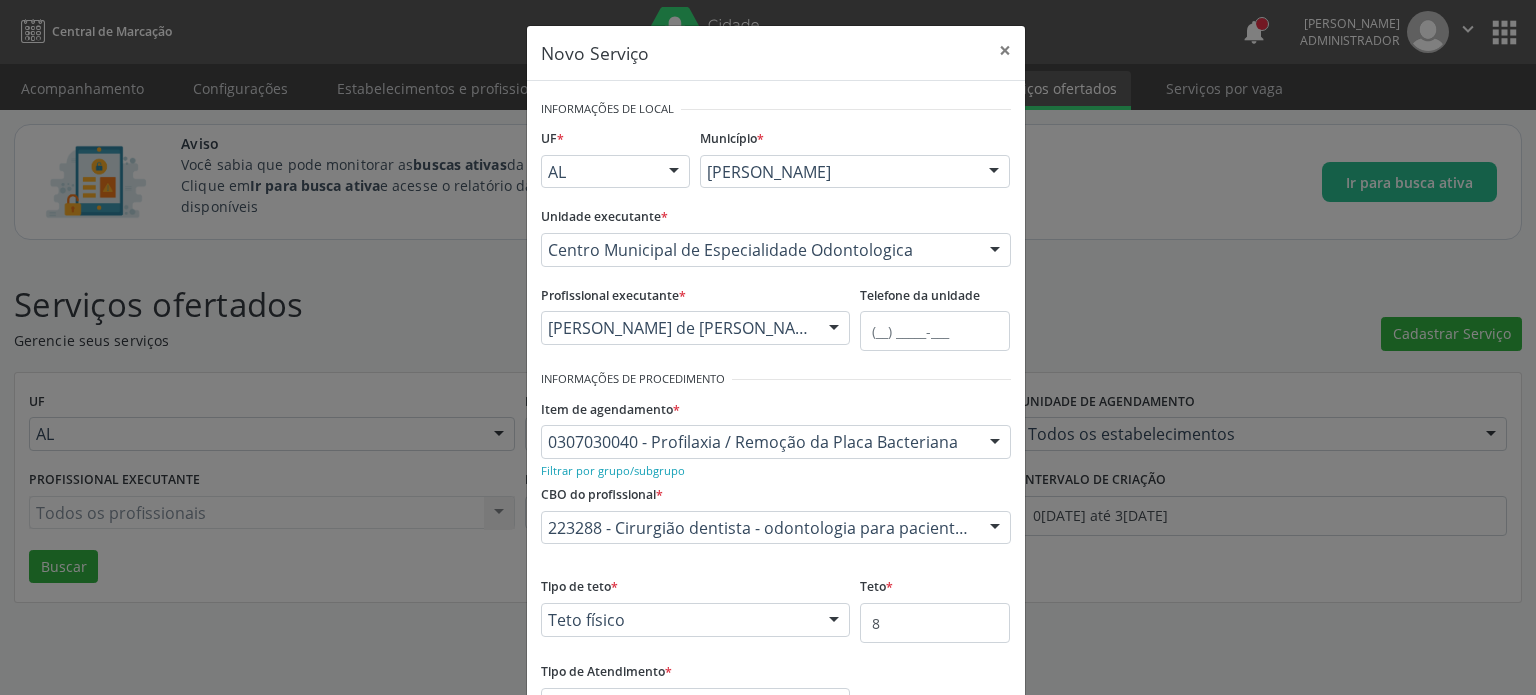 scroll, scrollTop: 154, scrollLeft: 0, axis: vertical 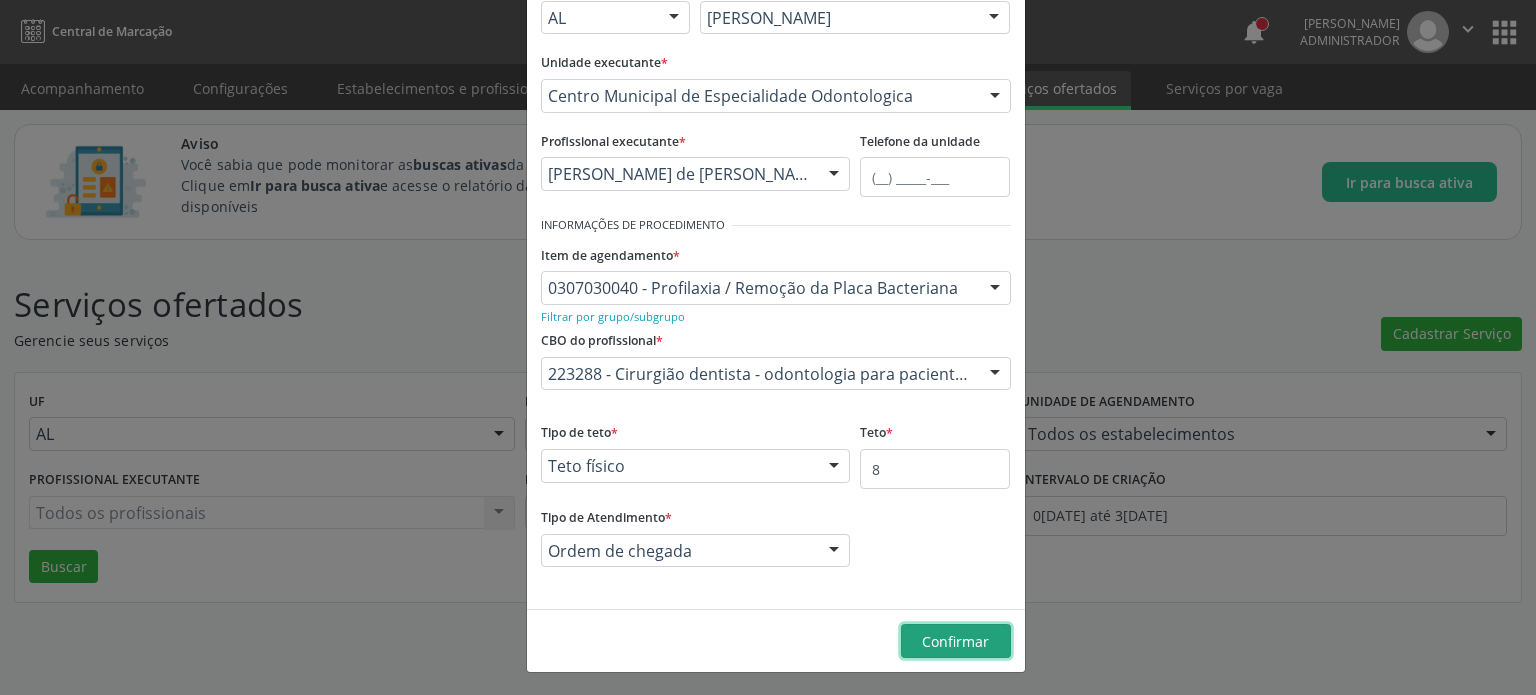 click on "Confirmar" at bounding box center [956, 641] 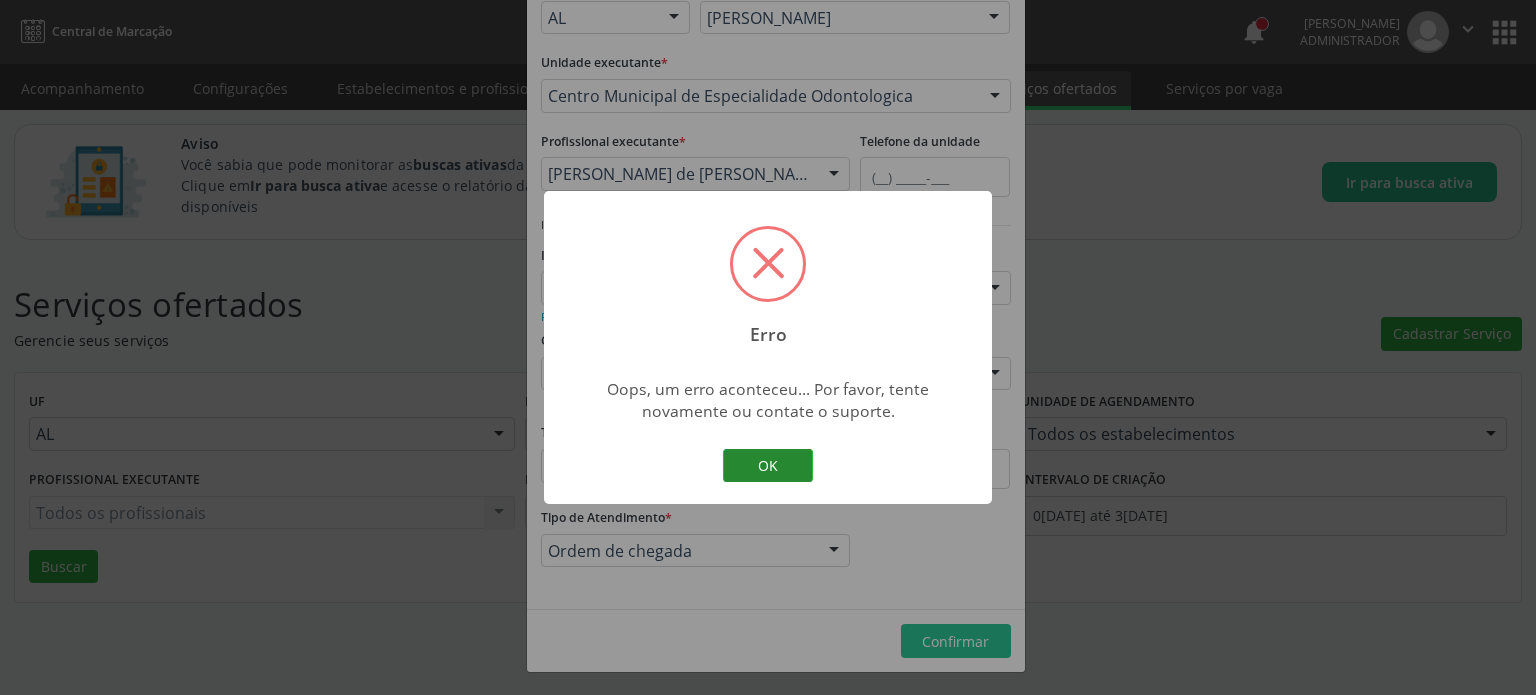 click on "OK" at bounding box center [768, 466] 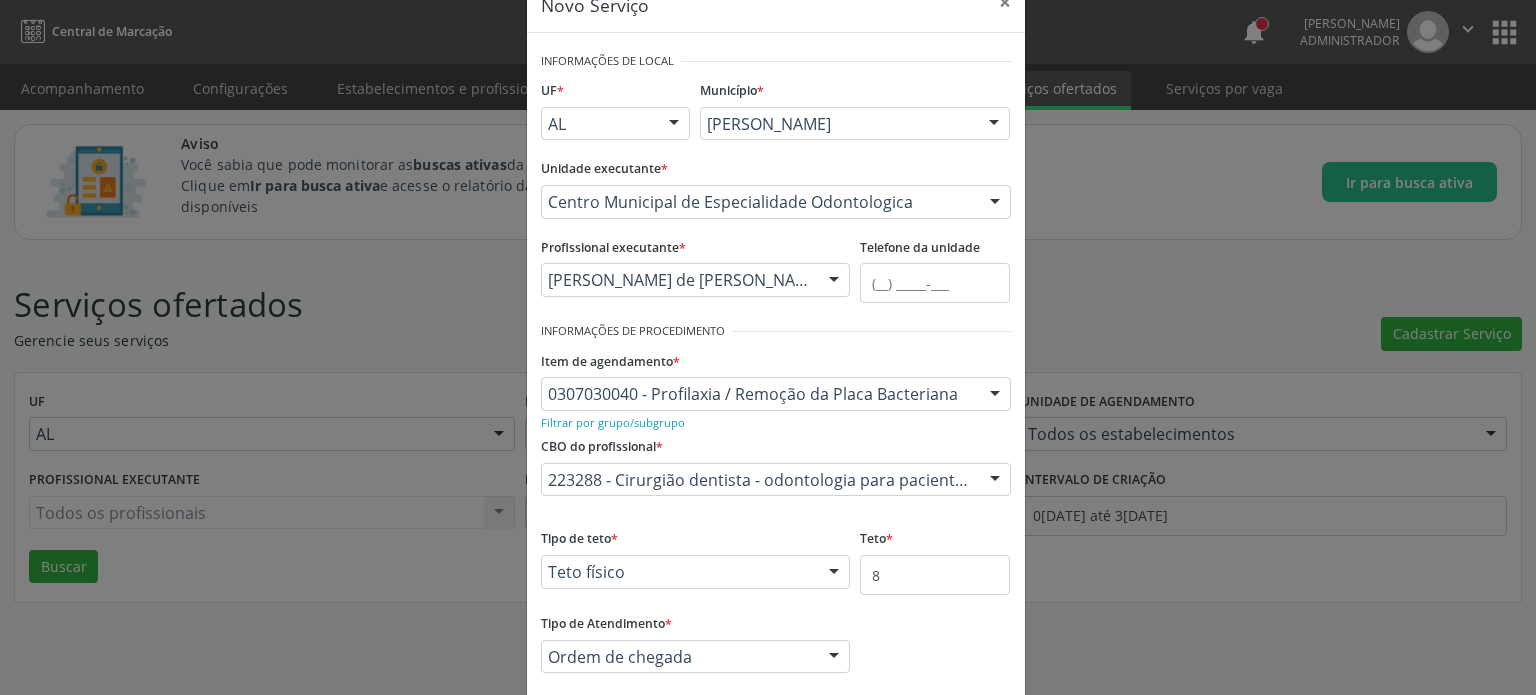 scroll, scrollTop: 154, scrollLeft: 0, axis: vertical 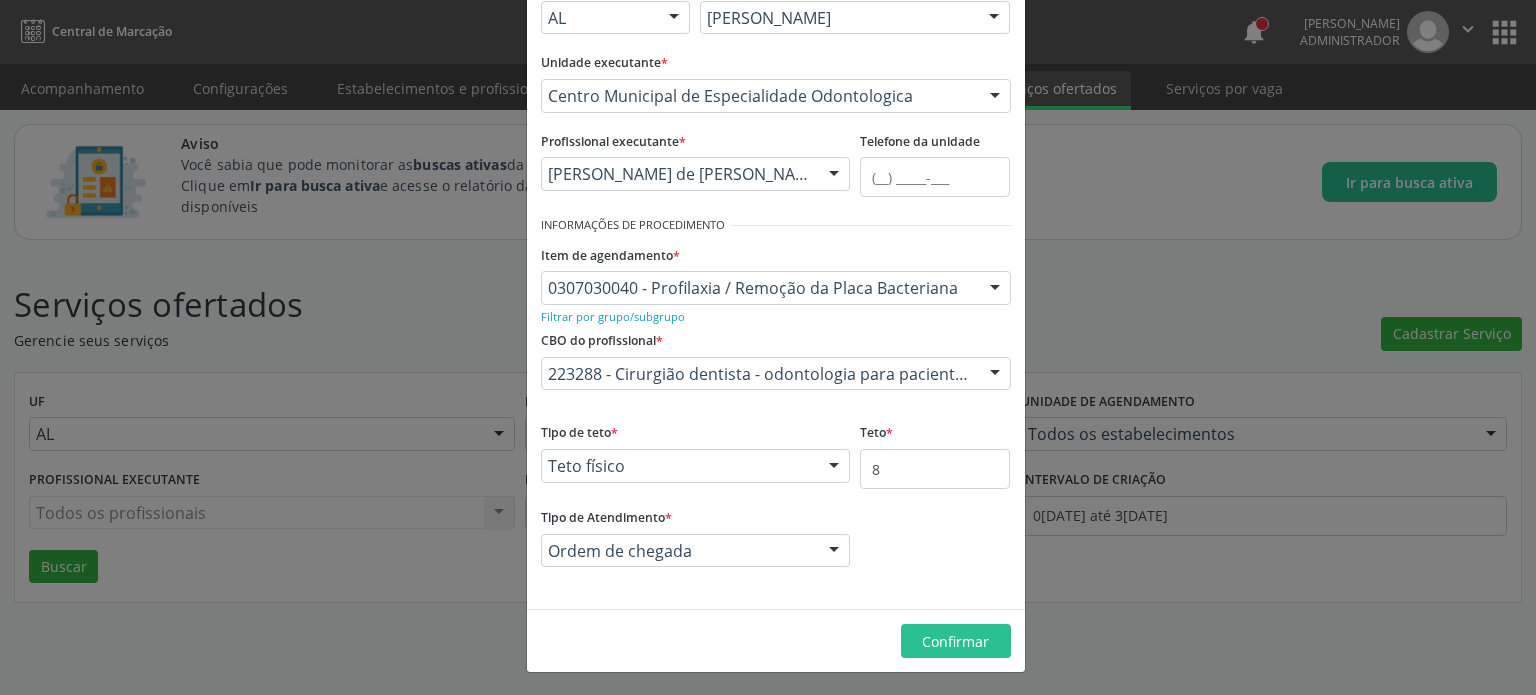 click on "Confirmar" at bounding box center [776, 640] 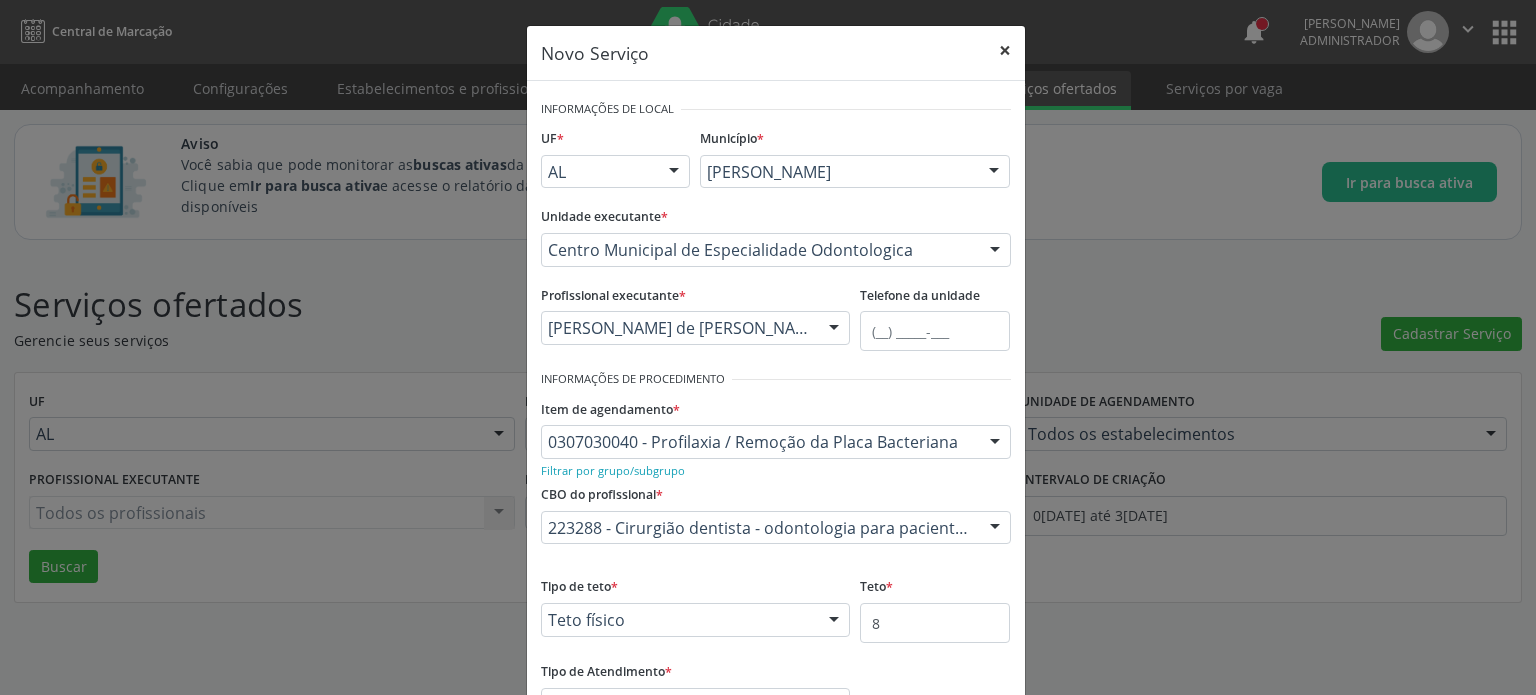 click on "×" at bounding box center (1005, 50) 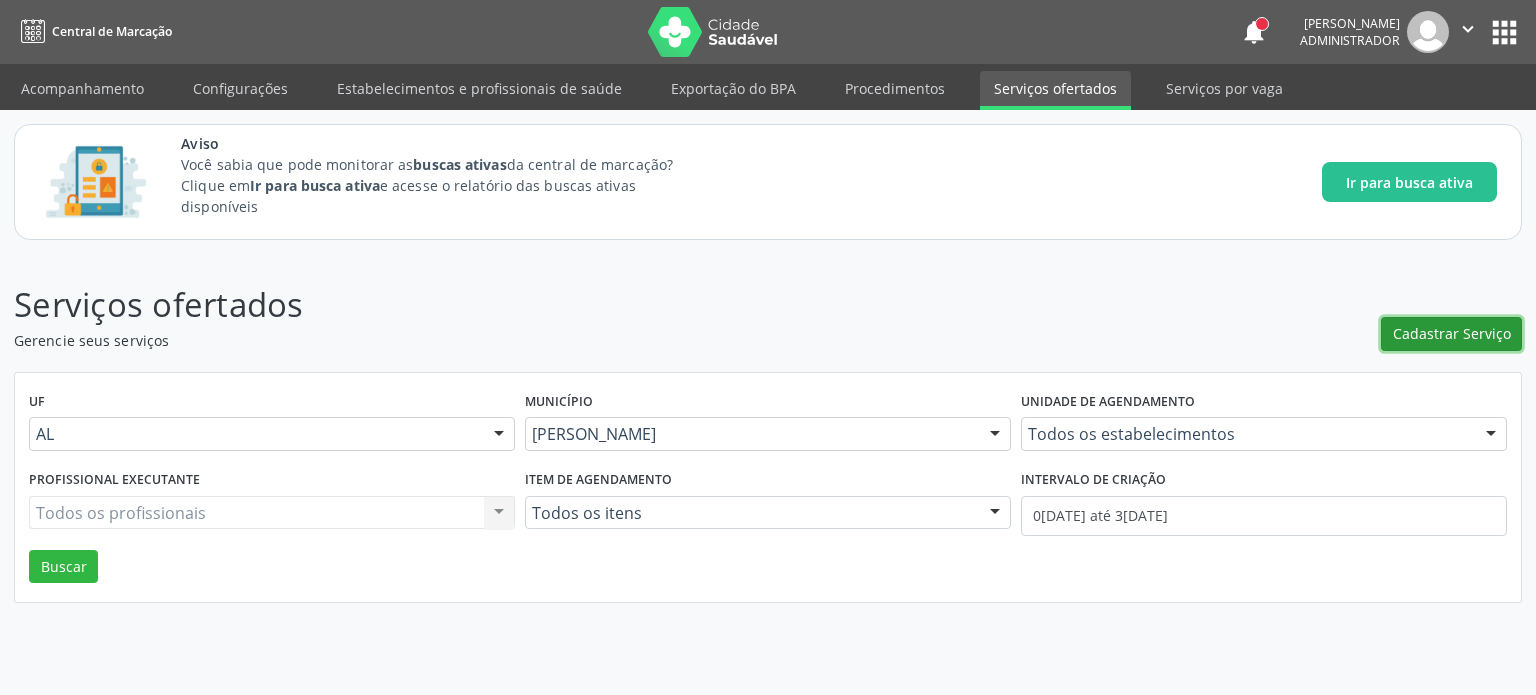 click on "Cadastrar Serviço" at bounding box center [1452, 333] 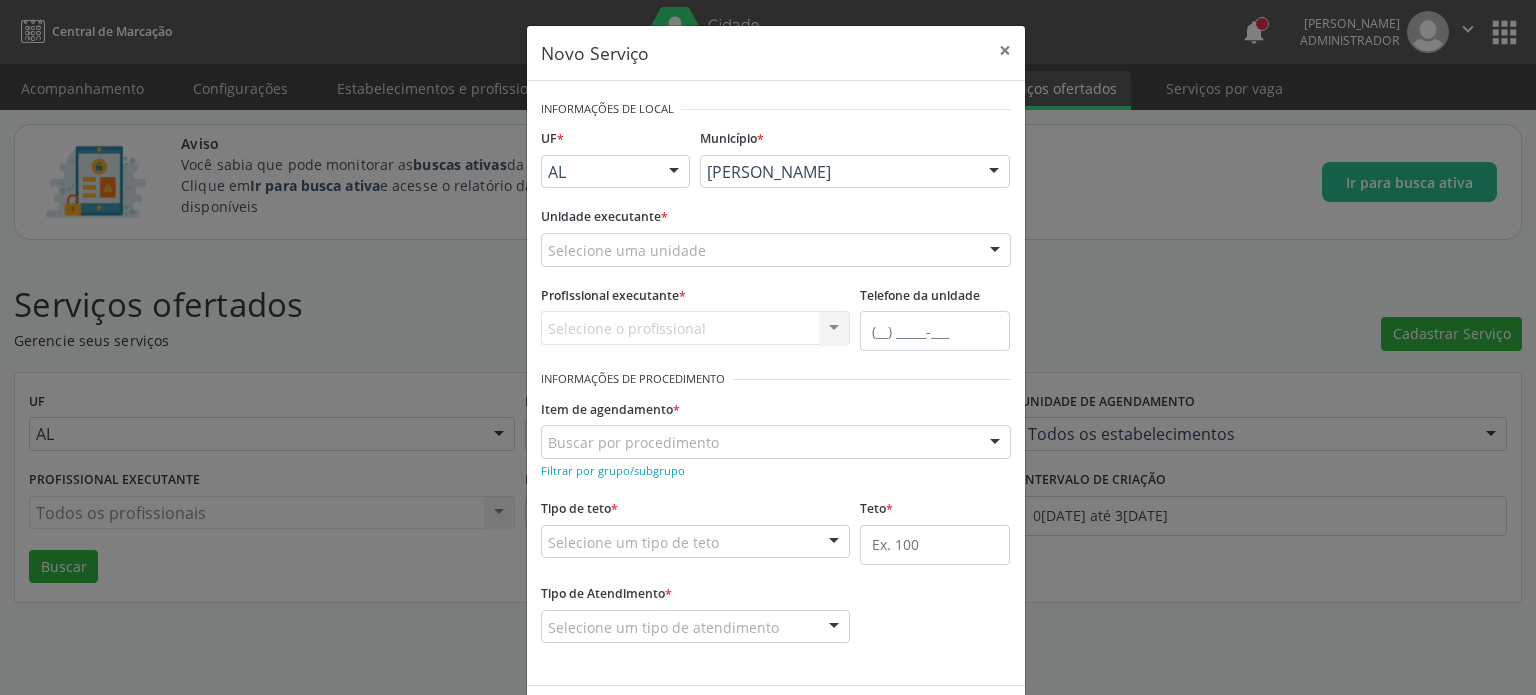 scroll, scrollTop: 0, scrollLeft: 0, axis: both 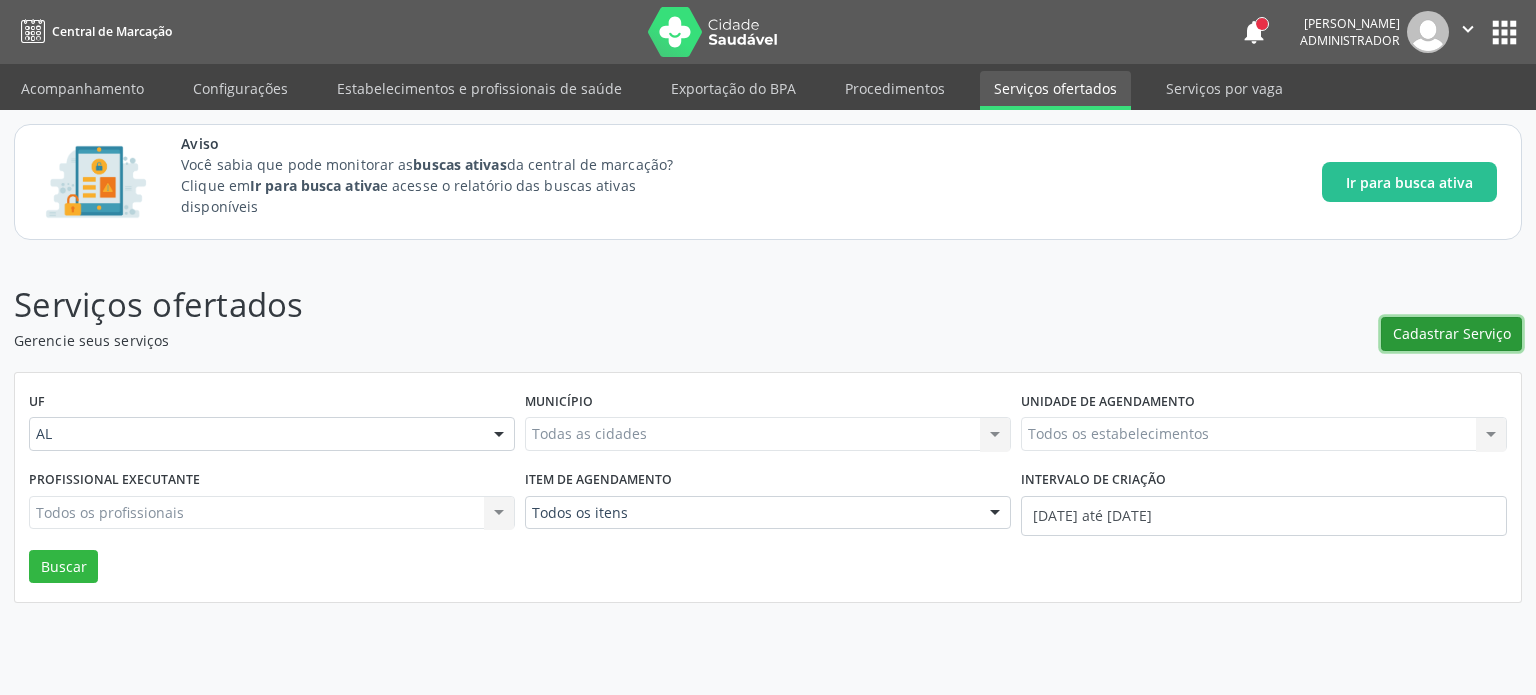 click on "Cadastrar Serviço" at bounding box center (1452, 333) 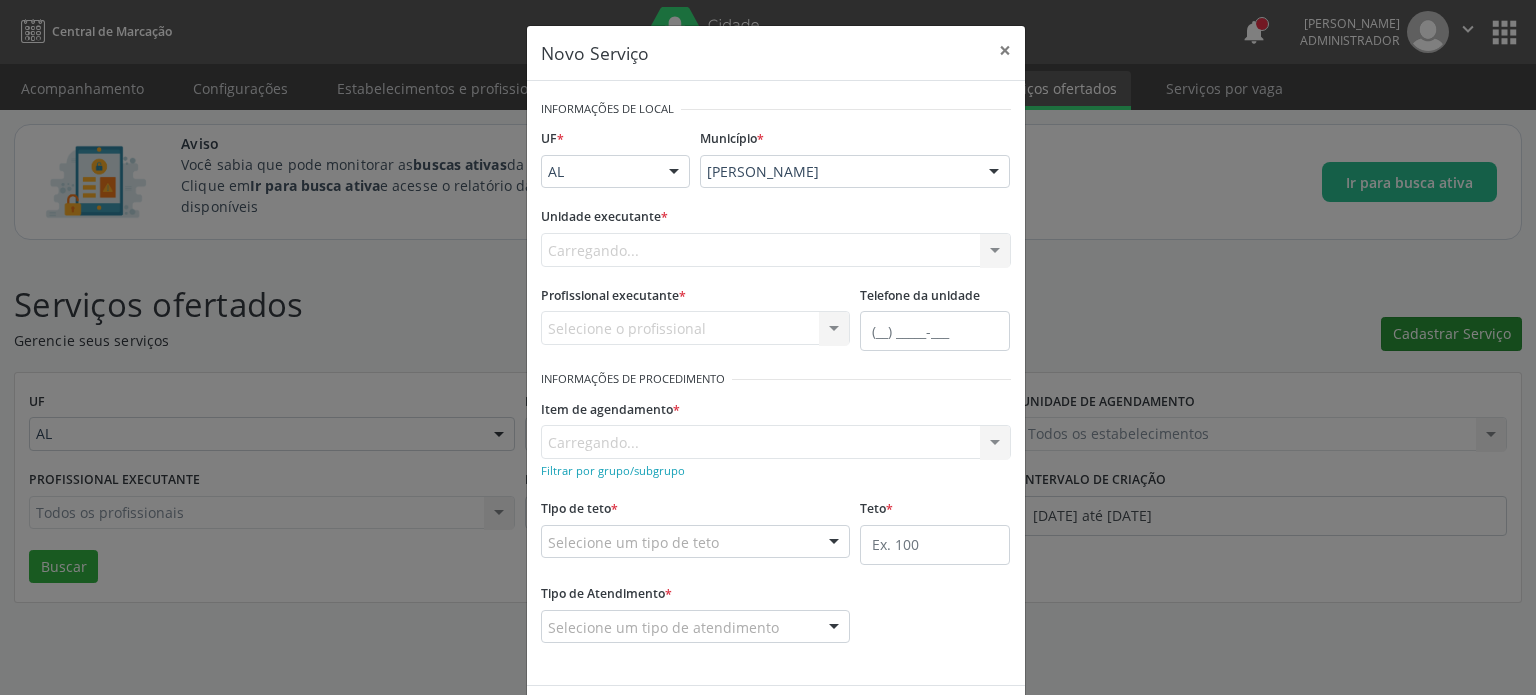 scroll, scrollTop: 0, scrollLeft: 0, axis: both 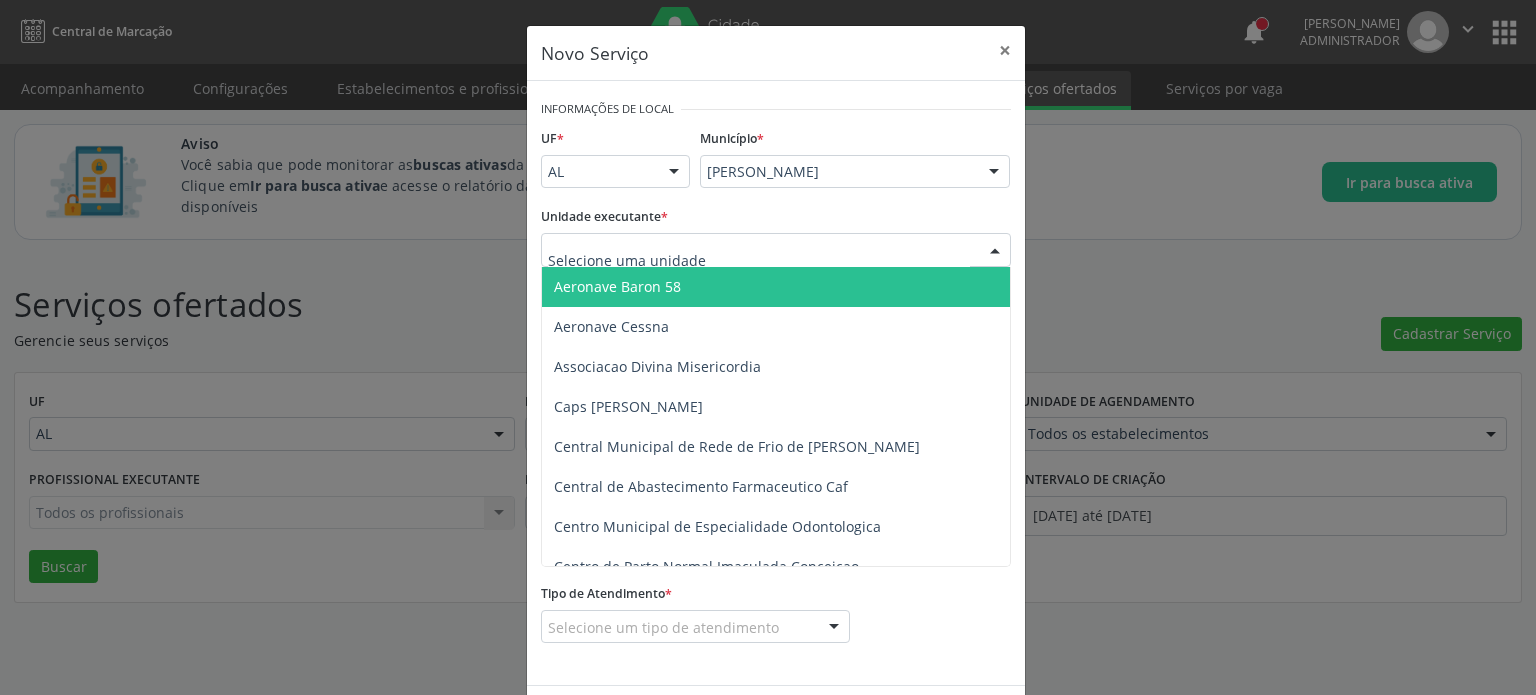 click at bounding box center (776, 250) 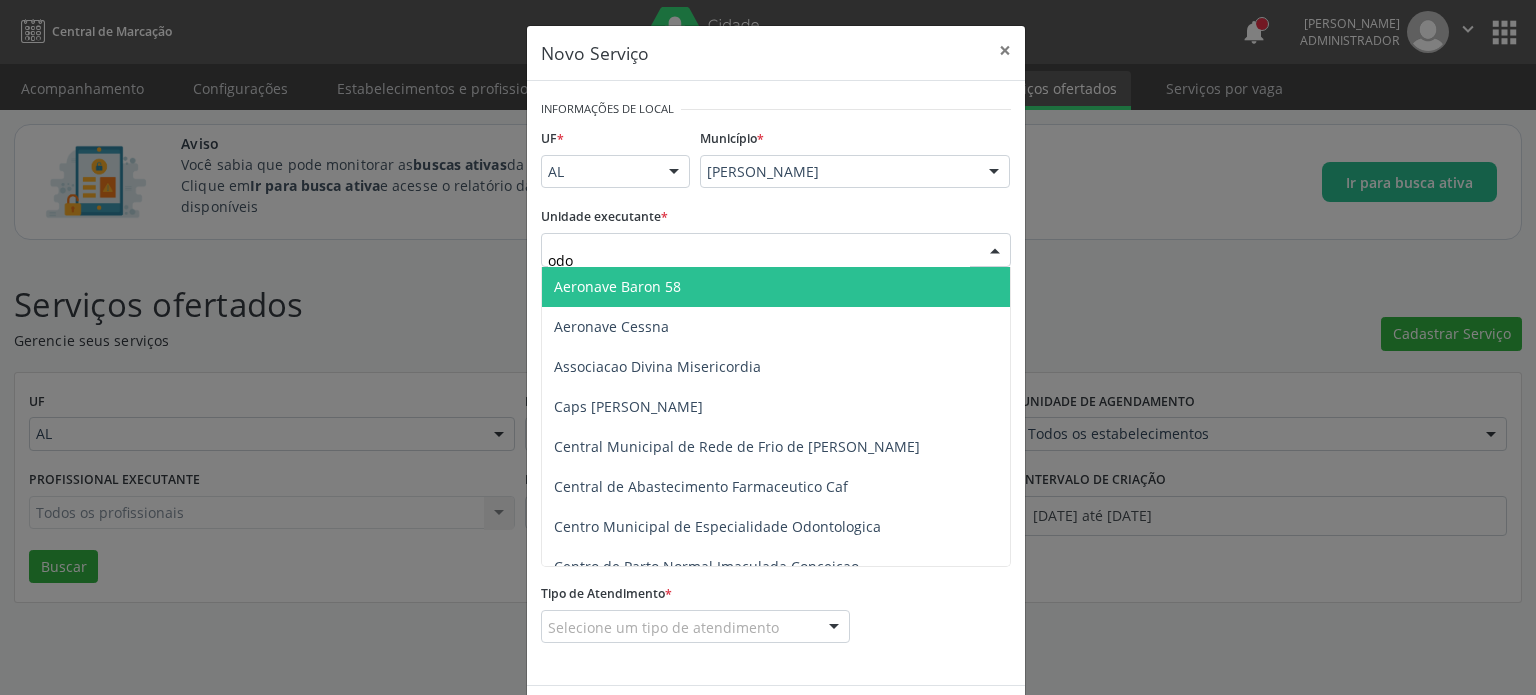 type on "odon" 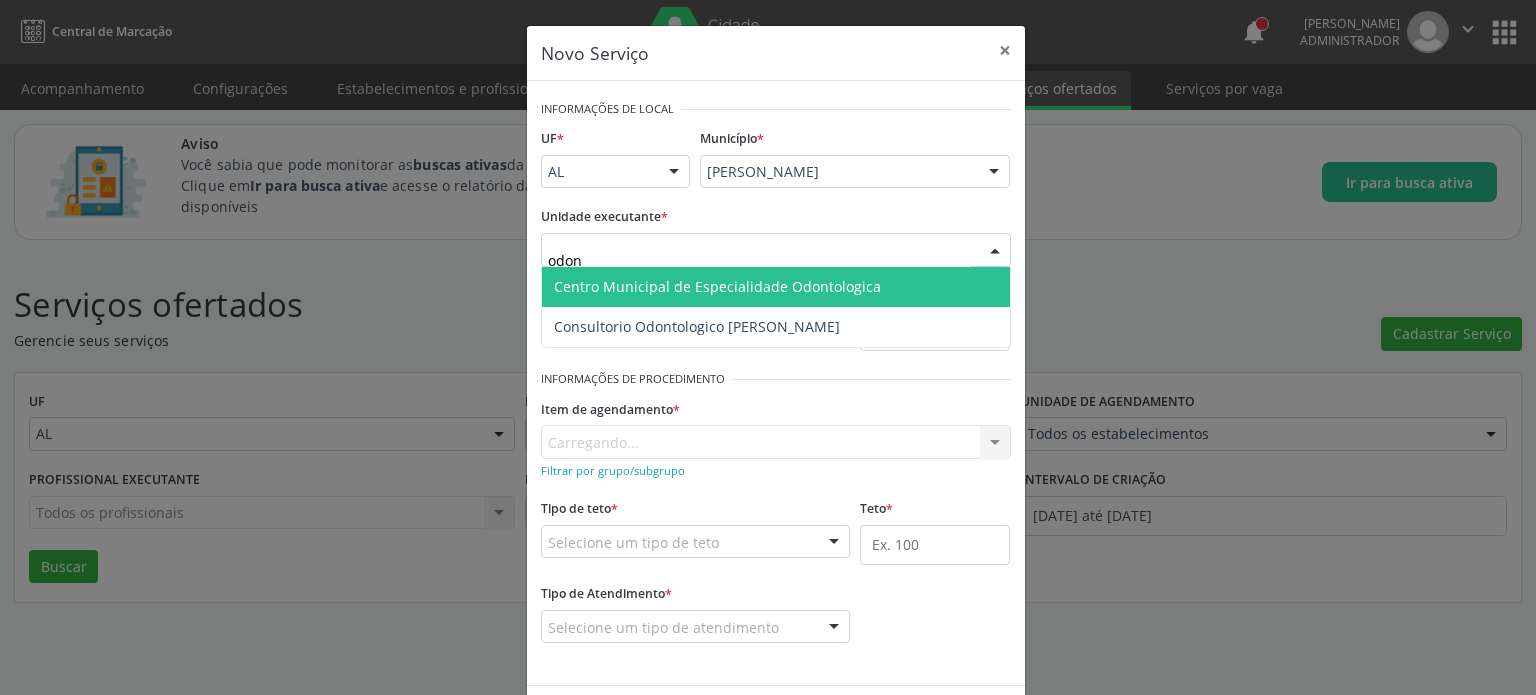 click on "Centro Municipal de Especialidade Odontologica" at bounding box center [717, 286] 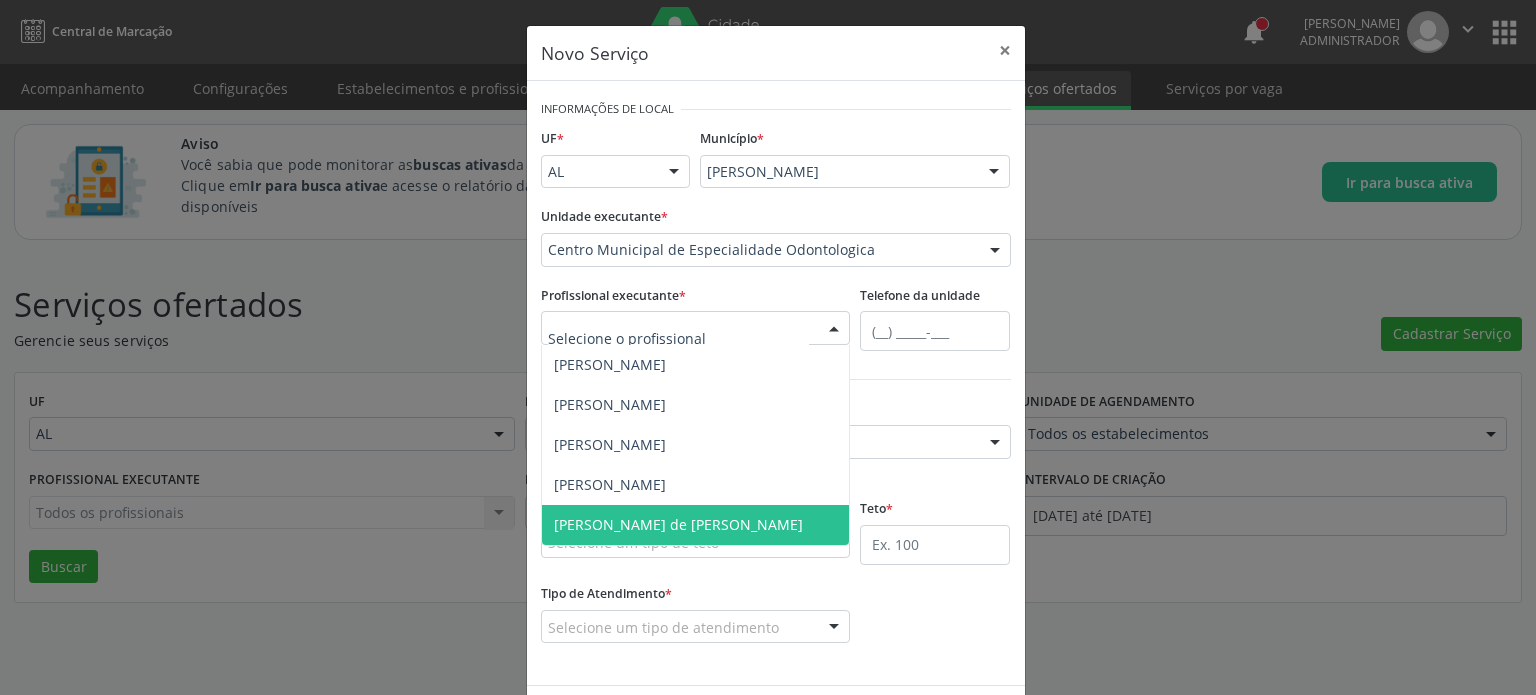 click on "Renata Barbirato de Paiva Loures Monteiro" at bounding box center [678, 524] 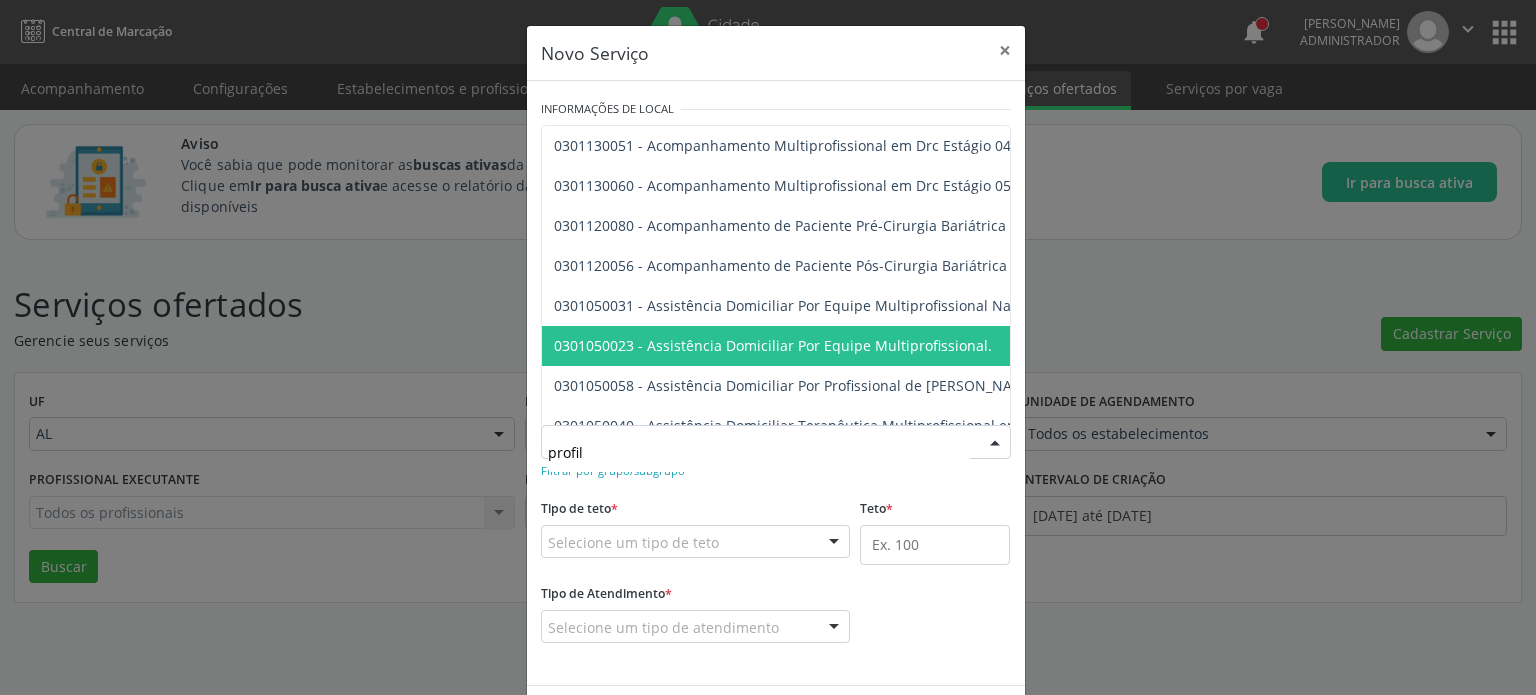 type on "profila" 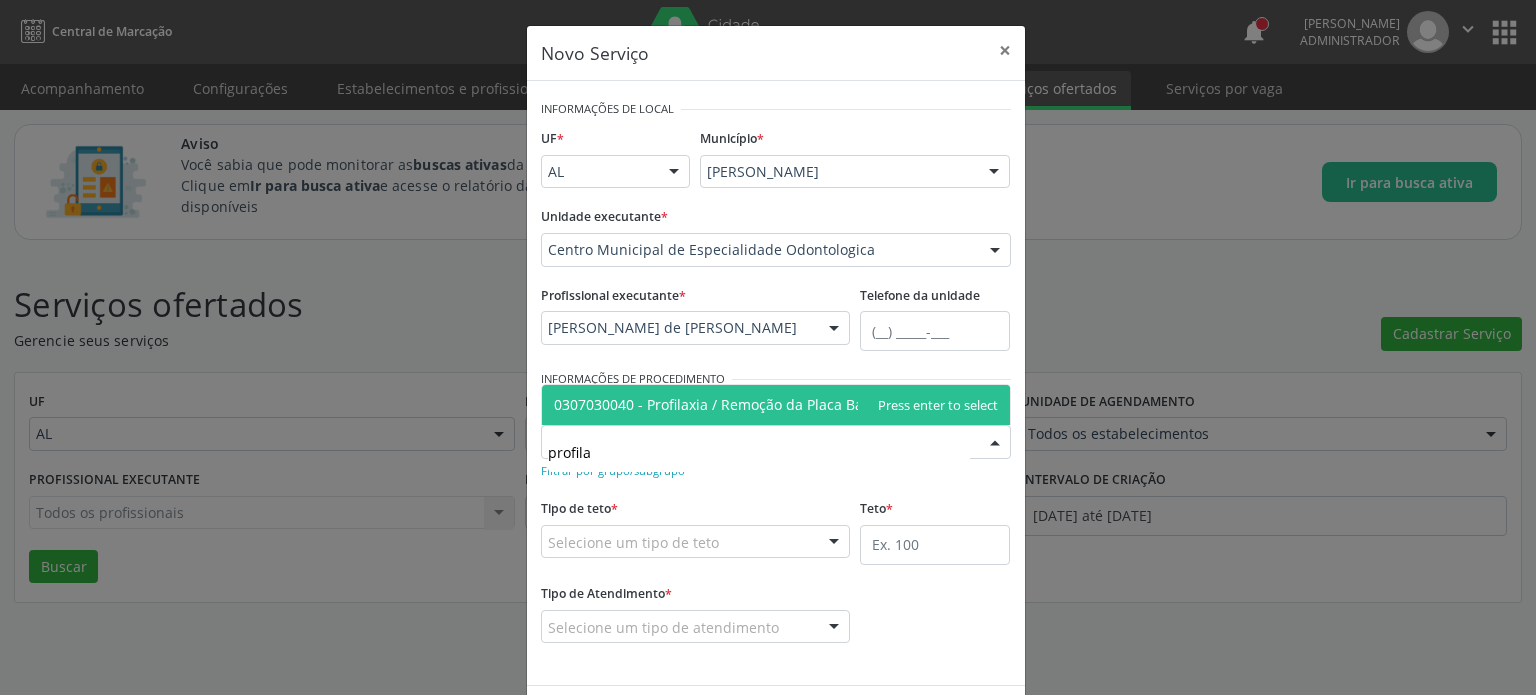 click on "0307030040 - Profilaxia / Remoção da Placa Bacteriana" at bounding box center [736, 404] 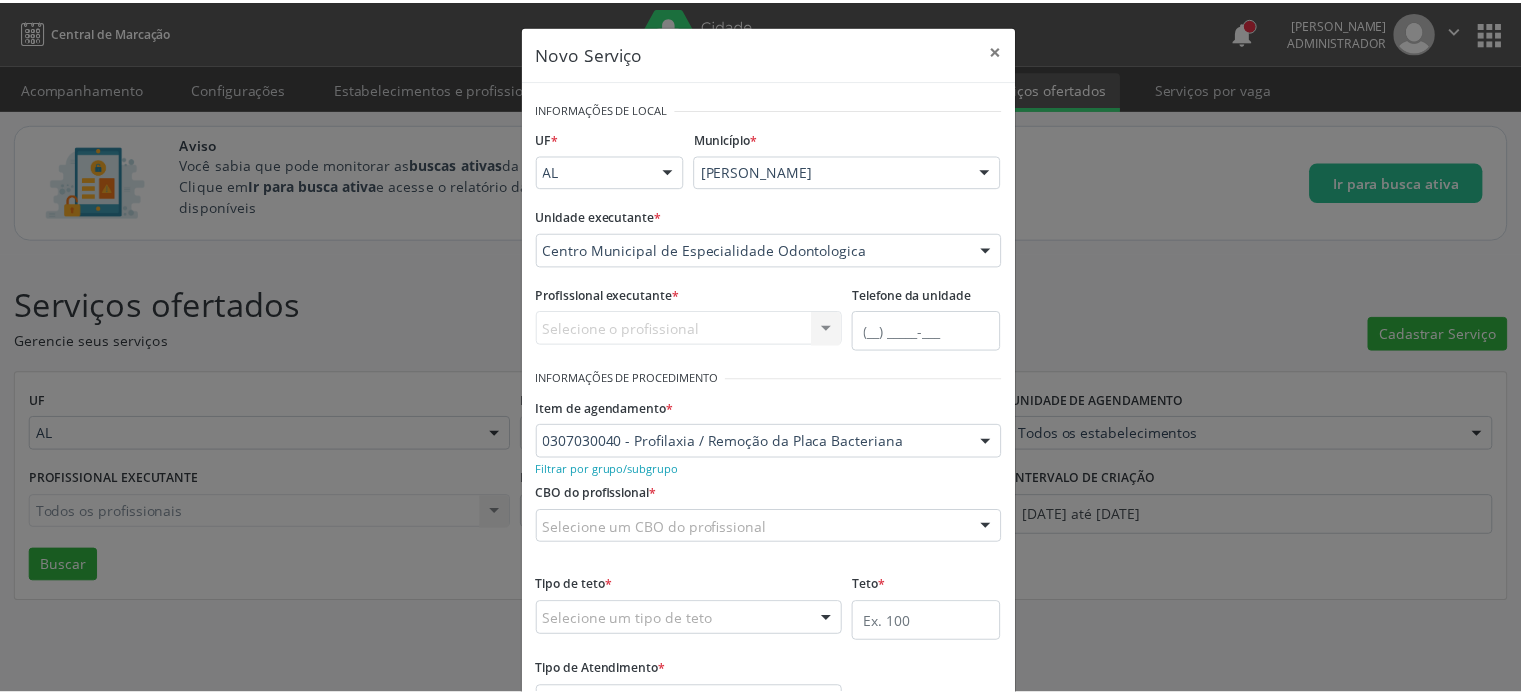 scroll, scrollTop: 154, scrollLeft: 0, axis: vertical 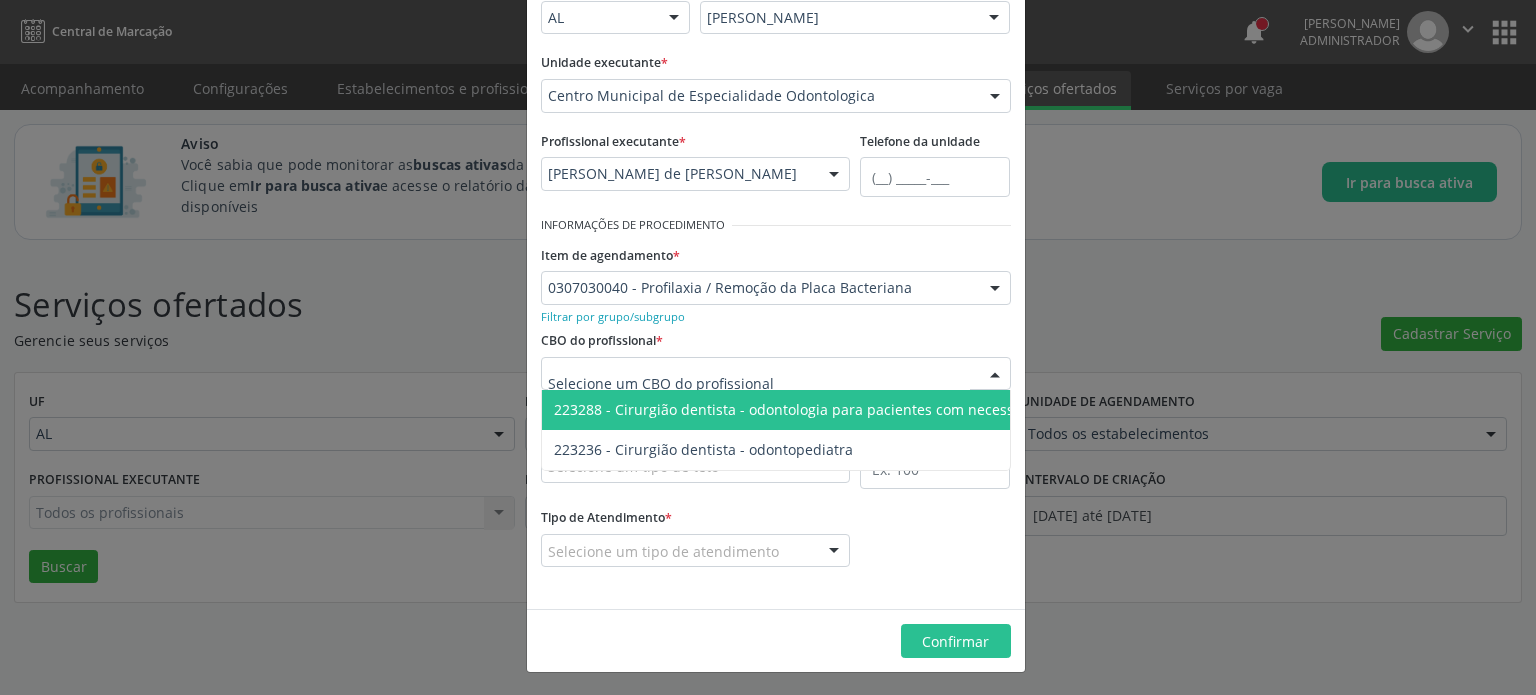 click on "223288 - Cirurgião dentista - odontologia para pacientes com necessidades especiais" at bounding box center (839, 409) 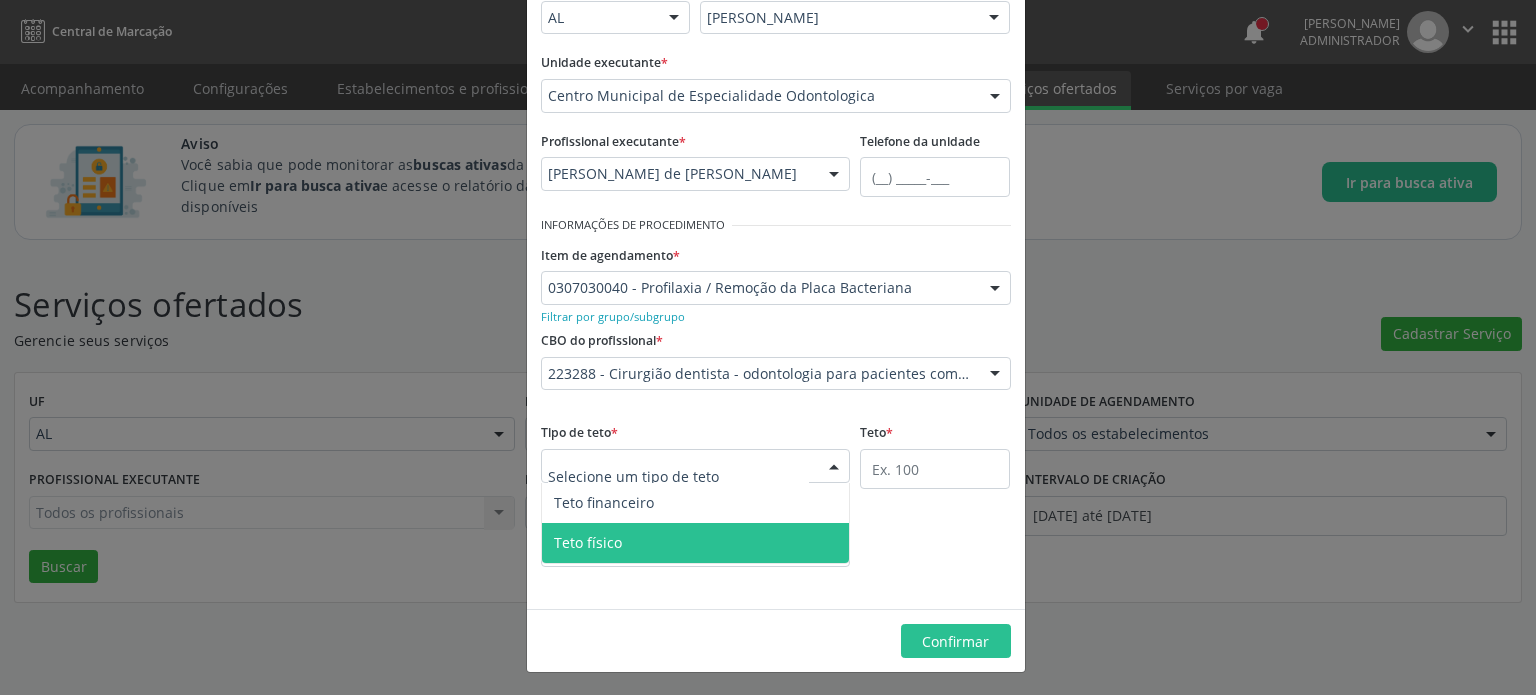 click on "Teto físico" at bounding box center [696, 543] 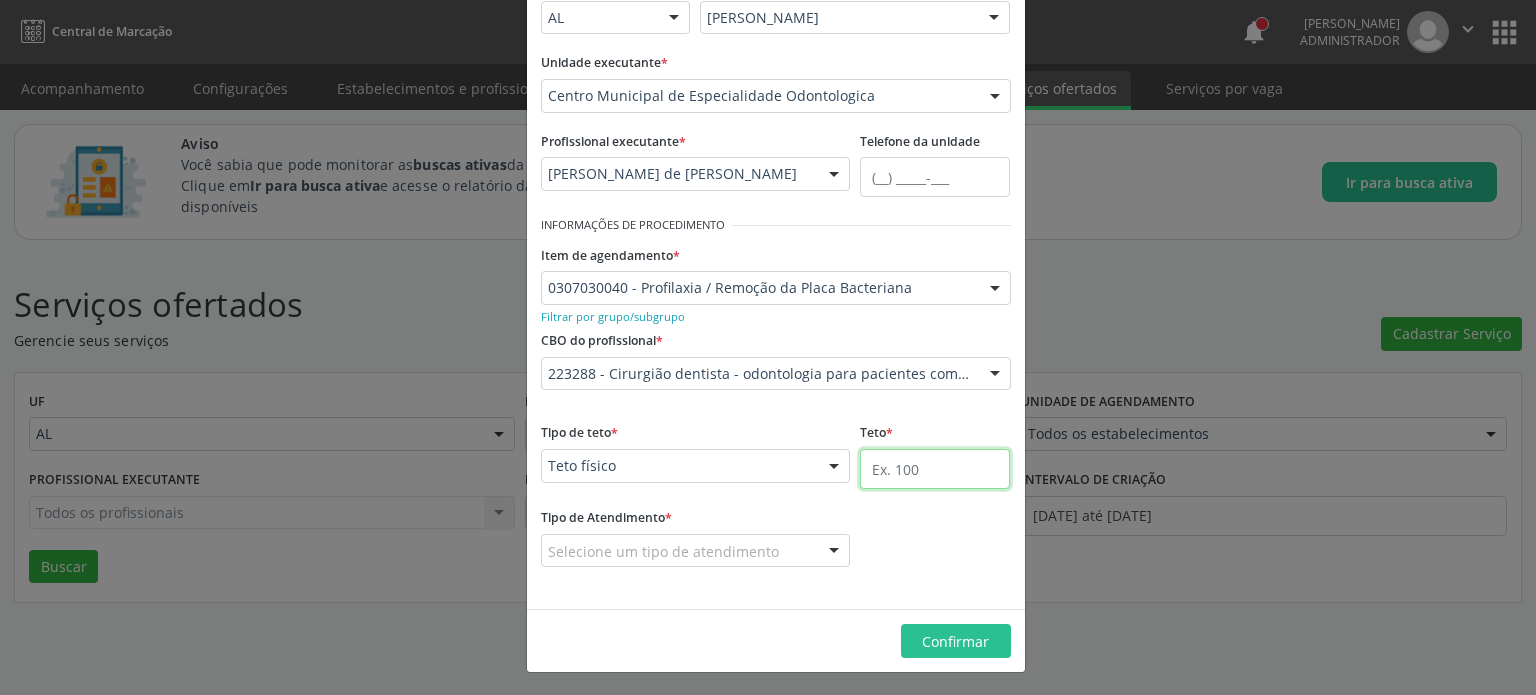 click at bounding box center (935, 469) 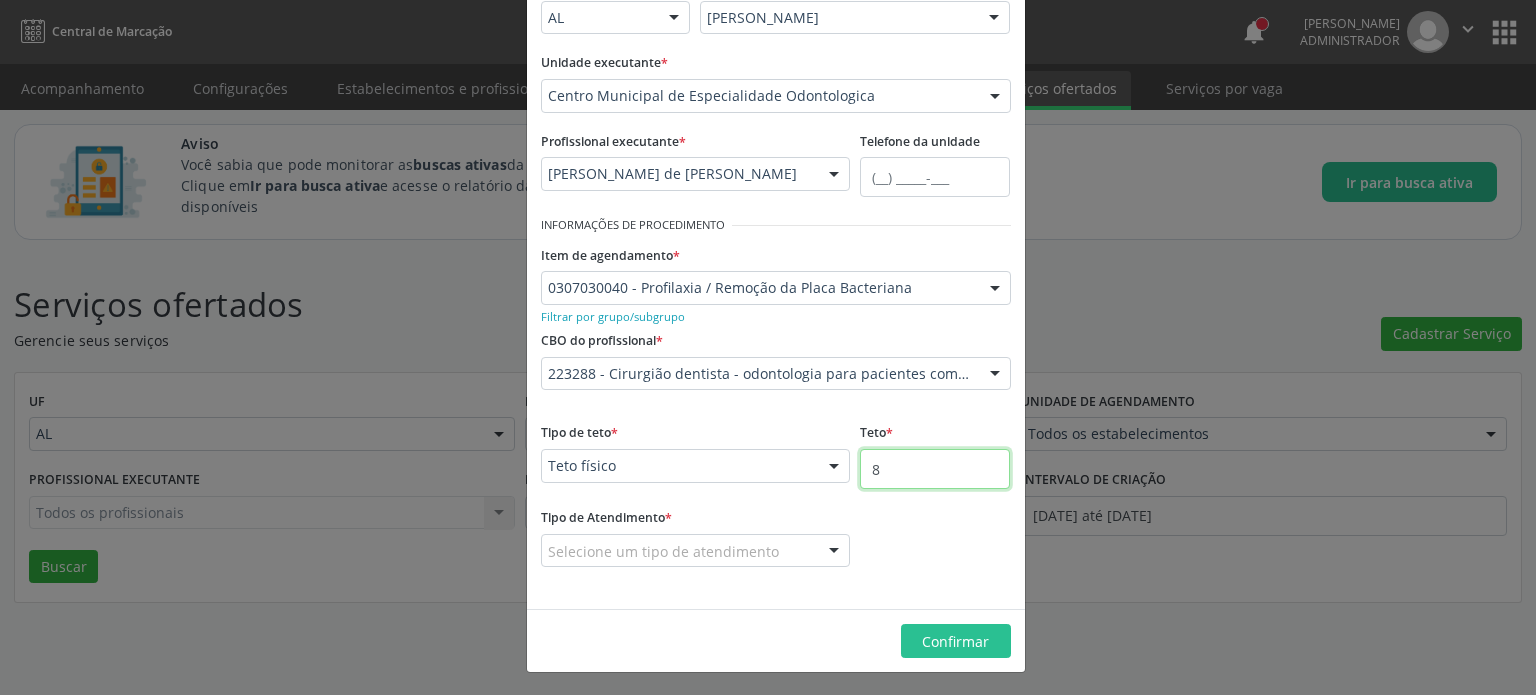 type on "8" 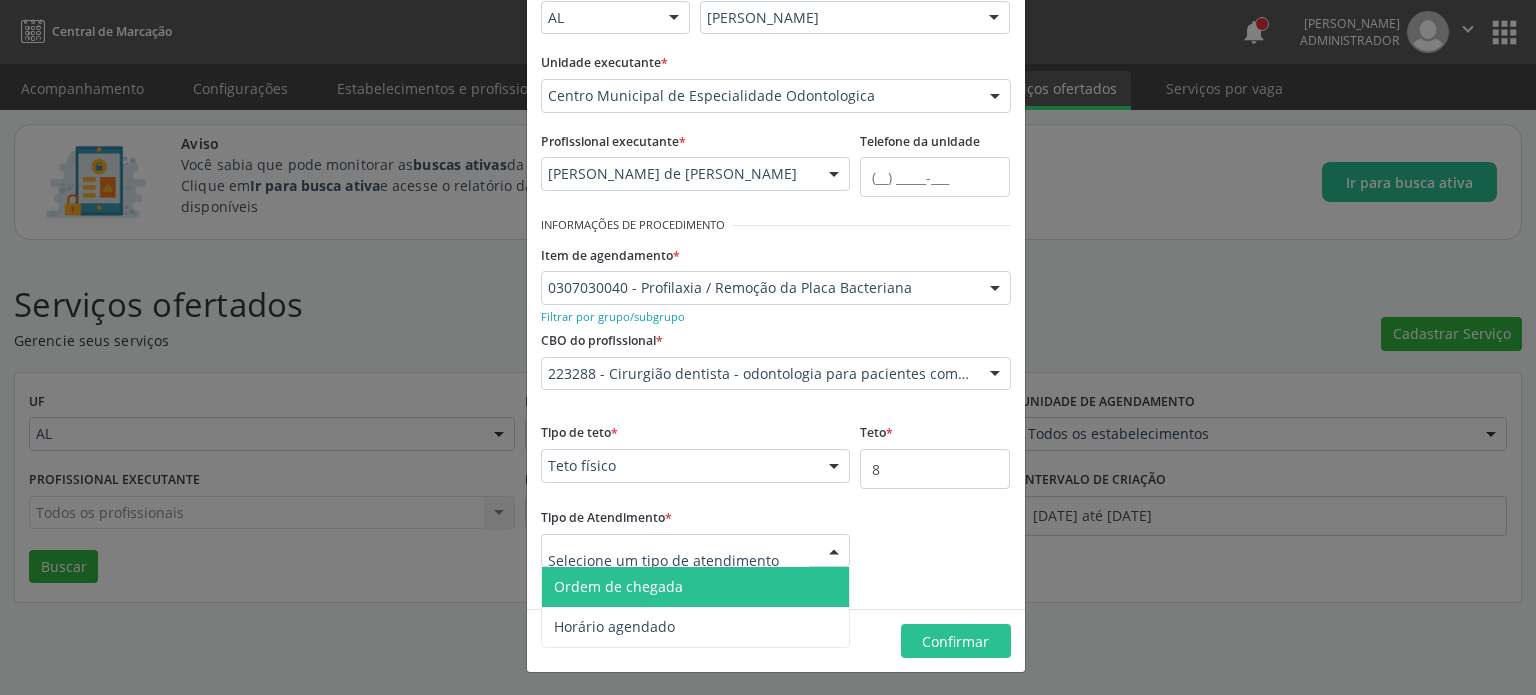 click on "Ordem de chegada" at bounding box center (696, 587) 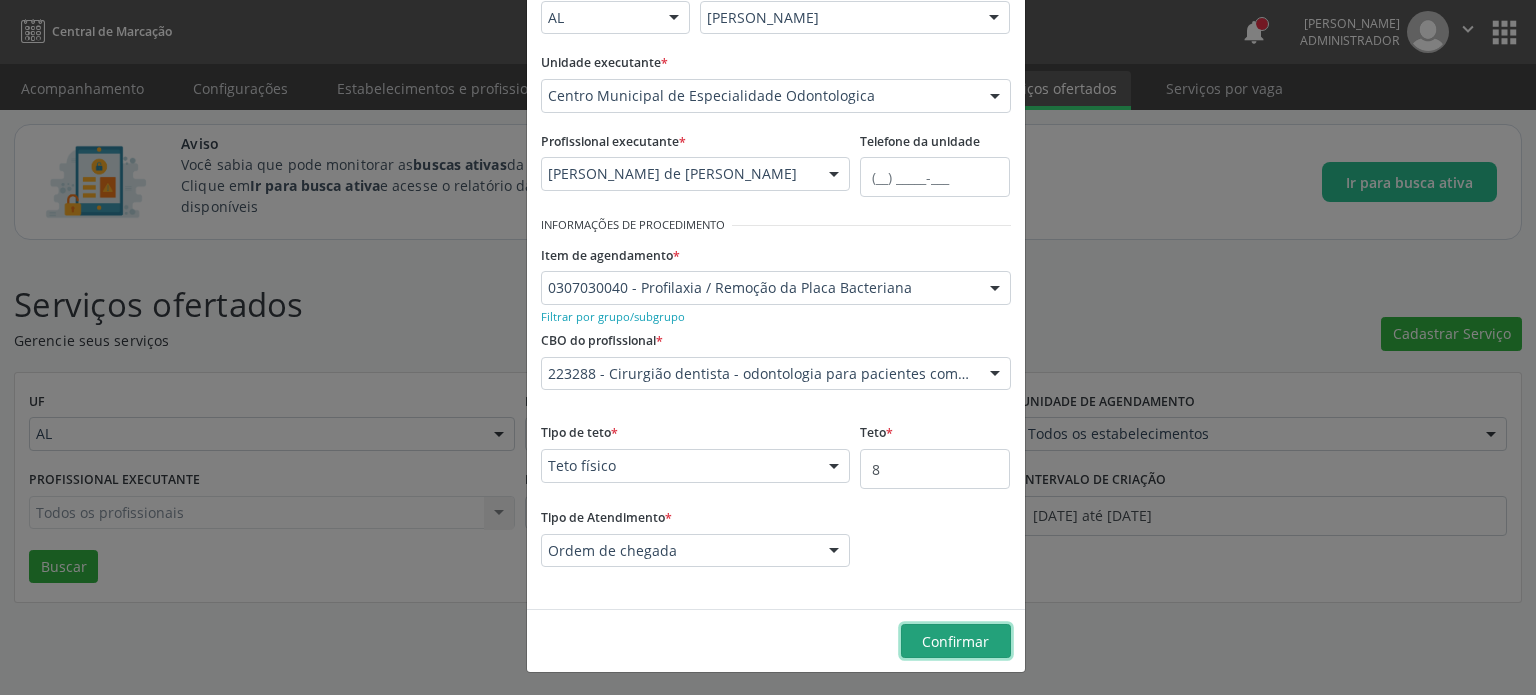 click on "Confirmar" at bounding box center [955, 641] 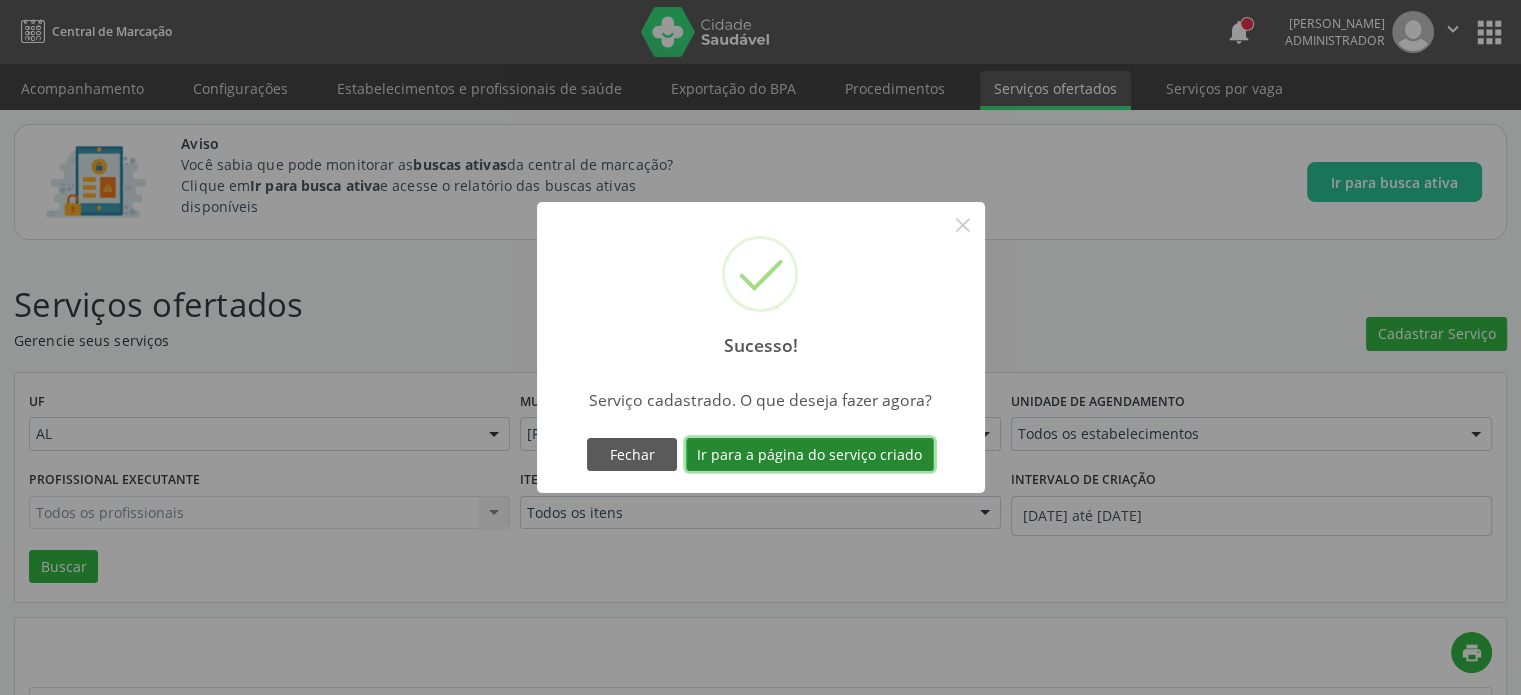 click on "Ir para a página do serviço criado" at bounding box center [810, 455] 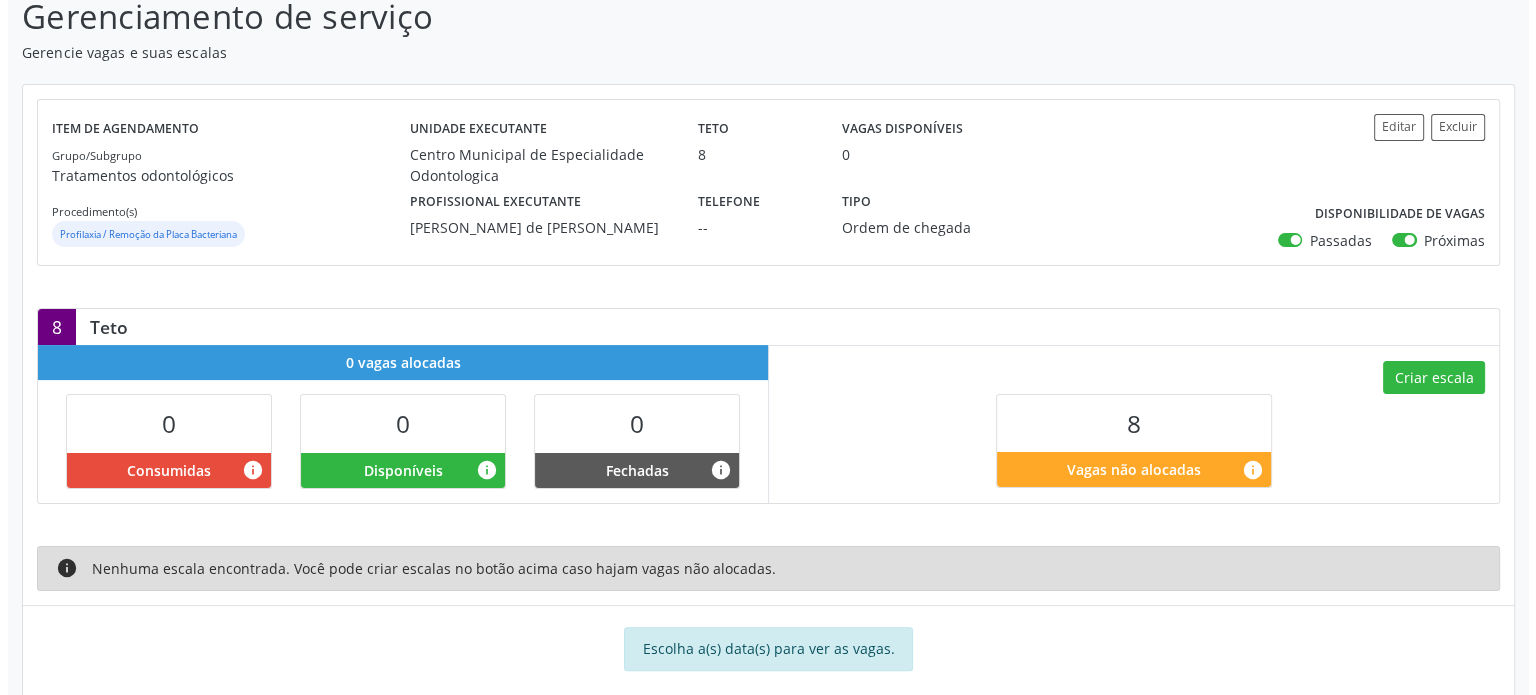 scroll, scrollTop: 368, scrollLeft: 0, axis: vertical 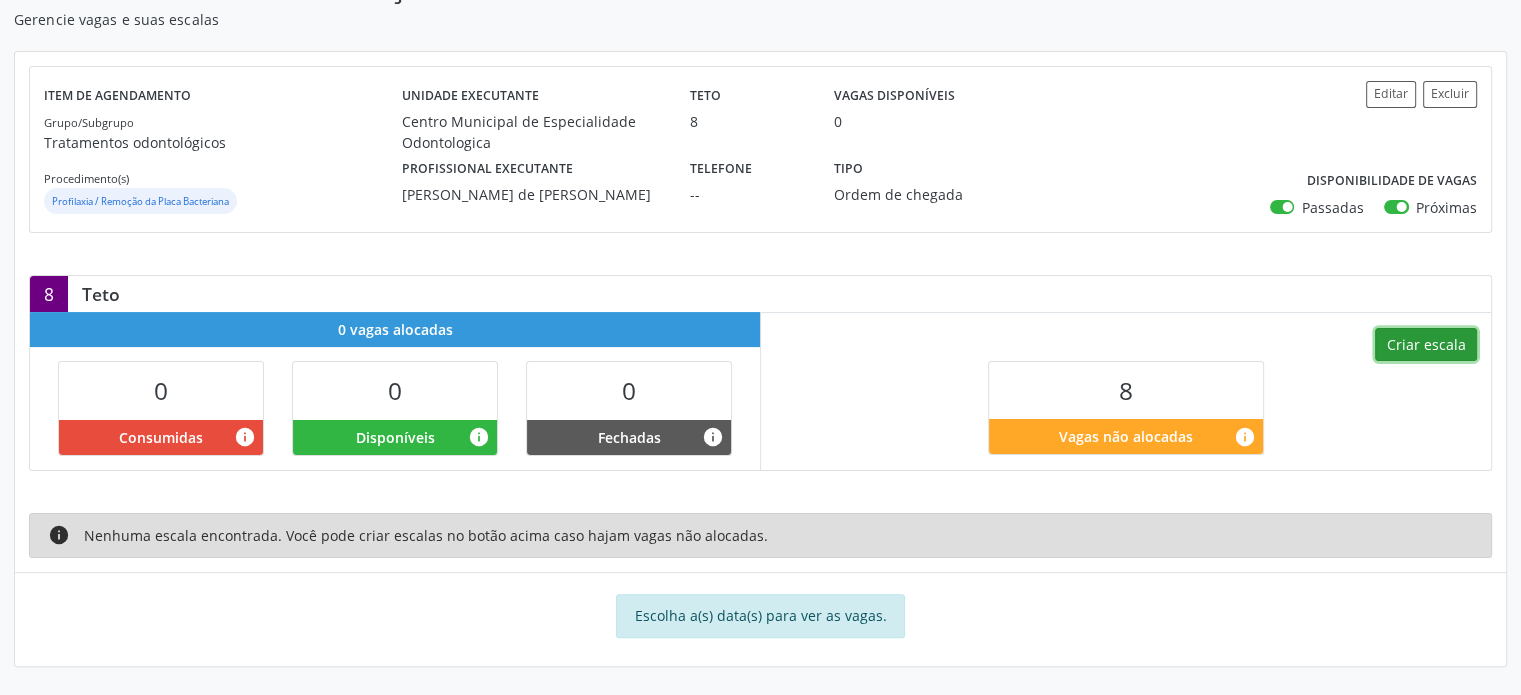 click on "Criar escala" at bounding box center [1426, 345] 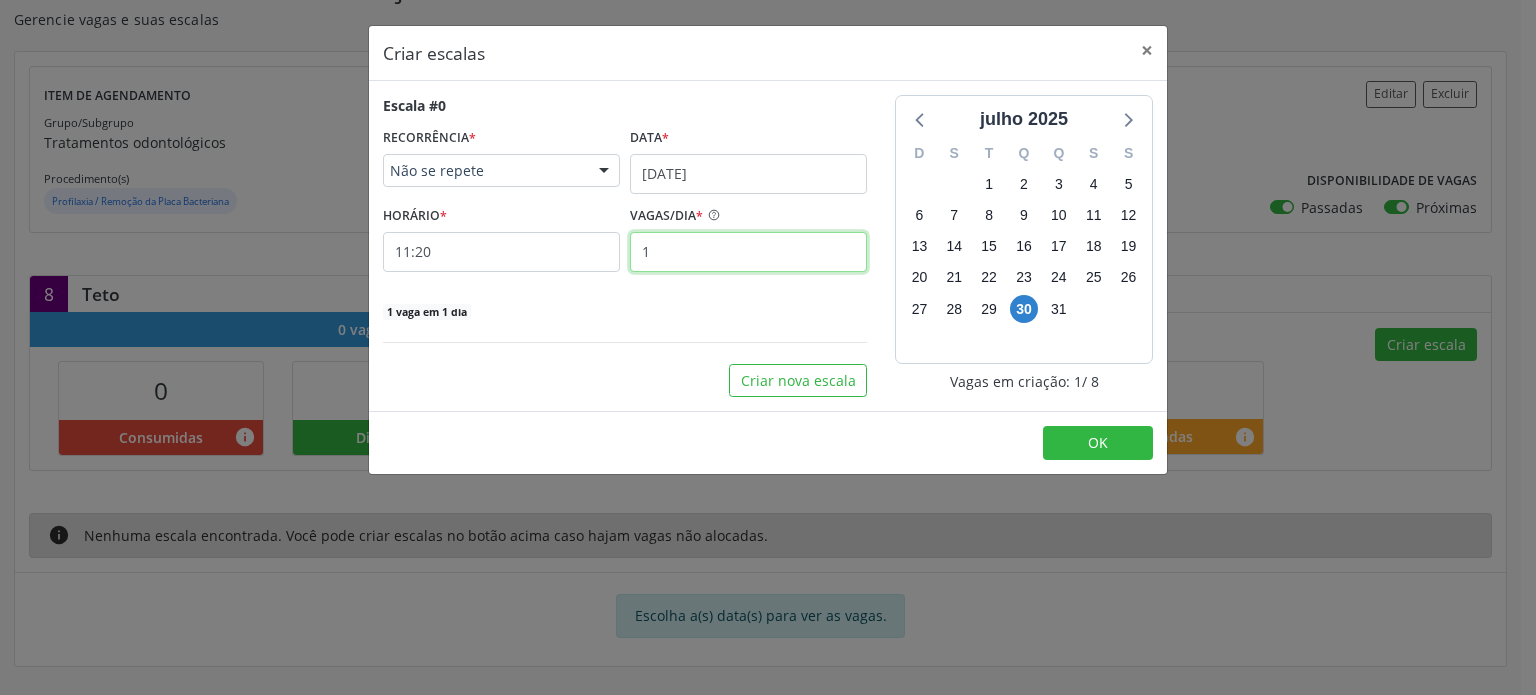 click on "1" at bounding box center [748, 252] 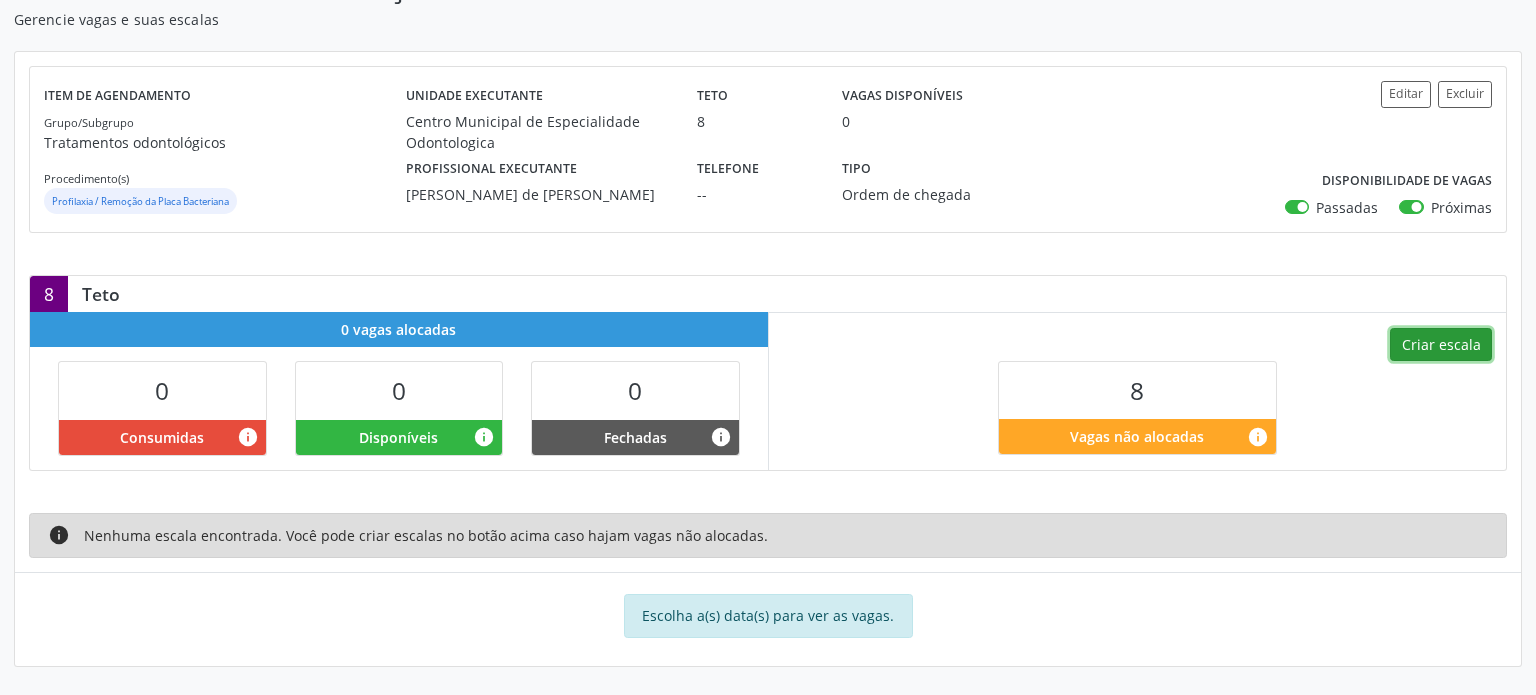 scroll, scrollTop: 325, scrollLeft: 0, axis: vertical 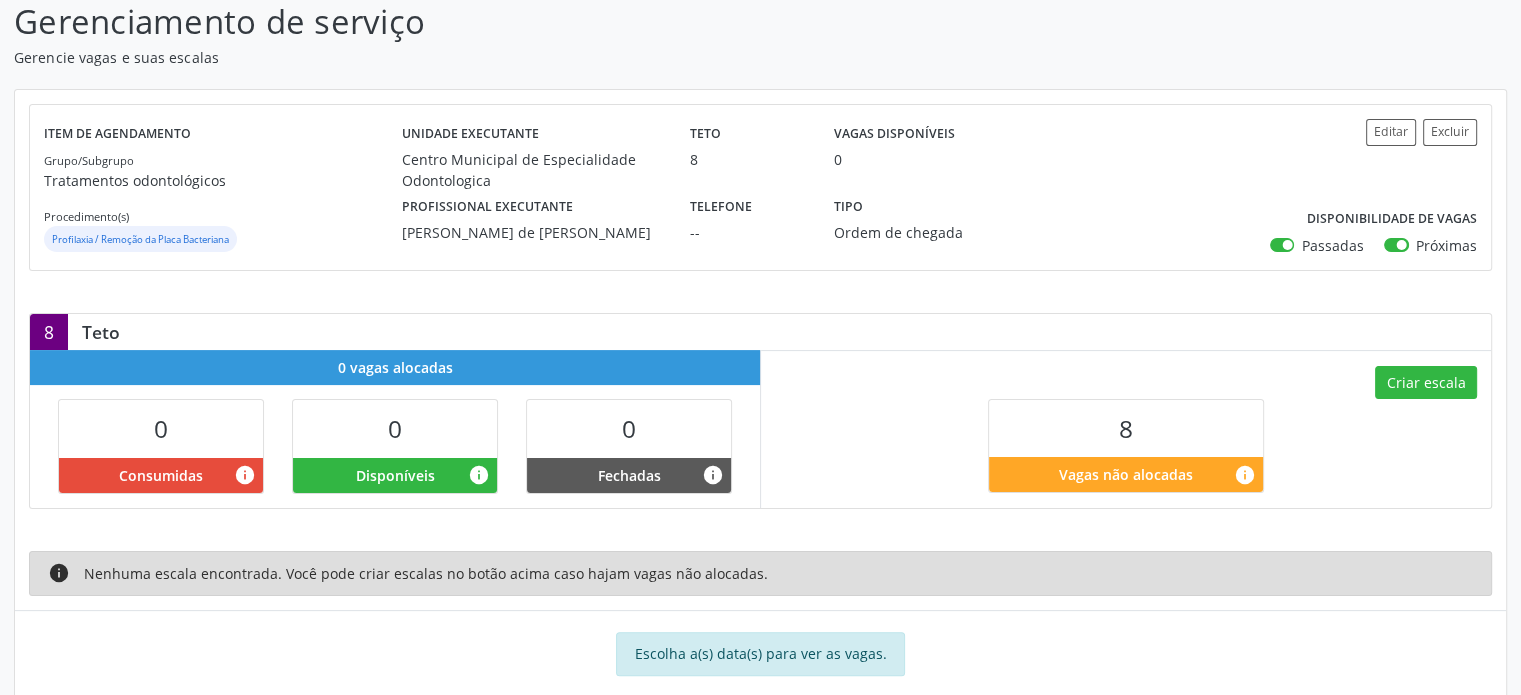 click on "8" at bounding box center (1126, 428) 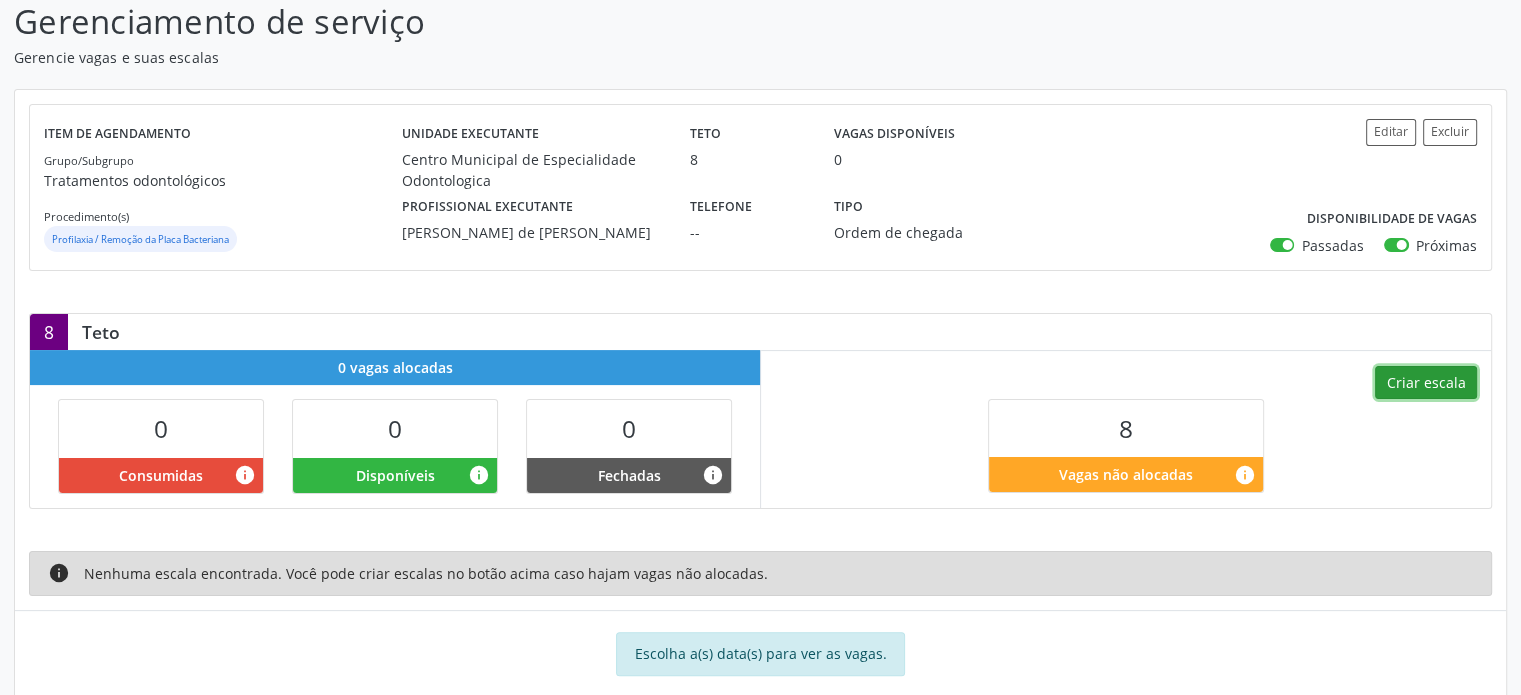 click on "Criar escala" at bounding box center [1426, 383] 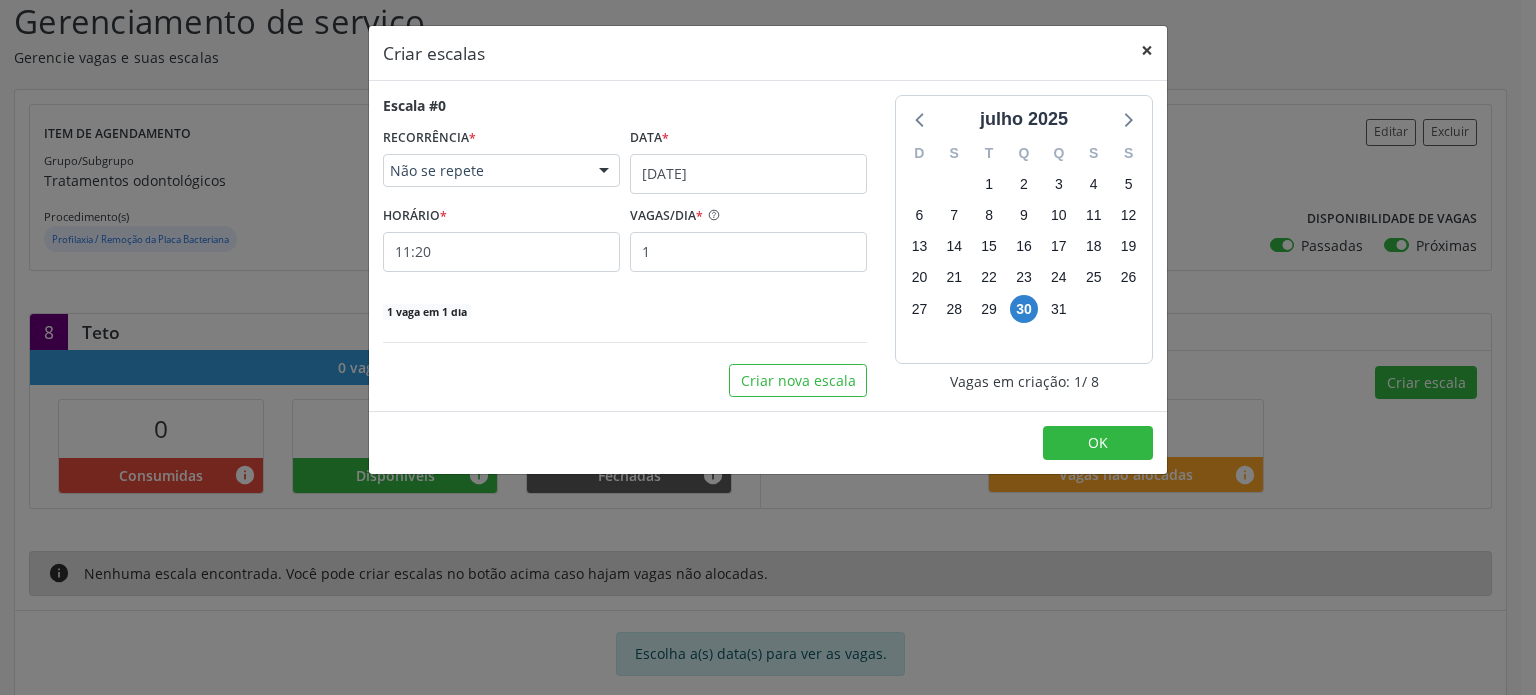 click on "×" at bounding box center [1147, 50] 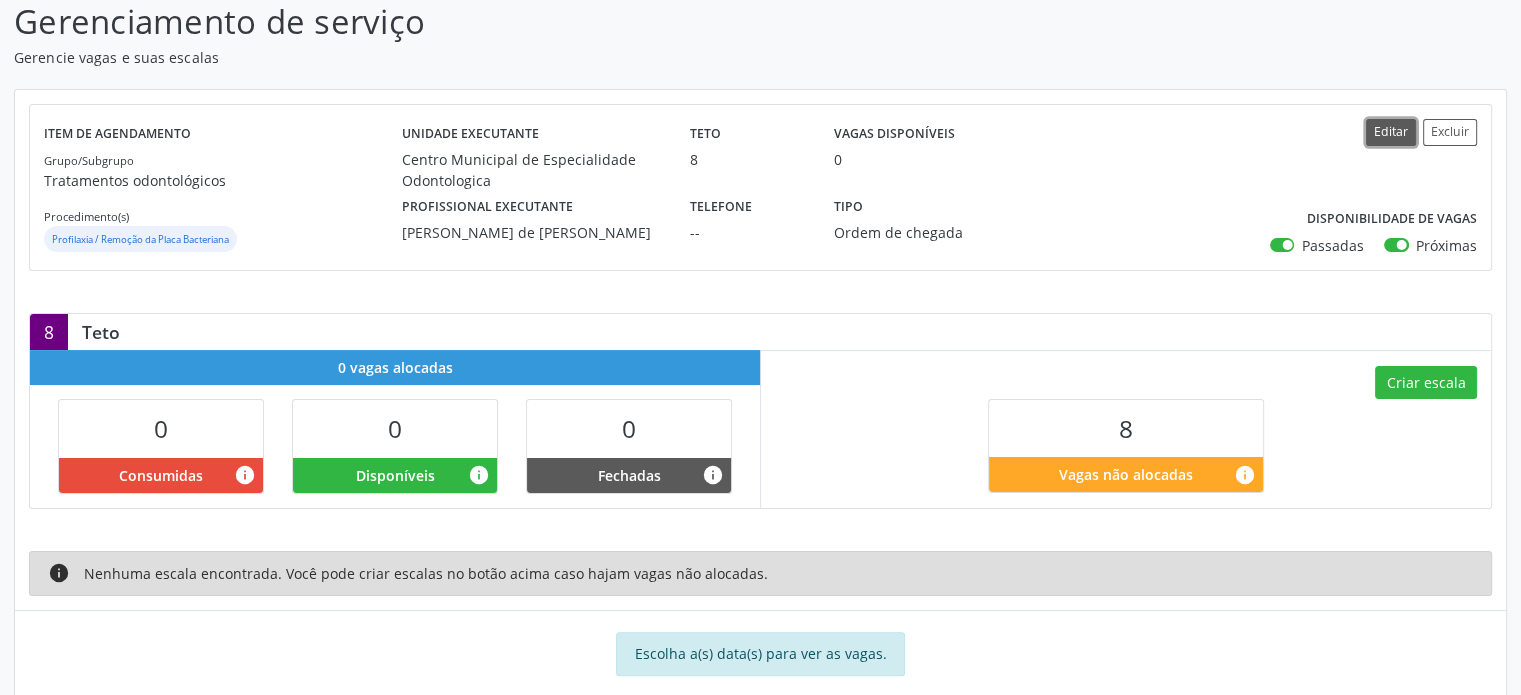 click on "Editar" at bounding box center (1391, 132) 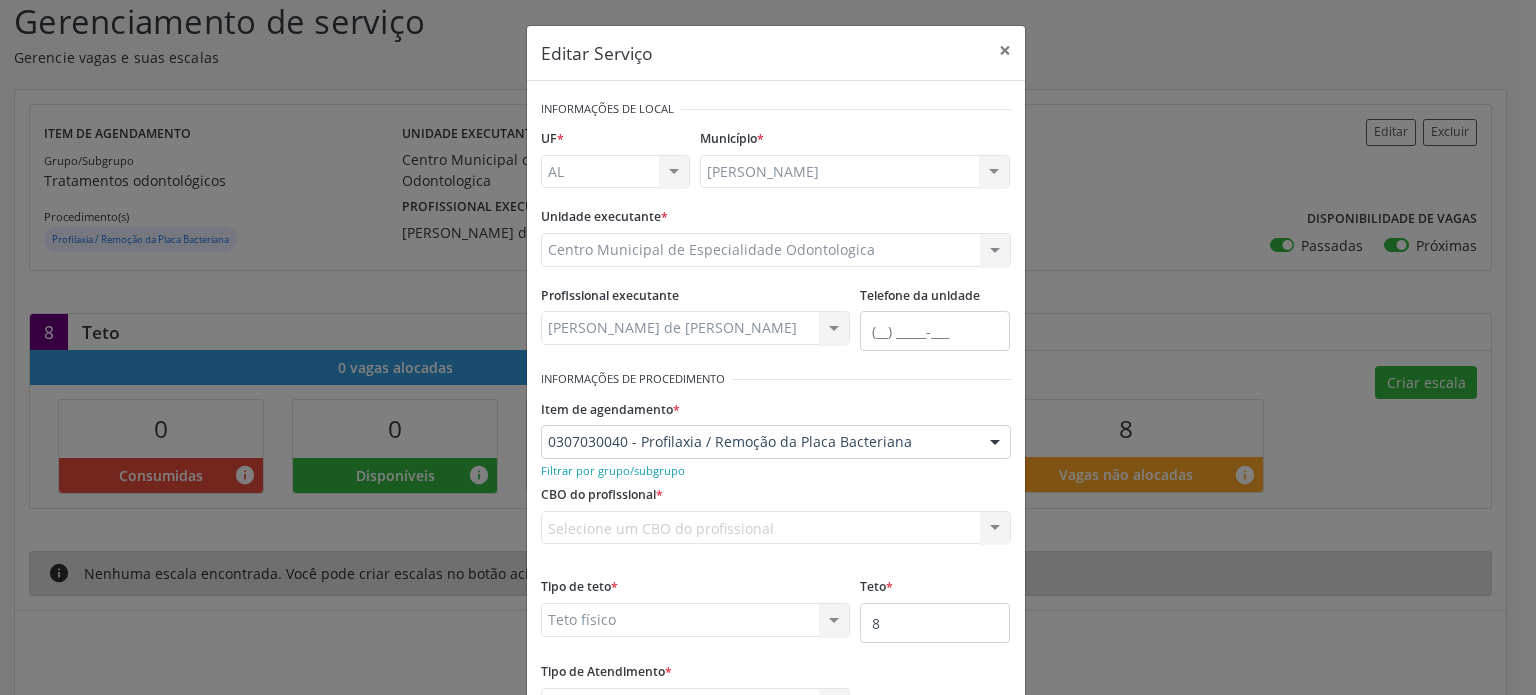 scroll, scrollTop: 154, scrollLeft: 0, axis: vertical 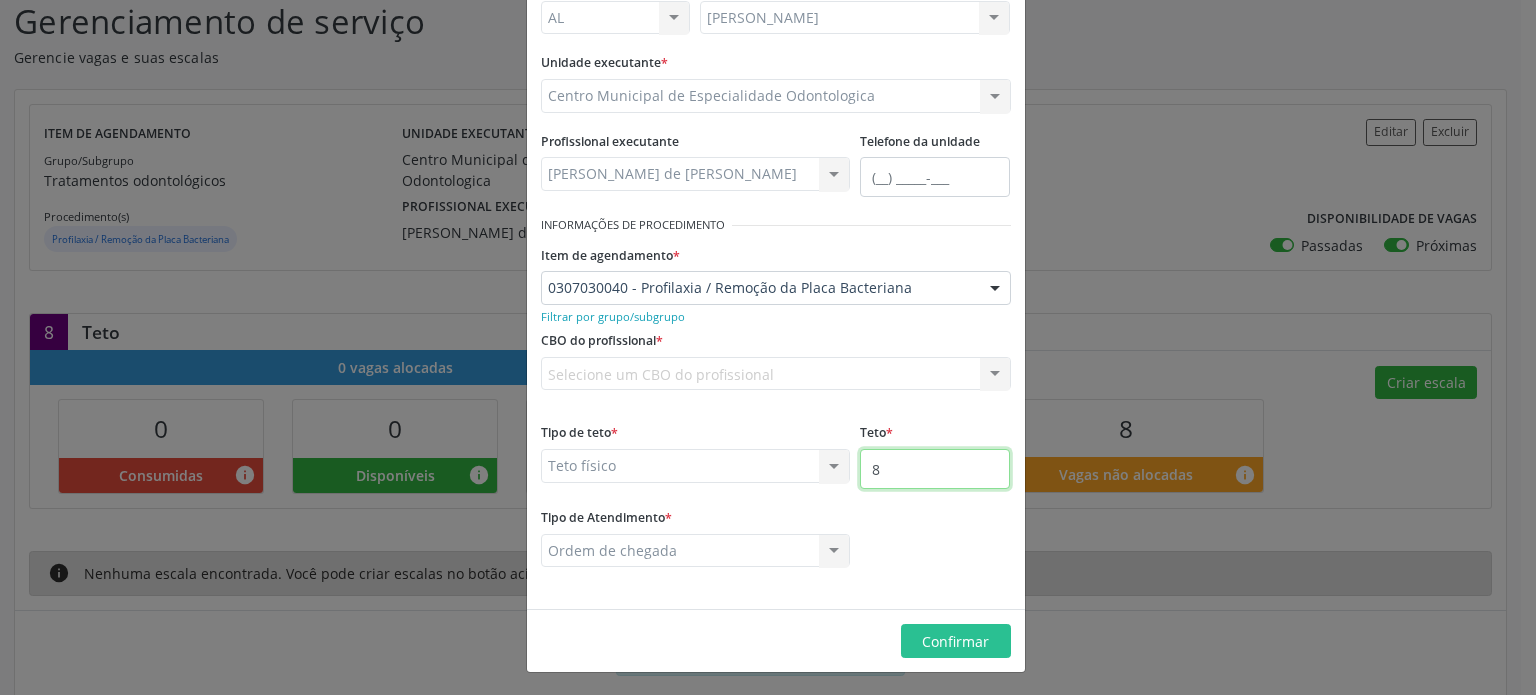 click on "8" at bounding box center [935, 469] 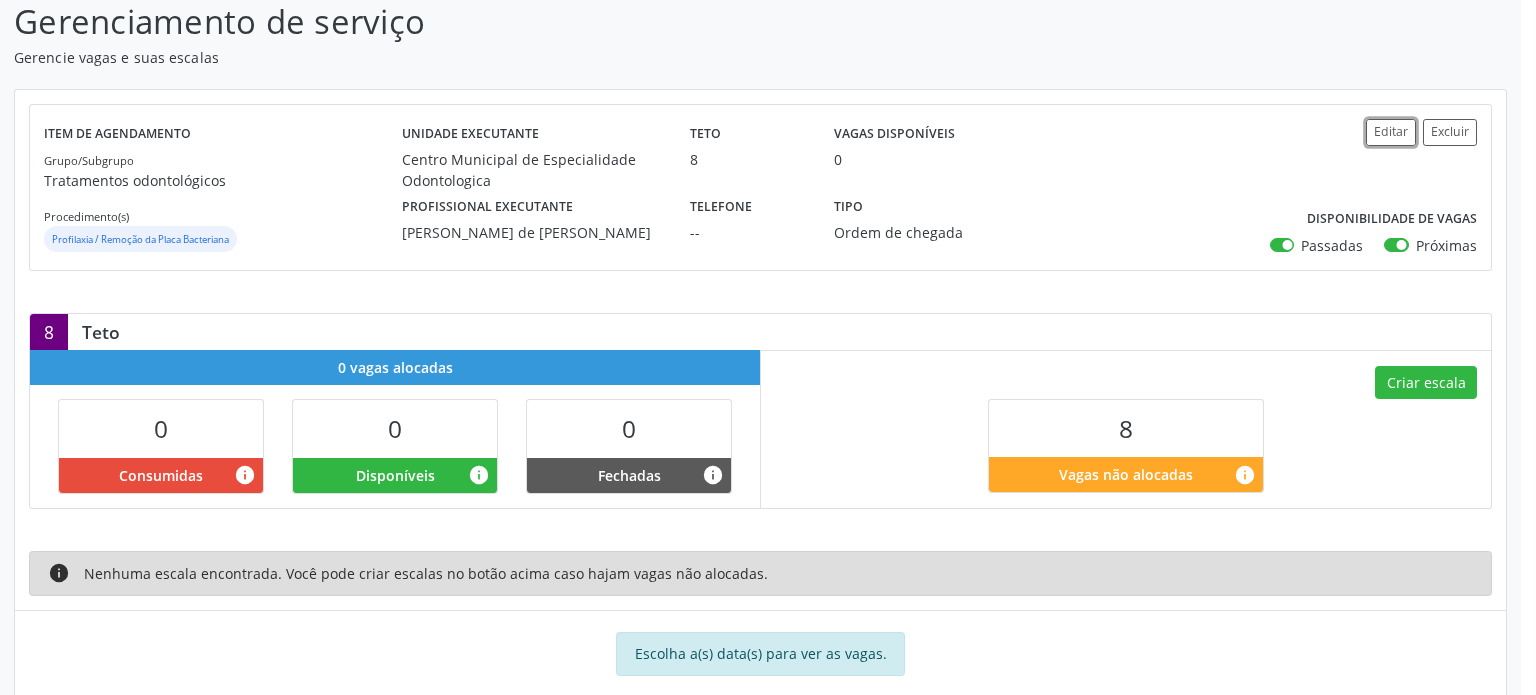 type 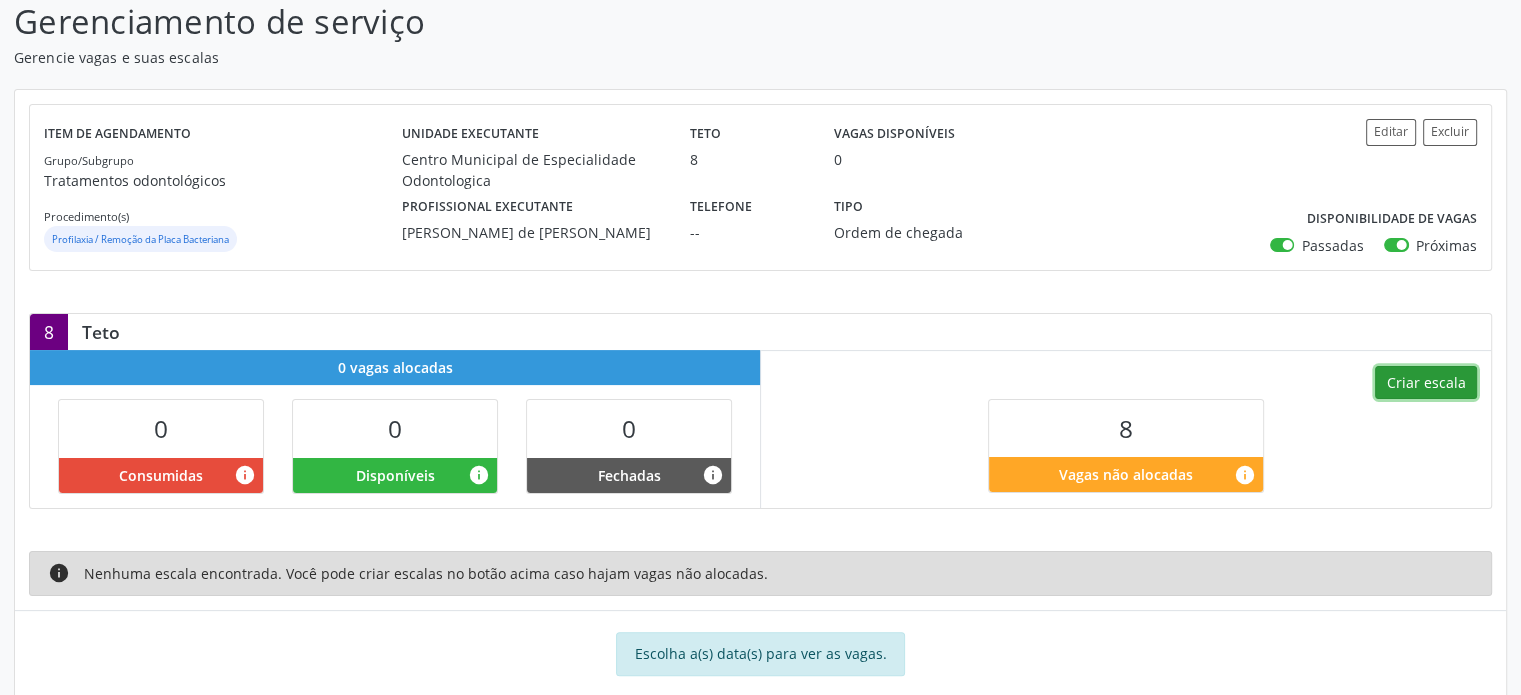 click on "Criar escala" at bounding box center [1426, 383] 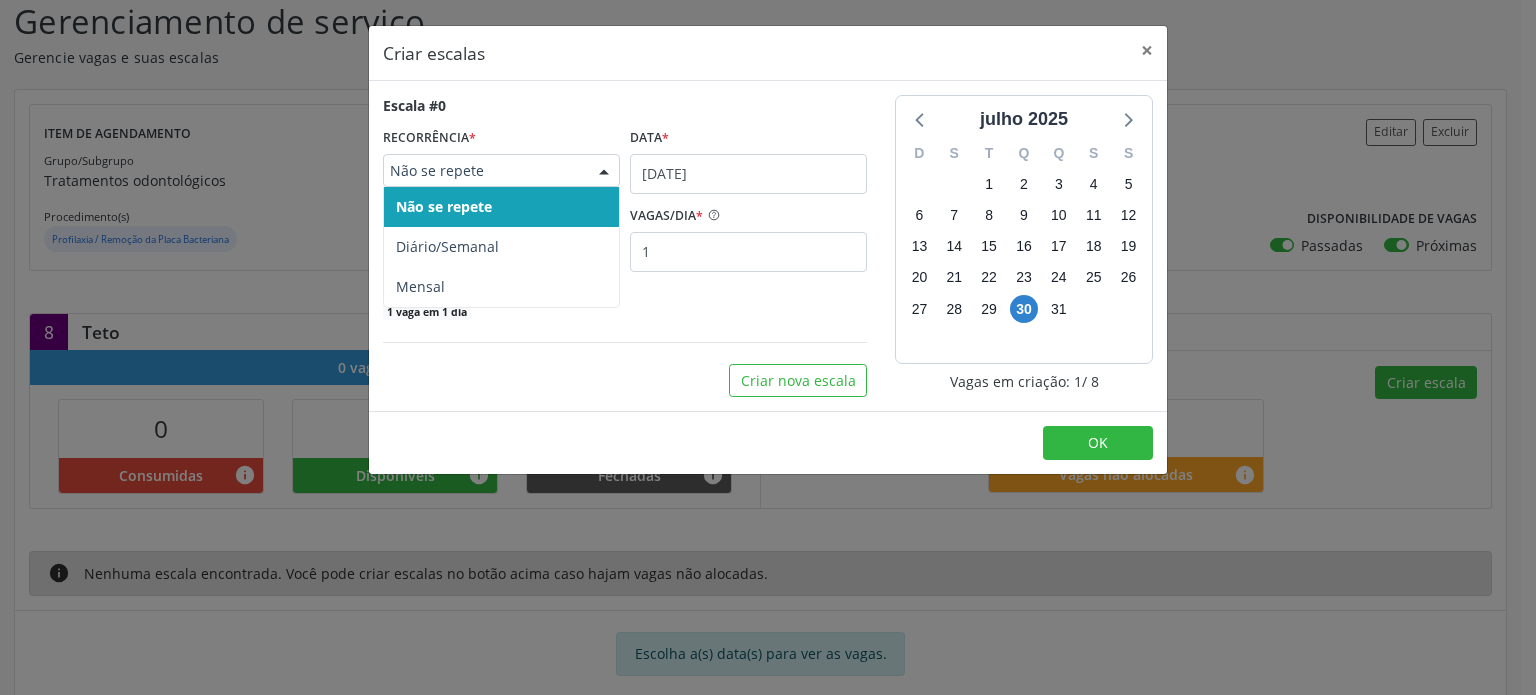 click on "Não se repete         Não se repete   Diário/Semanal   Mensal
Nenhum resultado encontrado para: "   "
Não há nenhuma opção para ser exibida." at bounding box center (501, 171) 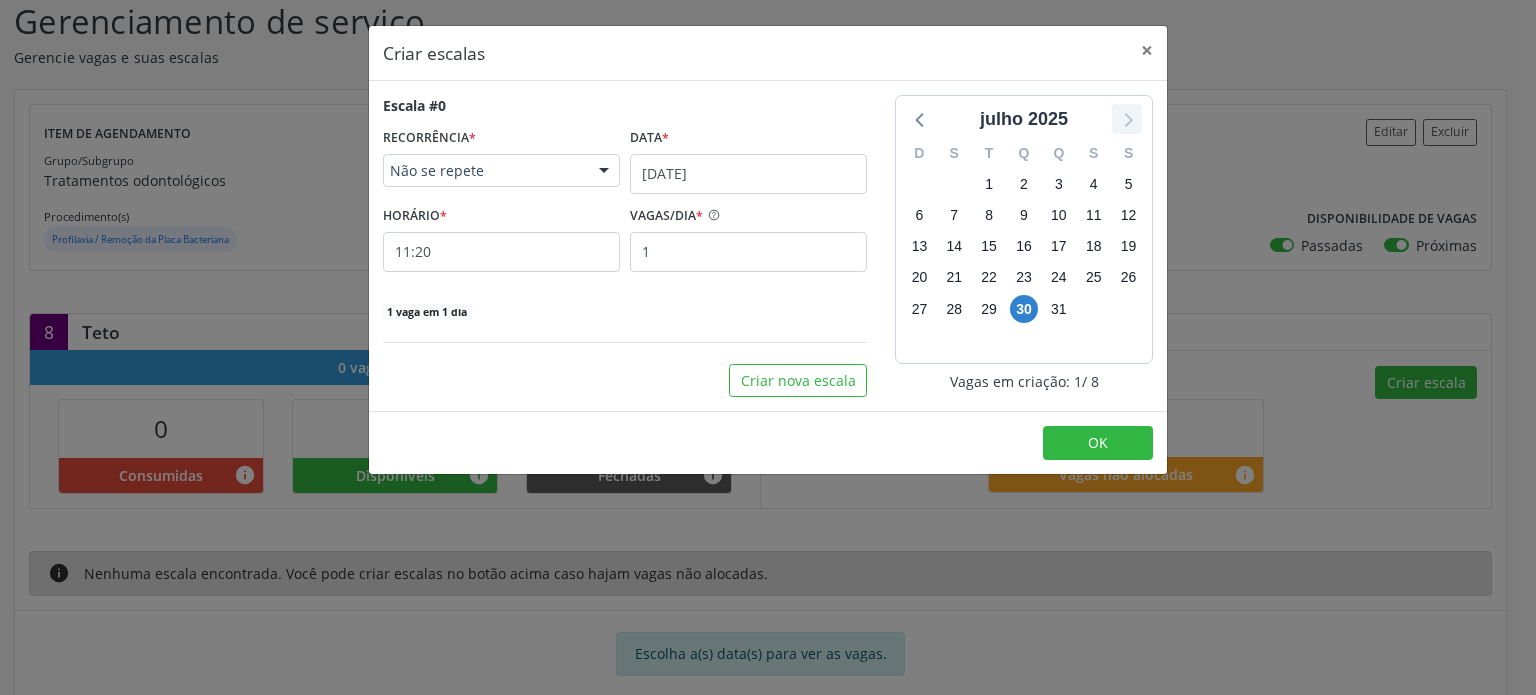 click 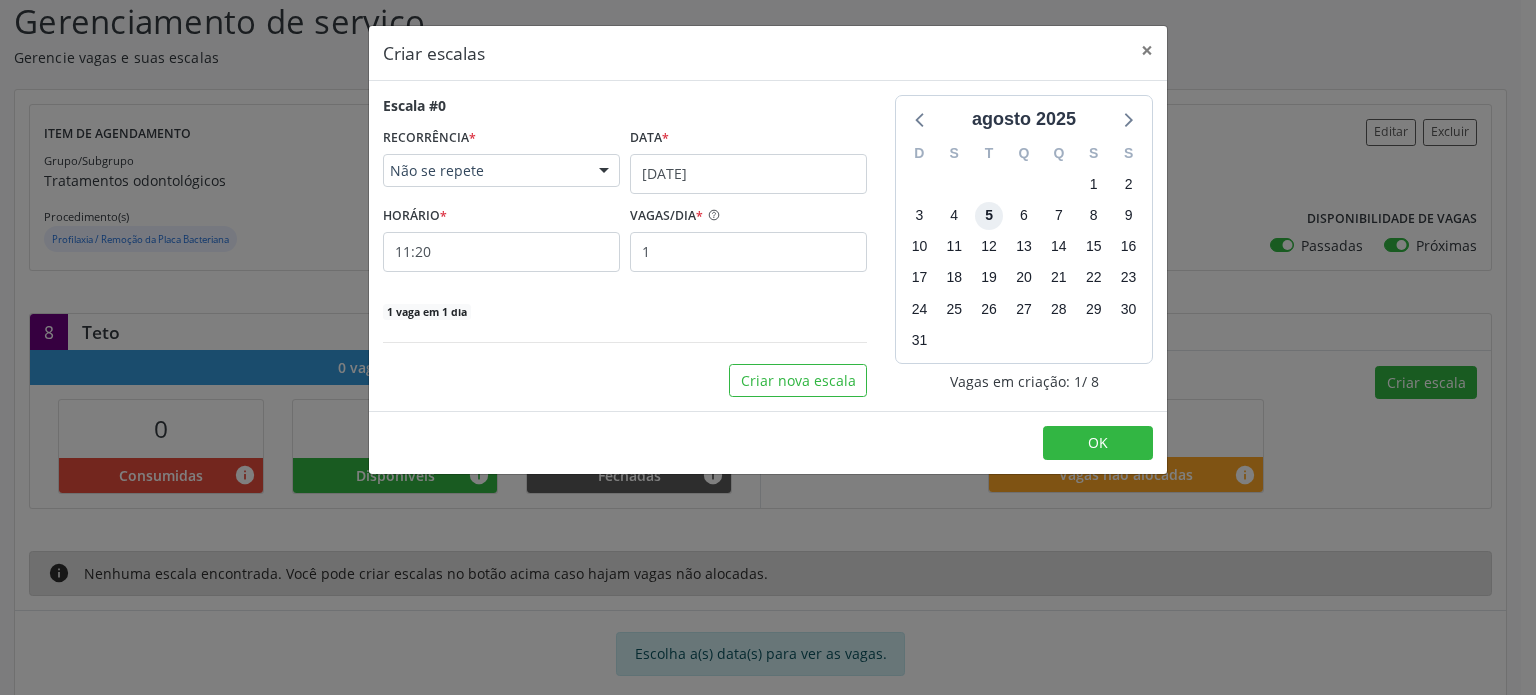 click on "5" at bounding box center (989, 216) 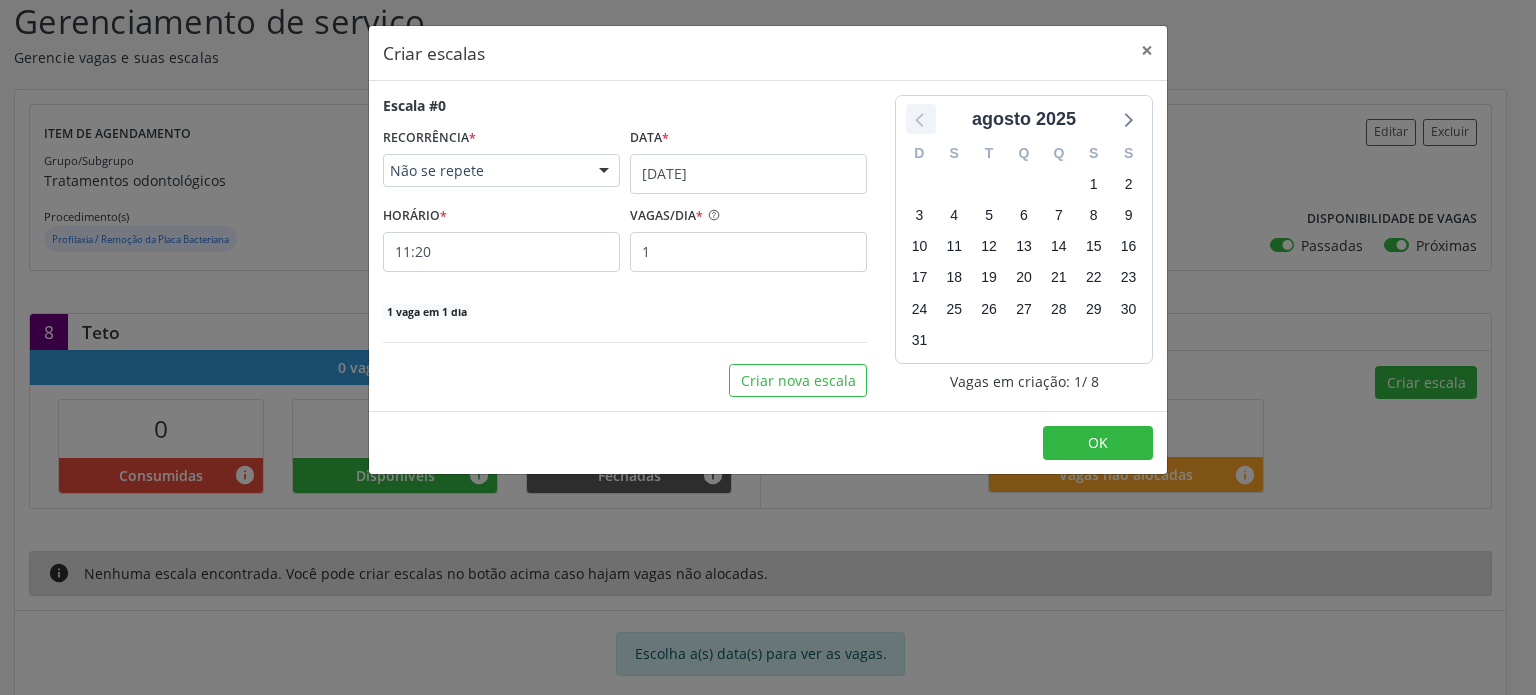 click 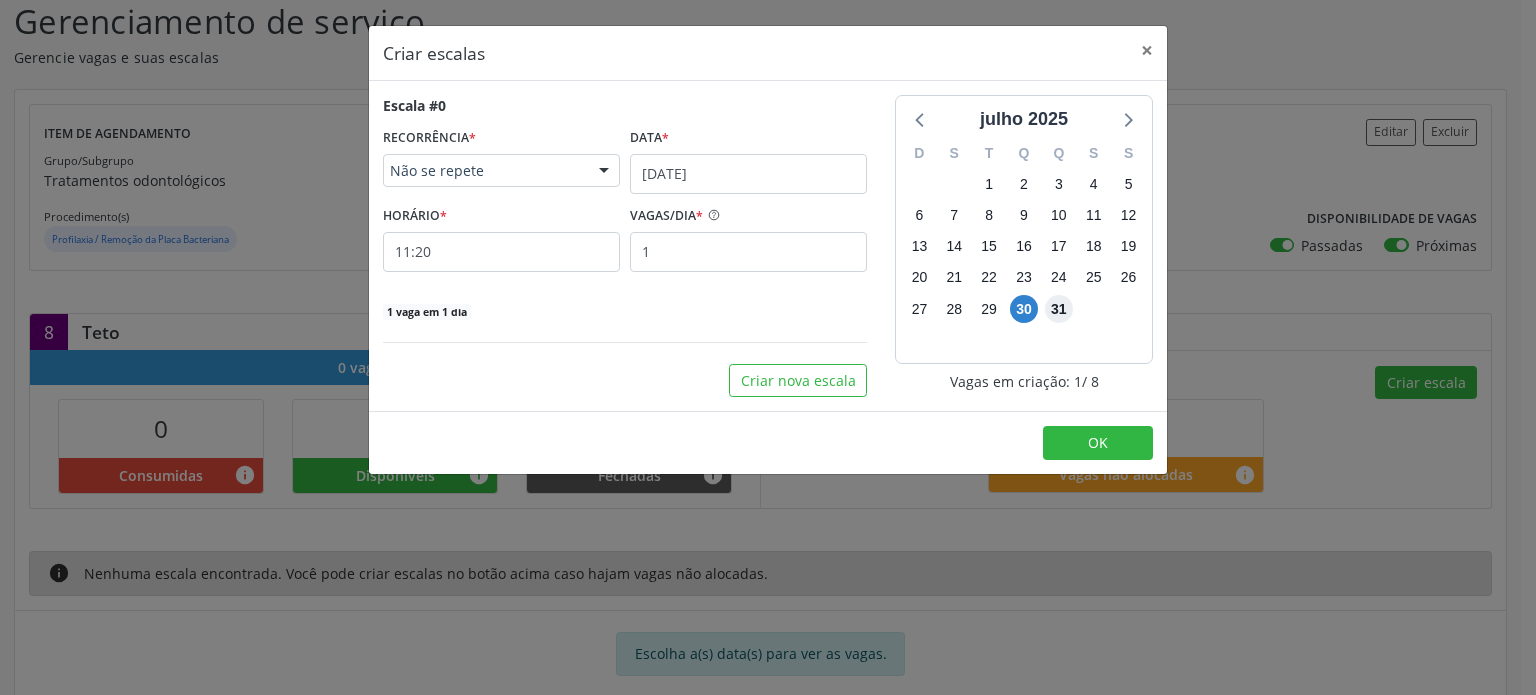 click on "31" at bounding box center (1059, 309) 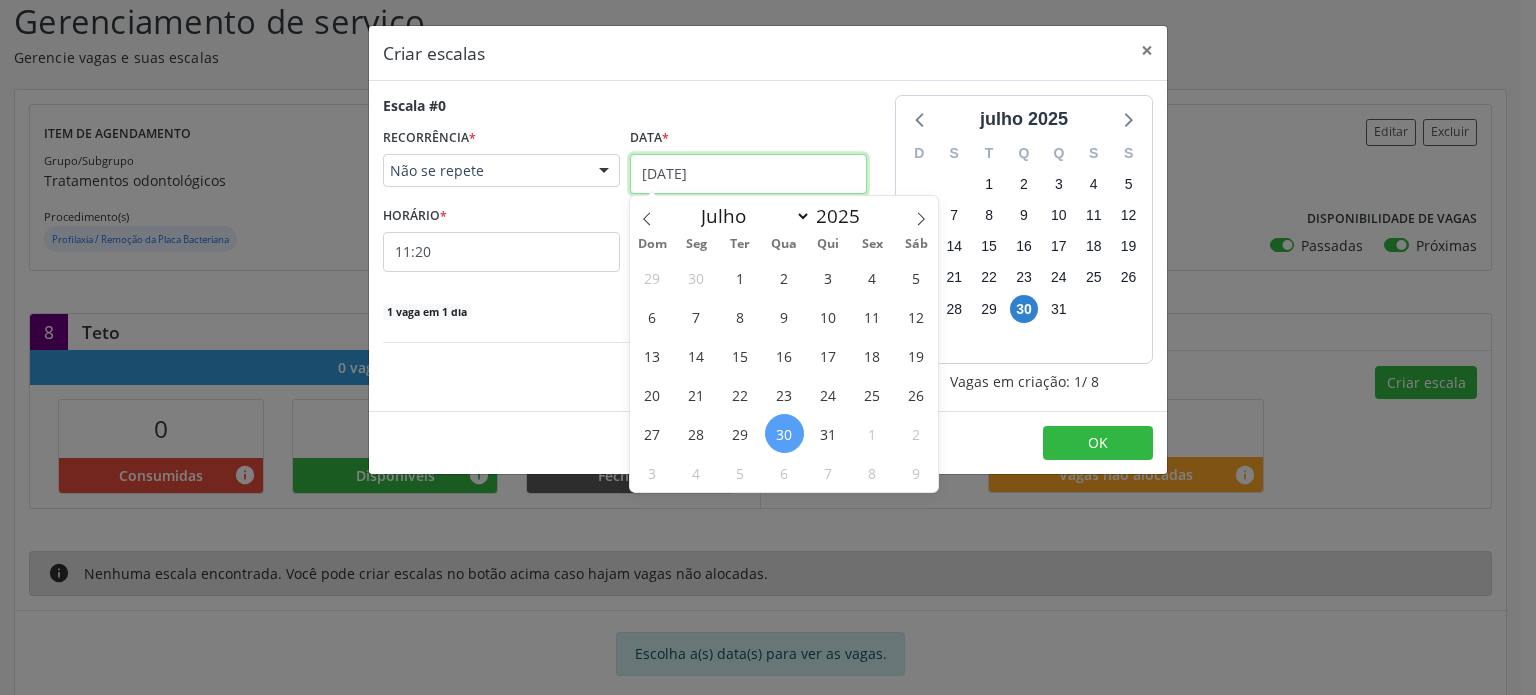 click on "30/07/2025" at bounding box center (748, 174) 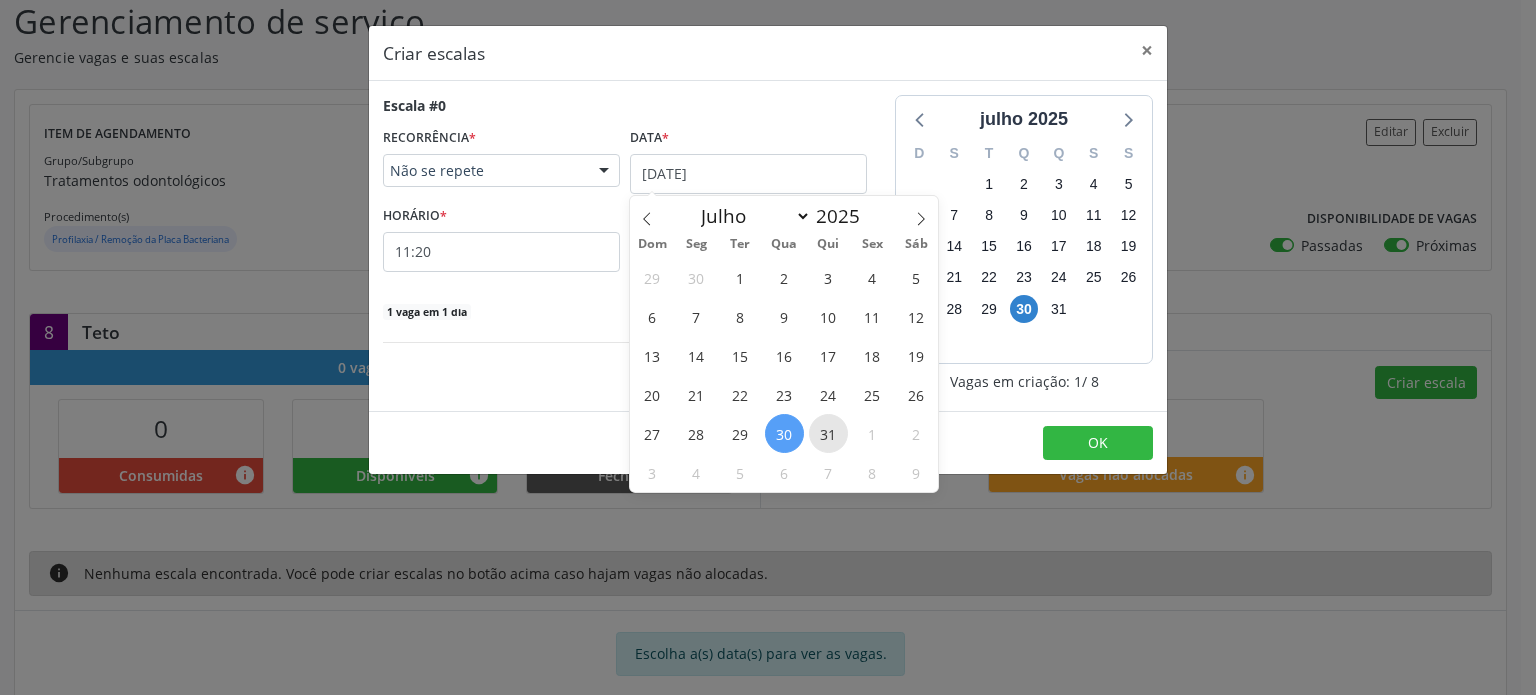 click on "31" at bounding box center [828, 433] 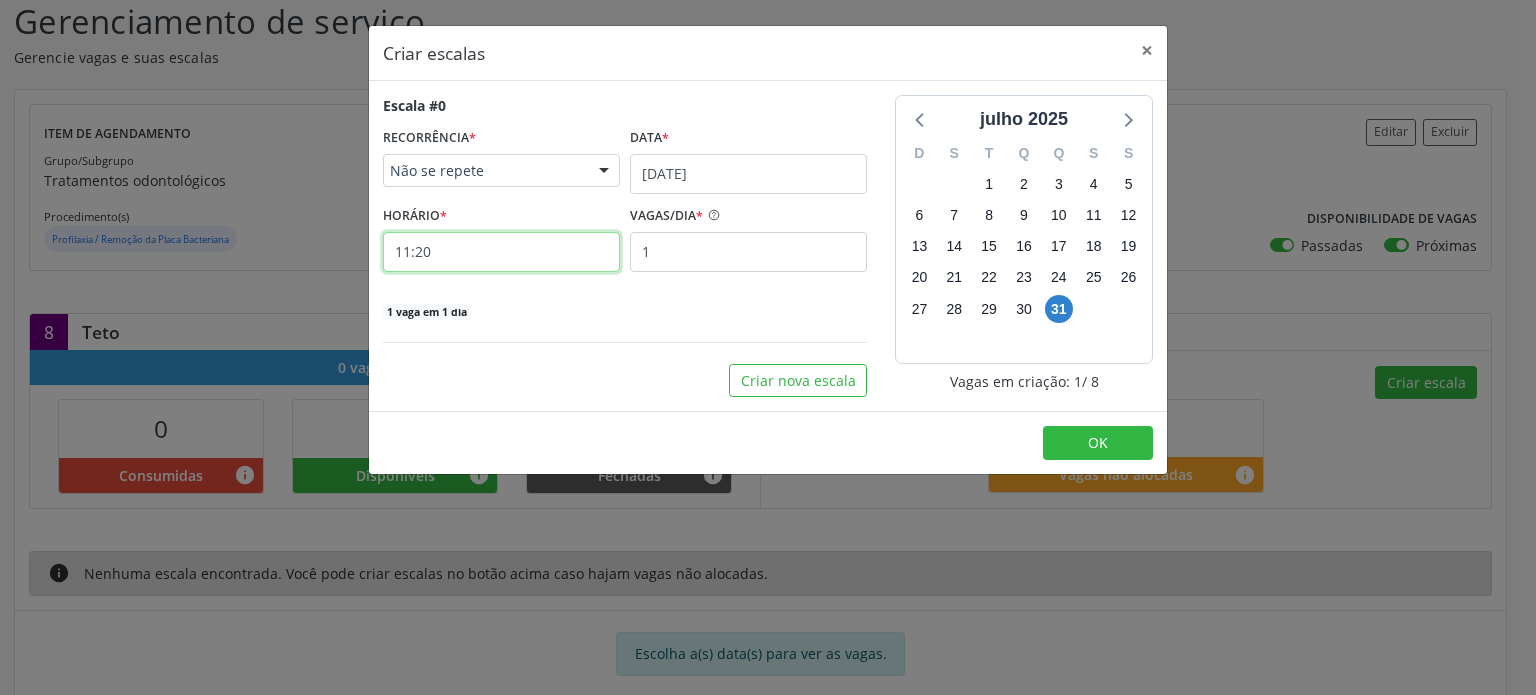 click on "11:20" at bounding box center [501, 252] 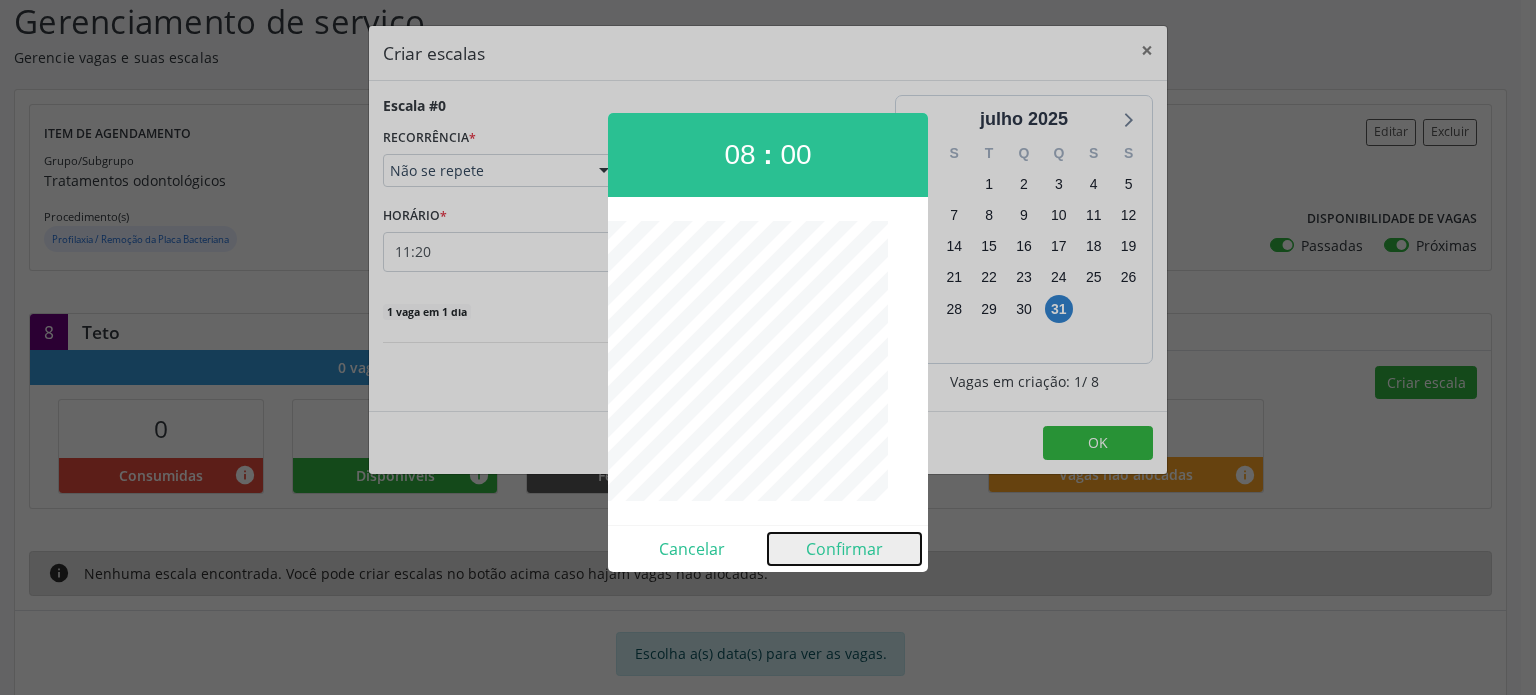 click on "Confirmar" at bounding box center [844, 549] 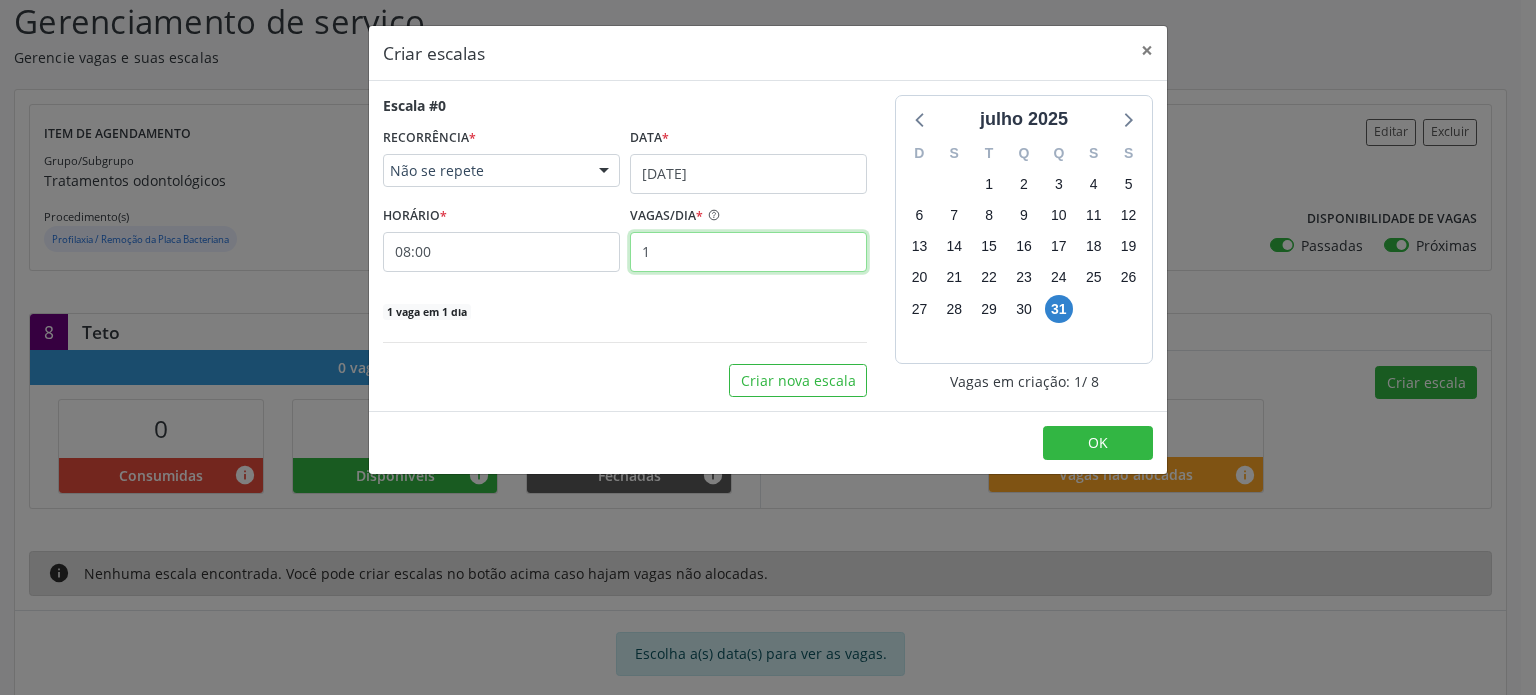 click on "1" at bounding box center (748, 252) 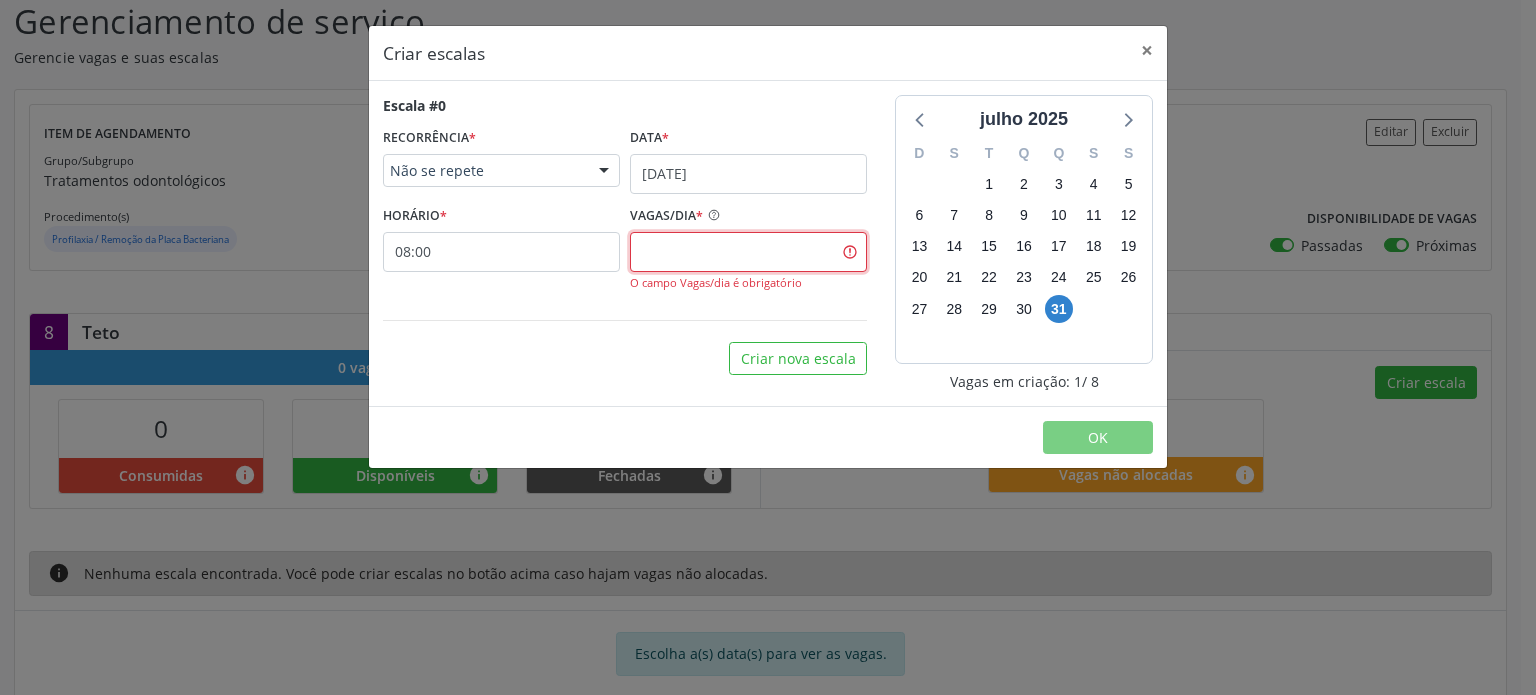 type on "8" 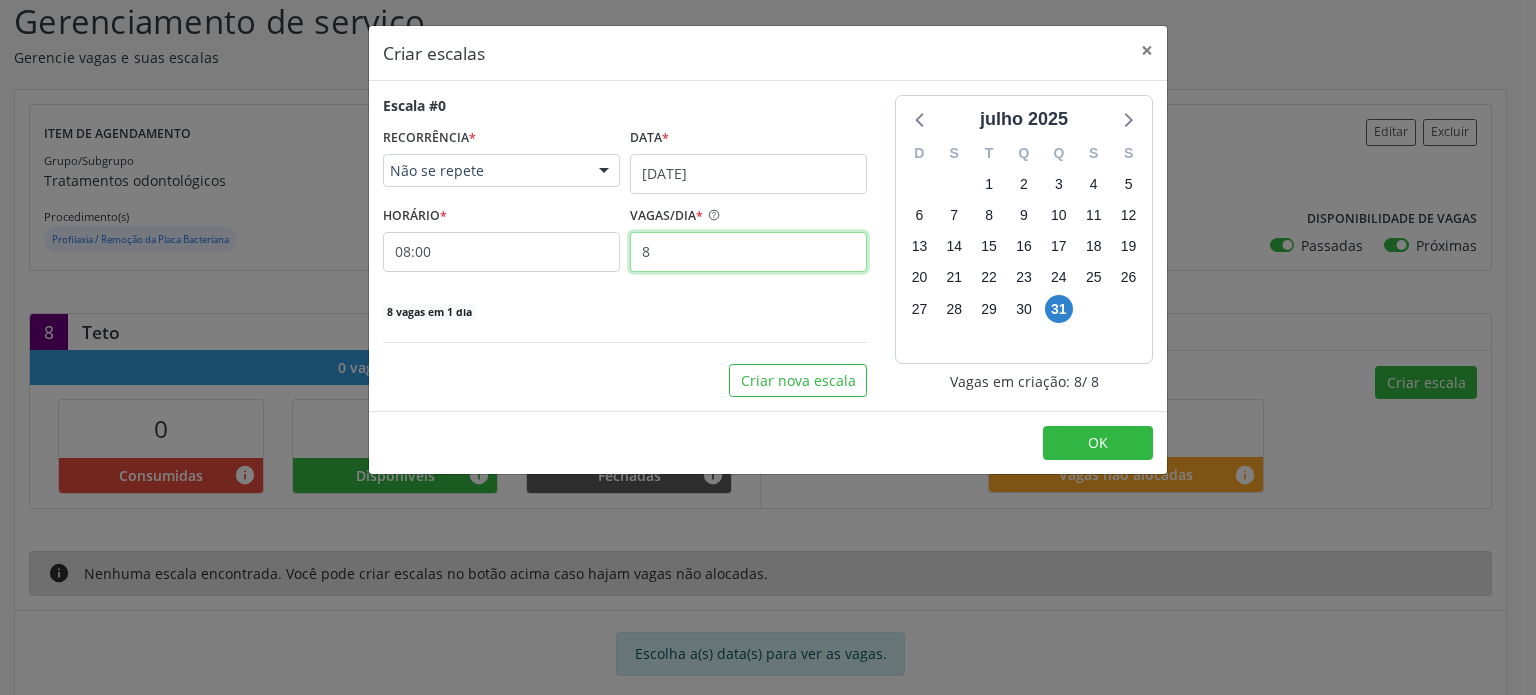 click on "8" at bounding box center (748, 252) 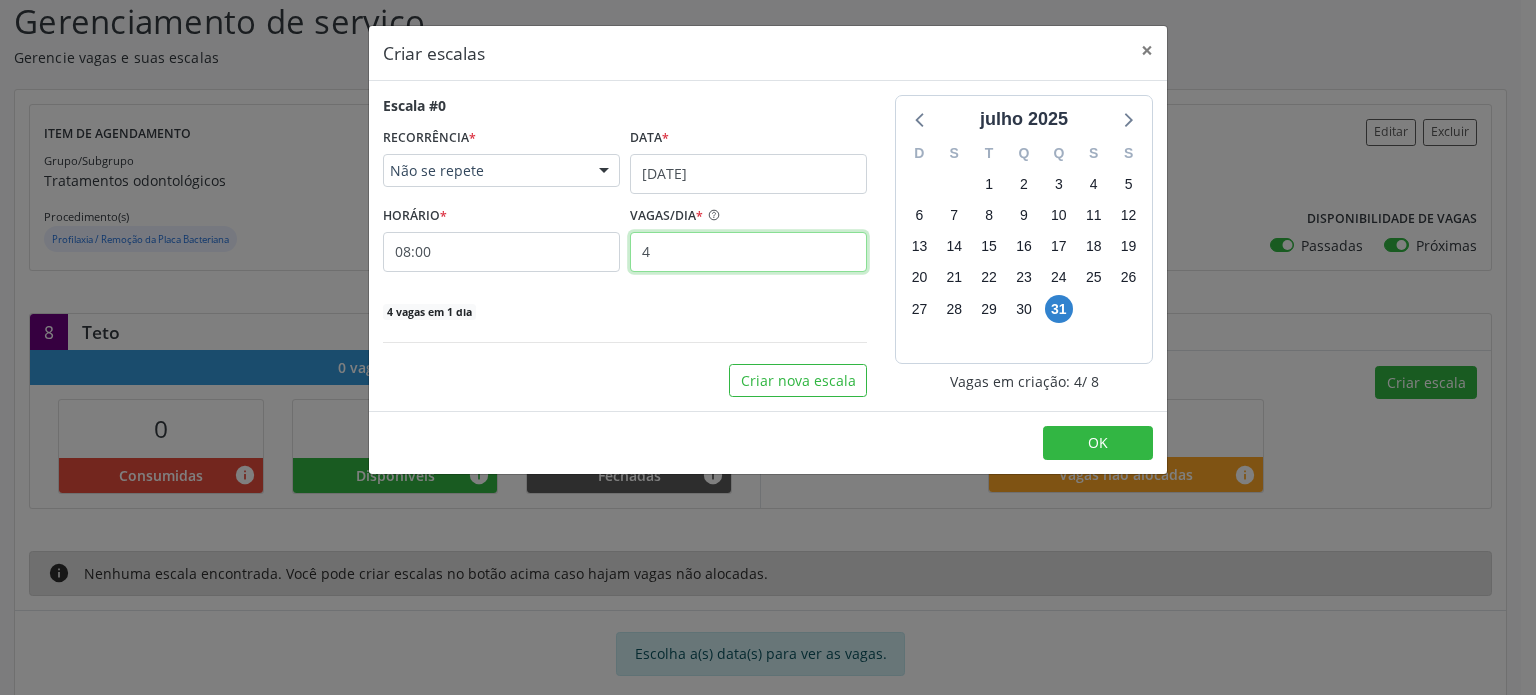 type on "4" 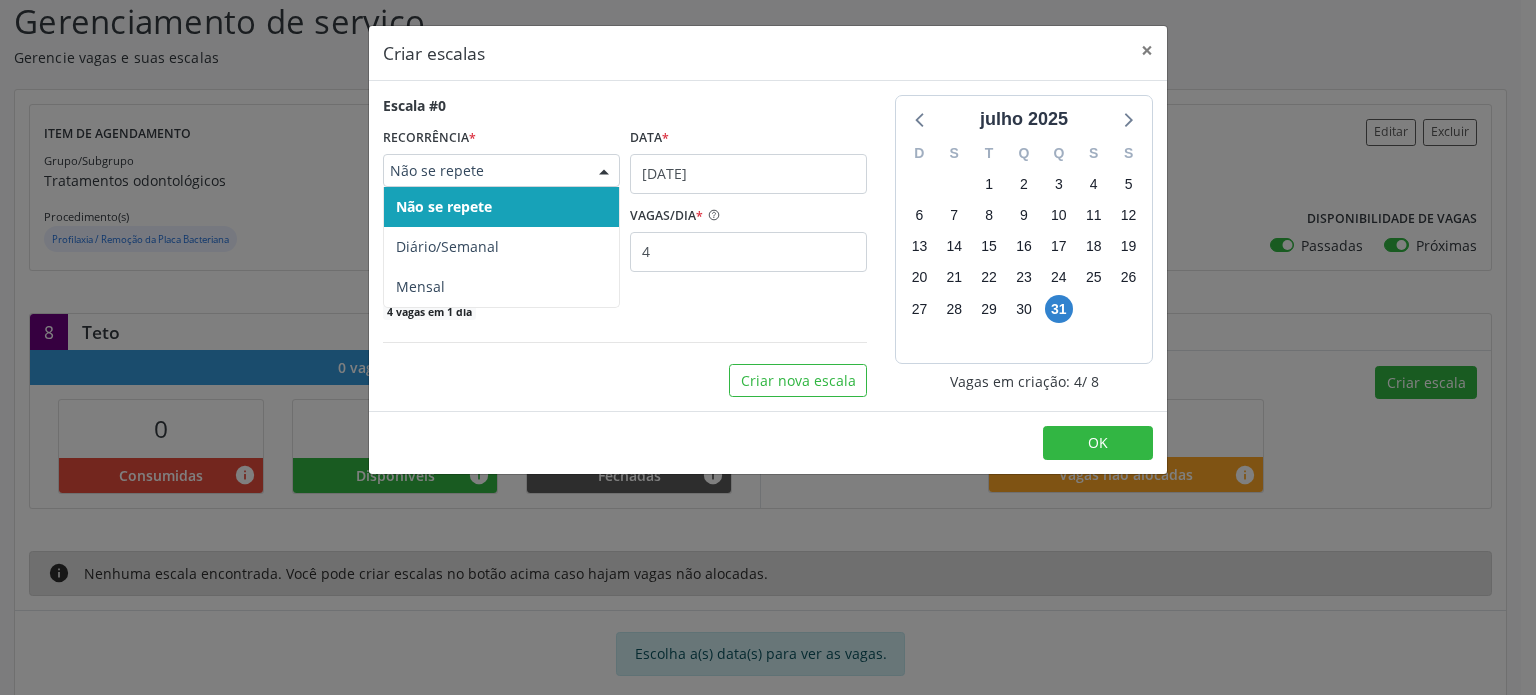 click on "Não se repete" at bounding box center (484, 171) 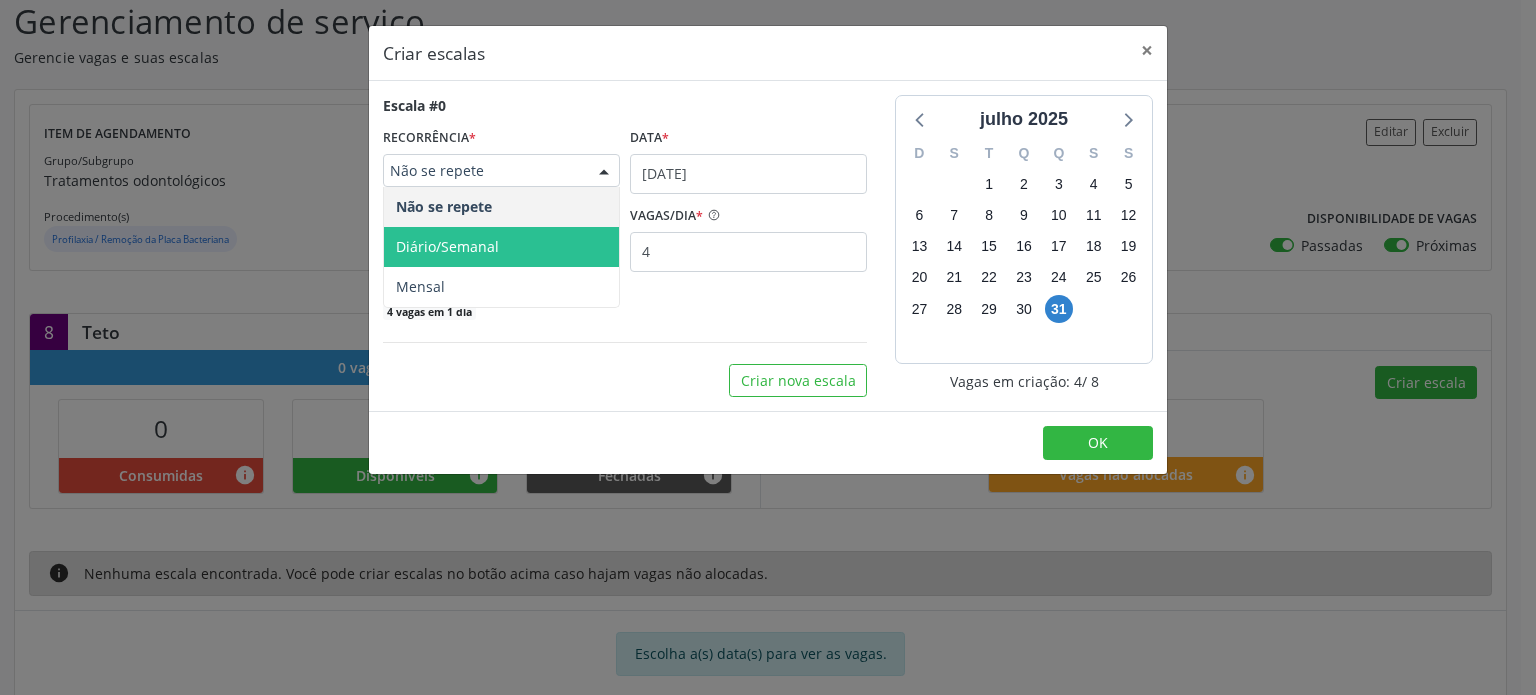 click on "Diário/Semanal" at bounding box center [447, 246] 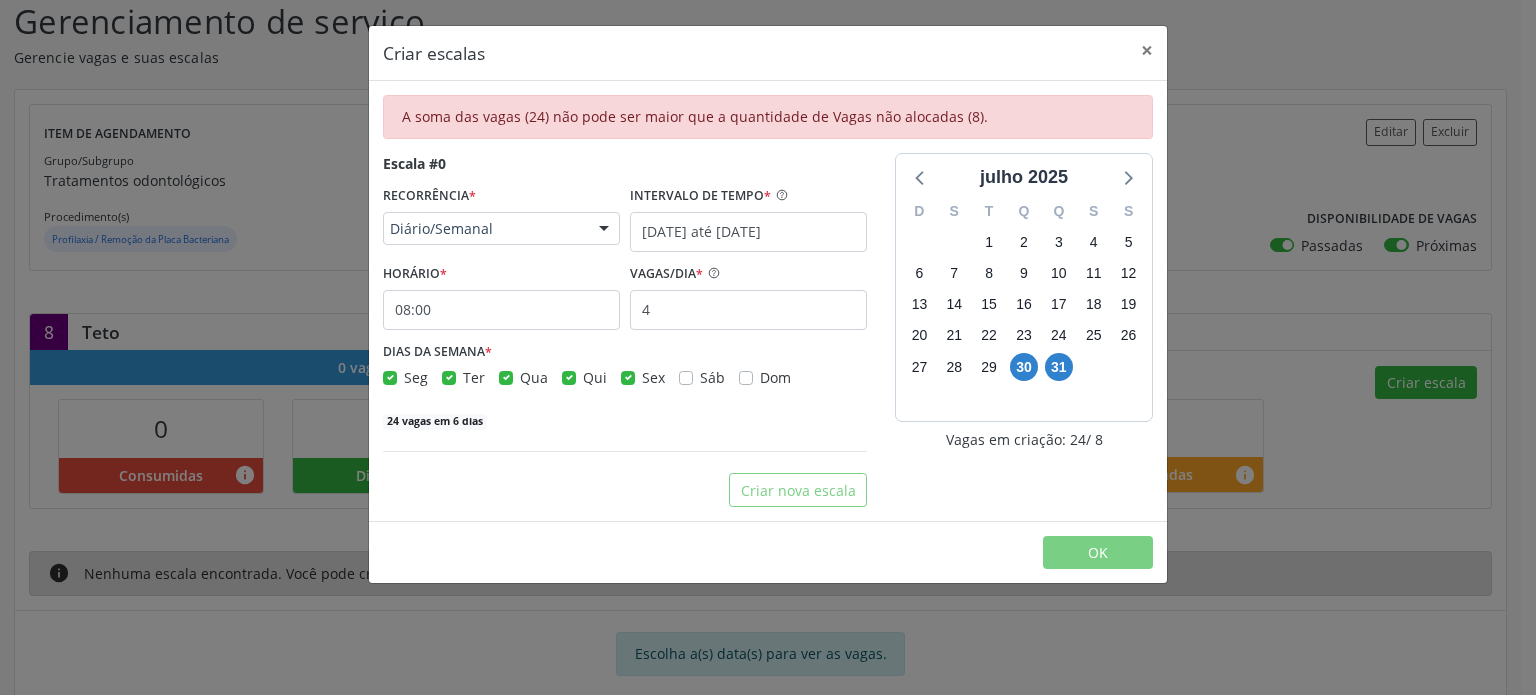 click on "Ter" at bounding box center [474, 377] 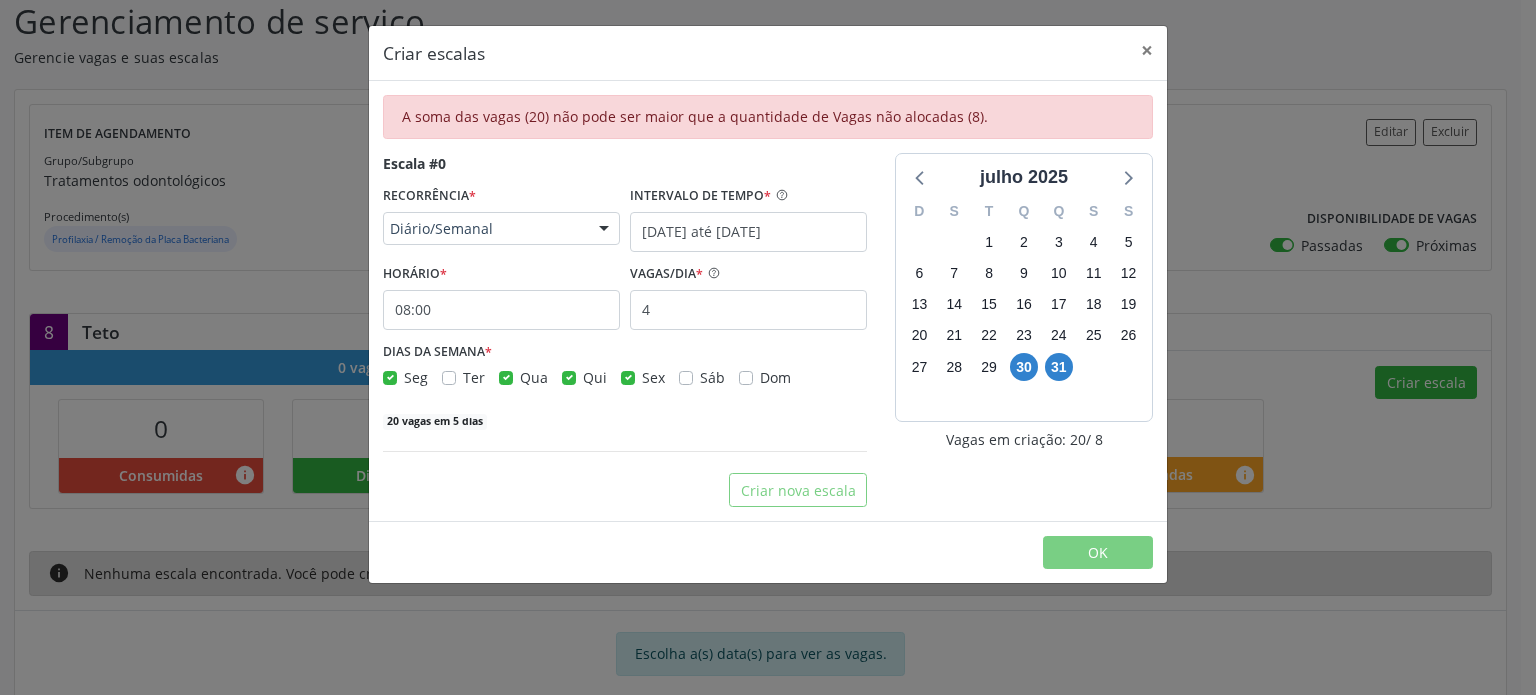 click on "Seg" at bounding box center [416, 377] 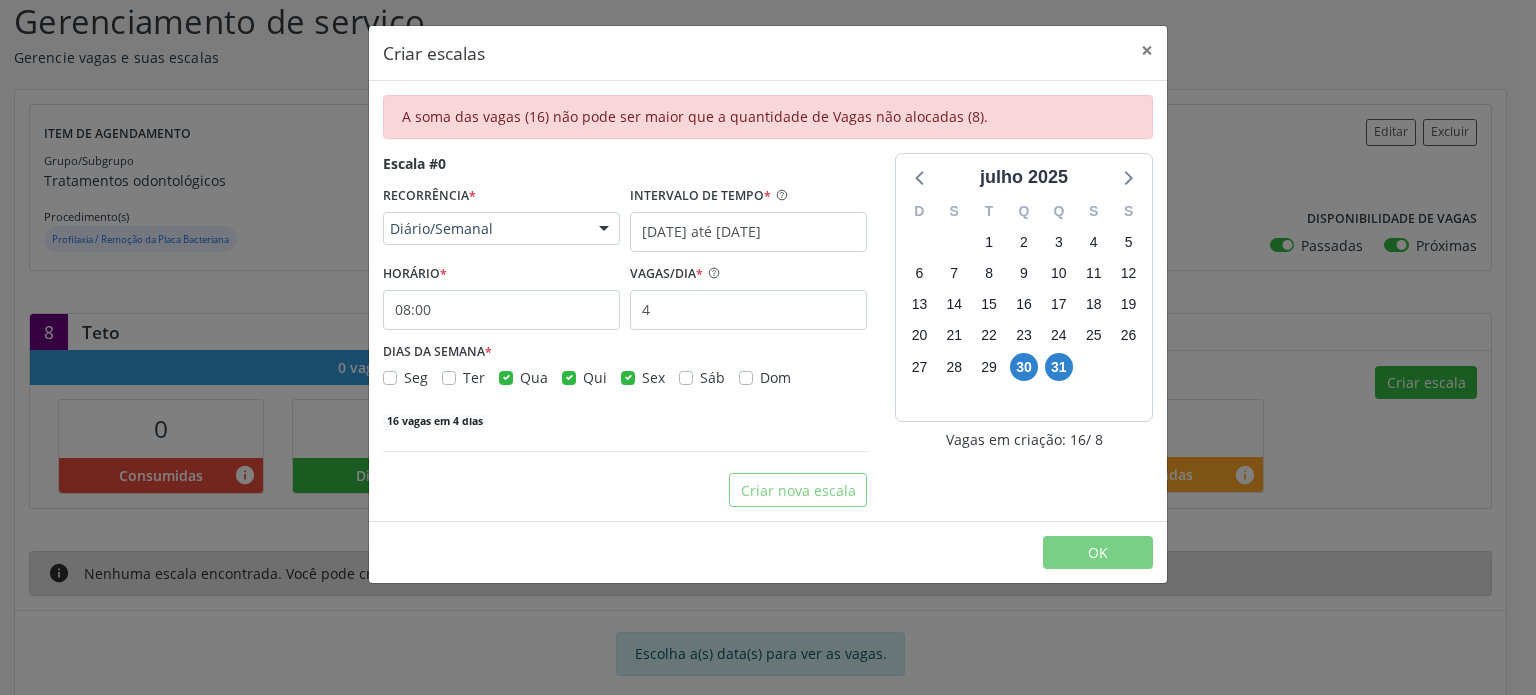 click on "Seg" at bounding box center (416, 377) 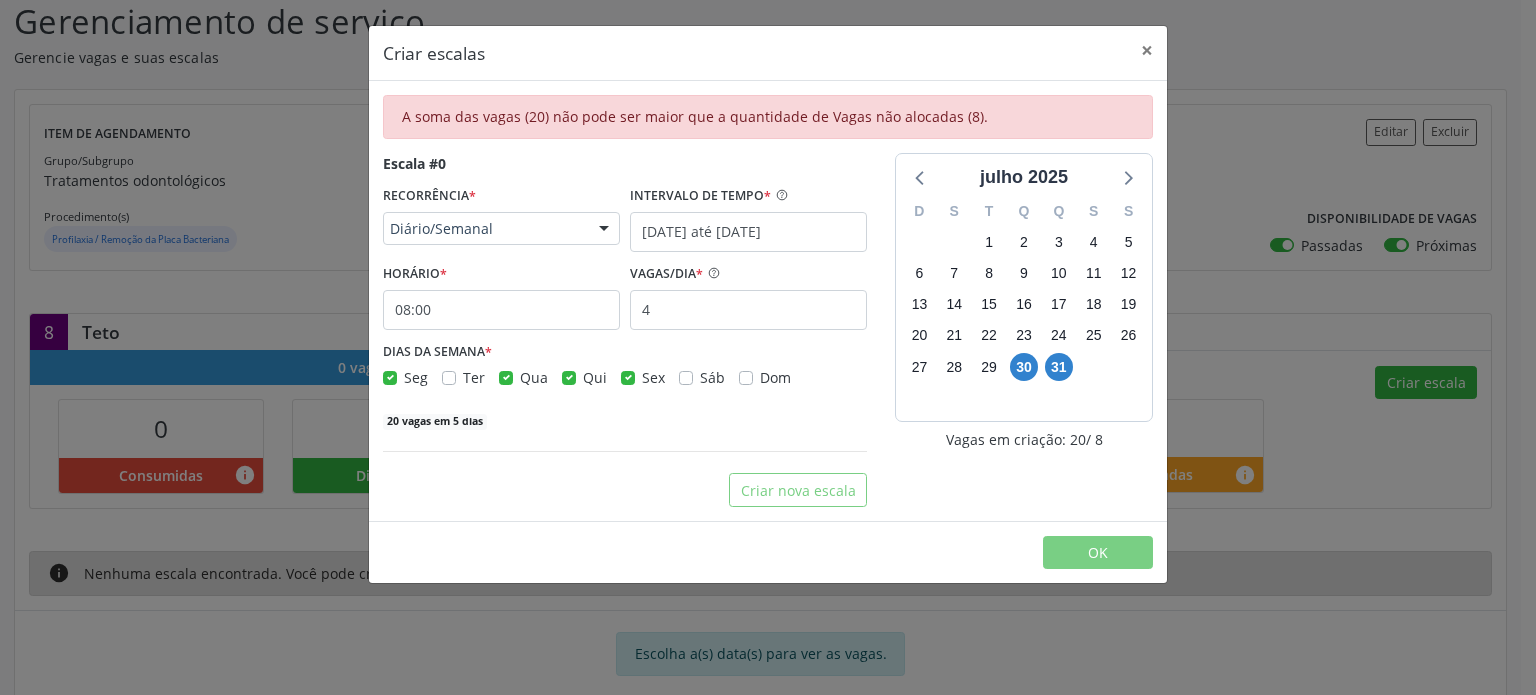 click on "Qua" at bounding box center (534, 377) 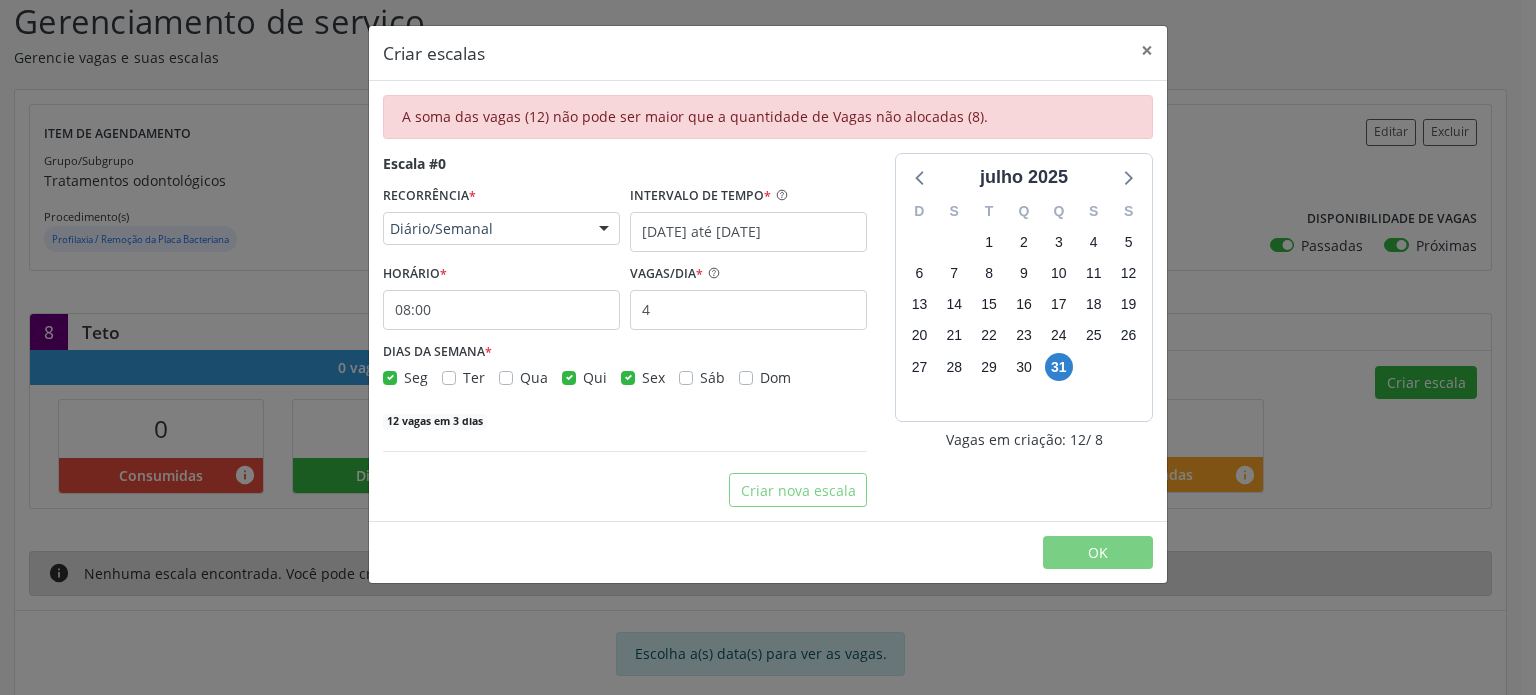 click on "Sex" at bounding box center (653, 377) 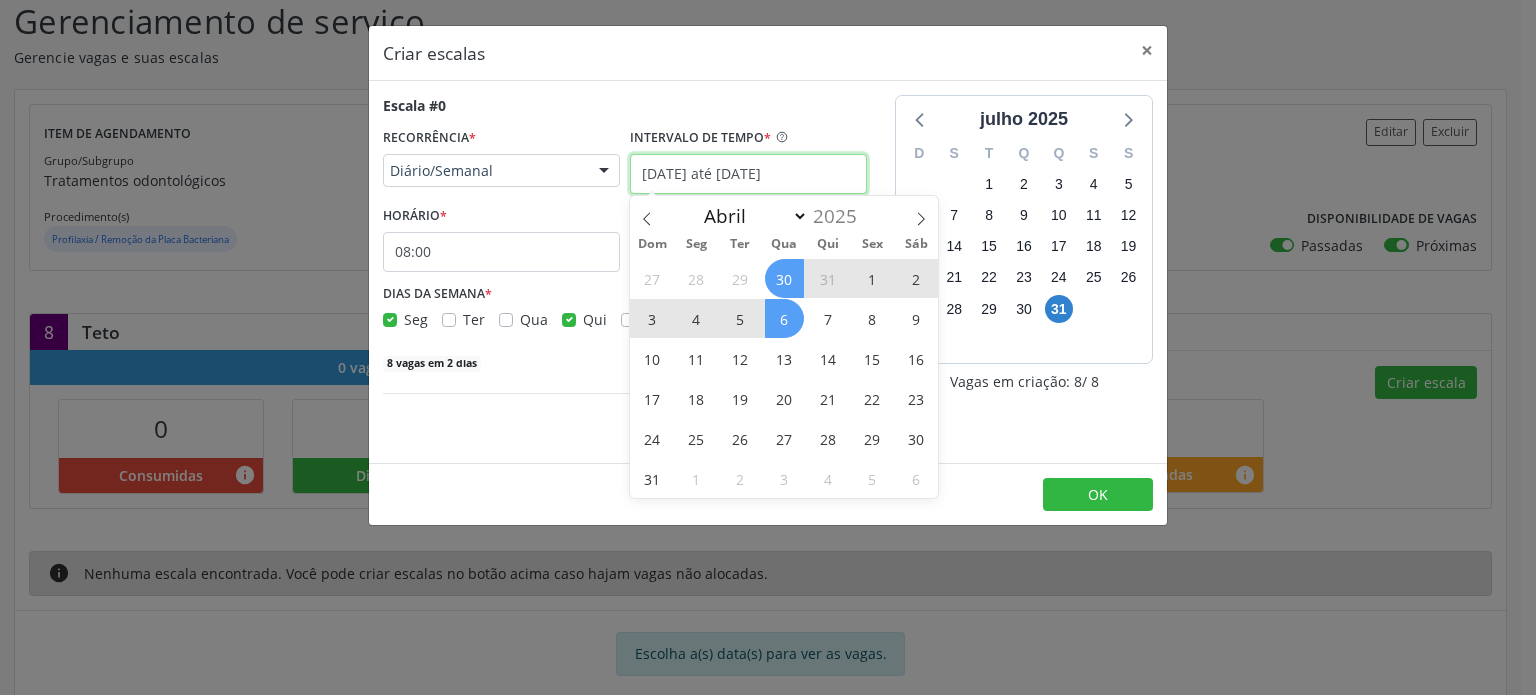 click on "30/07/2025 até 06/08/2025" at bounding box center (748, 174) 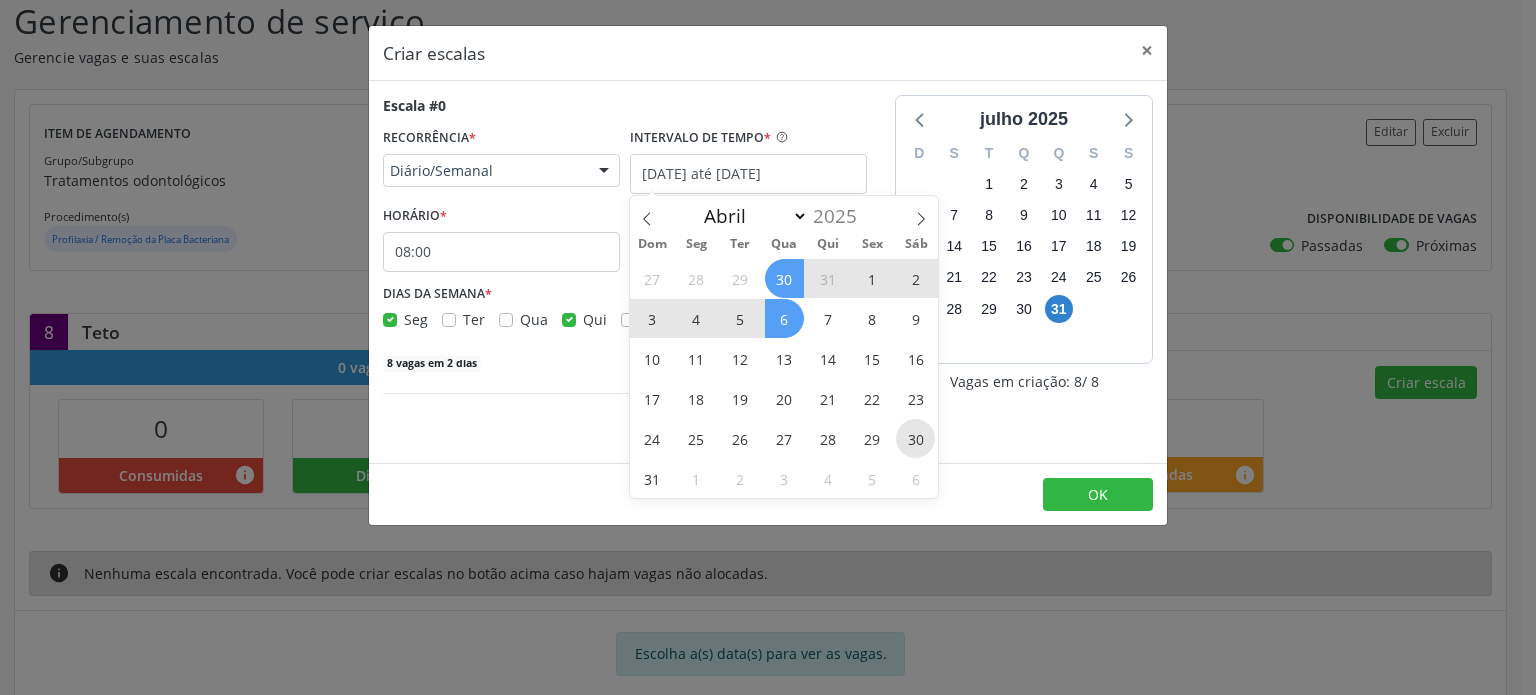 click on "30" at bounding box center (915, 438) 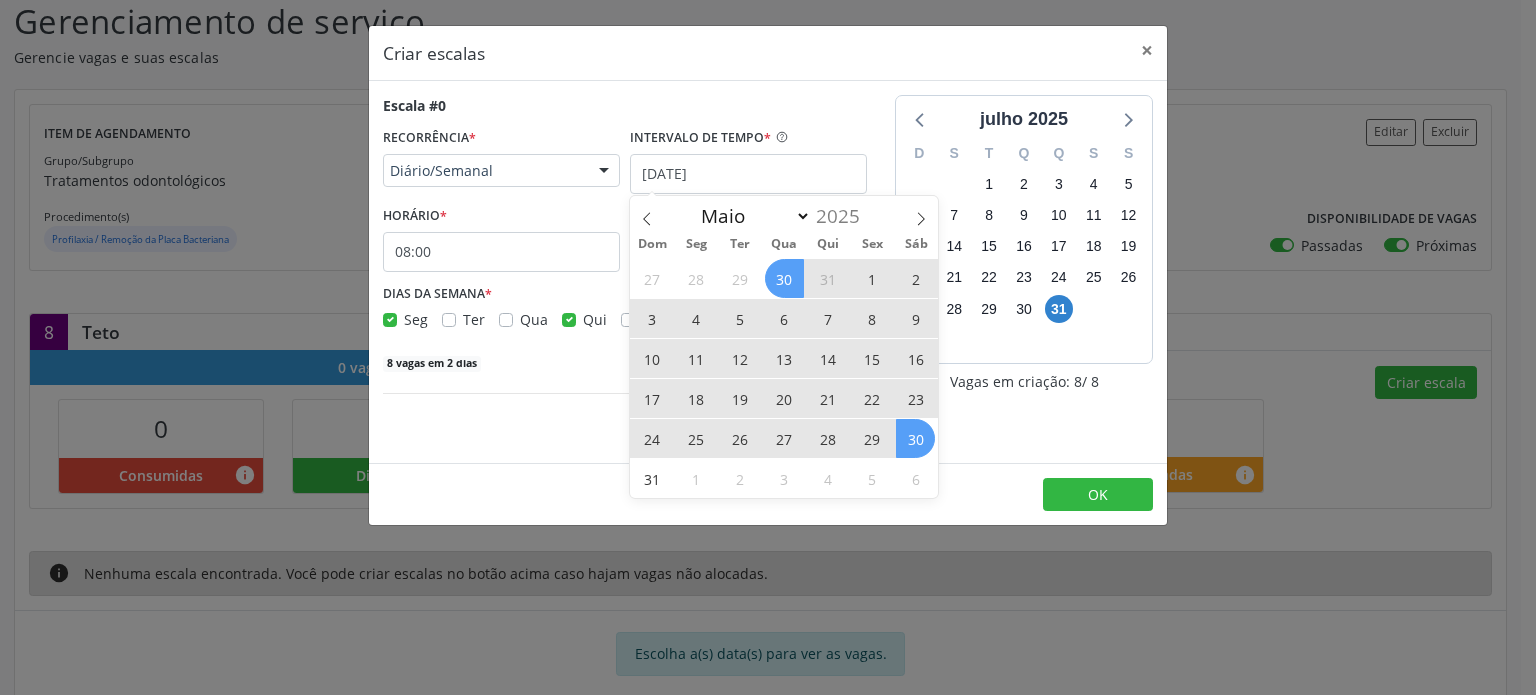 click on "30" at bounding box center [784, 278] 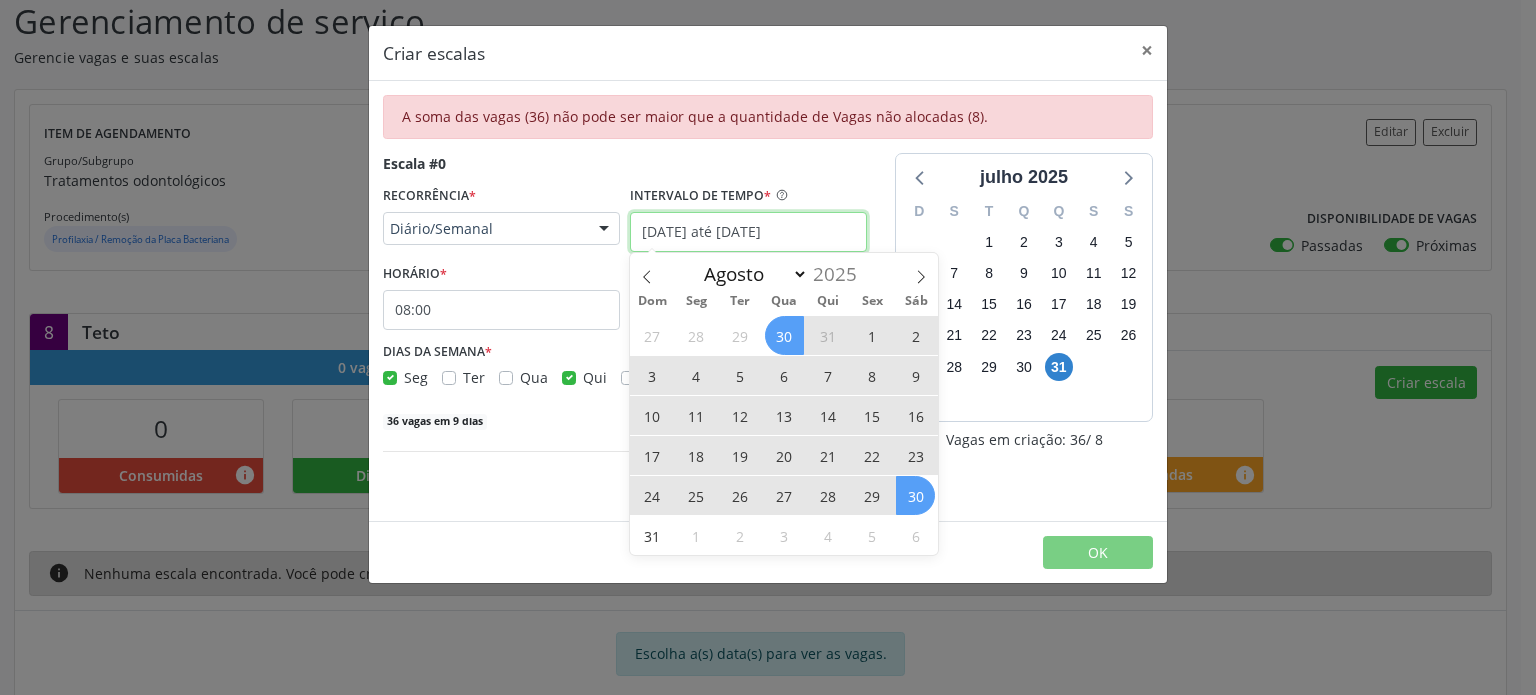 click on "30/07/2025 até 30/08/2025" at bounding box center (748, 232) 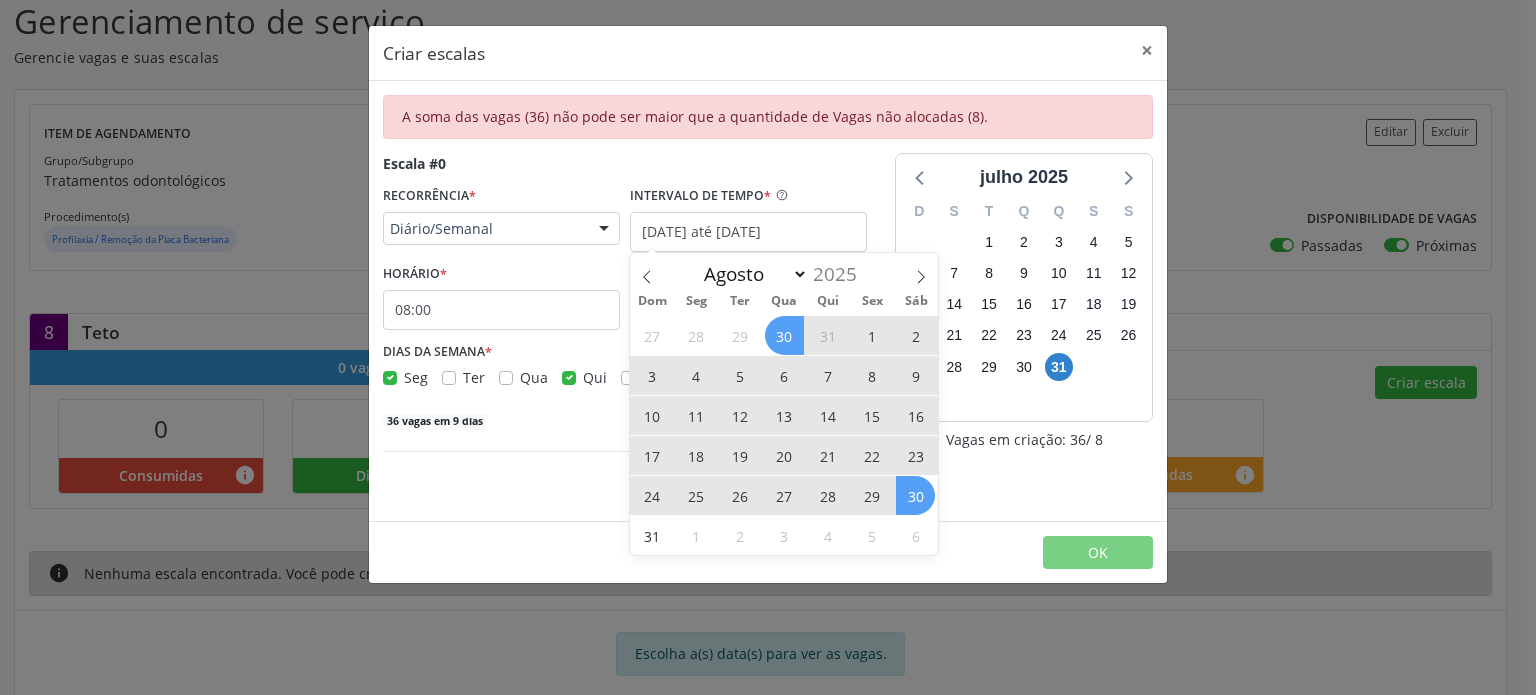 click on "6" at bounding box center (784, 375) 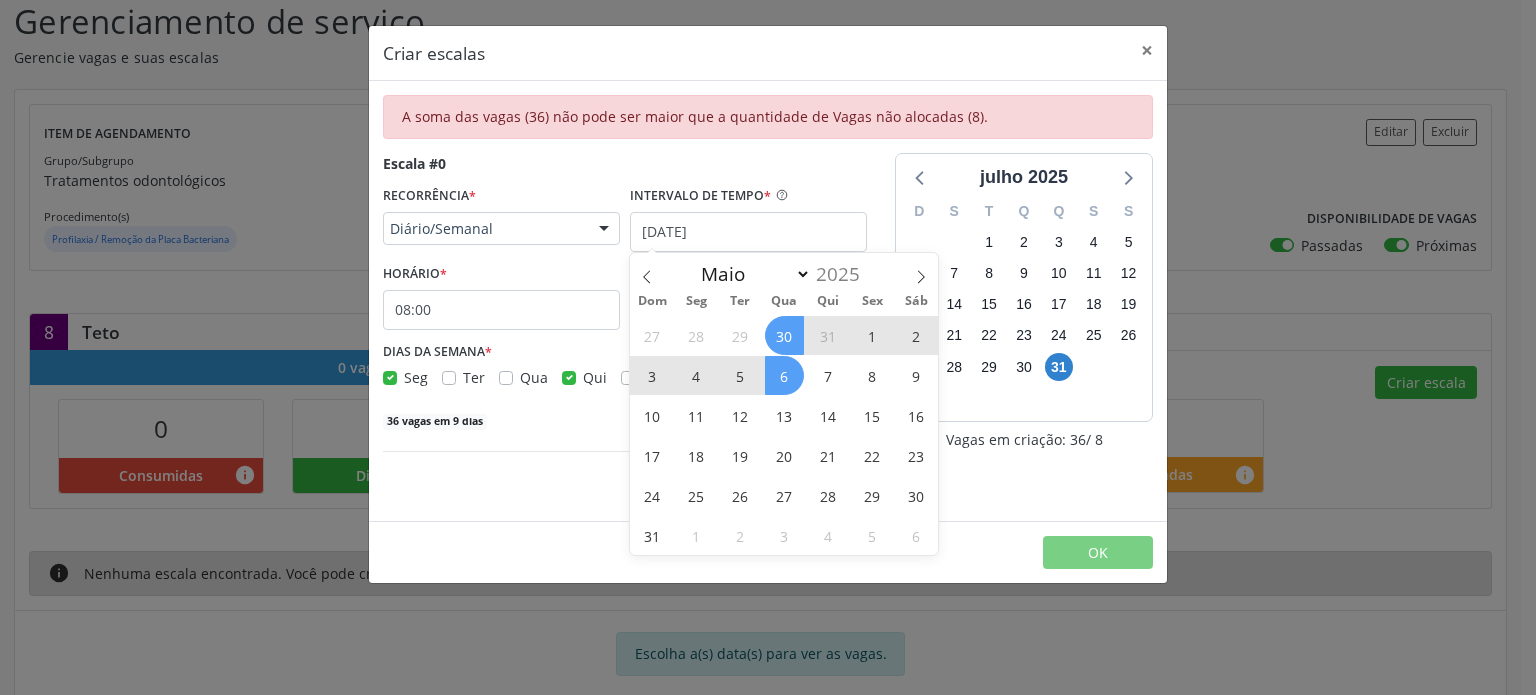 click on "30" at bounding box center (784, 335) 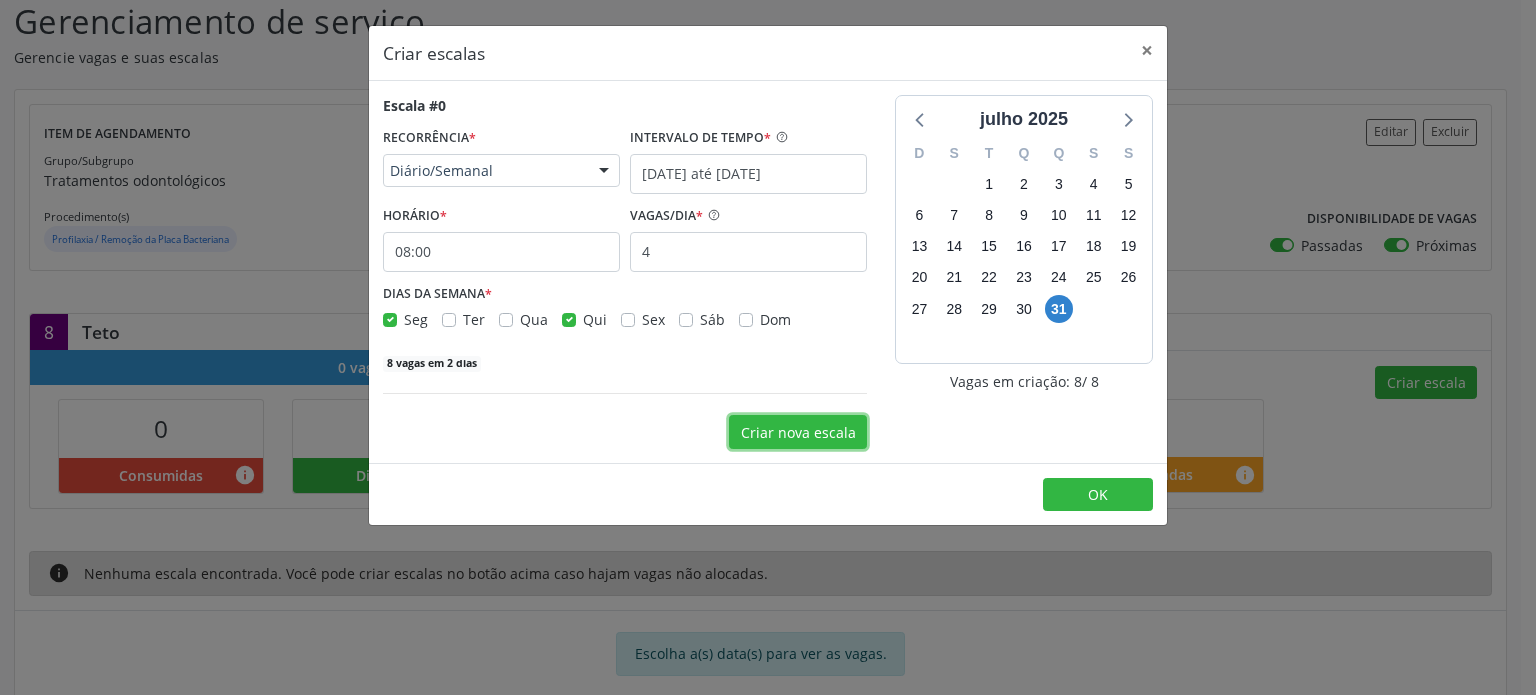 click on "Criar nova escala" at bounding box center [798, 432] 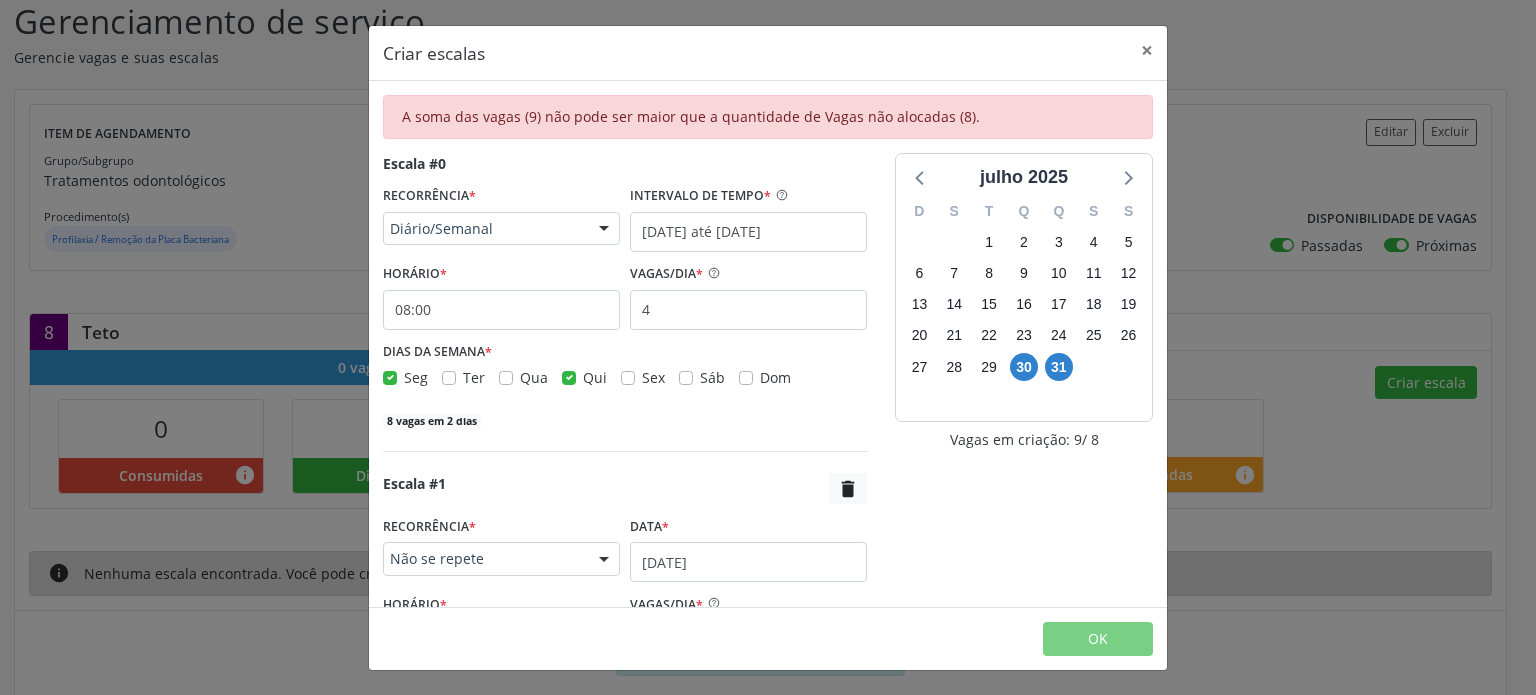 scroll, scrollTop: 189, scrollLeft: 0, axis: vertical 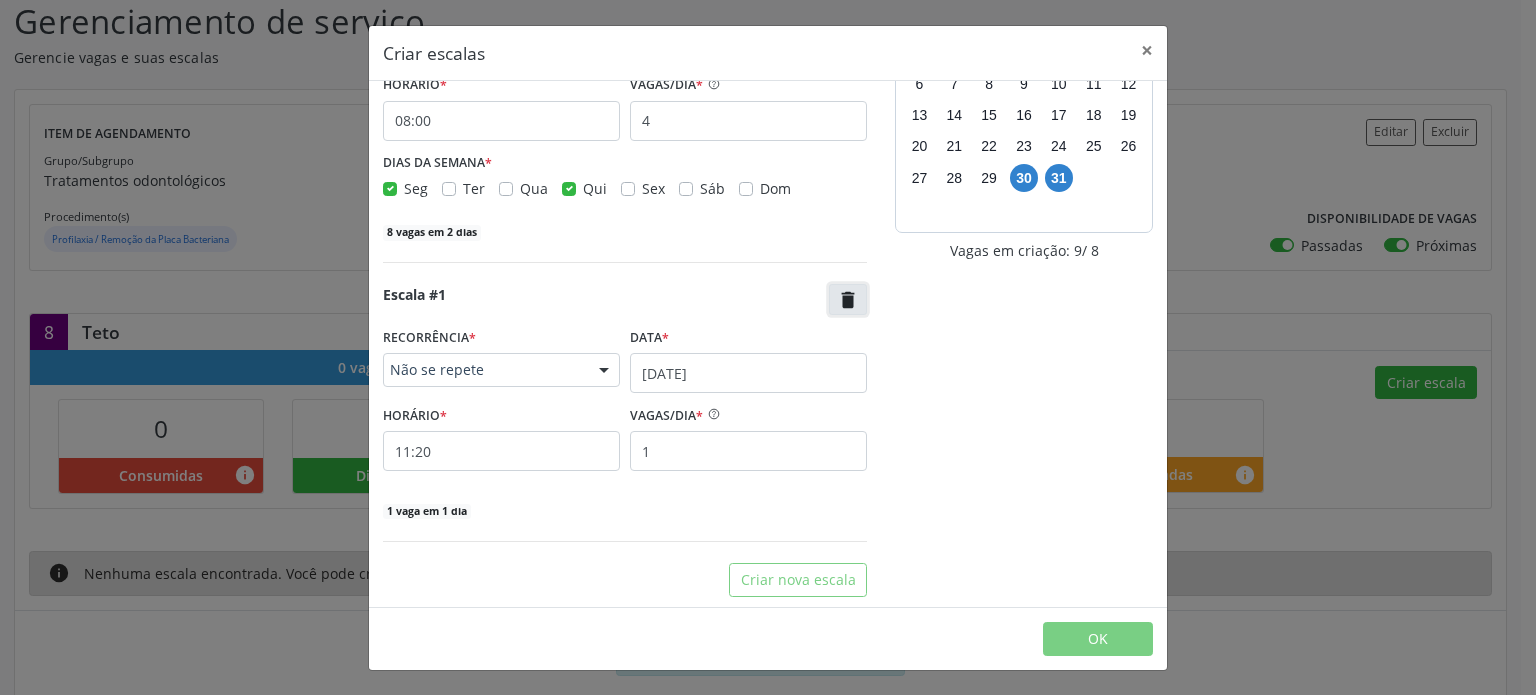 click on "" at bounding box center [848, 300] 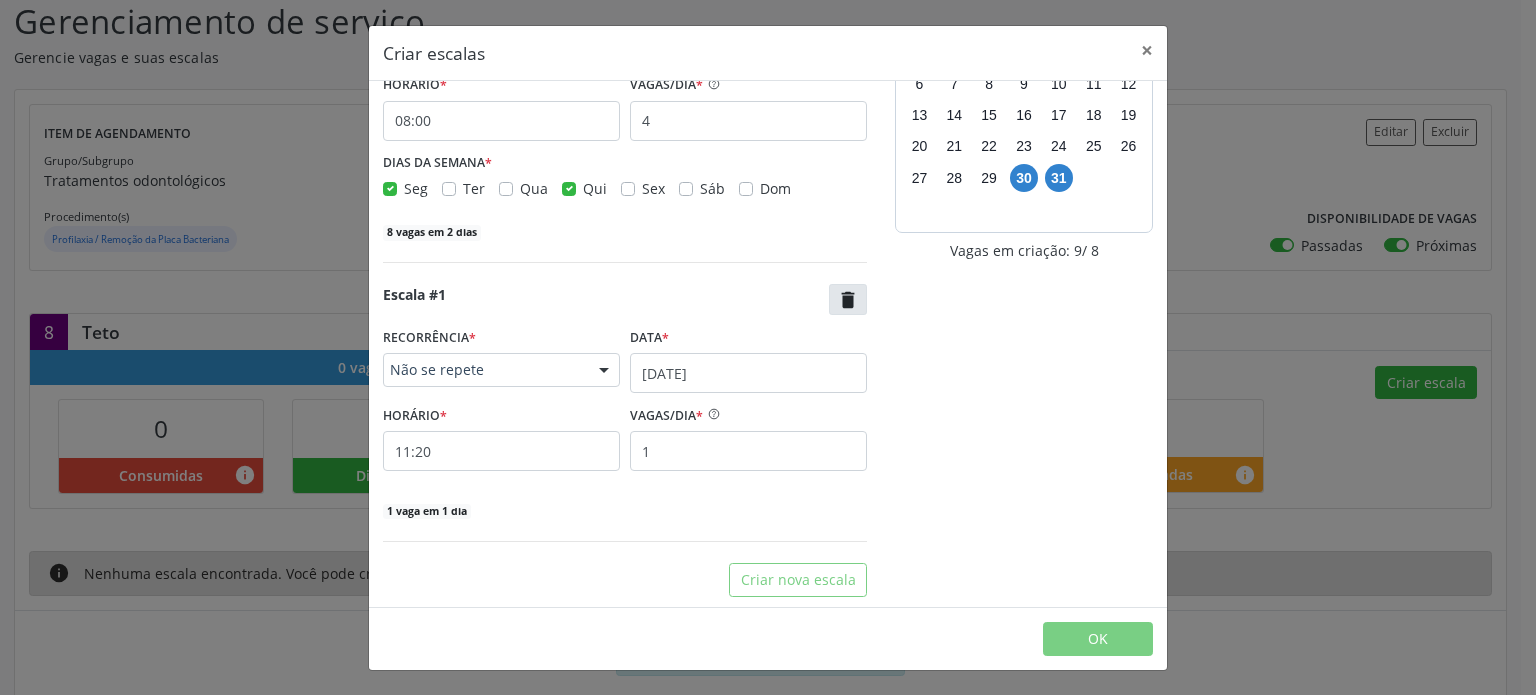 scroll, scrollTop: 0, scrollLeft: 0, axis: both 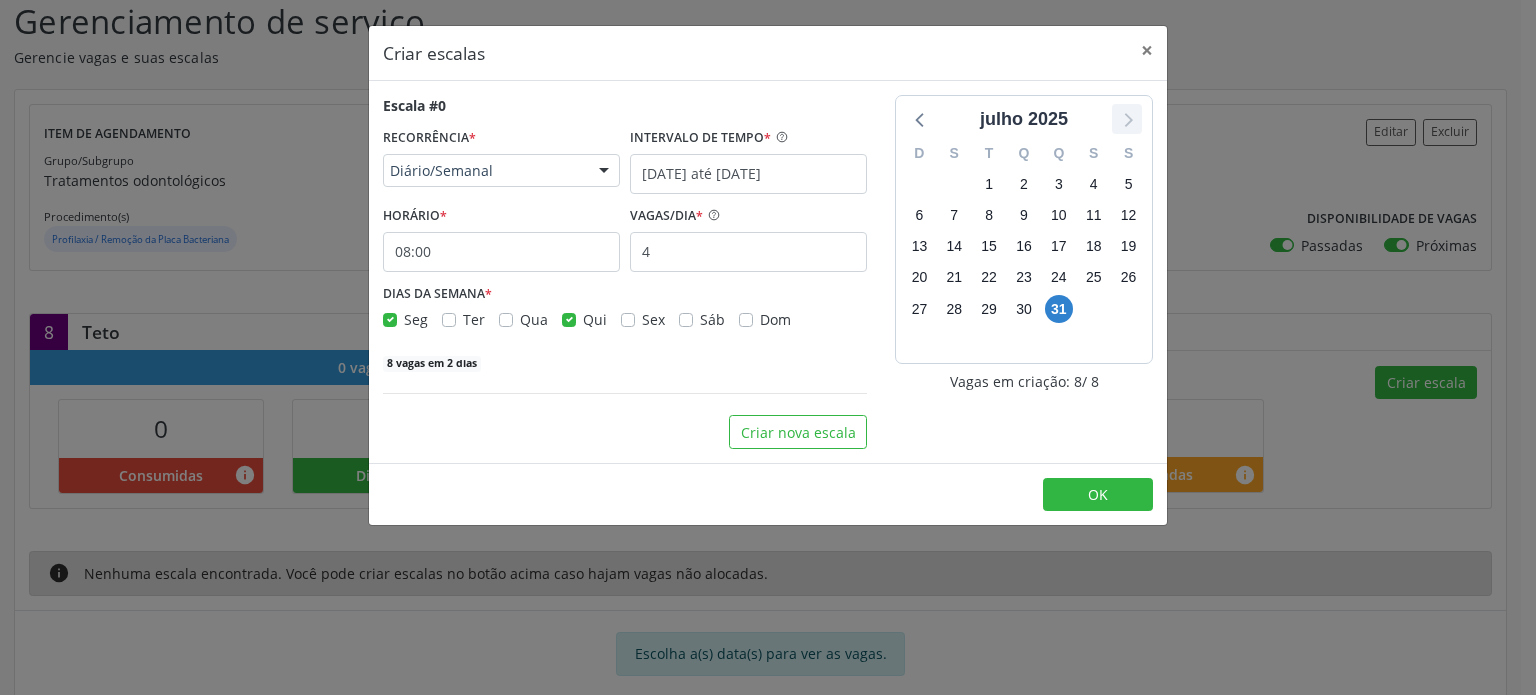 click 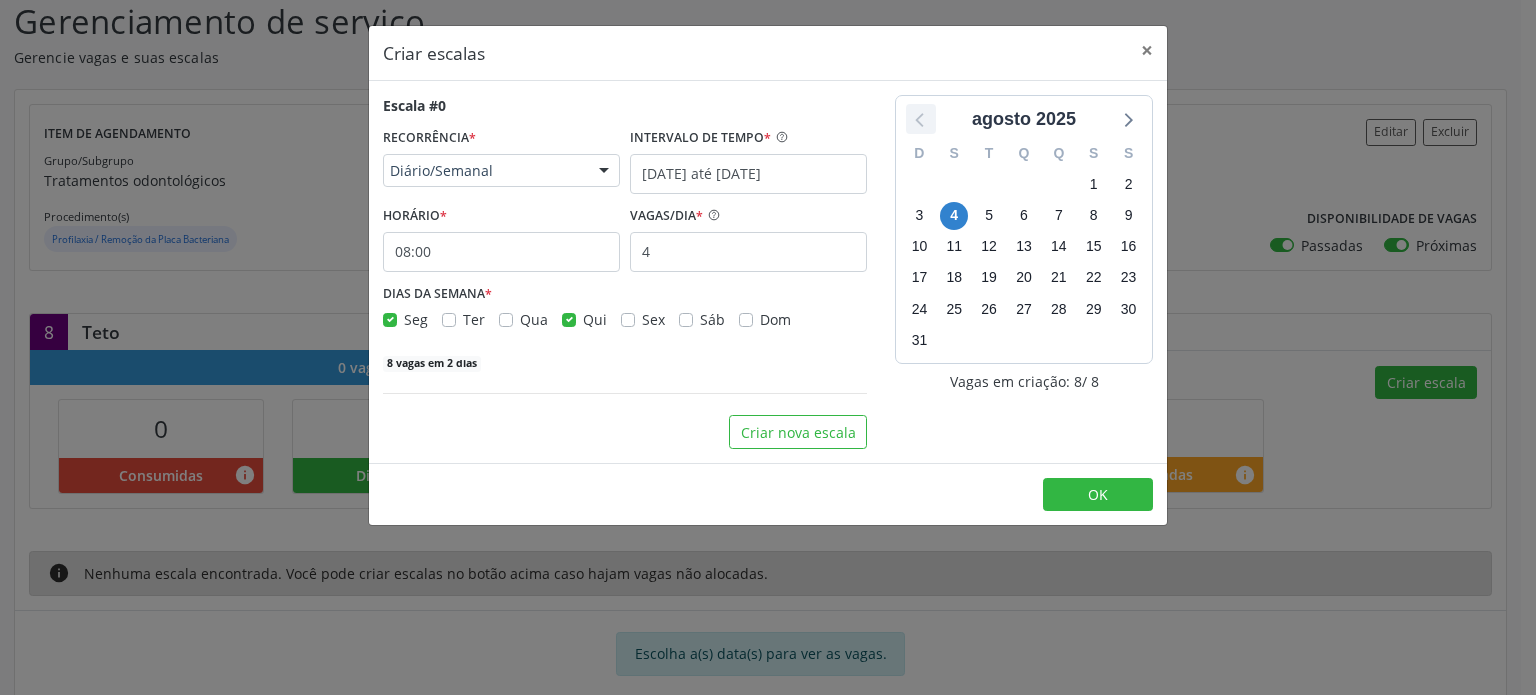 click 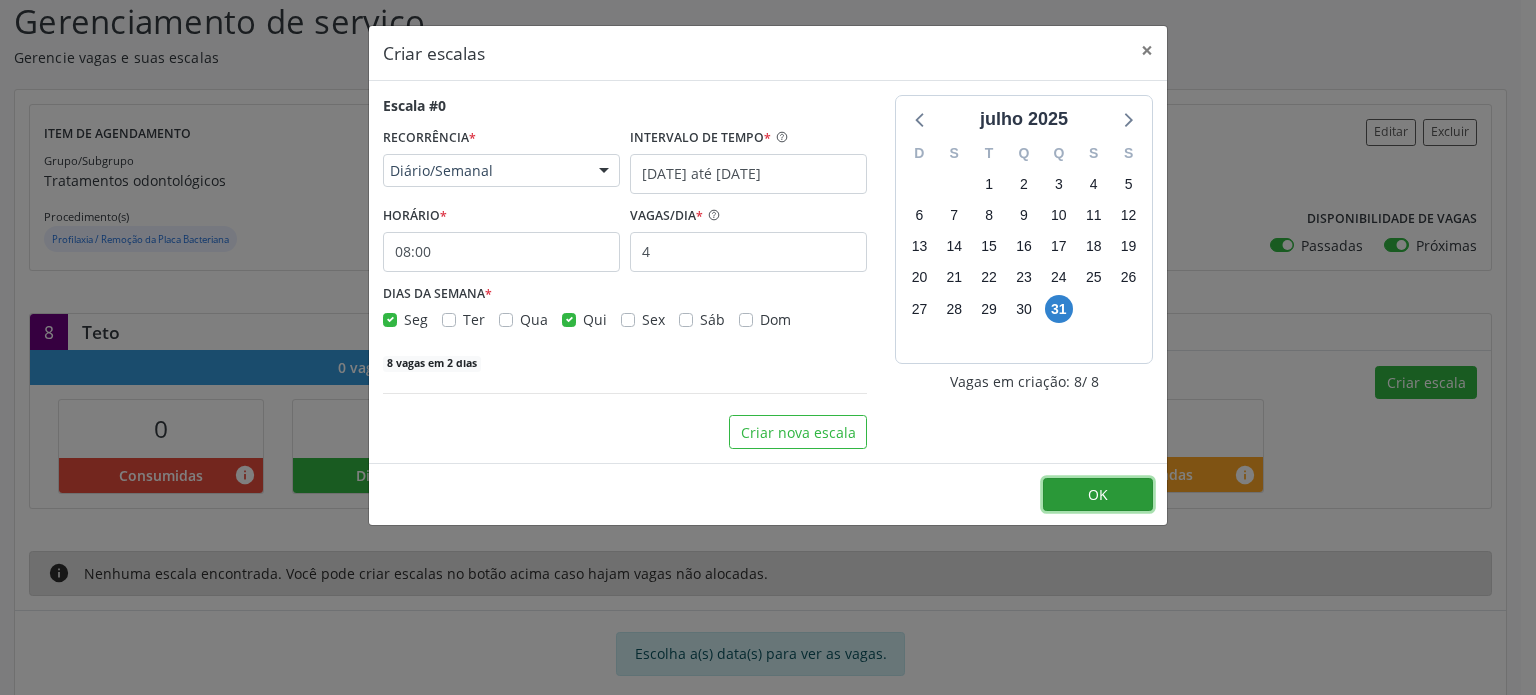 click on "OK" at bounding box center [1098, 494] 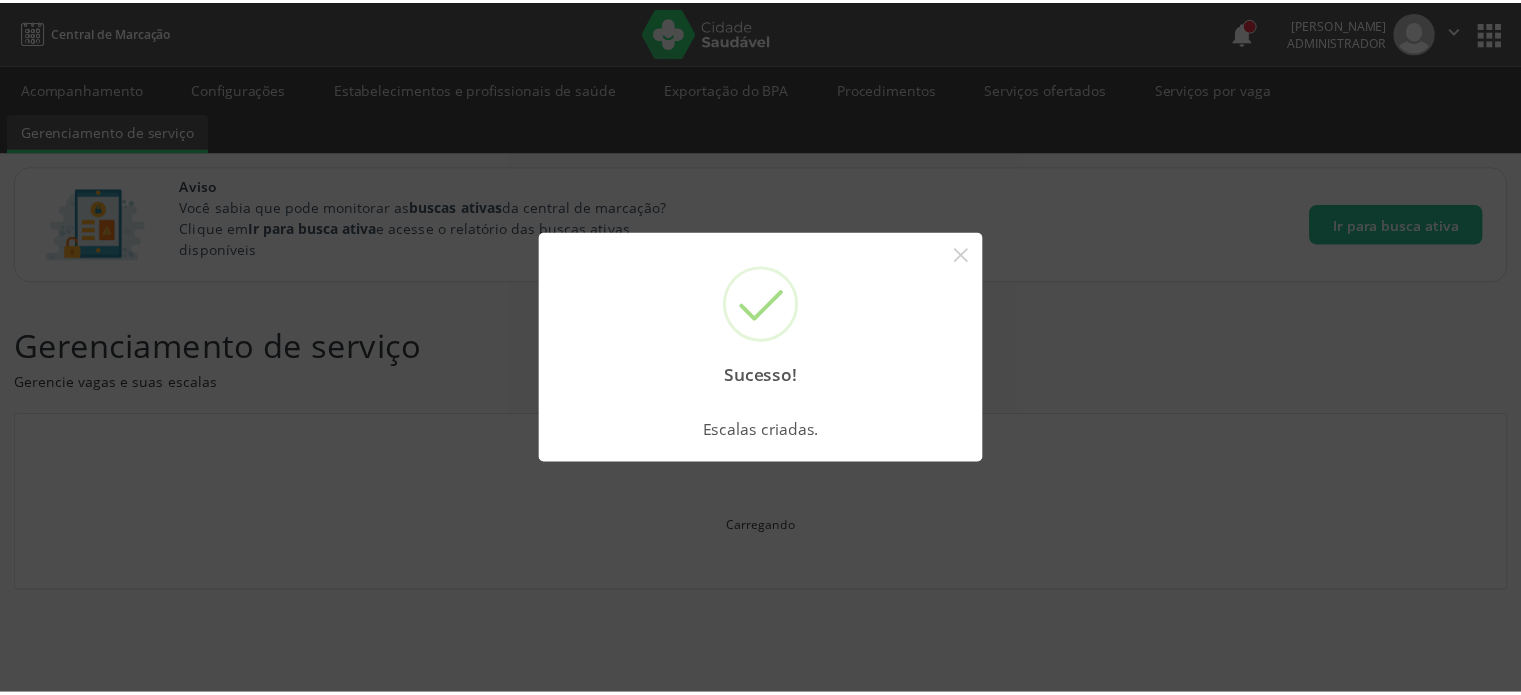 scroll, scrollTop: 0, scrollLeft: 0, axis: both 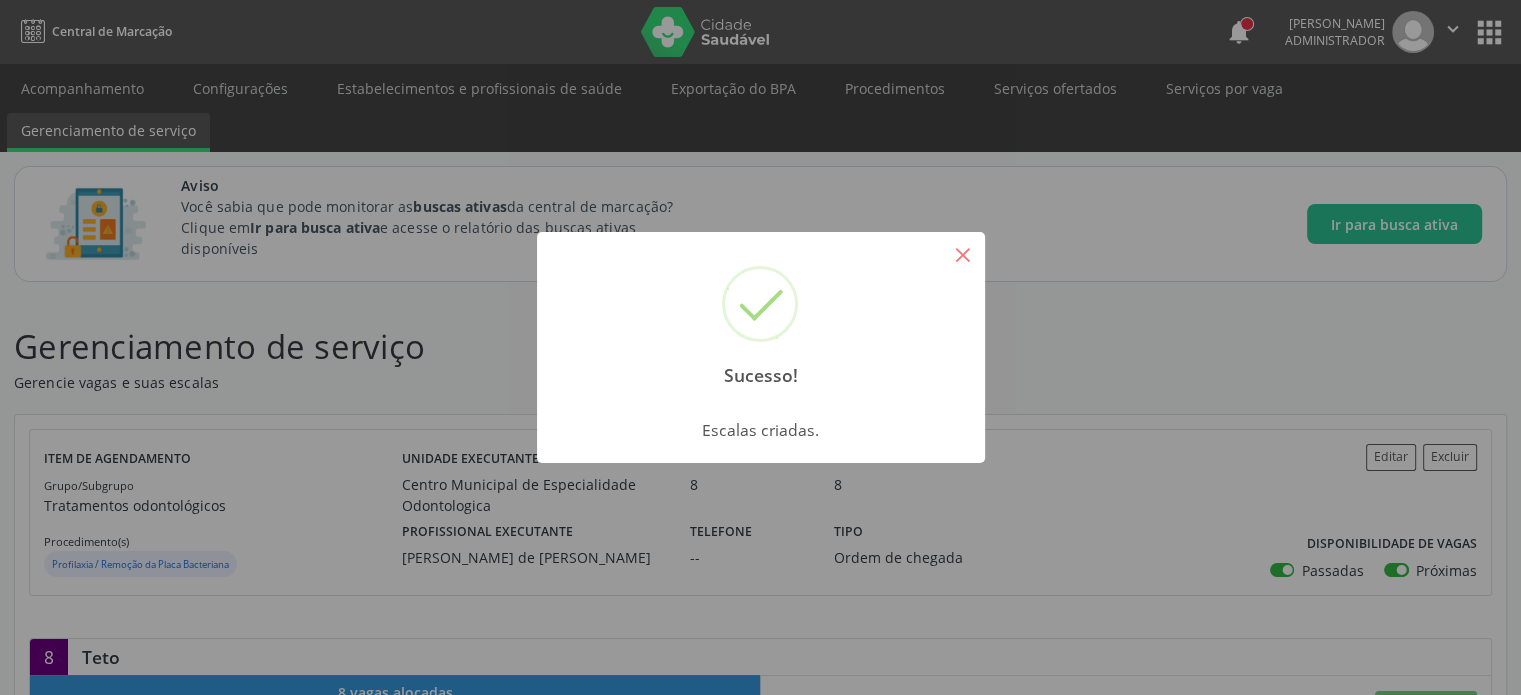 click on "×" at bounding box center (963, 254) 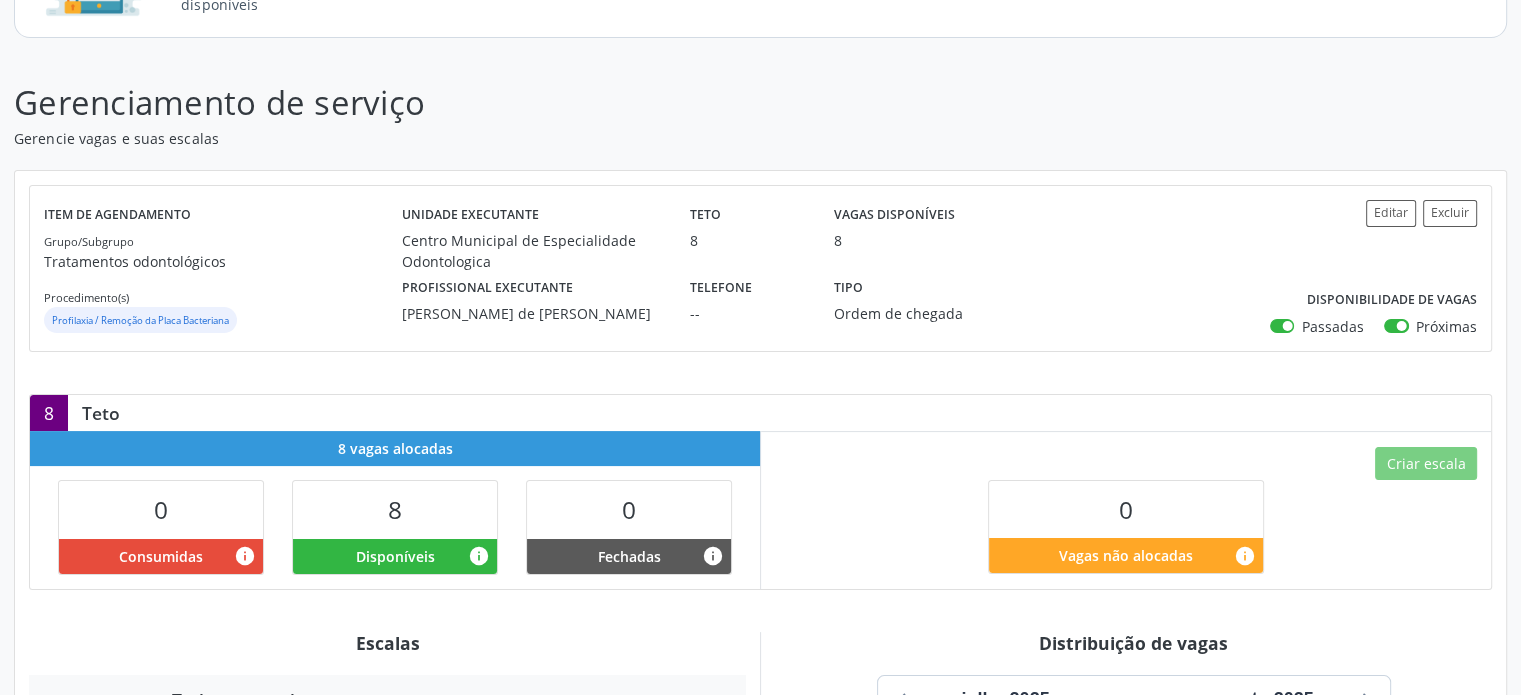 scroll, scrollTop: 0, scrollLeft: 0, axis: both 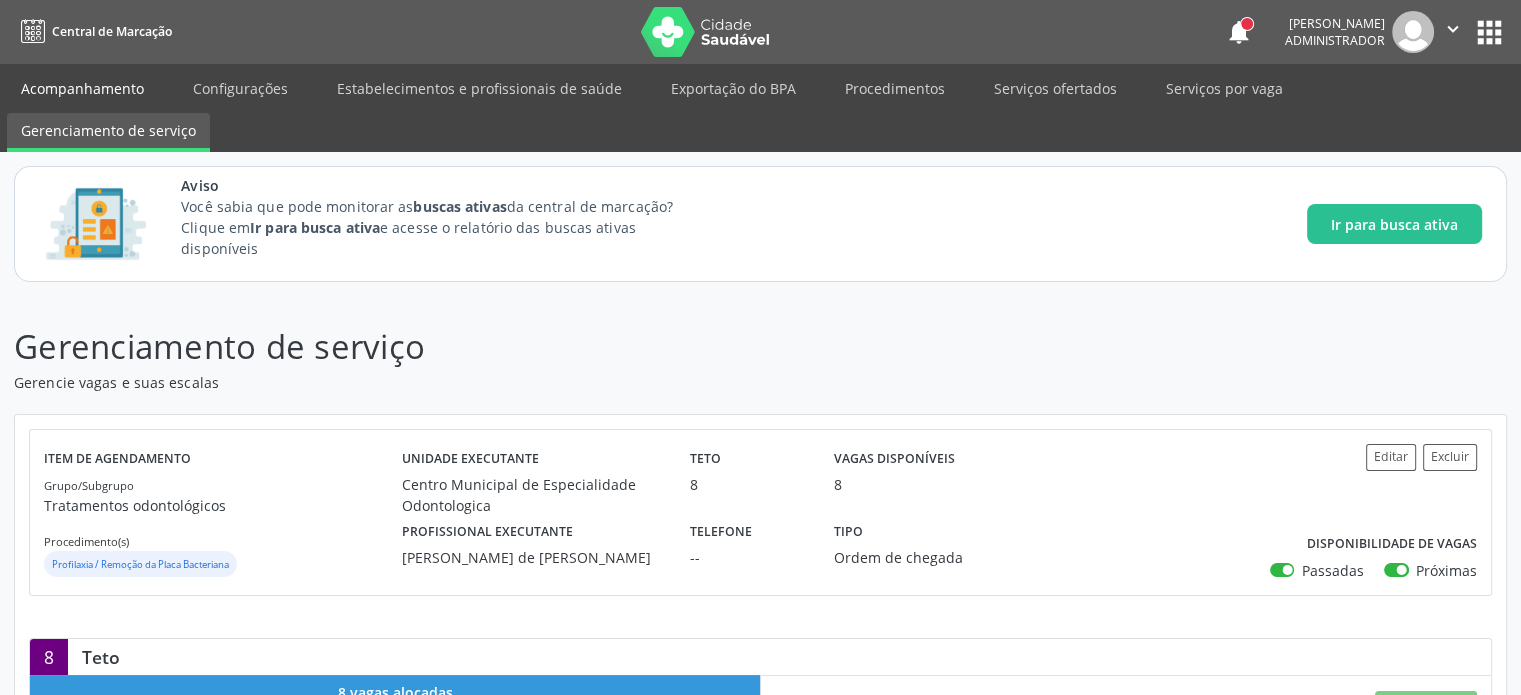 click on "Acompanhamento" at bounding box center (82, 88) 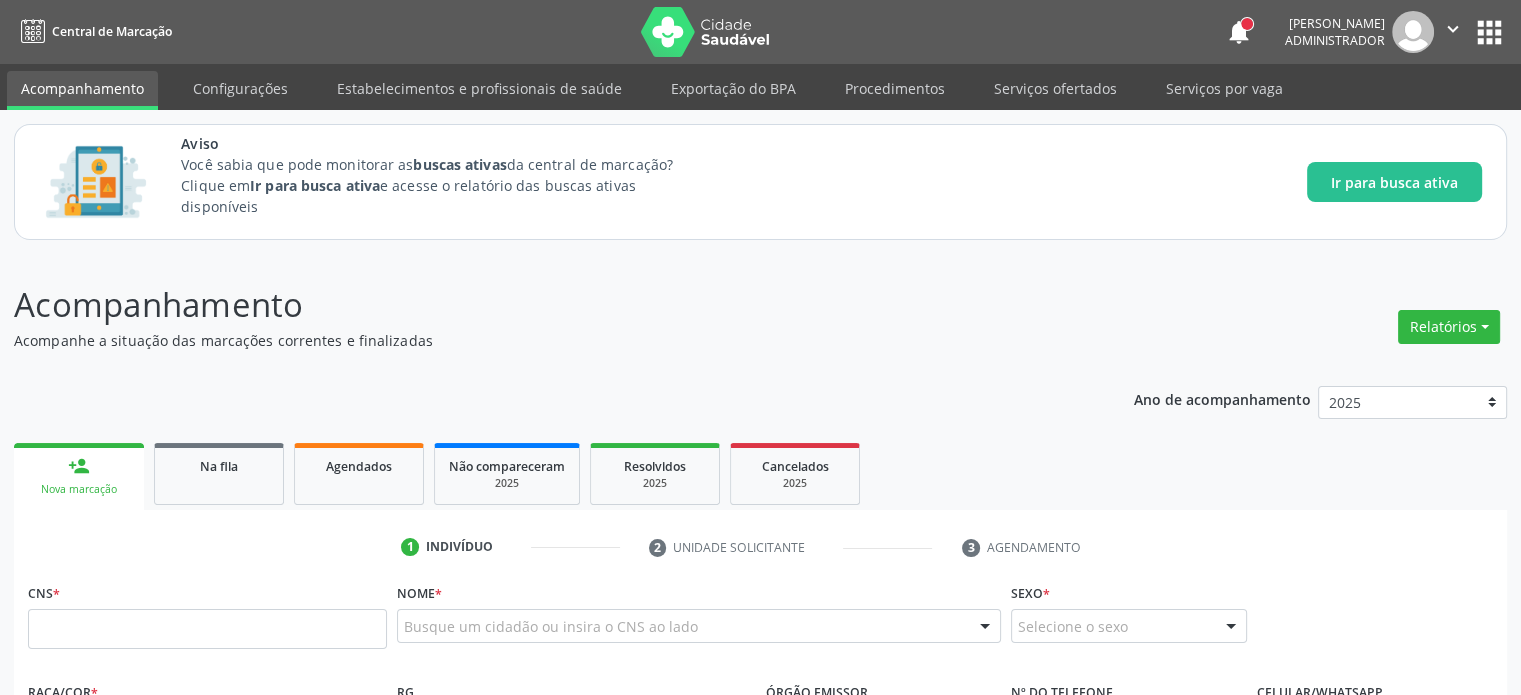 click on "Acompanhamento" at bounding box center (82, 90) 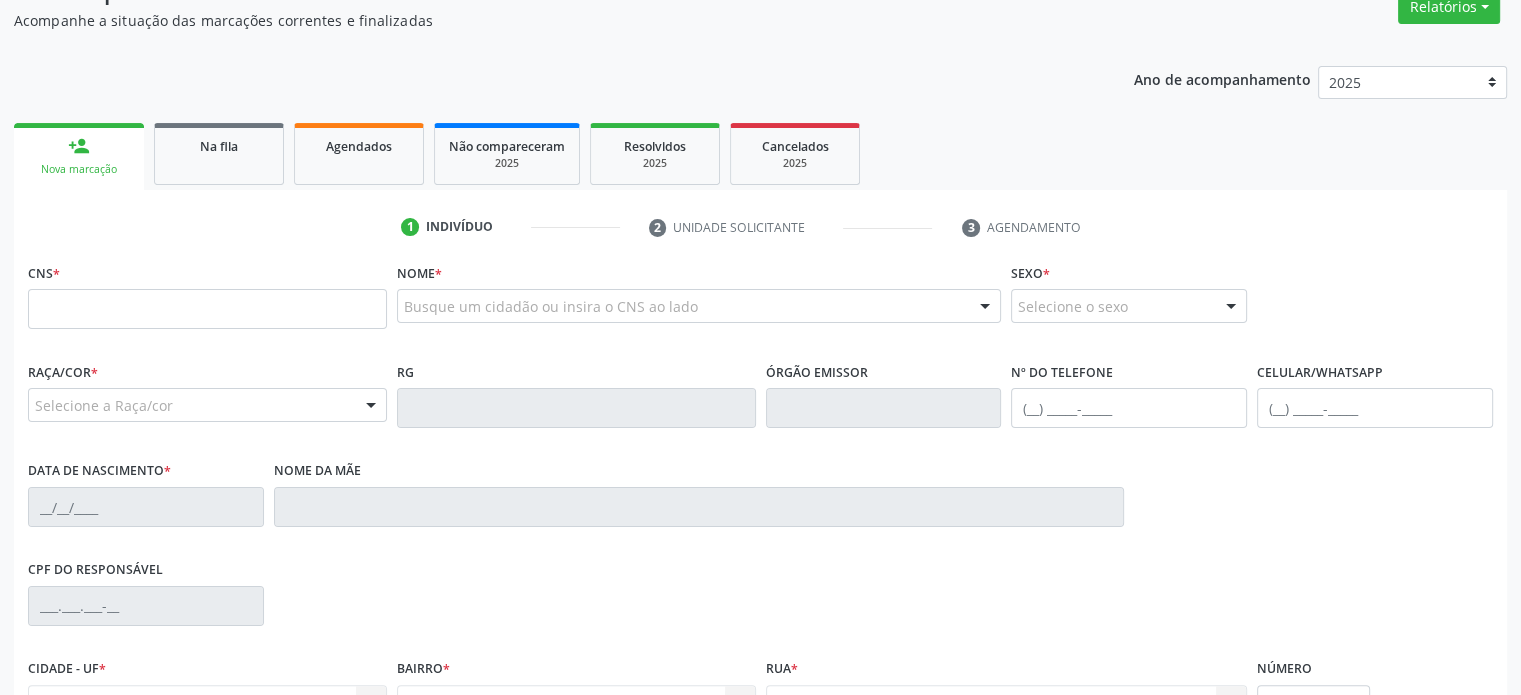 scroll, scrollTop: 302, scrollLeft: 0, axis: vertical 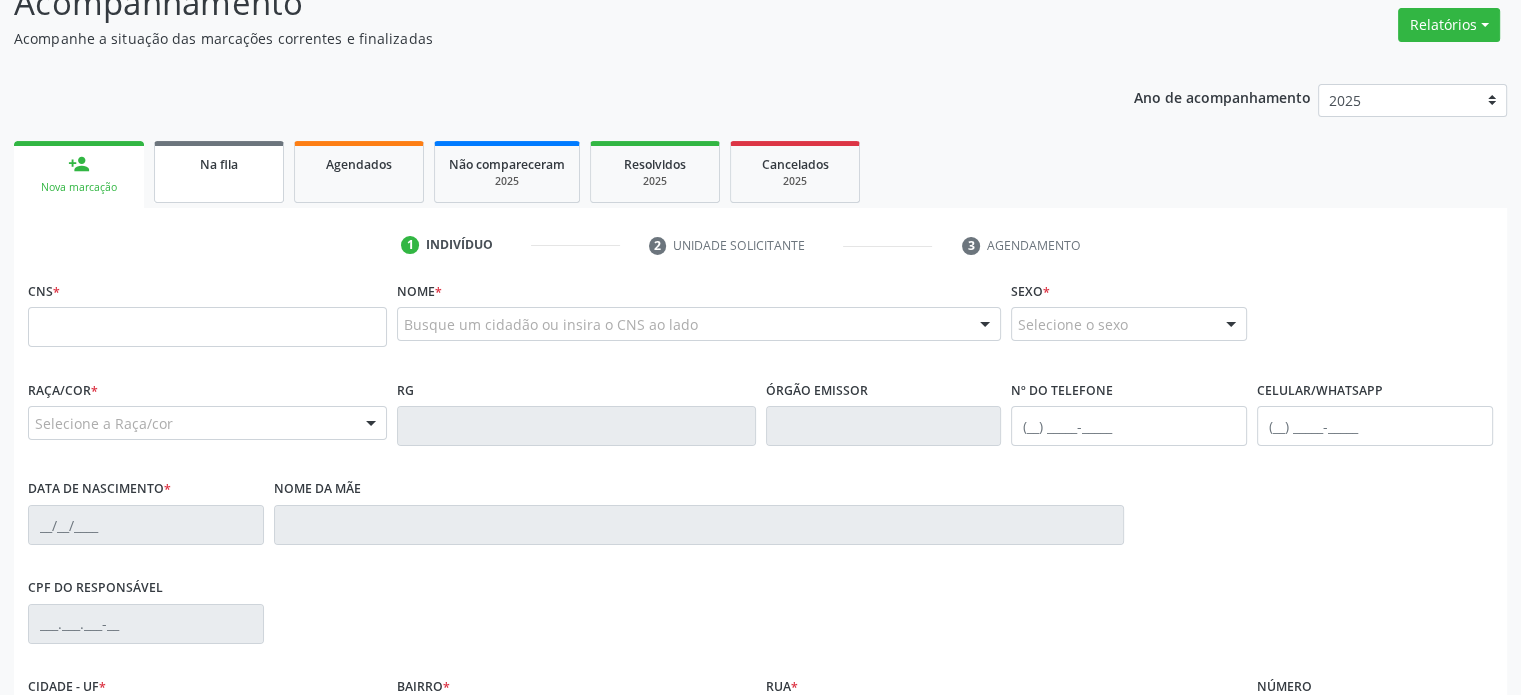 click on "Na fila" at bounding box center (219, 172) 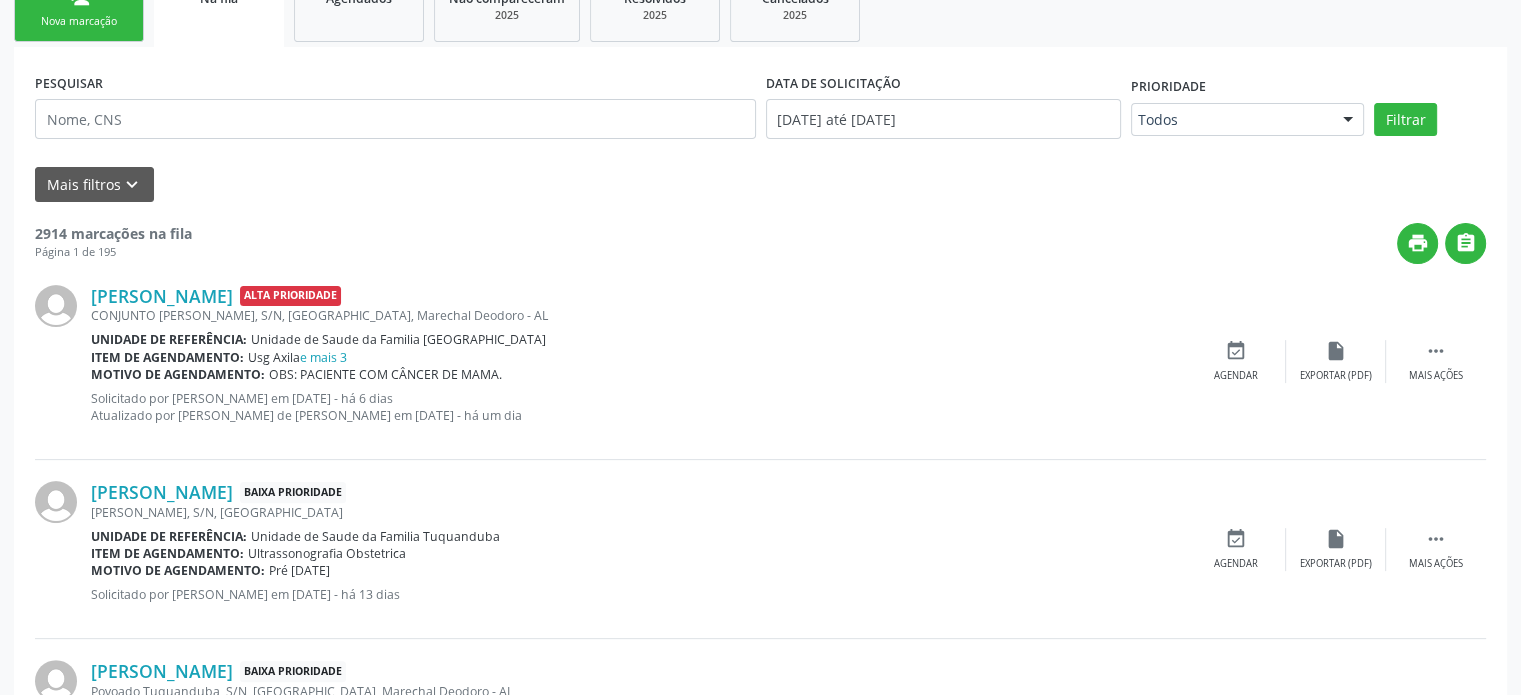 scroll, scrollTop: 356, scrollLeft: 0, axis: vertical 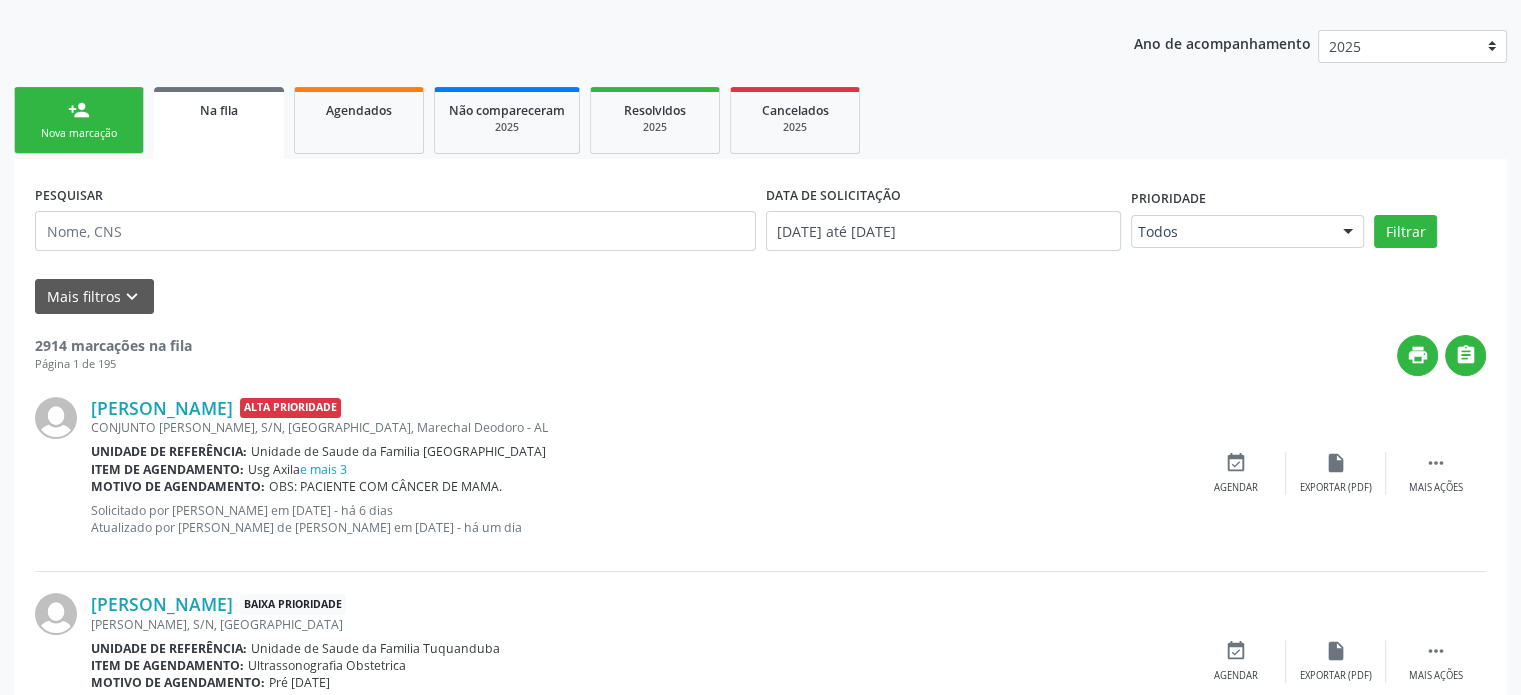 drag, startPoint x: 80, startPoint y: 147, endPoint x: 416, endPoint y: 341, distance: 387.98453 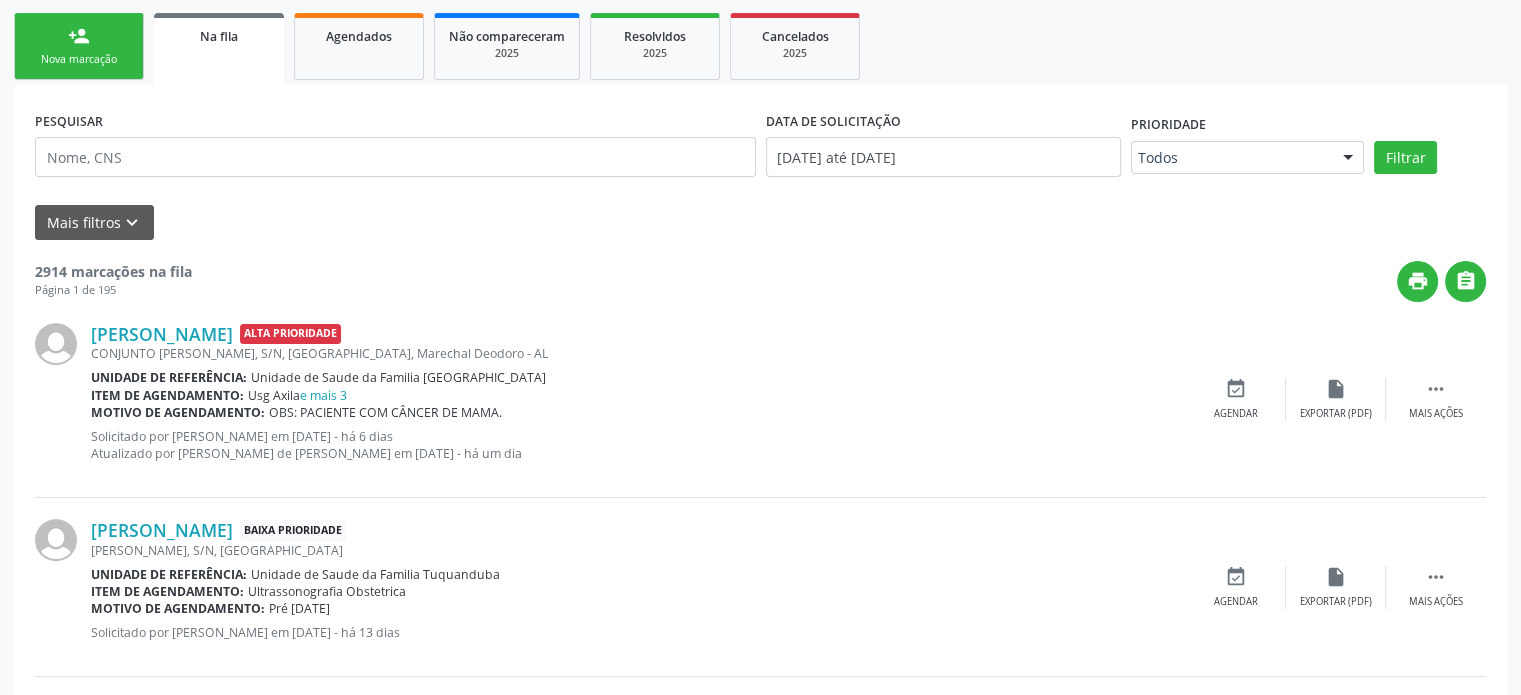 scroll, scrollTop: 583, scrollLeft: 0, axis: vertical 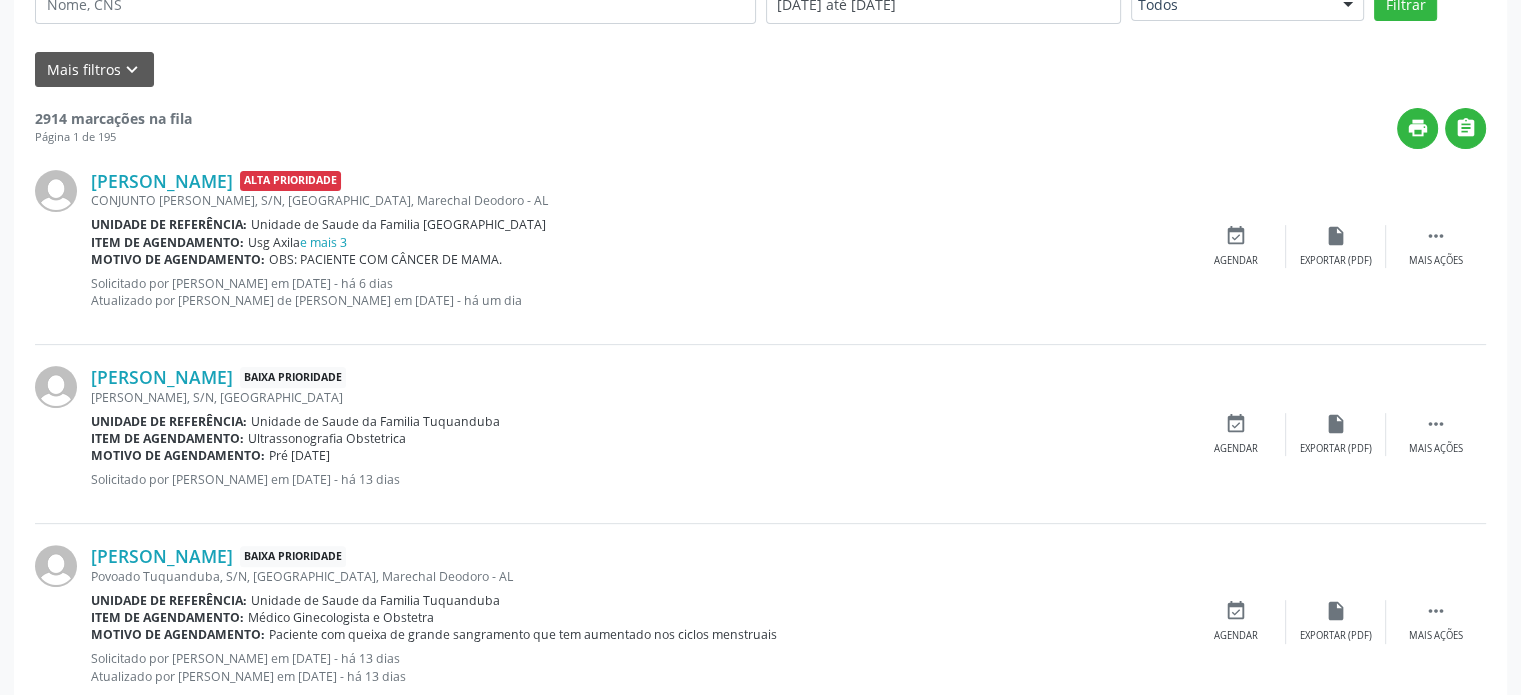 click on "Solicitado por [PERSON_NAME] em [DATE] - há 13 dias" at bounding box center (638, 479) 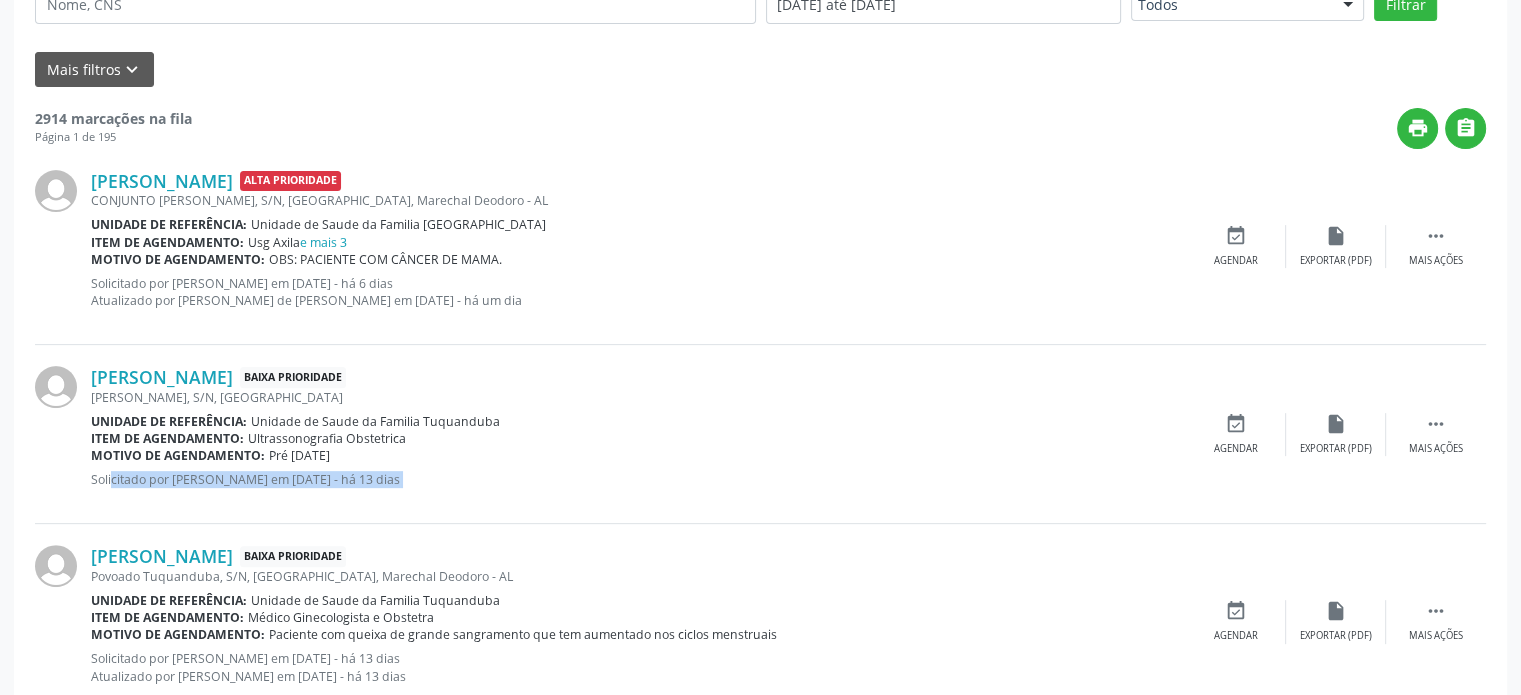 click on "Solicitado por [PERSON_NAME] em [DATE] - há 13 dias" at bounding box center [638, 479] 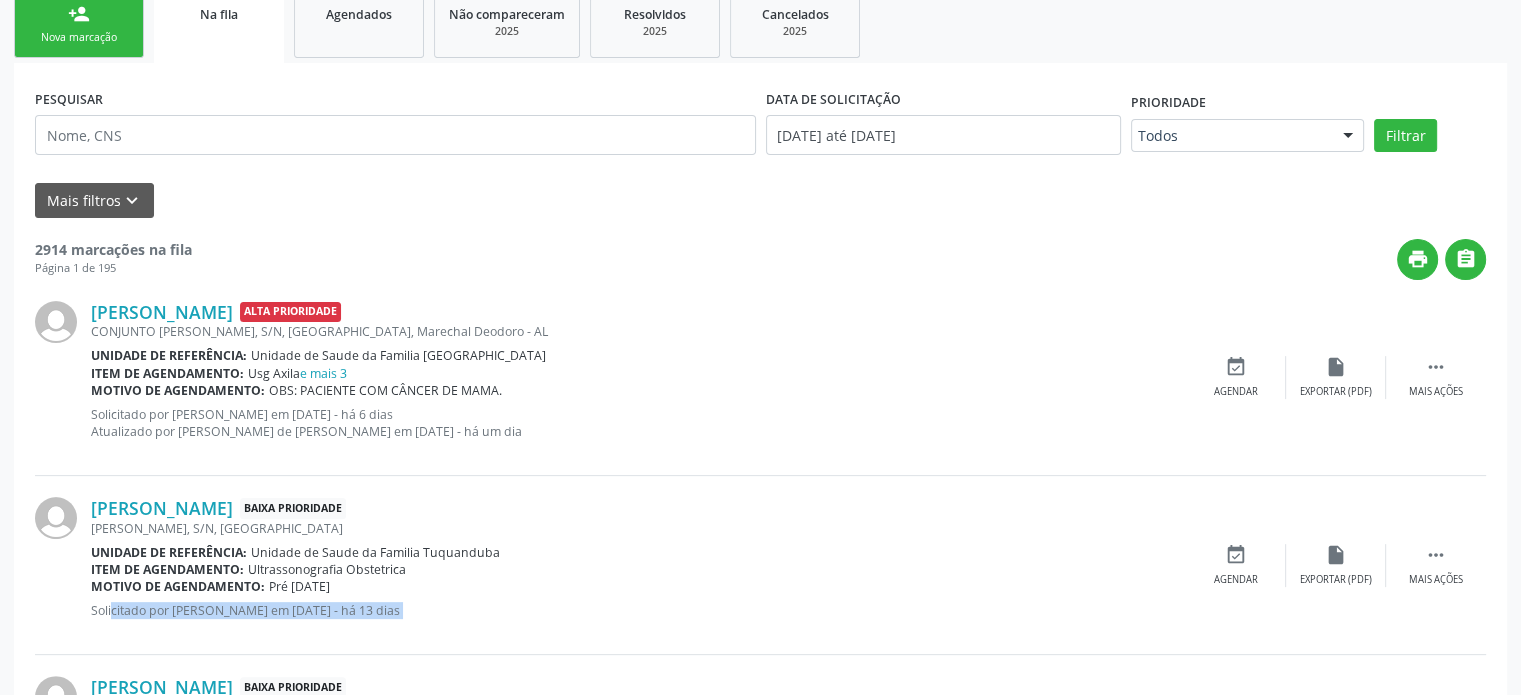 scroll, scrollTop: 448, scrollLeft: 0, axis: vertical 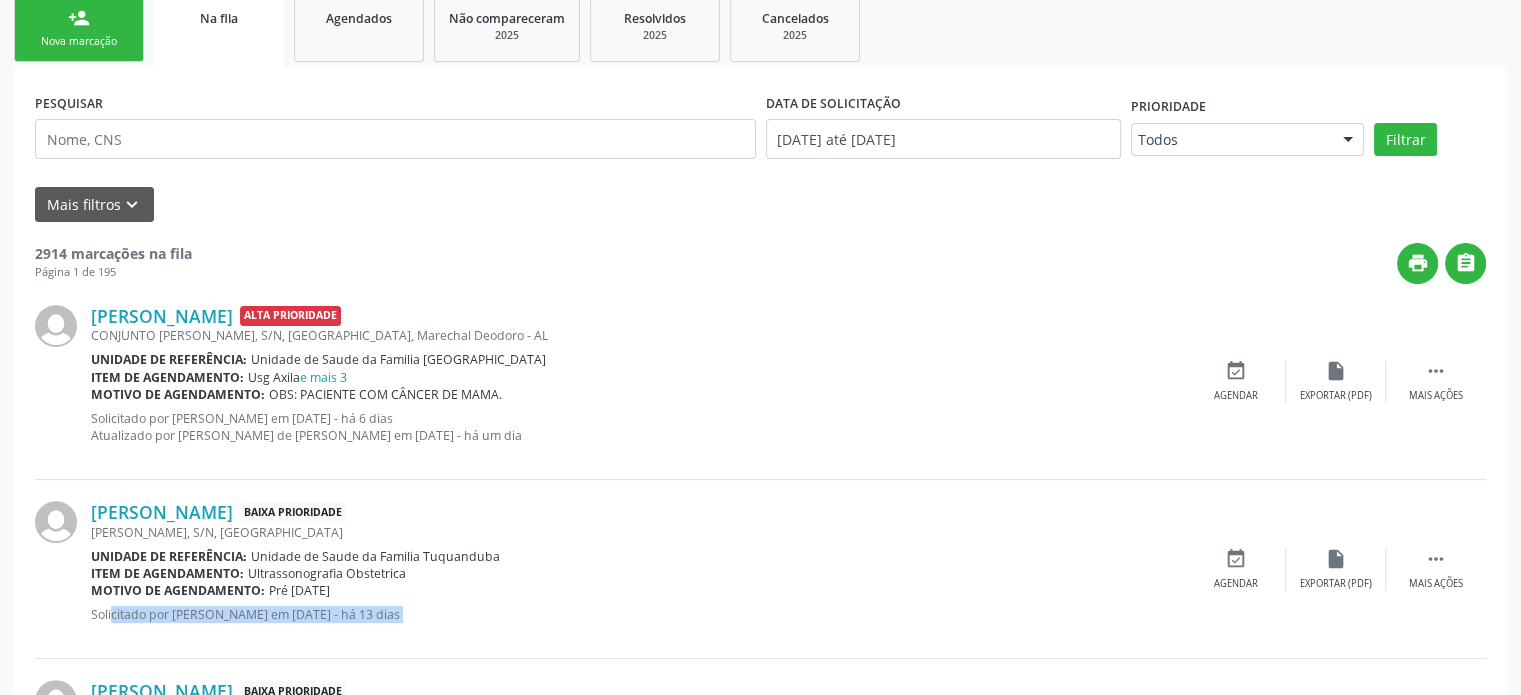 click on "Emmylly Kaylane da Silva Santos
Baixa Prioridade
Erick Ferraz, S/N, Tuquanduba
Unidade de referência:
Unidade de Saude da Familia Tuquanduba
Item de agendamento:
Ultrassonografia Obstetrica
Motivo de agendamento:
Pré Natal
Solicitado por Manoel Santos de Araújo Júnior em 17/07/2025 - há 13 dias" at bounding box center (638, 569) 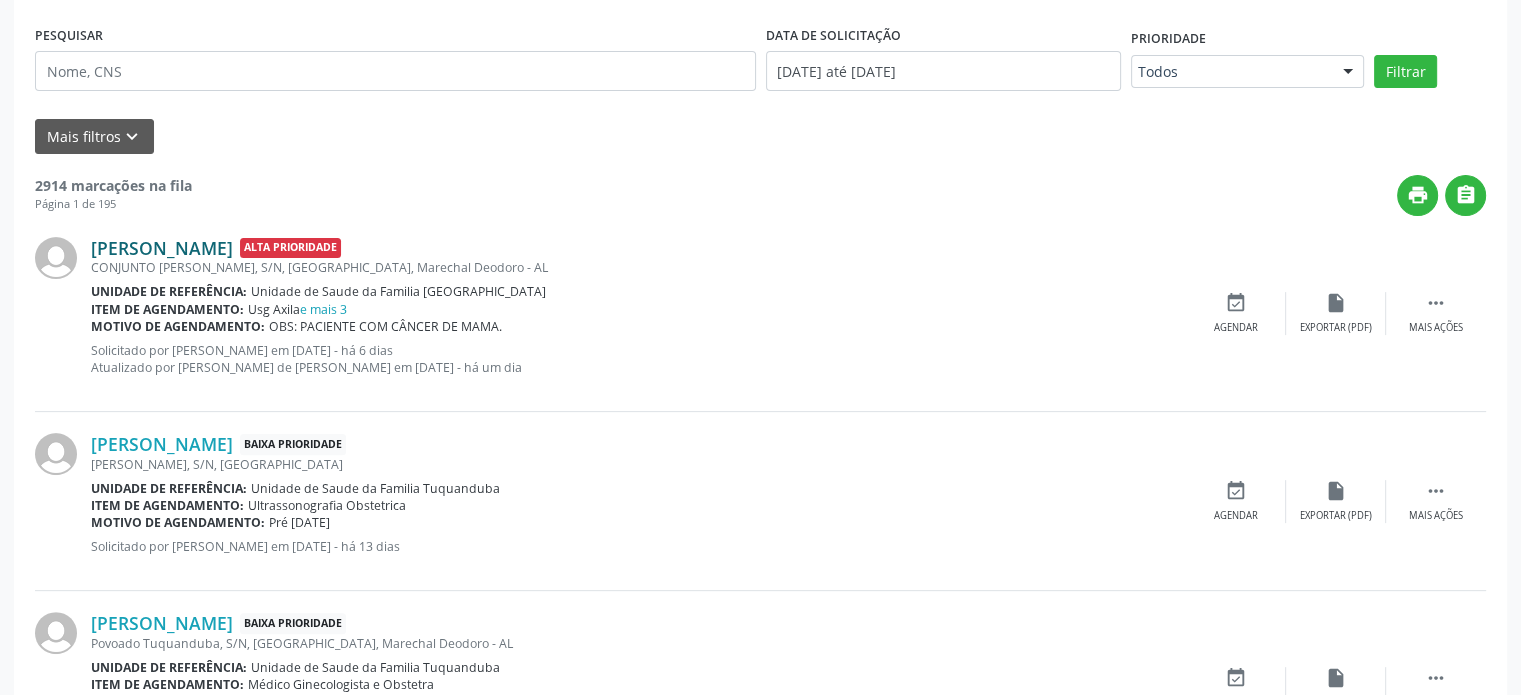 scroll, scrollTop: 516, scrollLeft: 0, axis: vertical 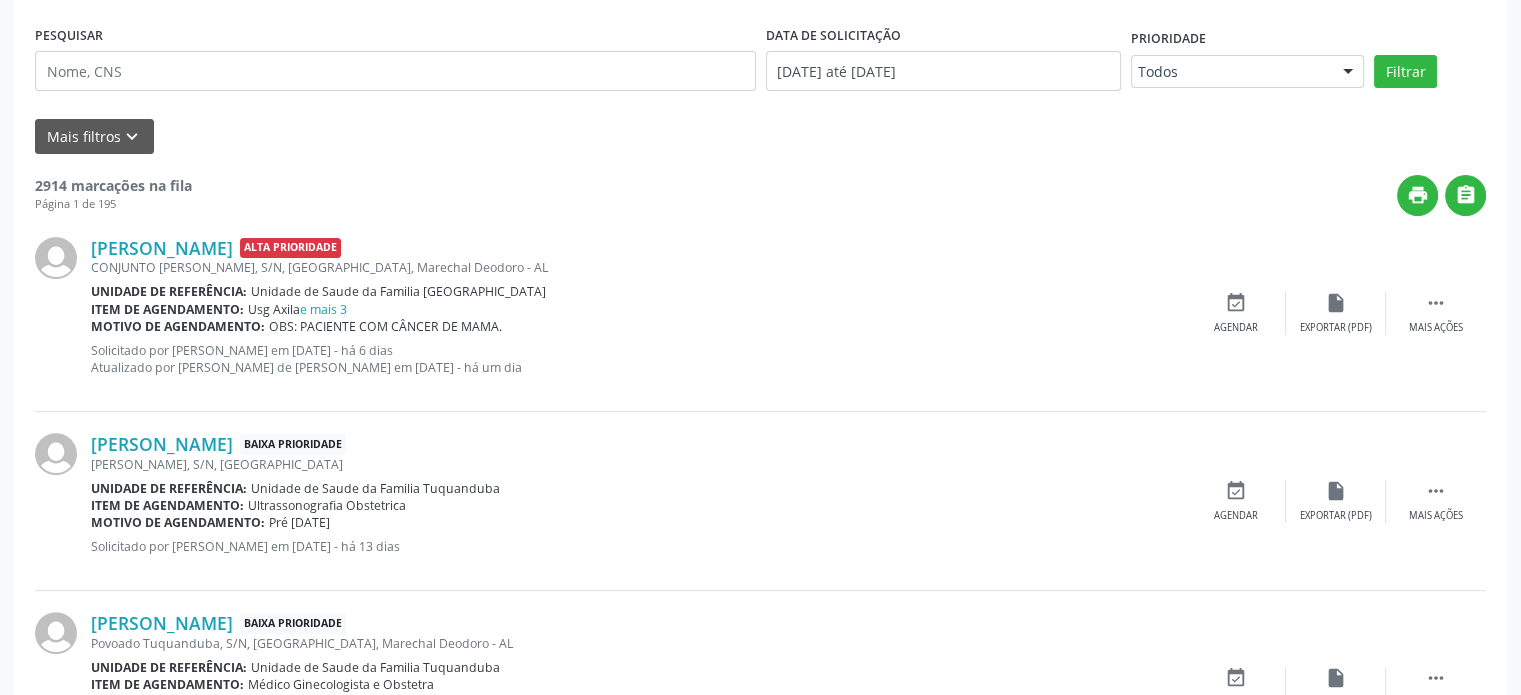 drag, startPoint x: 377, startPoint y: 446, endPoint x: 495, endPoint y: 450, distance: 118.06778 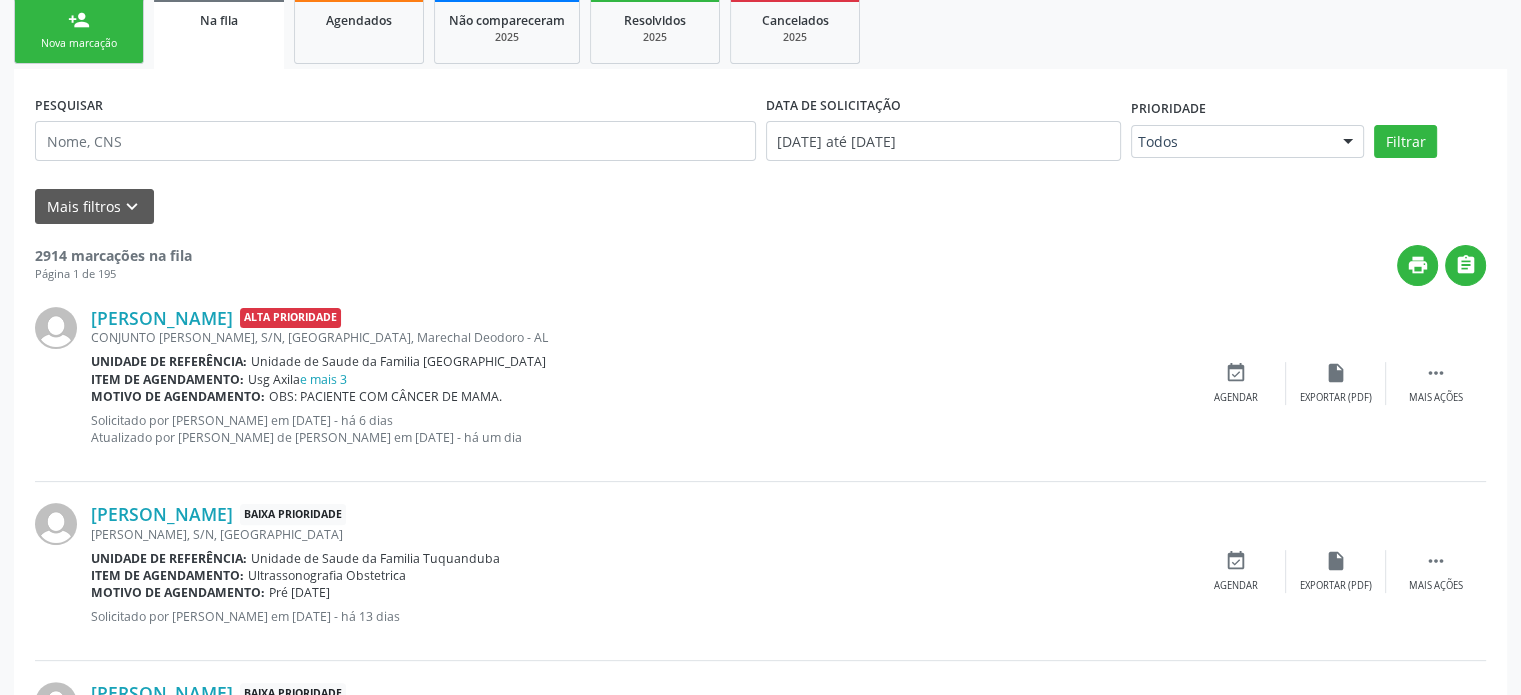 scroll, scrollTop: 342, scrollLeft: 0, axis: vertical 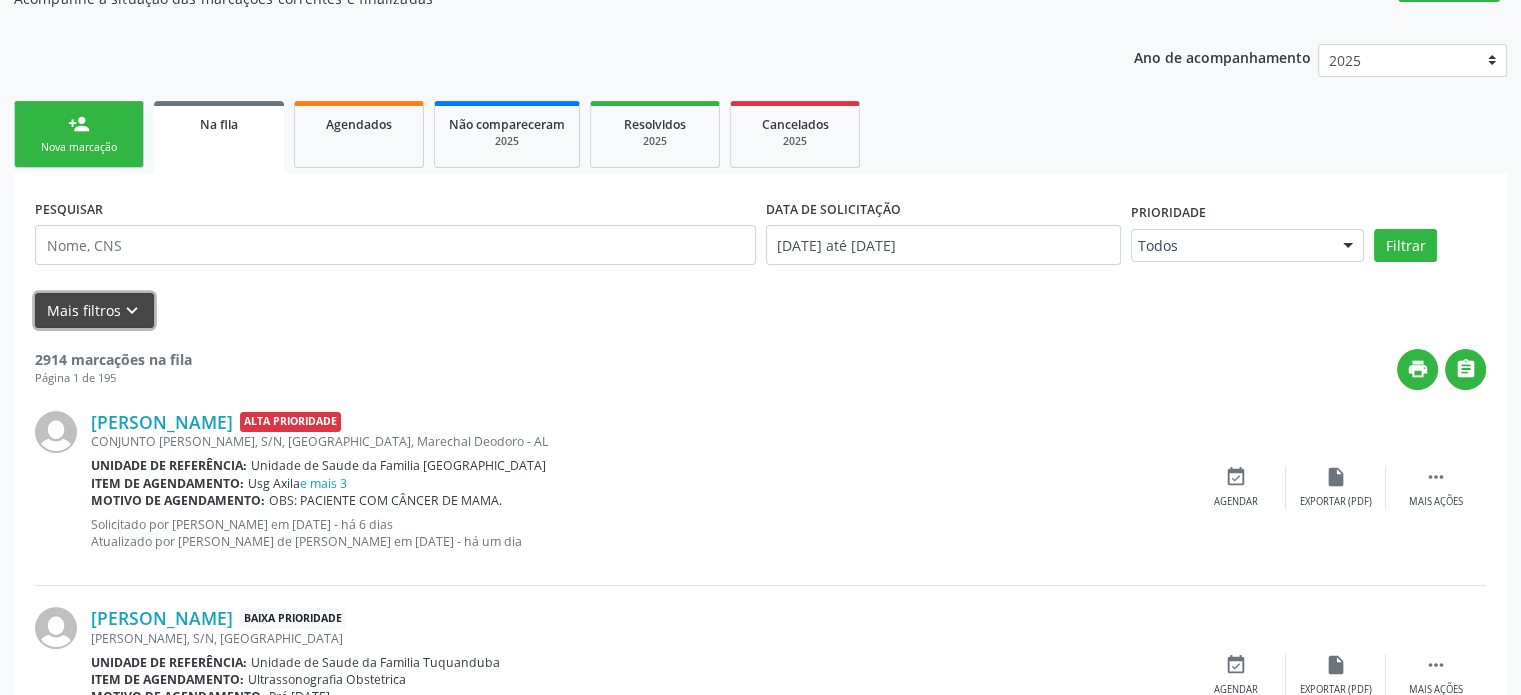 click on "Mais filtros
keyboard_arrow_down" at bounding box center [94, 310] 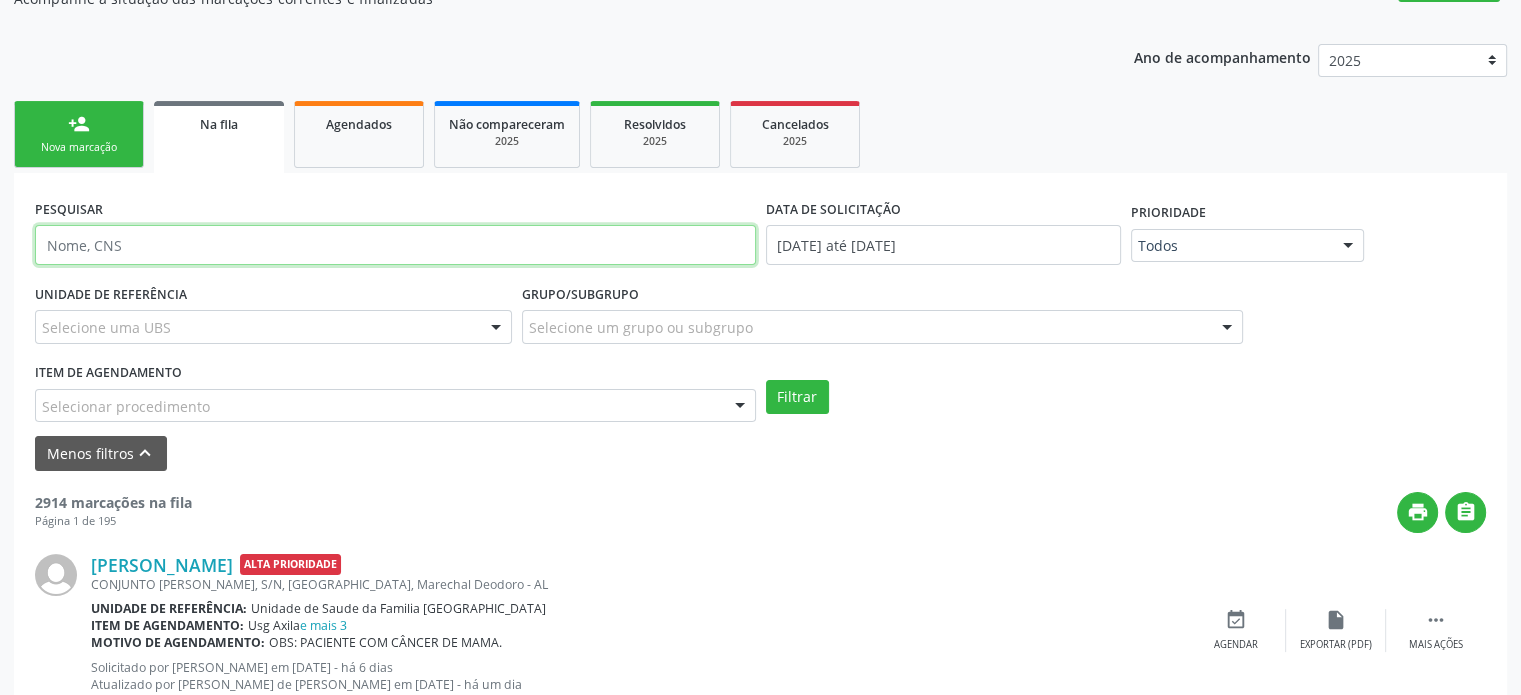 click at bounding box center [395, 245] 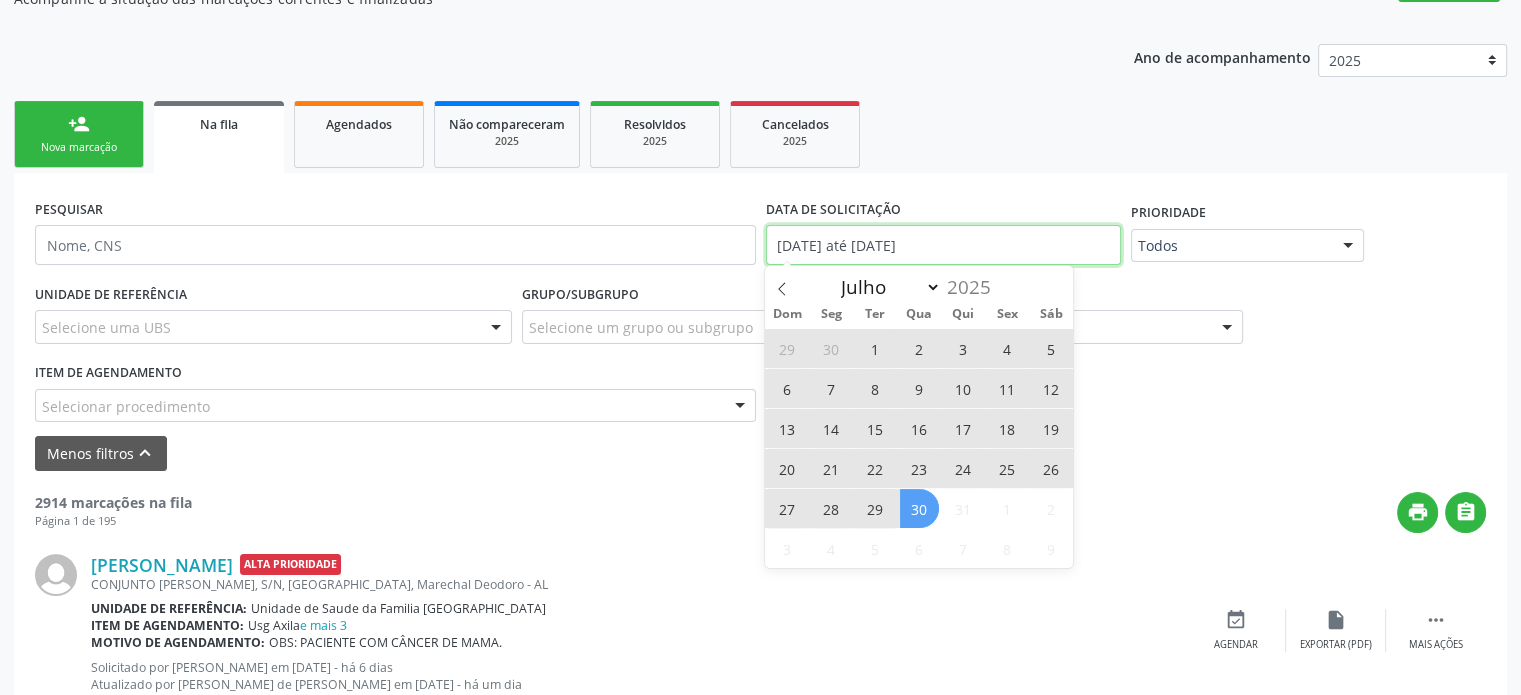 click on "[DATE] até [DATE]" at bounding box center (943, 245) 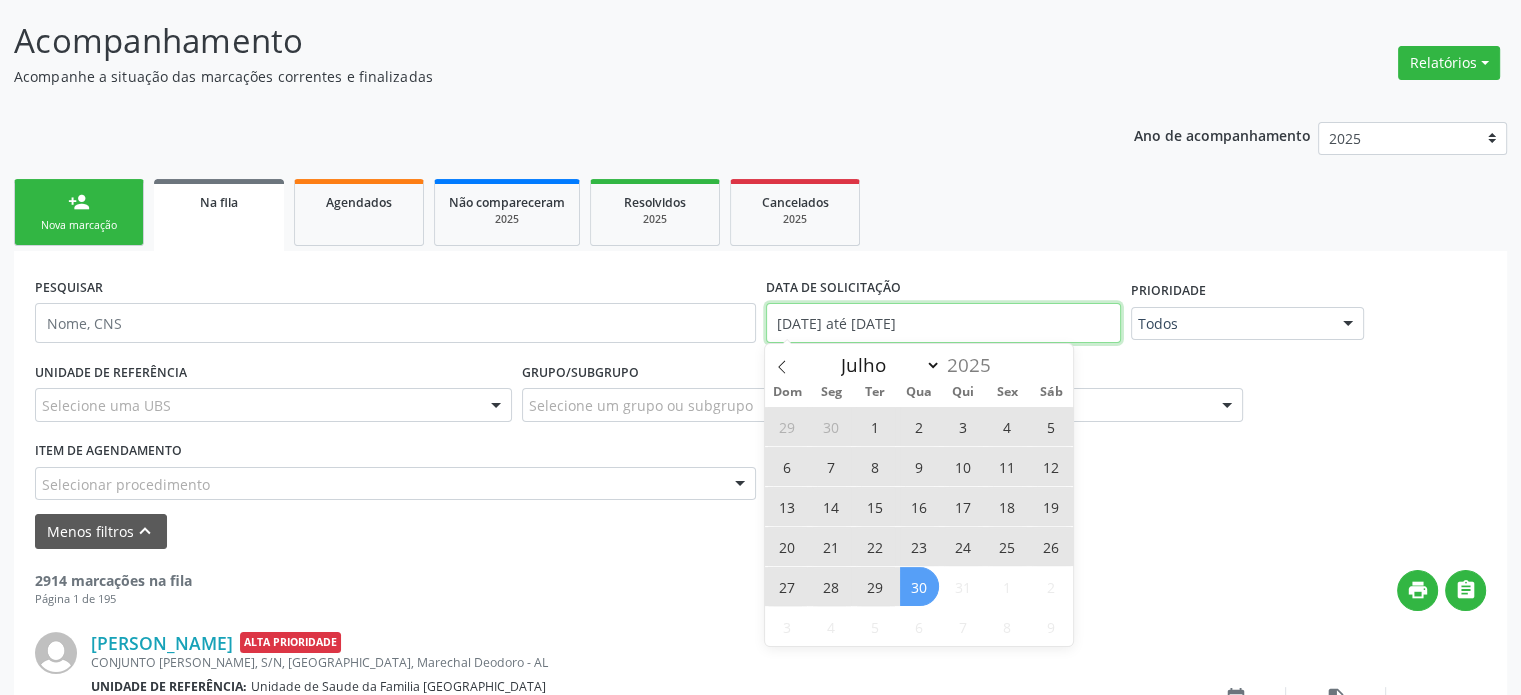scroll, scrollTop: 275, scrollLeft: 0, axis: vertical 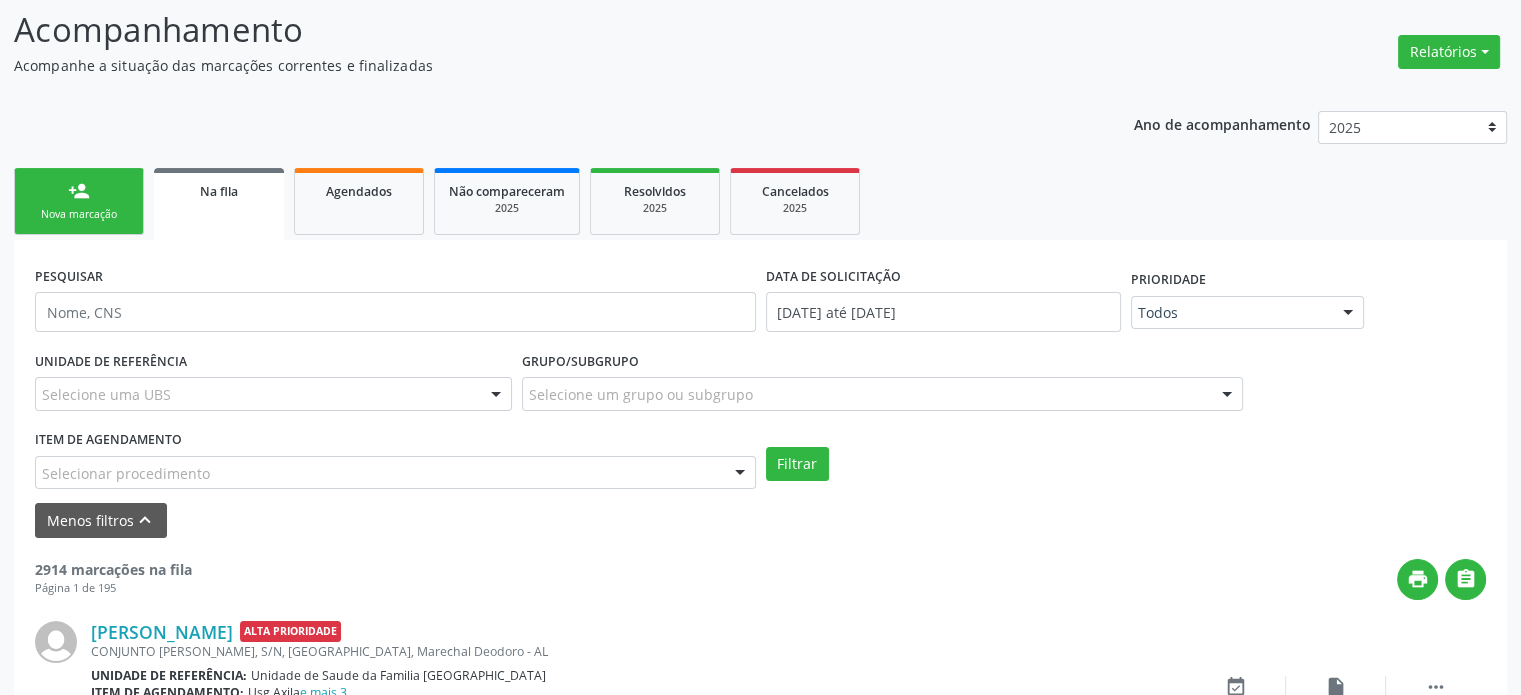 click on "Grupo/Subgrupo
Selecione um grupo ou subgrupo
Todos os grupos e subgrupos
01 - Ações de promoção e prevenção em saúde
01.01 - Ações coletivas/individuais em saúde
01.02 - Vigilância em saúde
01.03 - Medicamentos de âmbito hospitalar e urgência
02 - Procedimentos com finalidade diagnóstica
02.01 - Coleta de material
02.02 - Diagnóstico em laboratório clínico
02.03 - Diagnóstico por anatomia patológica e citopatologia
02.04 - Diagnóstico por radiologia
02.05 - Diagnóstico por ultrasonografia
02.06 - Diagnóstico por tomografia
02.07 - Diagnóstico por ressonância magnética
02.08 - Diagnóstico por medicina nuclear in vivo
02.09 - Diagnóstico por endoscopia
03 - Procedimentos clínicos" at bounding box center (882, 378) 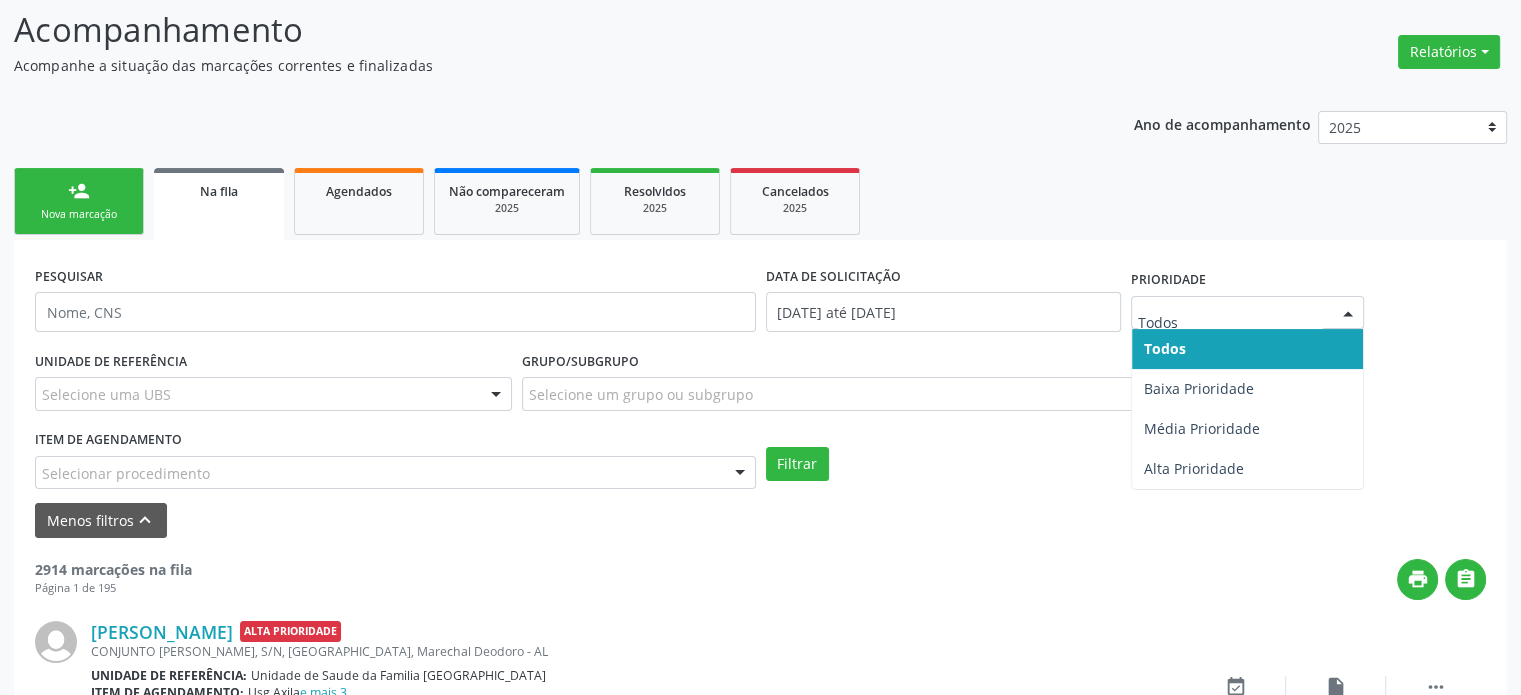 click at bounding box center [1248, 313] 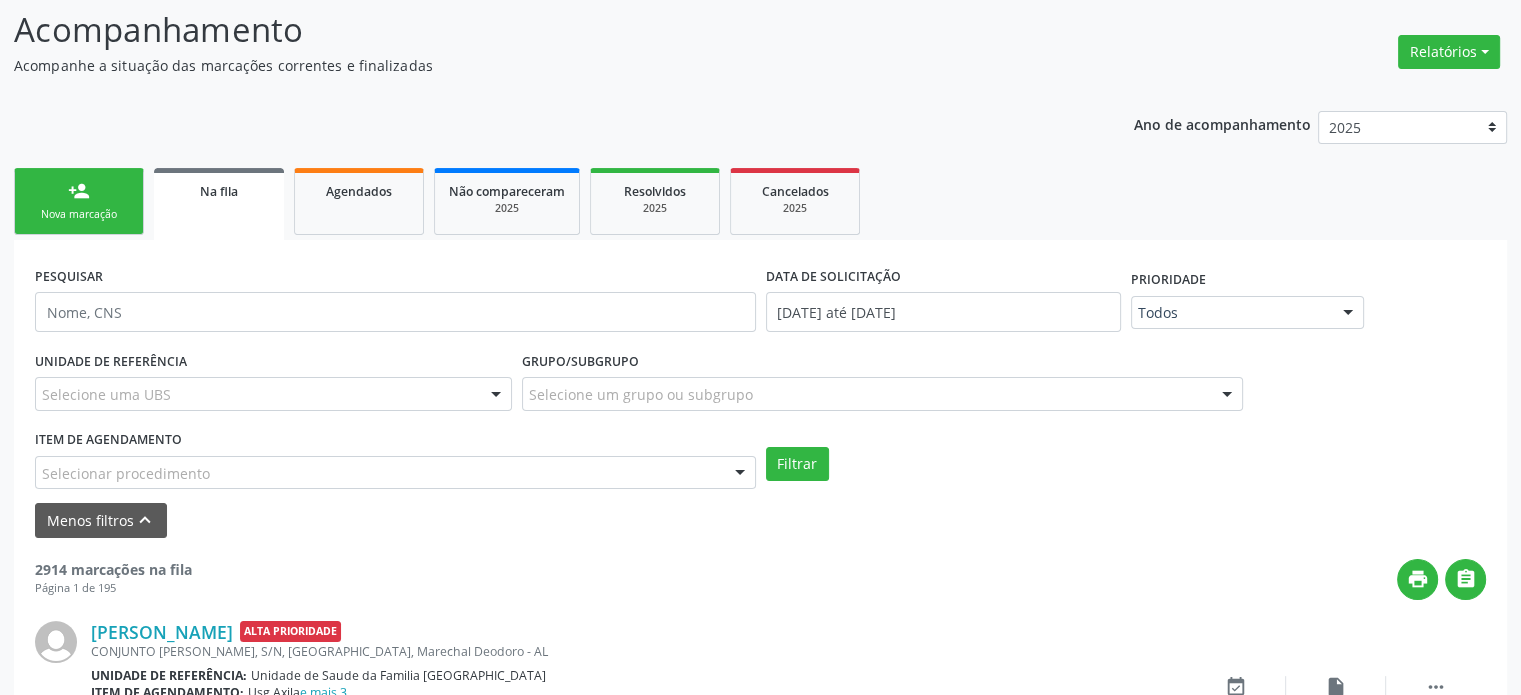 click on "Menos filtros
keyboard_arrow_up" at bounding box center [760, 520] 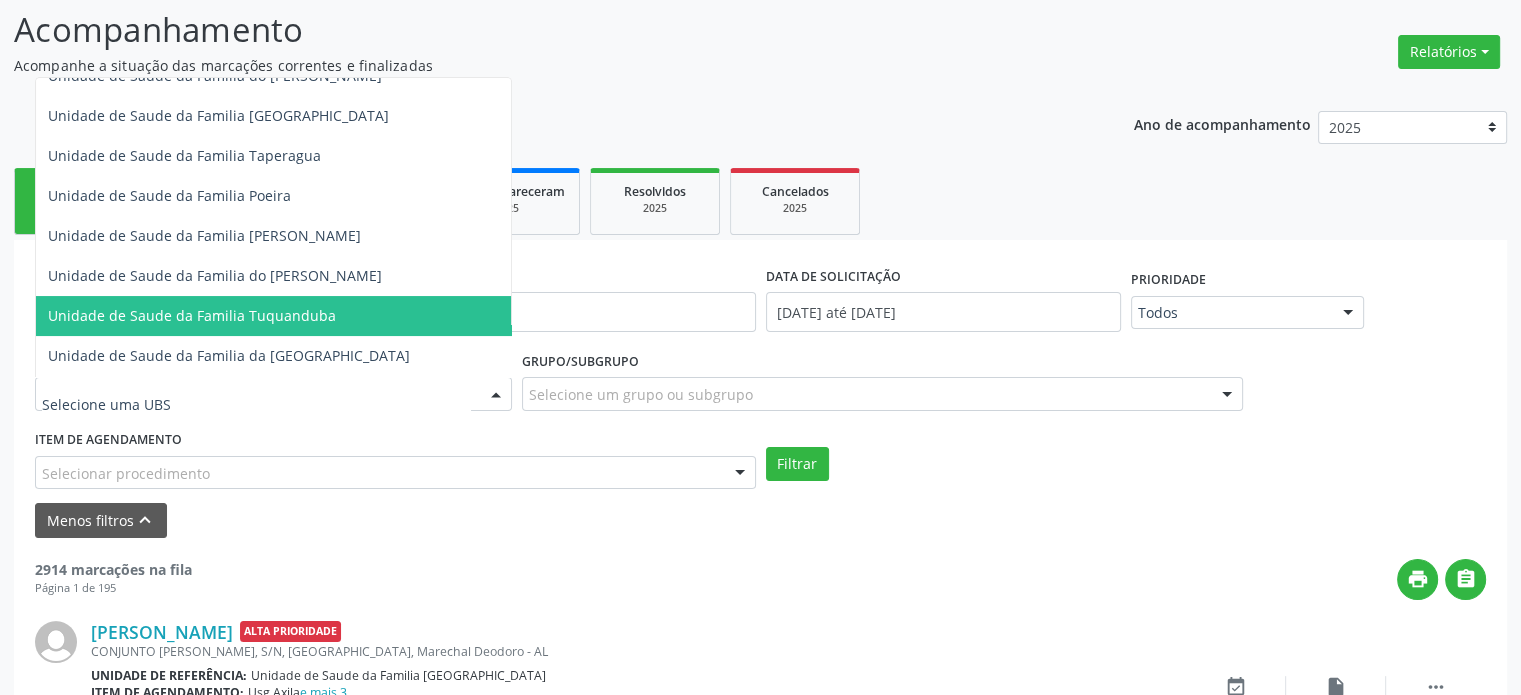 click on "Unidade de Saude da Familia Tuquanduba" at bounding box center (192, 315) 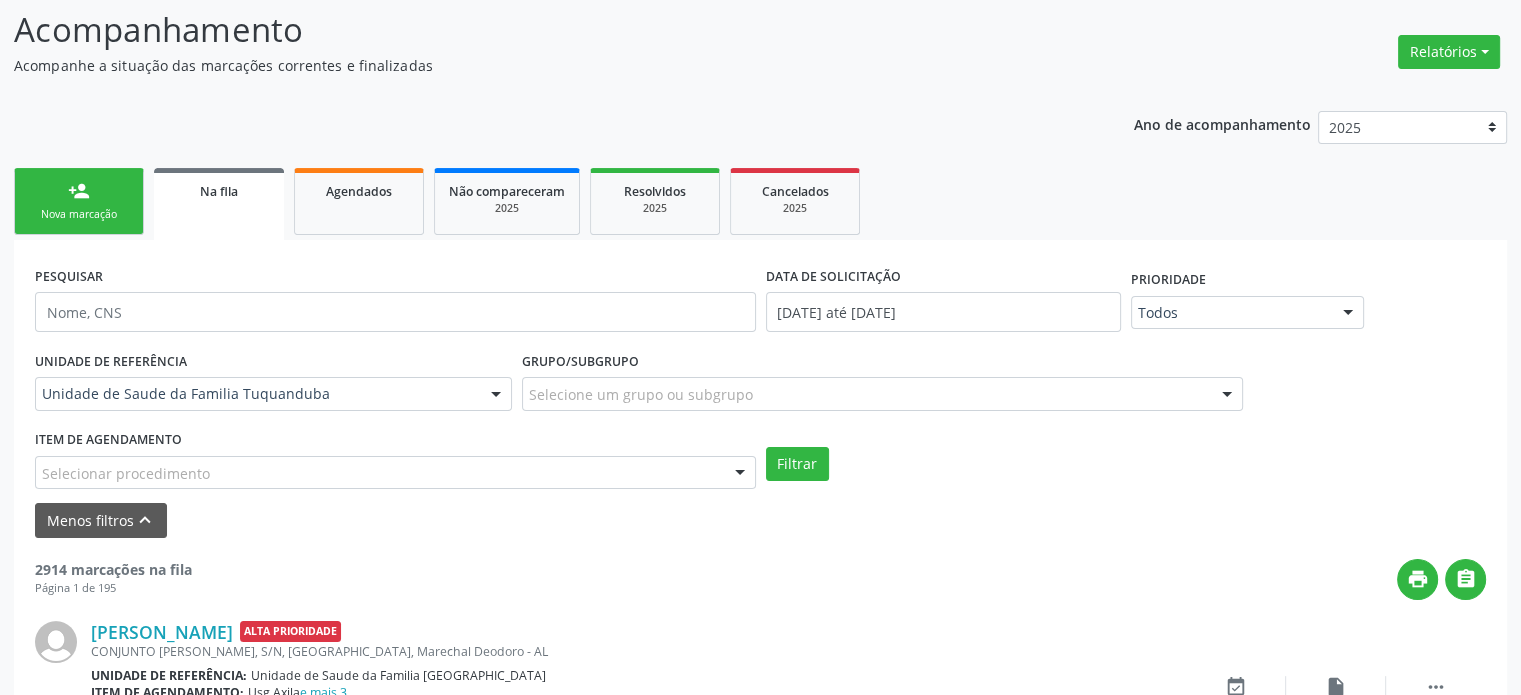 scroll, scrollTop: 0, scrollLeft: 0, axis: both 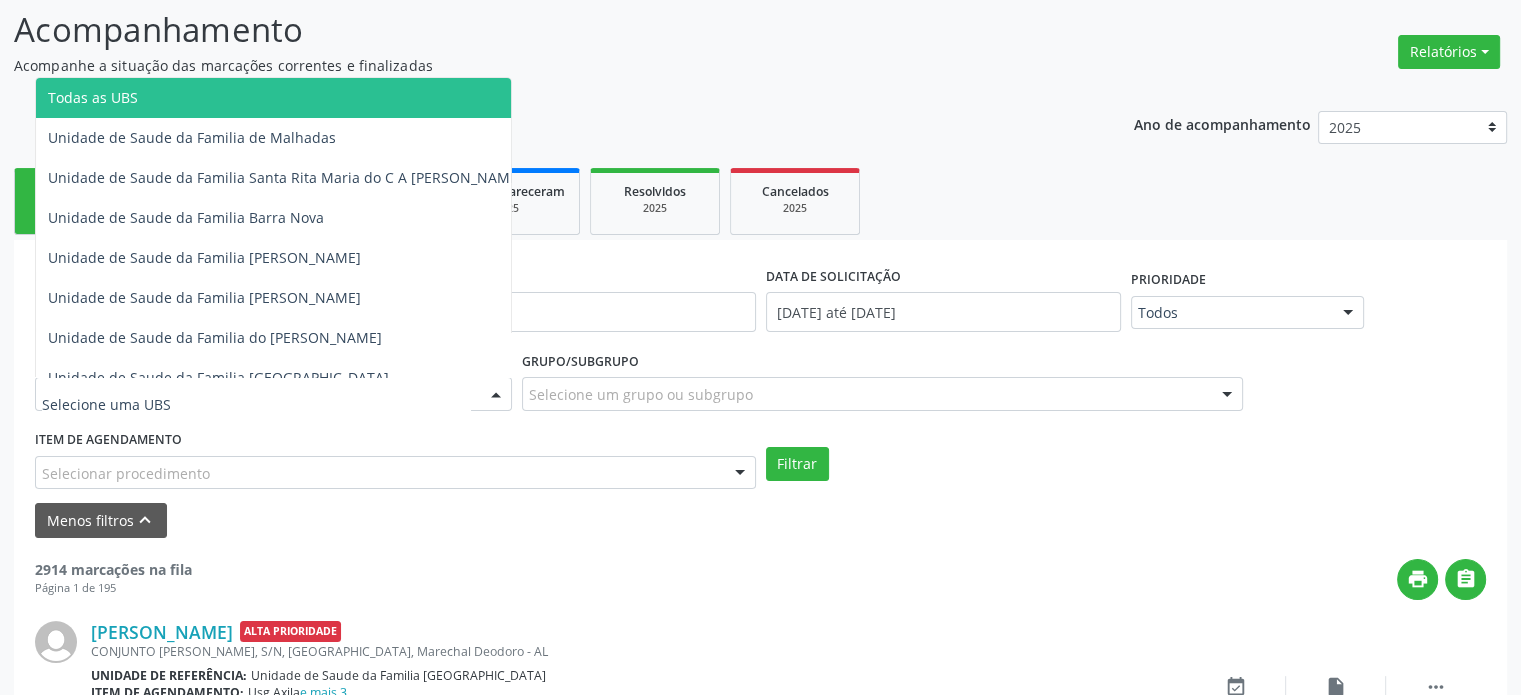 click on "Todas as UBS" at bounding box center [285, 98] 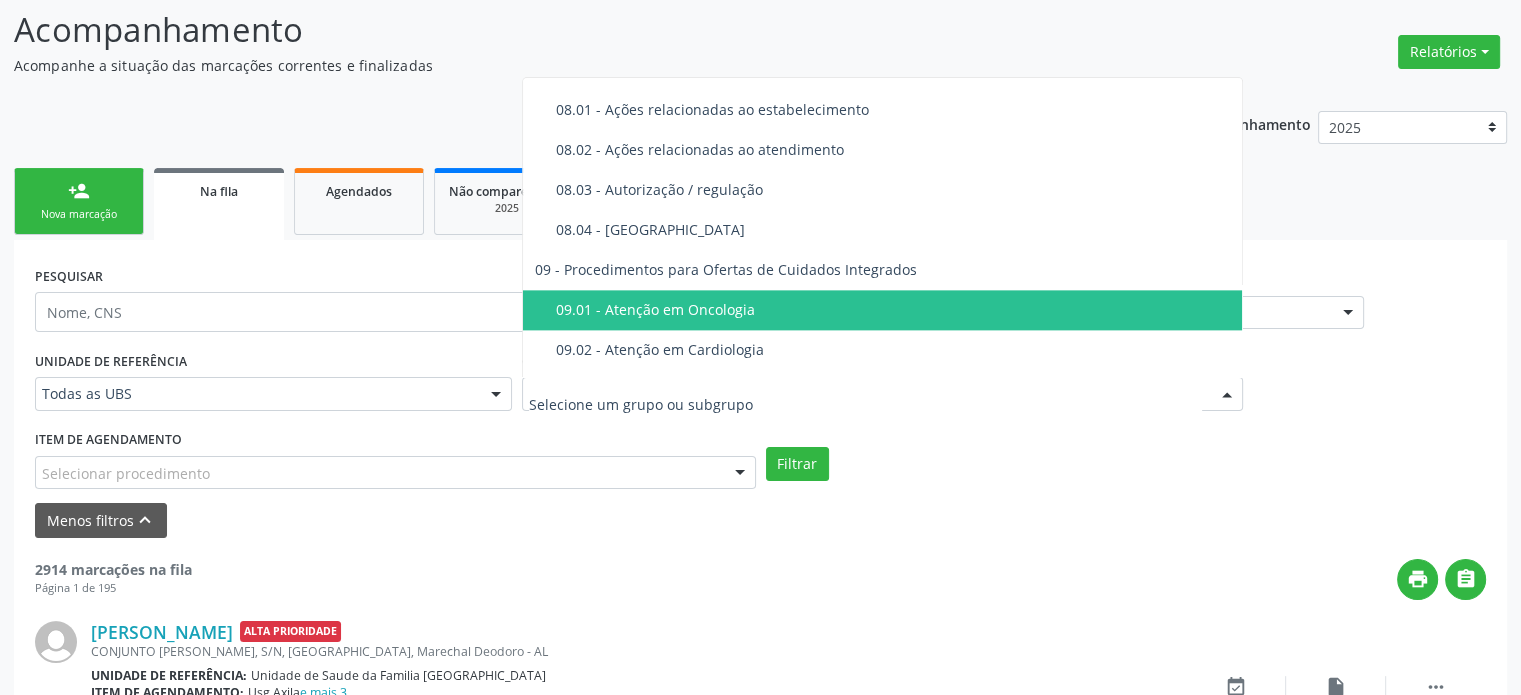 scroll, scrollTop: 2740, scrollLeft: 0, axis: vertical 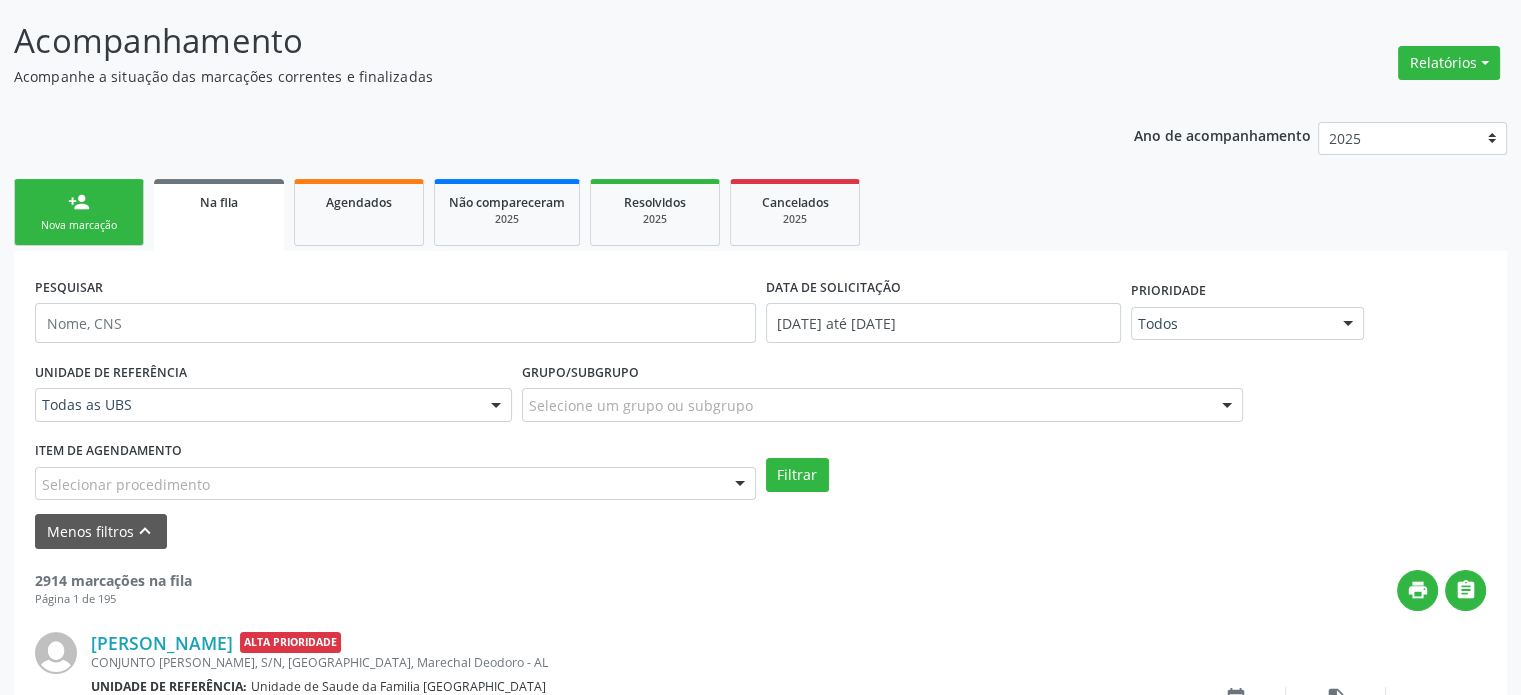 click on "Filtrar" at bounding box center (1126, 475) 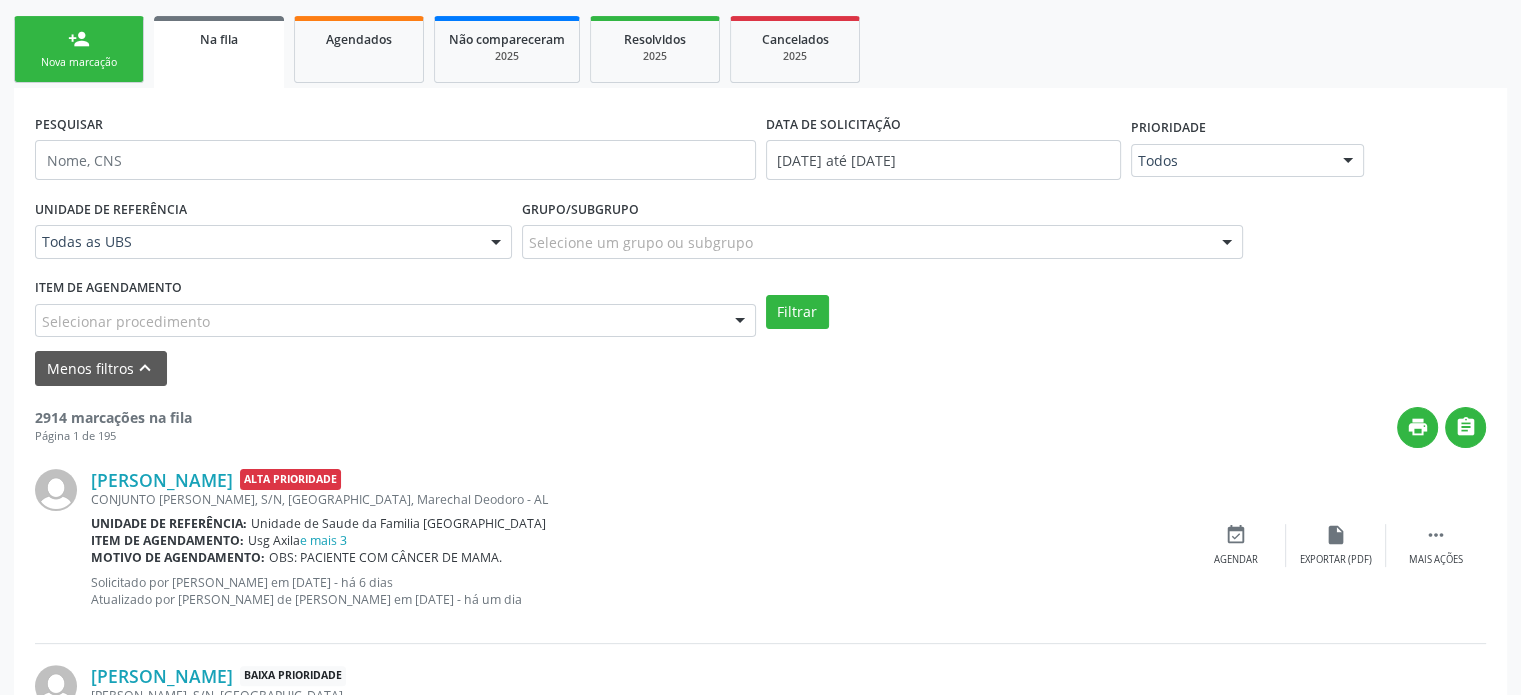 scroll, scrollTop: 428, scrollLeft: 0, axis: vertical 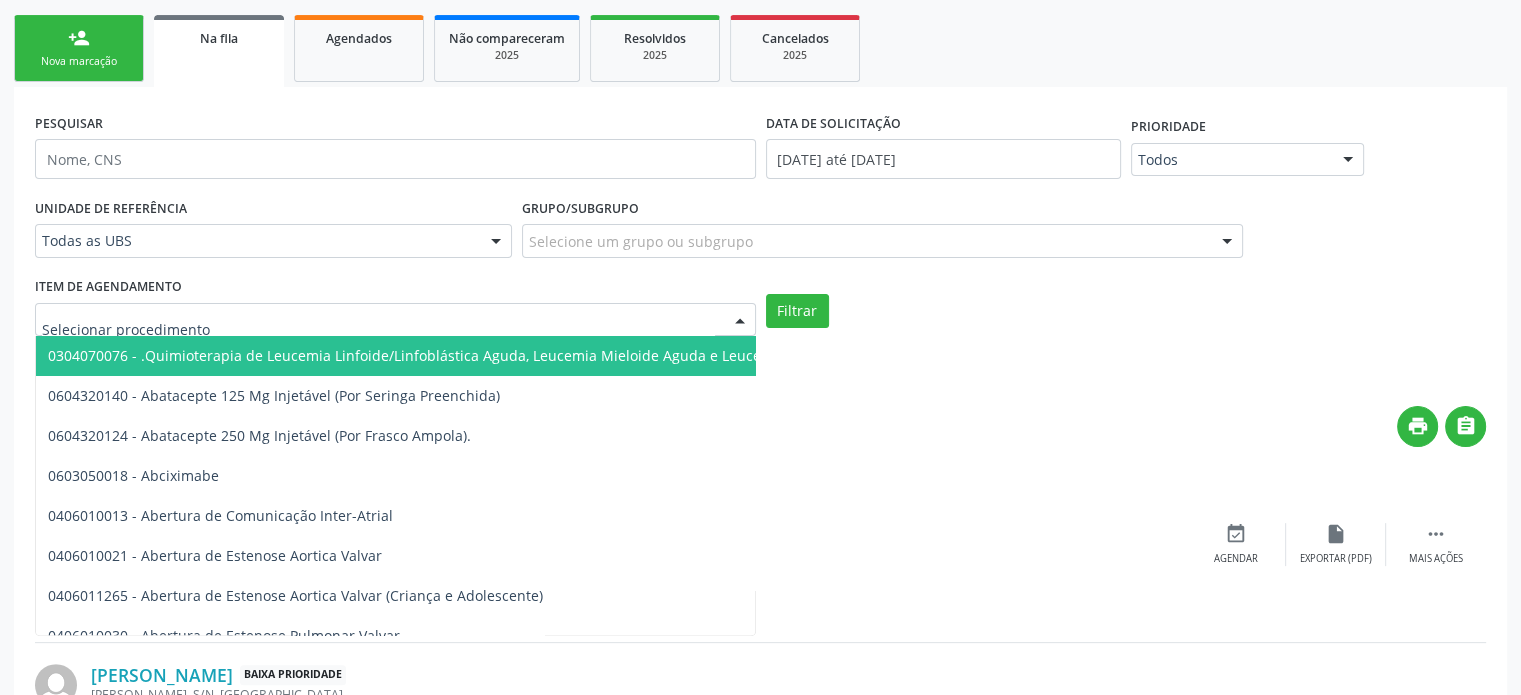 click at bounding box center (395, 320) 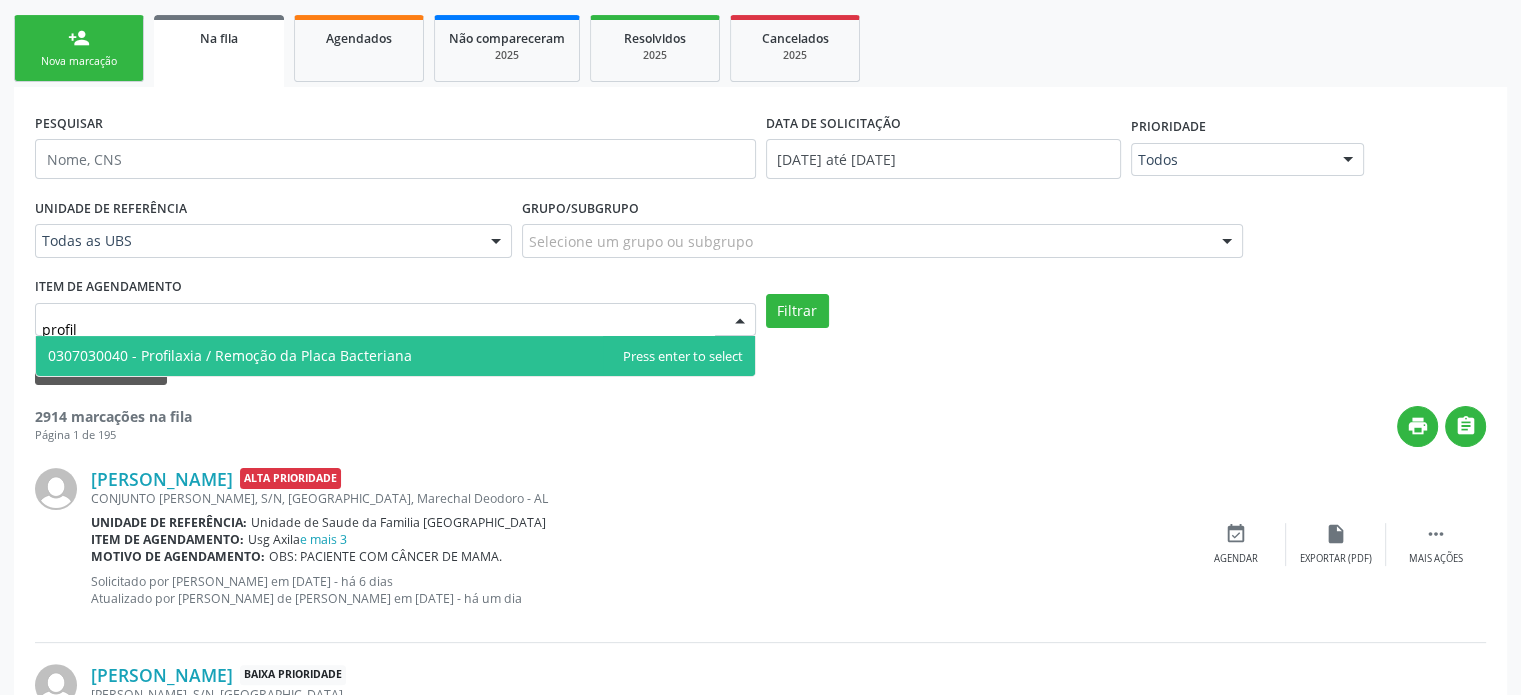 type on "profila" 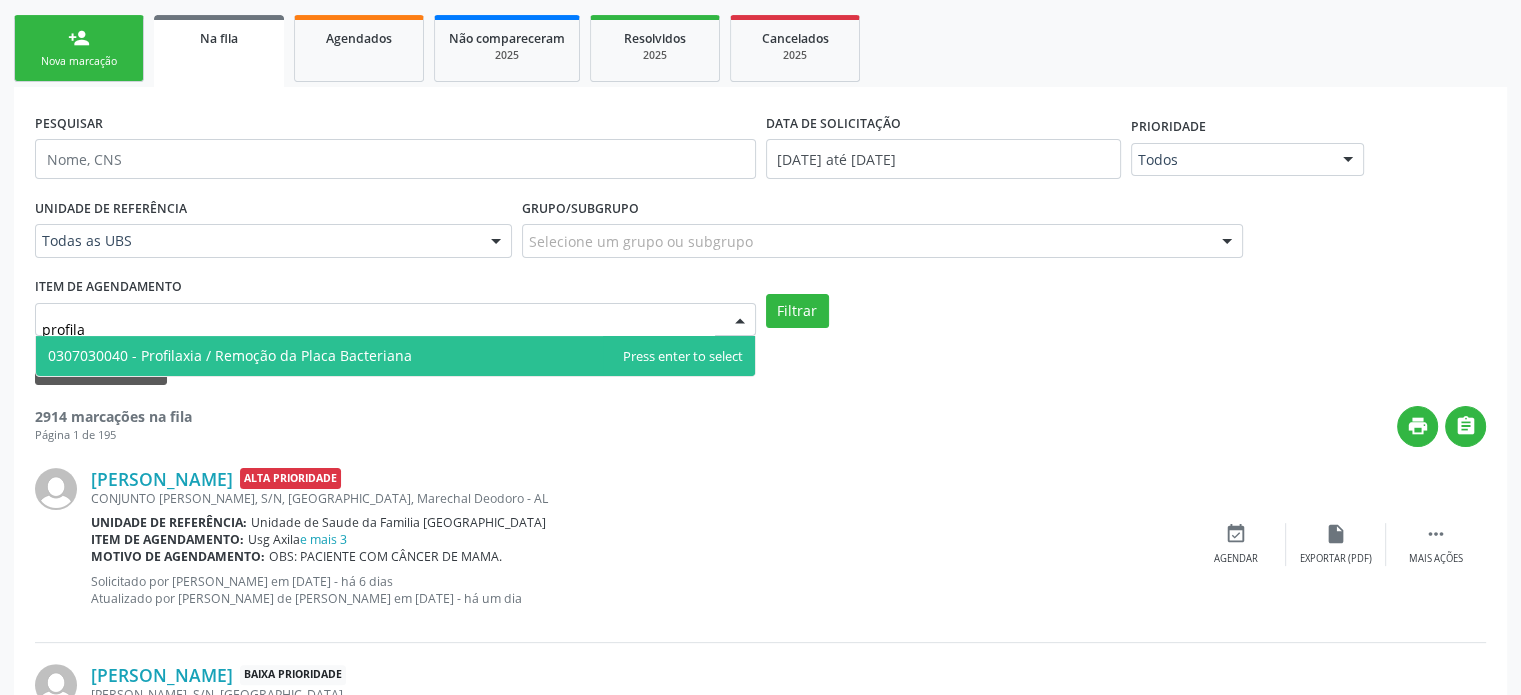 click on "0307030040 - Profilaxia / Remoção da Placa Bacteriana" at bounding box center [230, 355] 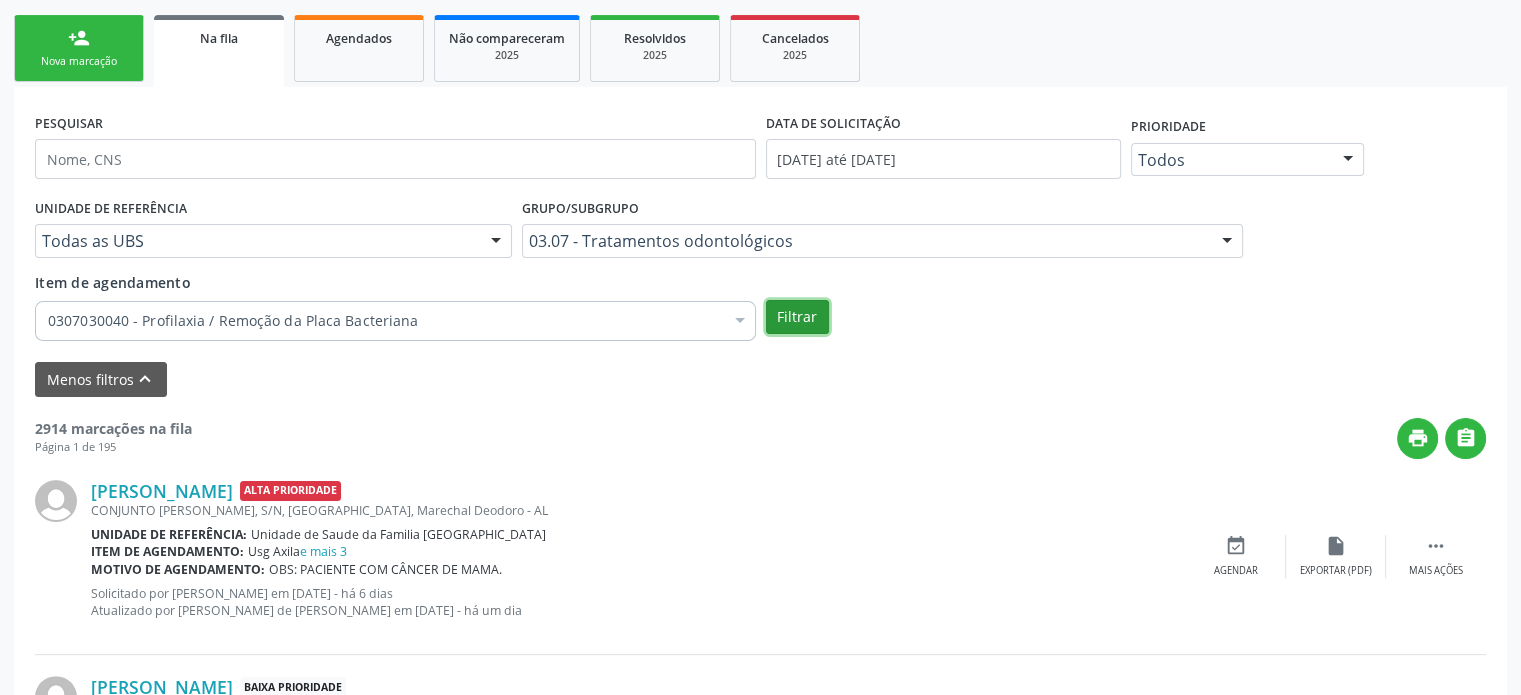 click on "Filtrar" at bounding box center (797, 317) 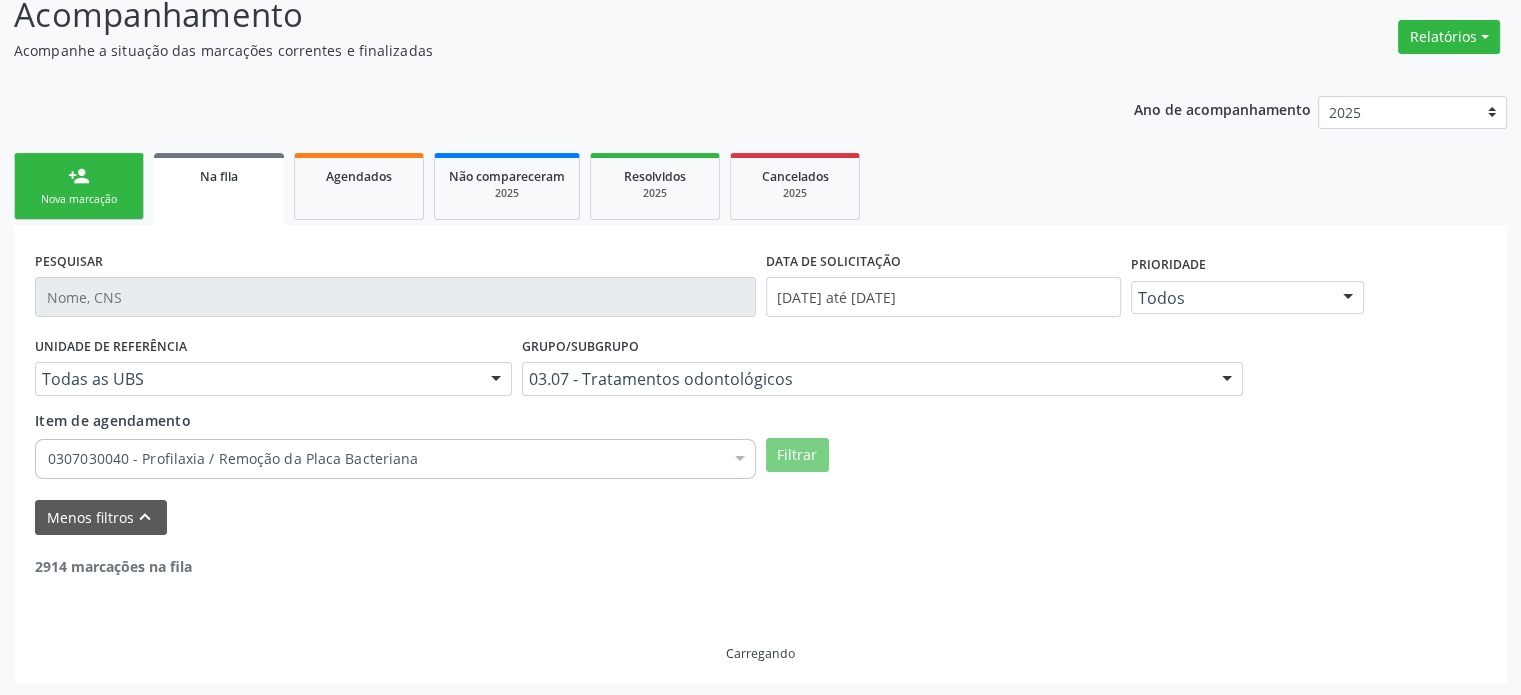 scroll, scrollTop: 225, scrollLeft: 0, axis: vertical 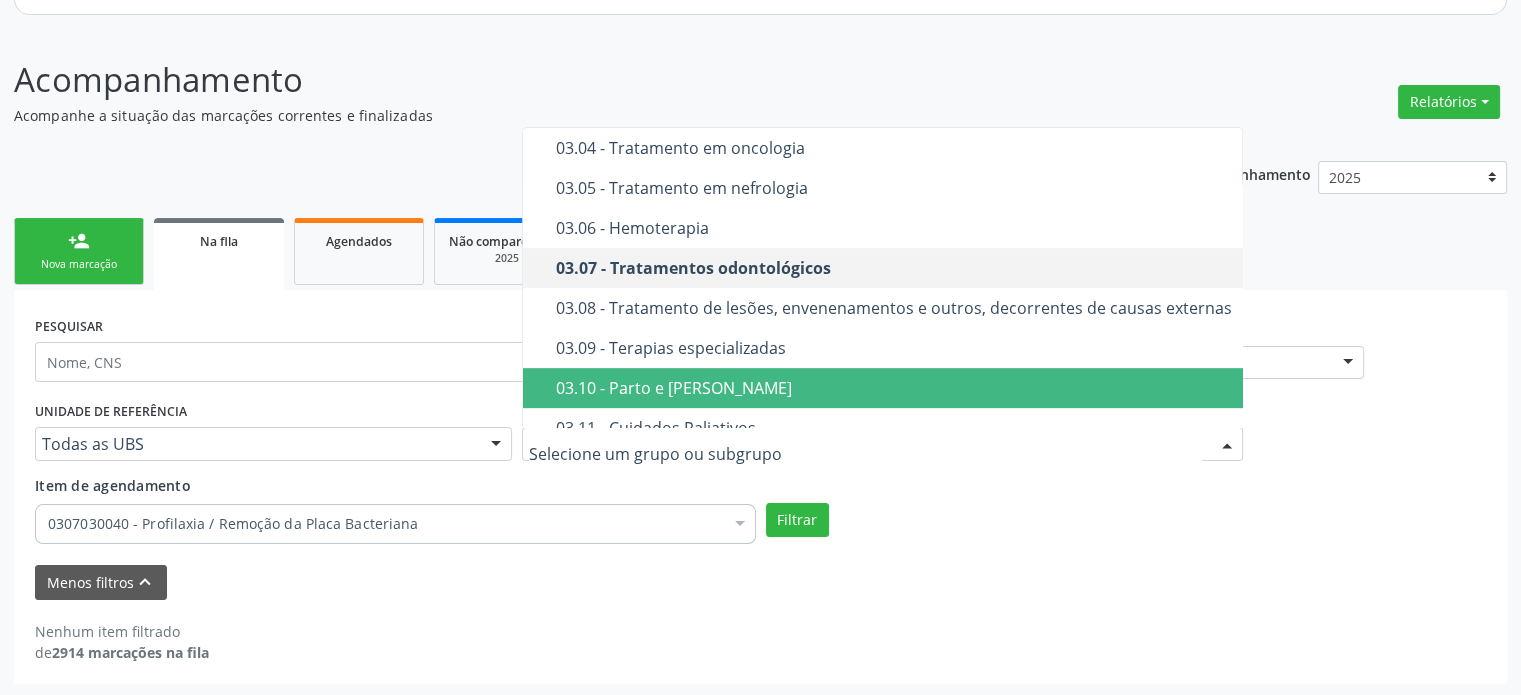 click on "Menos filtros
keyboard_arrow_up" at bounding box center (760, 582) 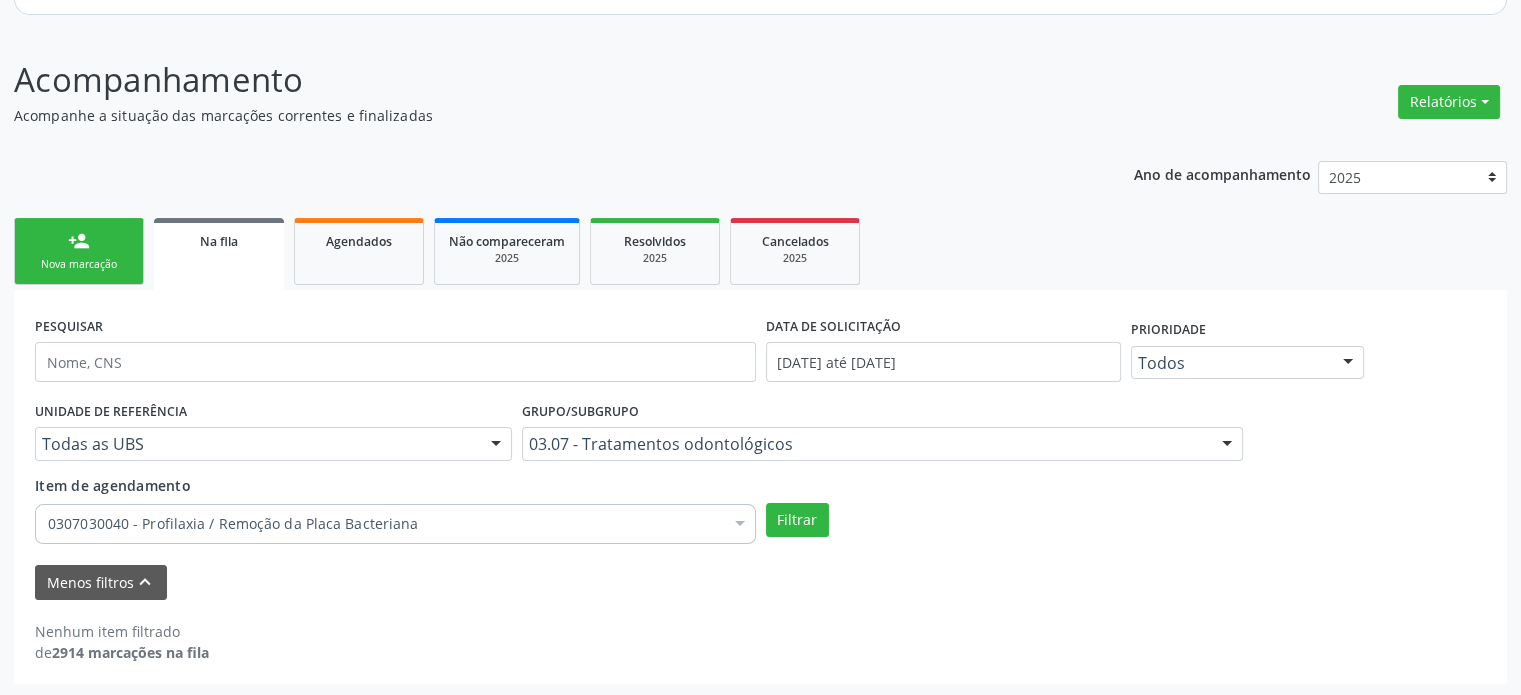 click on "Nenhum item filtrado" at bounding box center (122, 631) 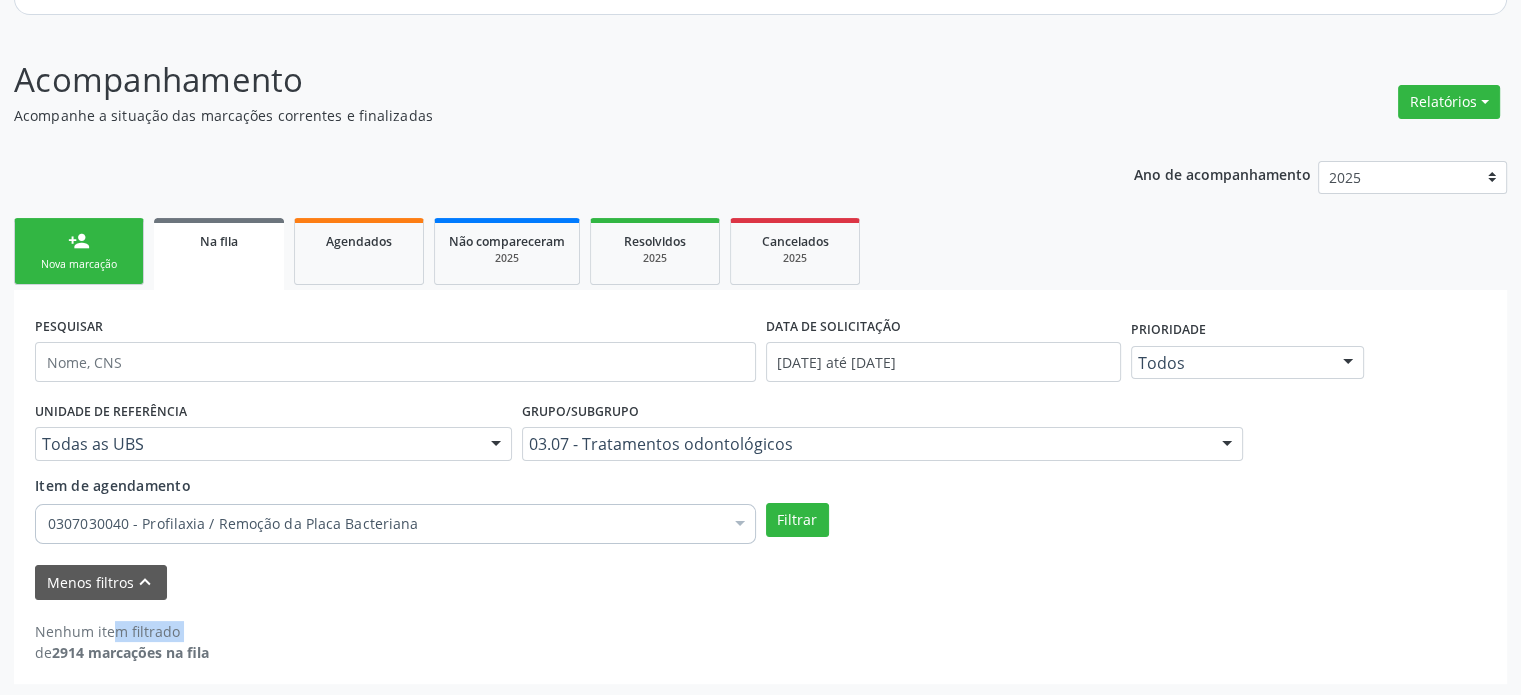 click on "Nenhum item filtrado" at bounding box center [122, 631] 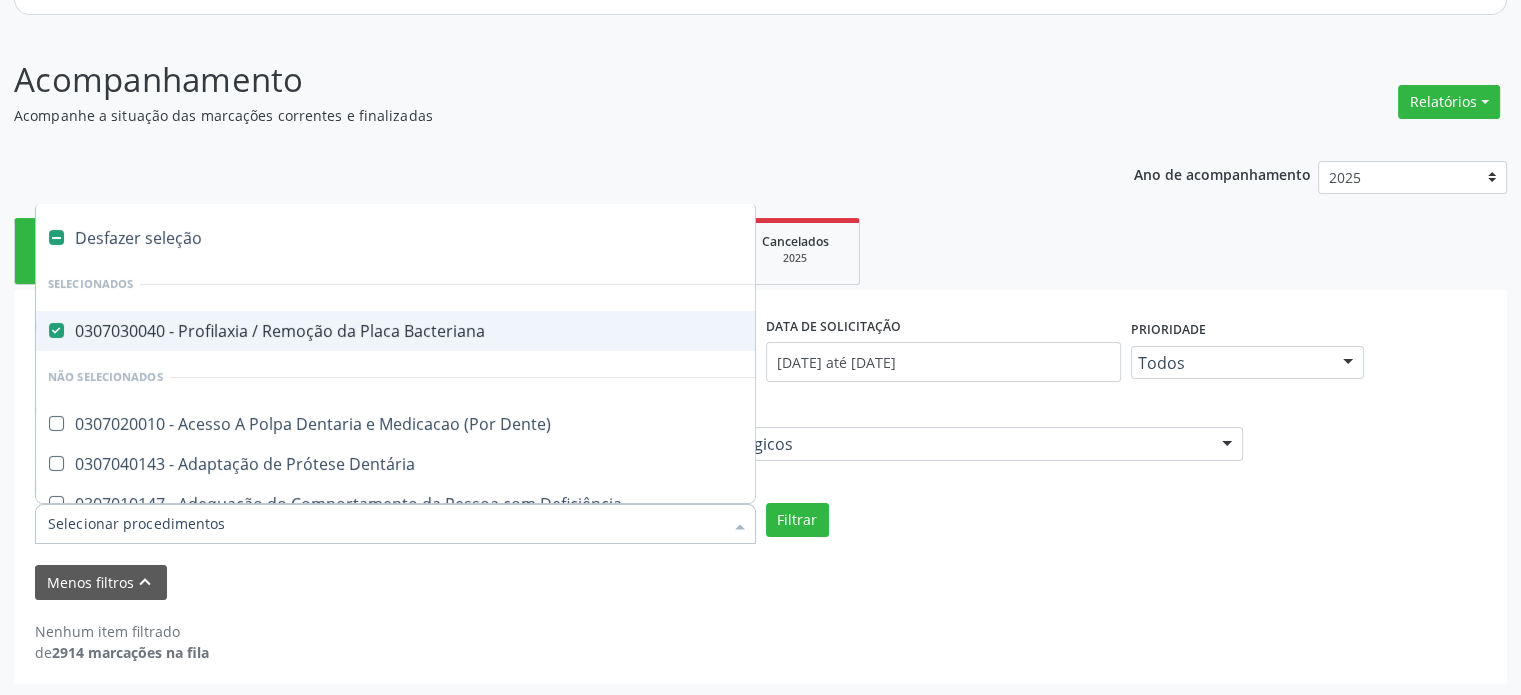 click at bounding box center [56, 237] 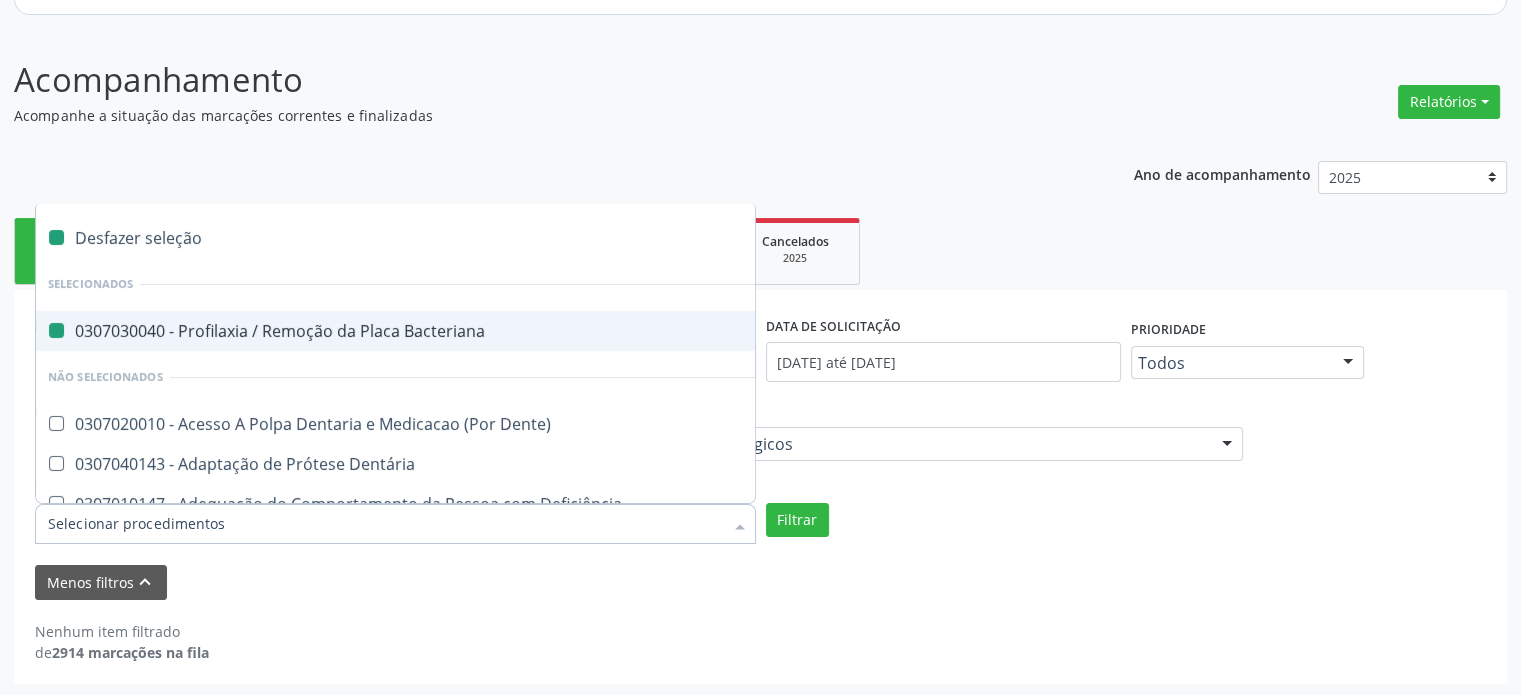 checkbox on "false" 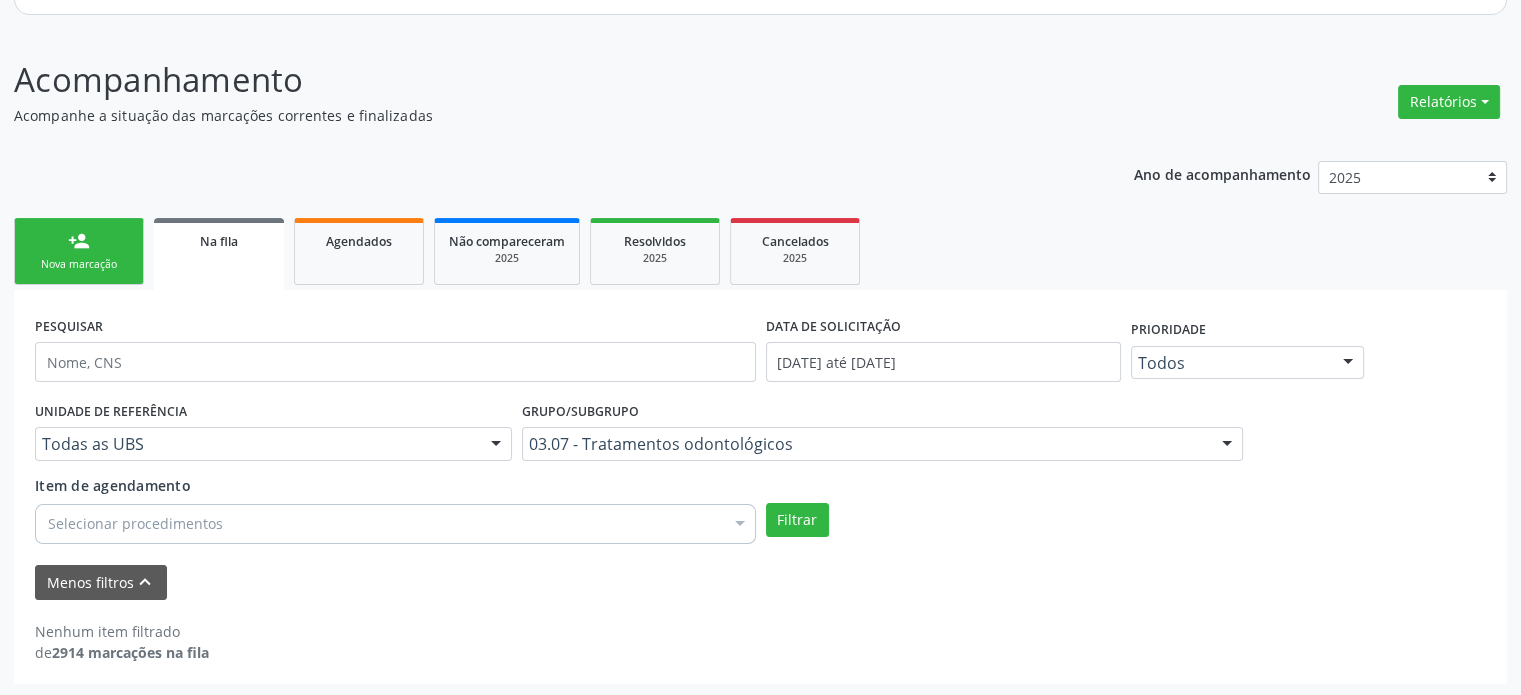 click on "PESQUISAR
DATA DE SOLICITAÇÃO
01/01/2025 até 30/07/2025
Prioridade
Todos         Todos   Baixa Prioridade   Média Prioridade   Alta Prioridade
Nenhum resultado encontrado para: "   "
Não há nenhuma opção para ser exibida.
UNIDADE DE REFERÊNCIA
Todas as UBS         Todas as UBS   Unidade de Saude da Familia de Malhadas   Unidade de Saude da Familia Santa Rita Maria do C A Soares   Unidade de Saude da Familia Barra Nova   Unidade de Saude da Familia Massagueira   Unidade de Saude da Familia Frances   Unidade de Saude da Familia do Denison Amorim   Unidade de Saude da Familia Rua da Estiva   Unidade de Saude da Familia Taperagua   Unidade de Saude da Familia Poeira   Unidade de Saude da Familia Barro Vermelho   Unidade de Saude da Familia do Jose Dias   Unidade de Saude da Familia Tuquanduba   Unidade de Saude da Familia da Vila Altina     Unidade de Saude da Familia Terra da Esperanca" at bounding box center [760, 486] 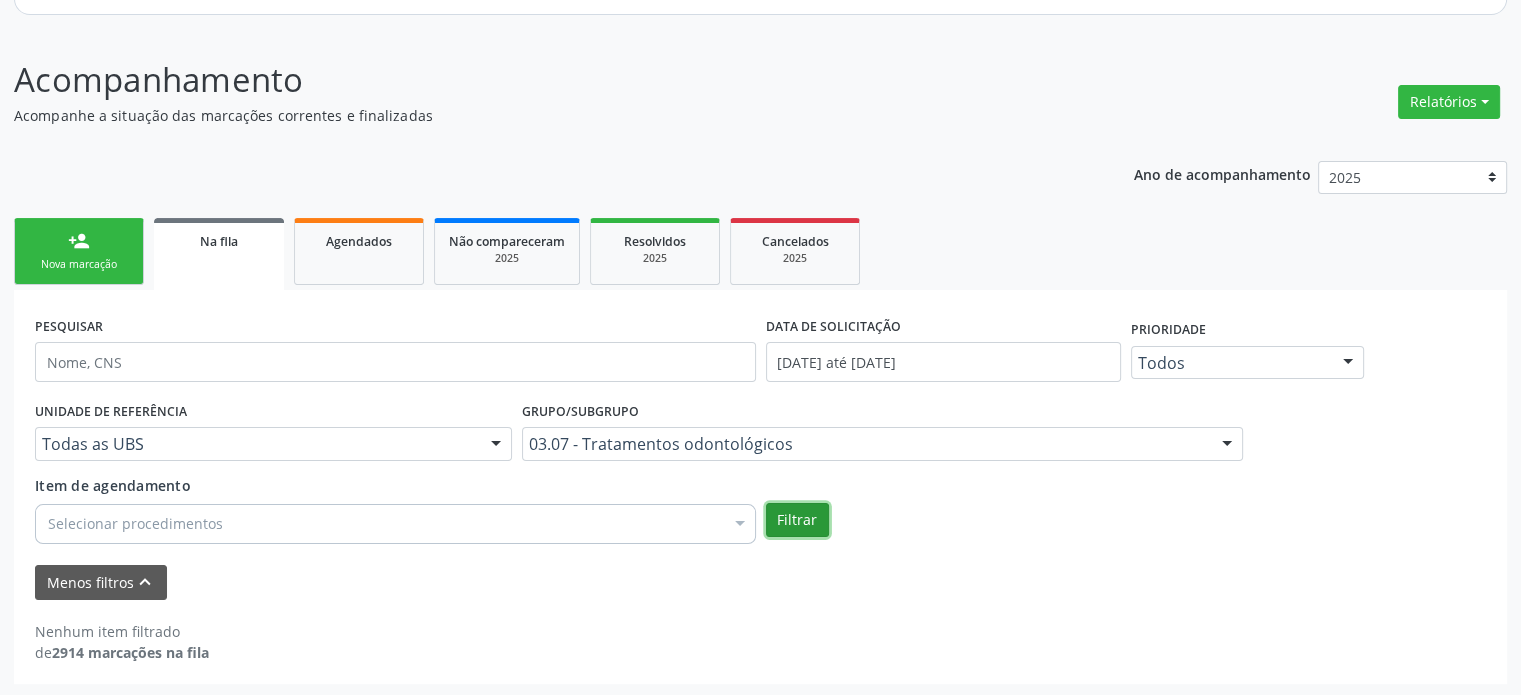 click on "Filtrar" at bounding box center [797, 520] 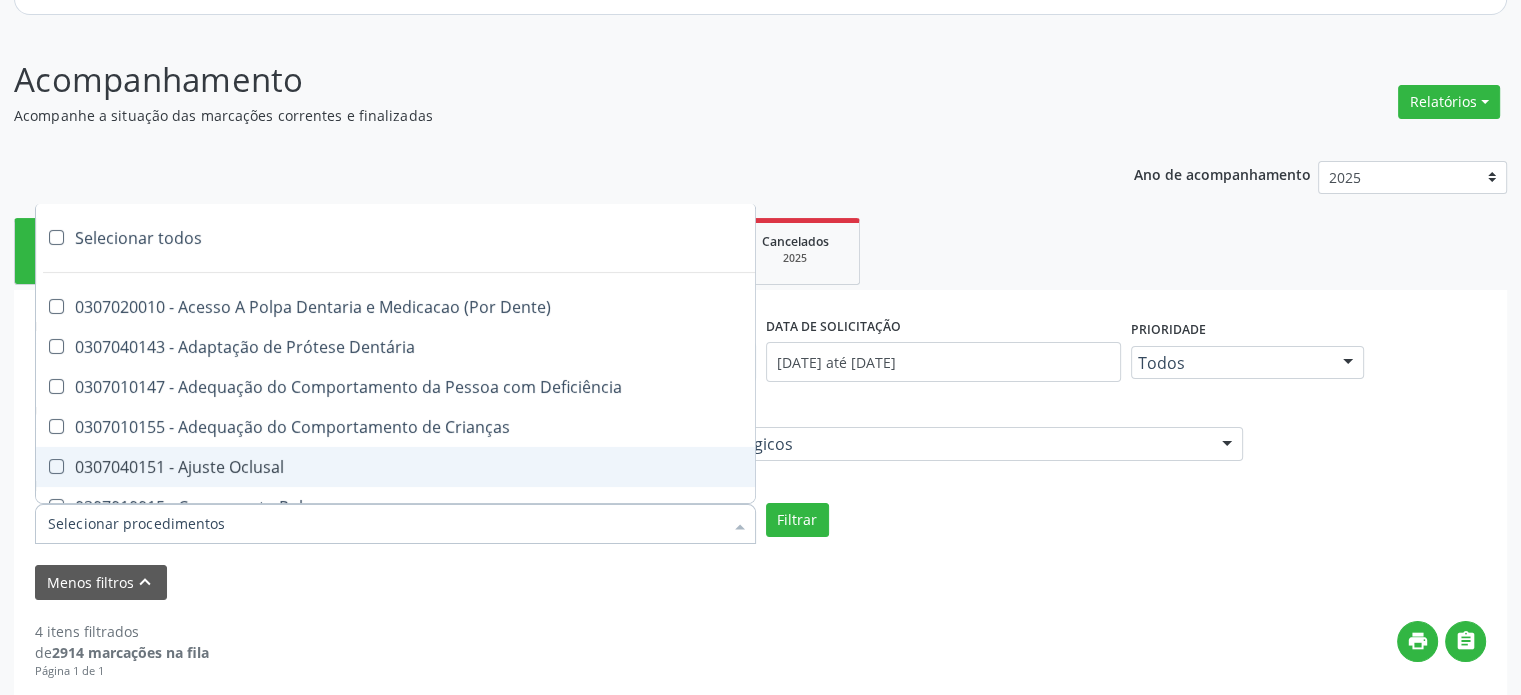 click at bounding box center [395, 524] 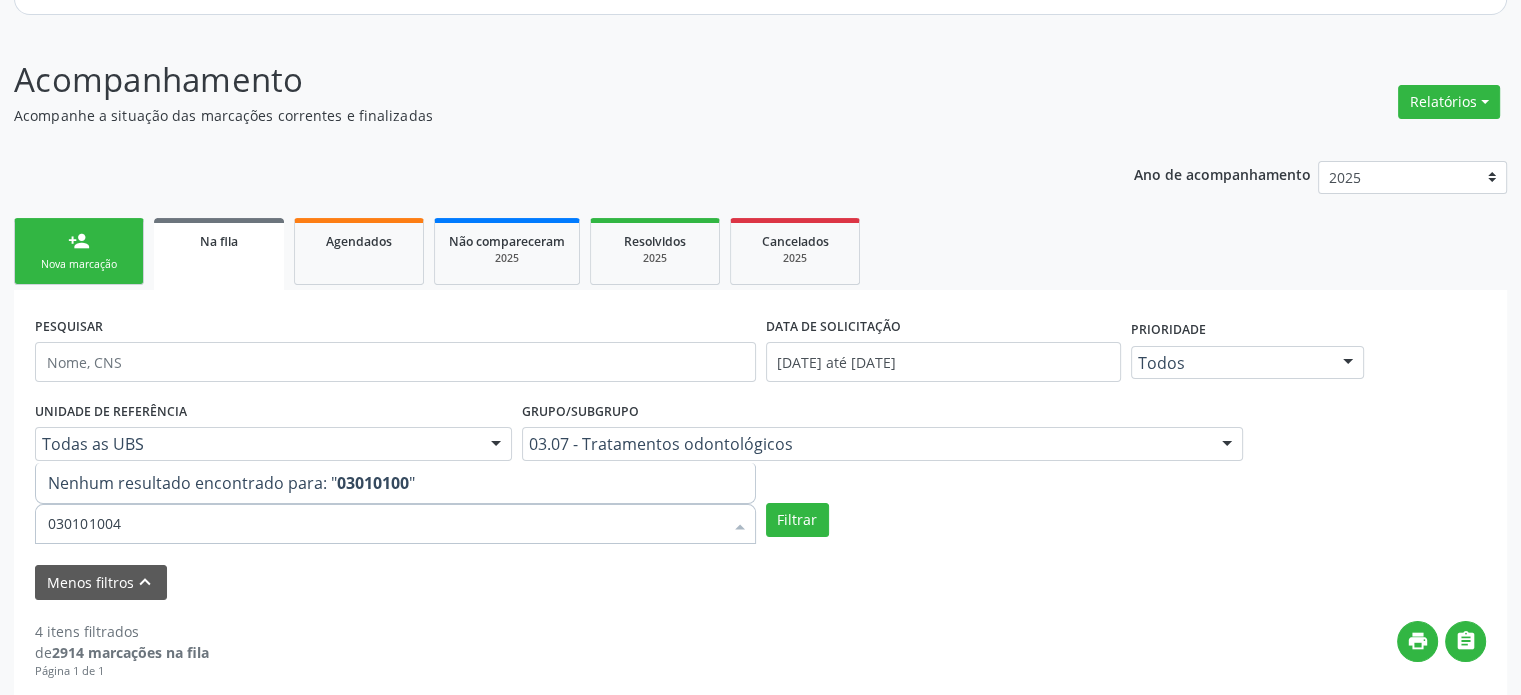 type on "0301010048" 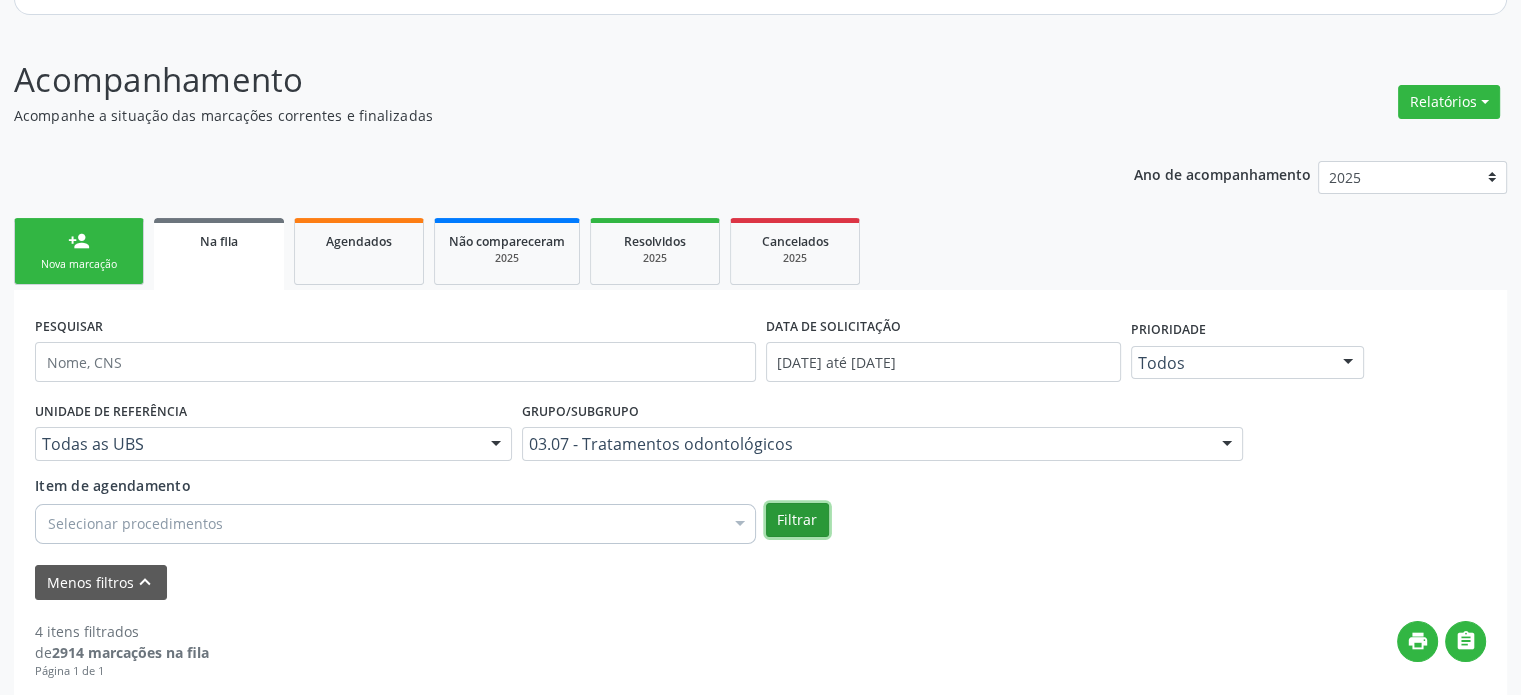 click on "Filtrar" at bounding box center (797, 520) 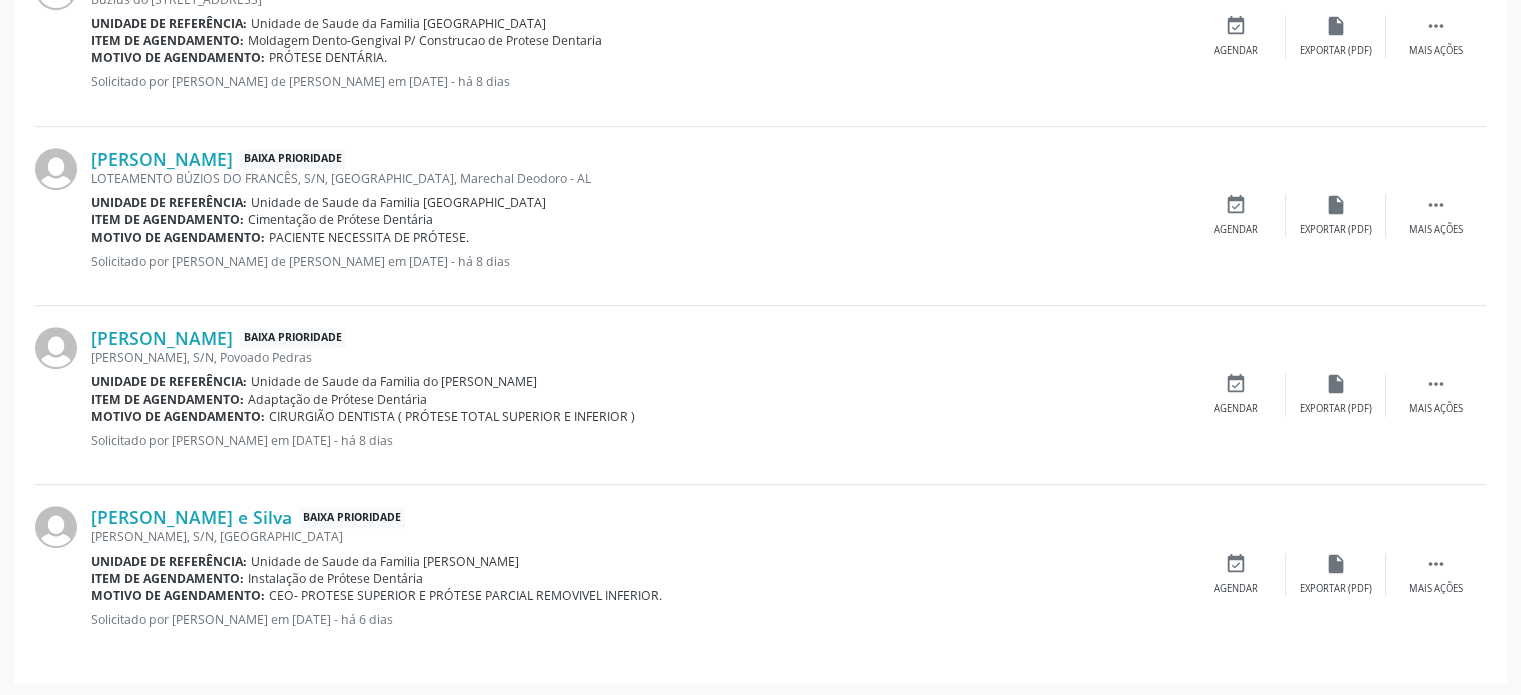 scroll, scrollTop: 956, scrollLeft: 0, axis: vertical 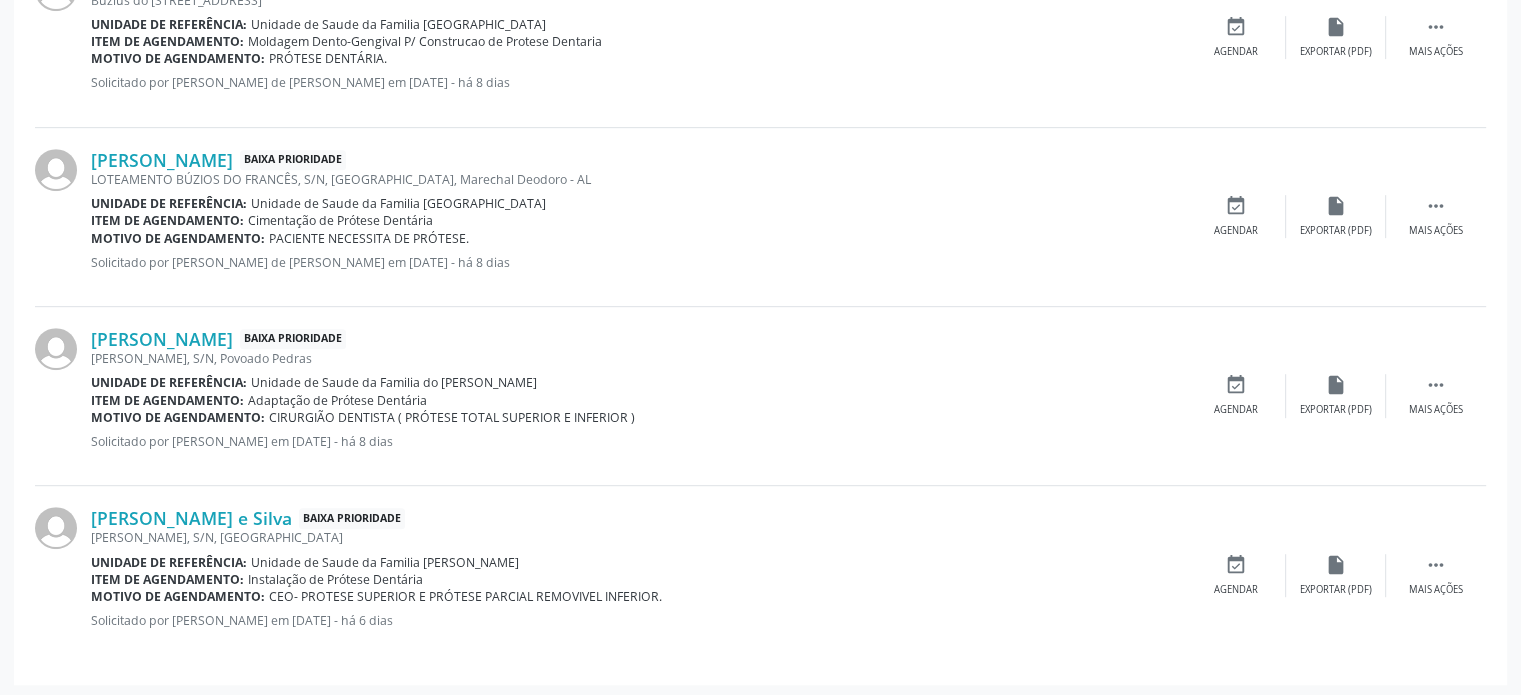 click on "CIRURGIÃO DENTISTA ( PRÓTESE TOTAL SUPERIOR E INFERIOR )" at bounding box center [452, 417] 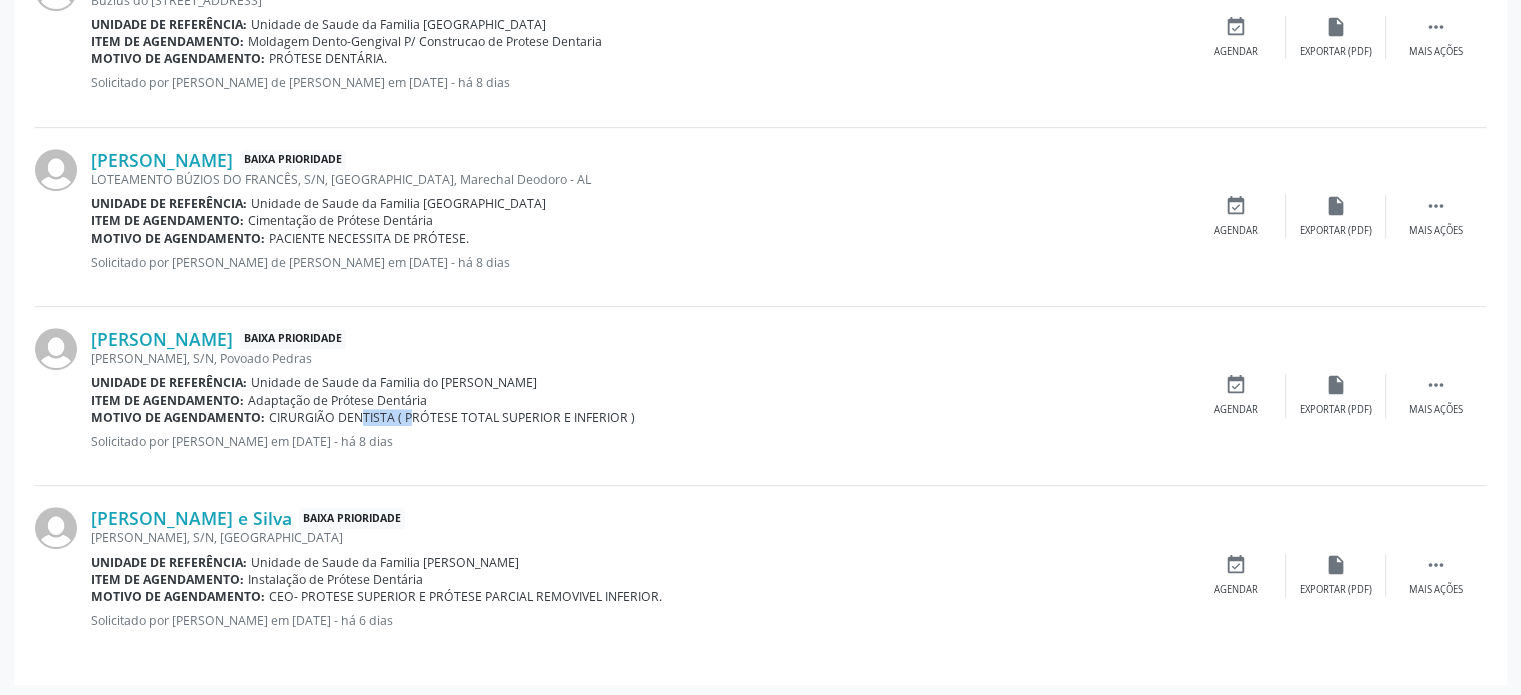 click on "CIRURGIÃO DENTISTA ( PRÓTESE TOTAL SUPERIOR E INFERIOR )" at bounding box center [452, 417] 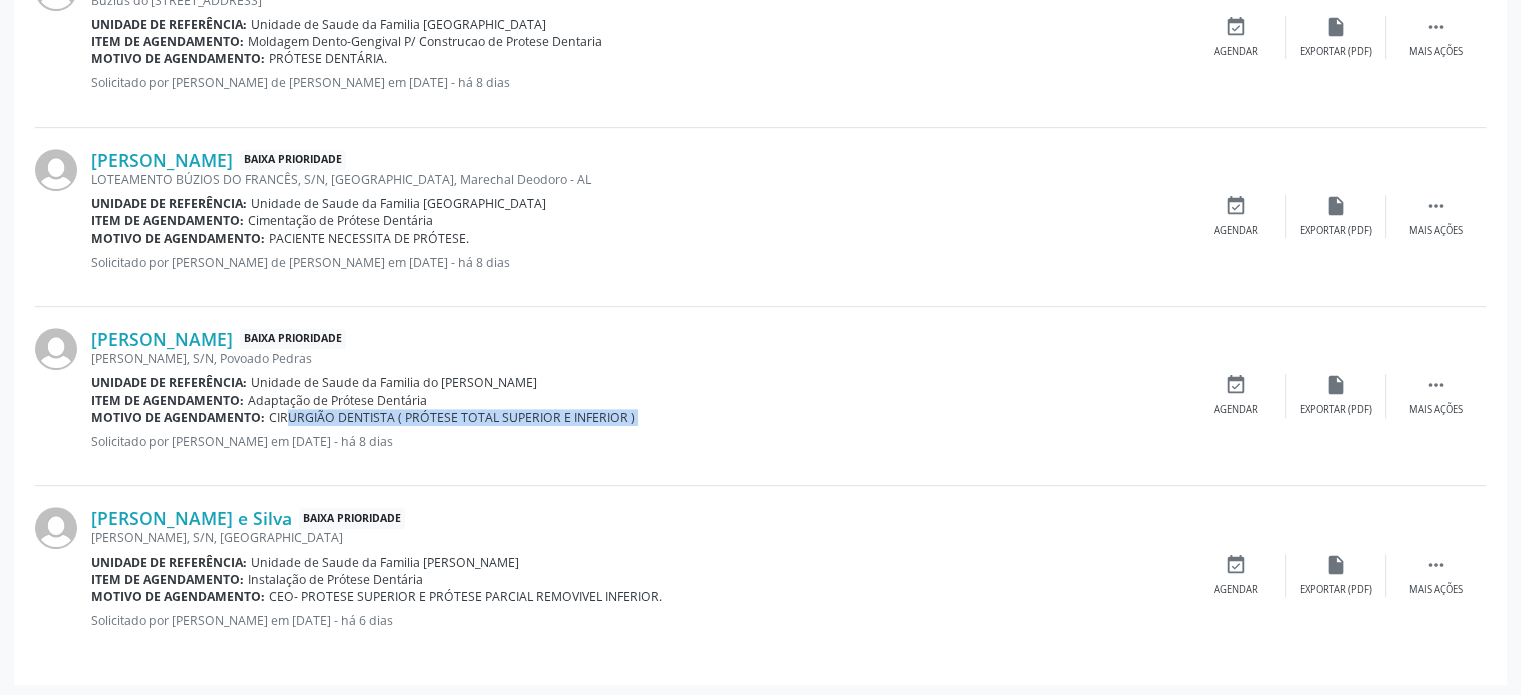 click on "CIRURGIÃO DENTISTA ( PRÓTESE TOTAL SUPERIOR E INFERIOR )" at bounding box center (452, 417) 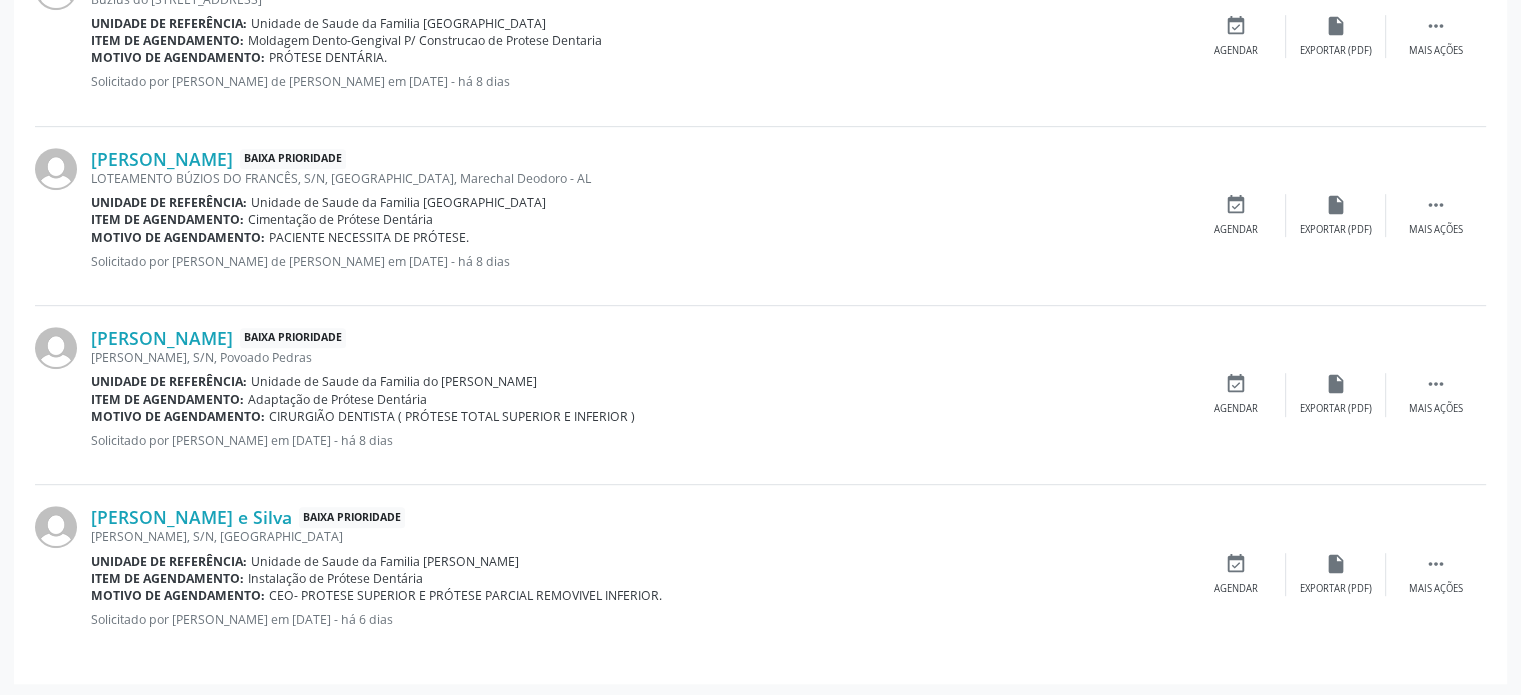 click on "CEO- PROTESE SUPERIOR E PRÓTESE PARCIAL REMOVIVEL INFERIOR." at bounding box center [465, 595] 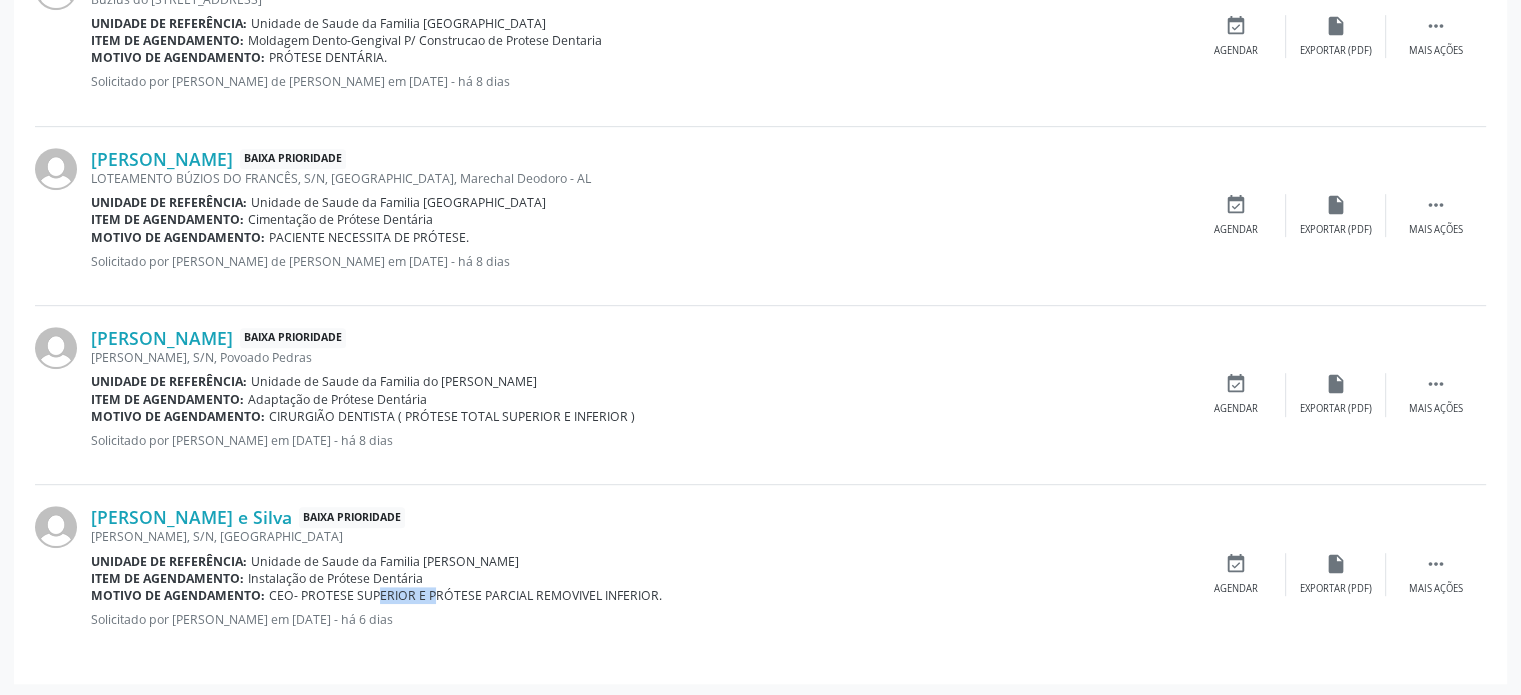 click on "CEO- PROTESE SUPERIOR E PRÓTESE PARCIAL REMOVIVEL INFERIOR." at bounding box center (465, 595) 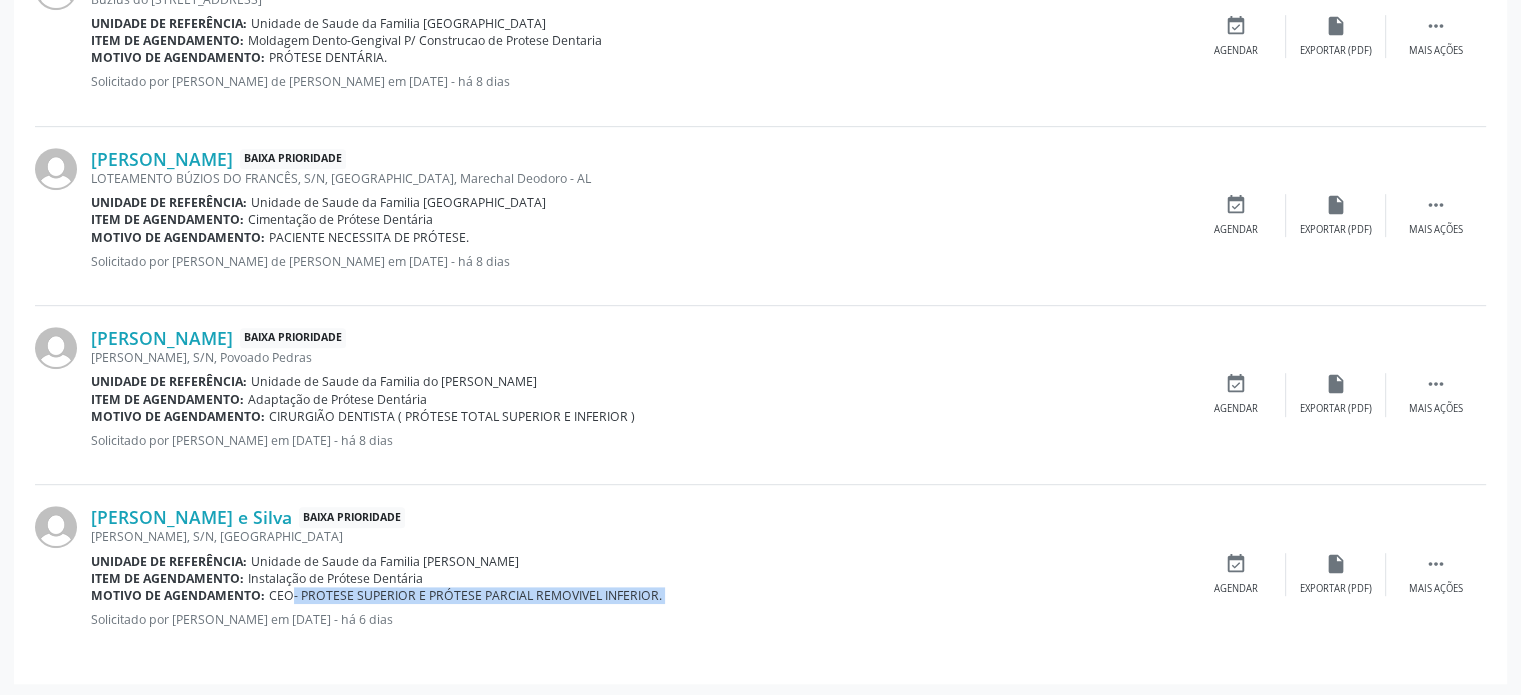 click on "CEO- PROTESE SUPERIOR E PRÓTESE PARCIAL REMOVIVEL INFERIOR." at bounding box center (465, 595) 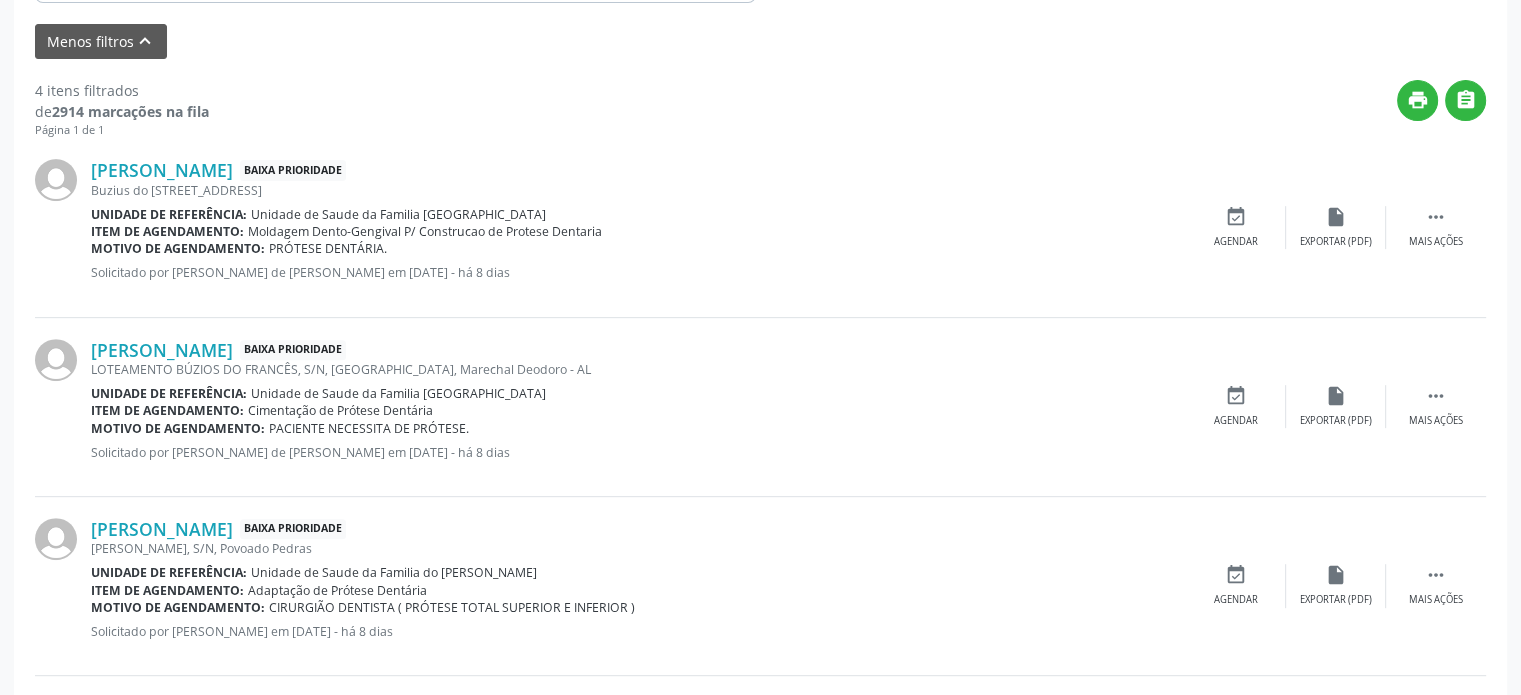 scroll, scrollTop: 765, scrollLeft: 0, axis: vertical 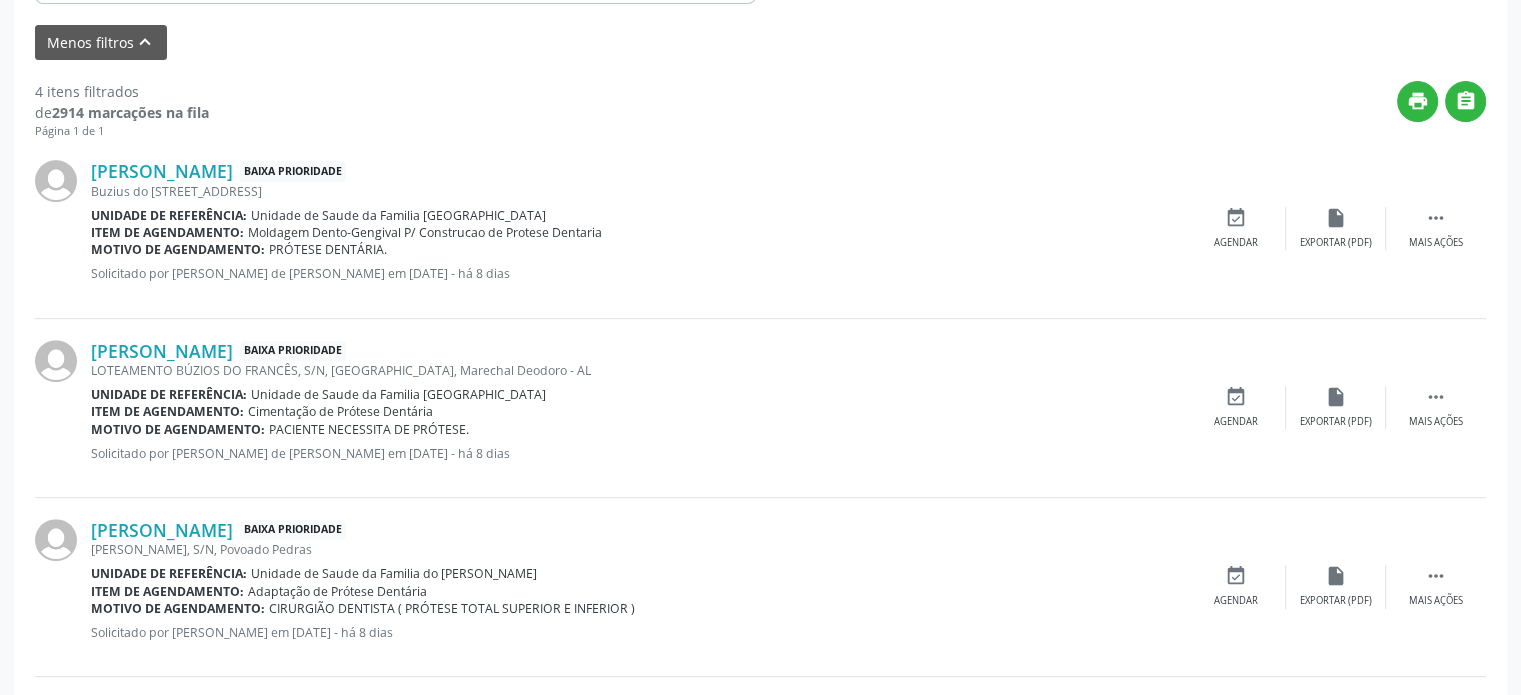click on "PRÓTESE DENTÁRIA." at bounding box center [328, 249] 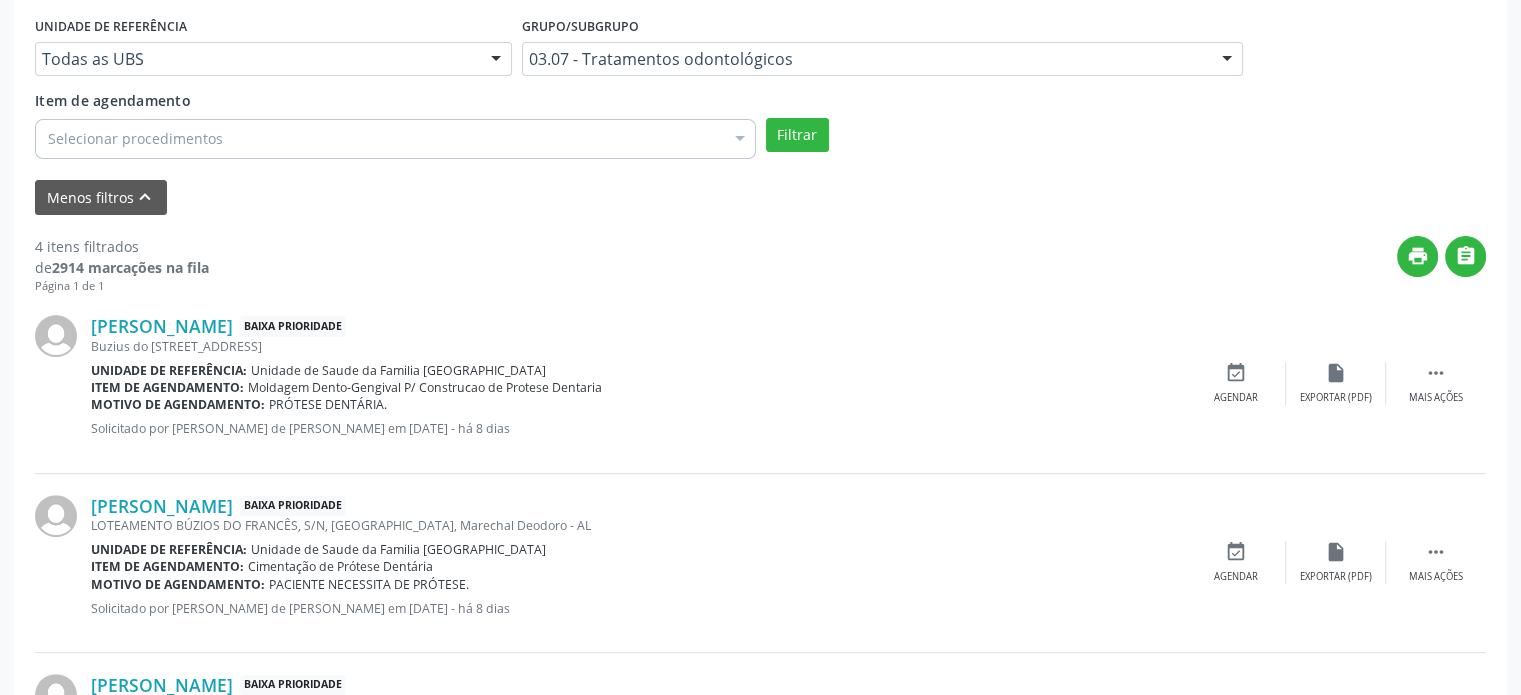 scroll, scrollTop: 609, scrollLeft: 0, axis: vertical 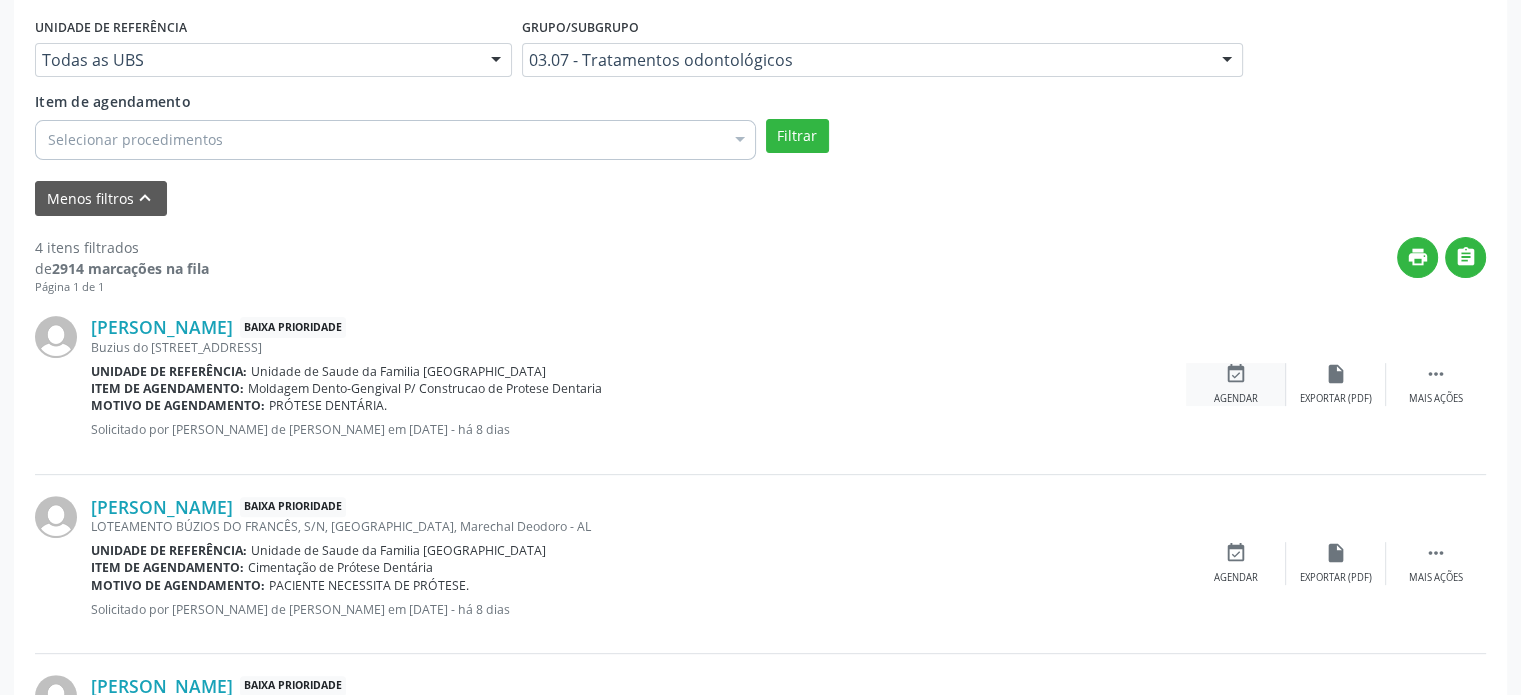 click on "event_available
Agendar" at bounding box center (1236, 384) 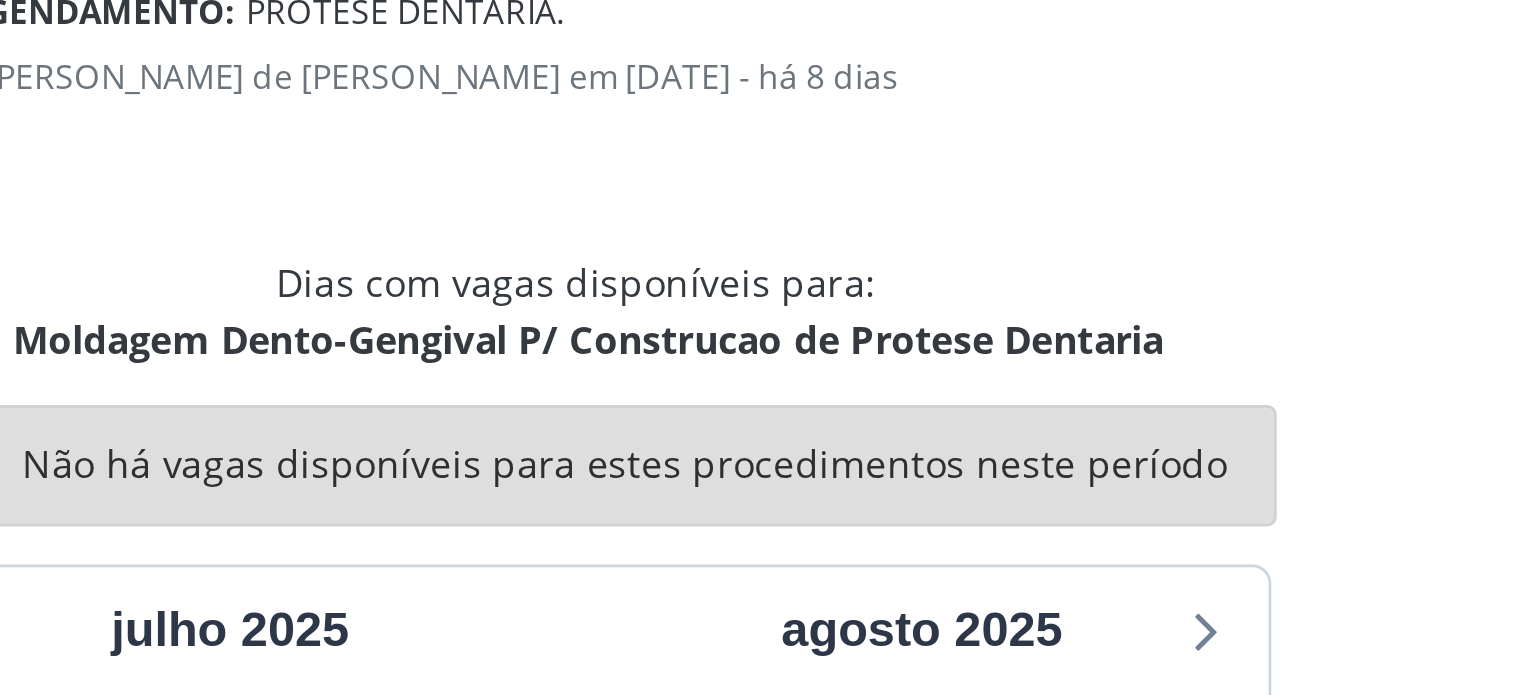 scroll, scrollTop: 509, scrollLeft: 0, axis: vertical 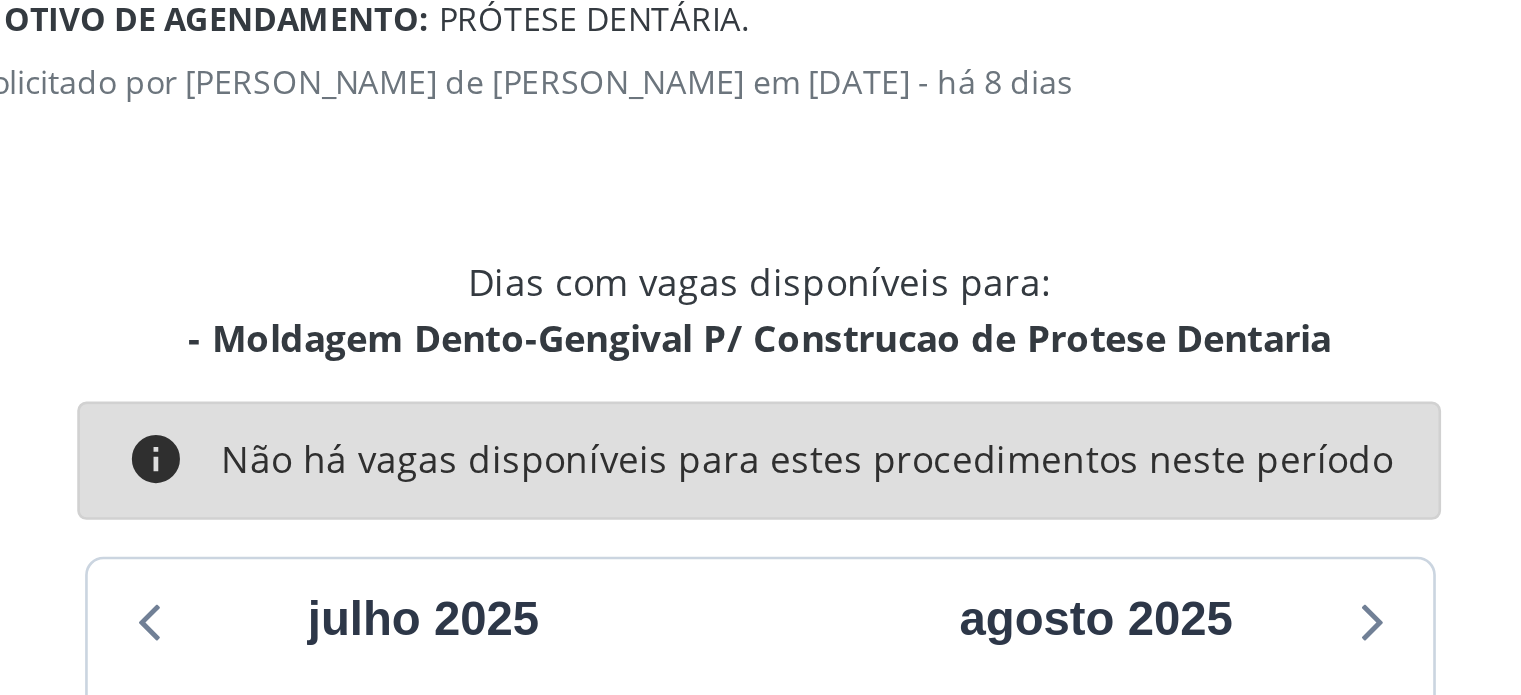 click on "- Moldagem Dento-Gengival P/ Construcao de Protese Dentaria" at bounding box center [390, 300] 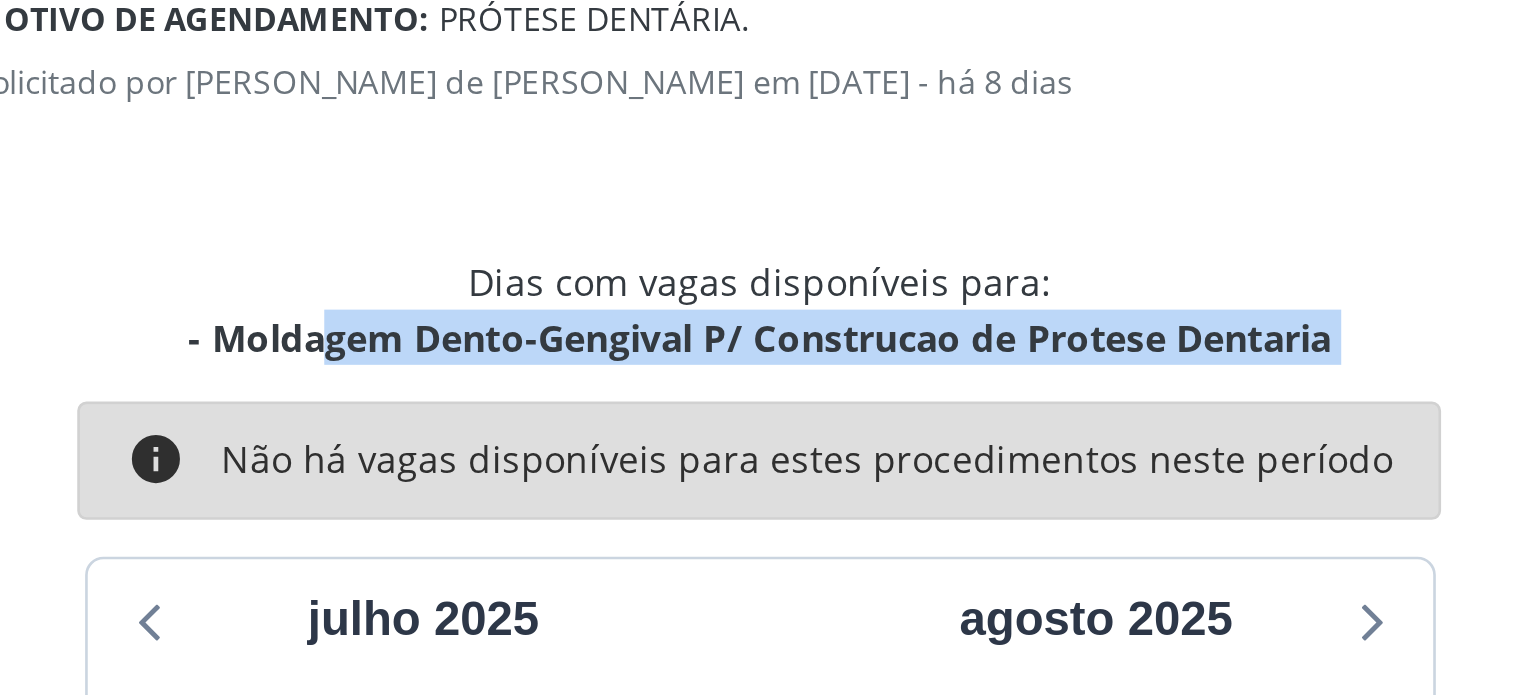 click on "- Moldagem Dento-Gengival P/ Construcao de Protese Dentaria" at bounding box center [390, 300] 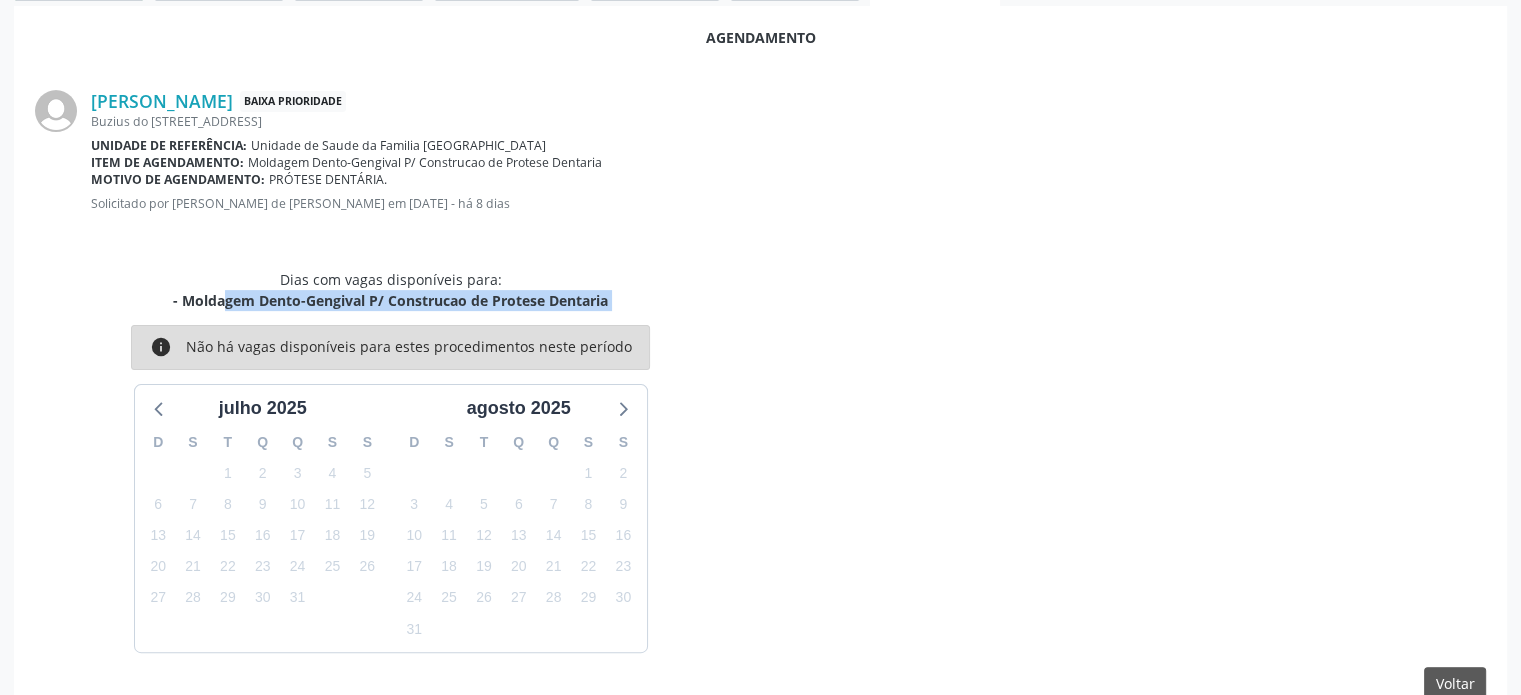 scroll, scrollTop: 0, scrollLeft: 0, axis: both 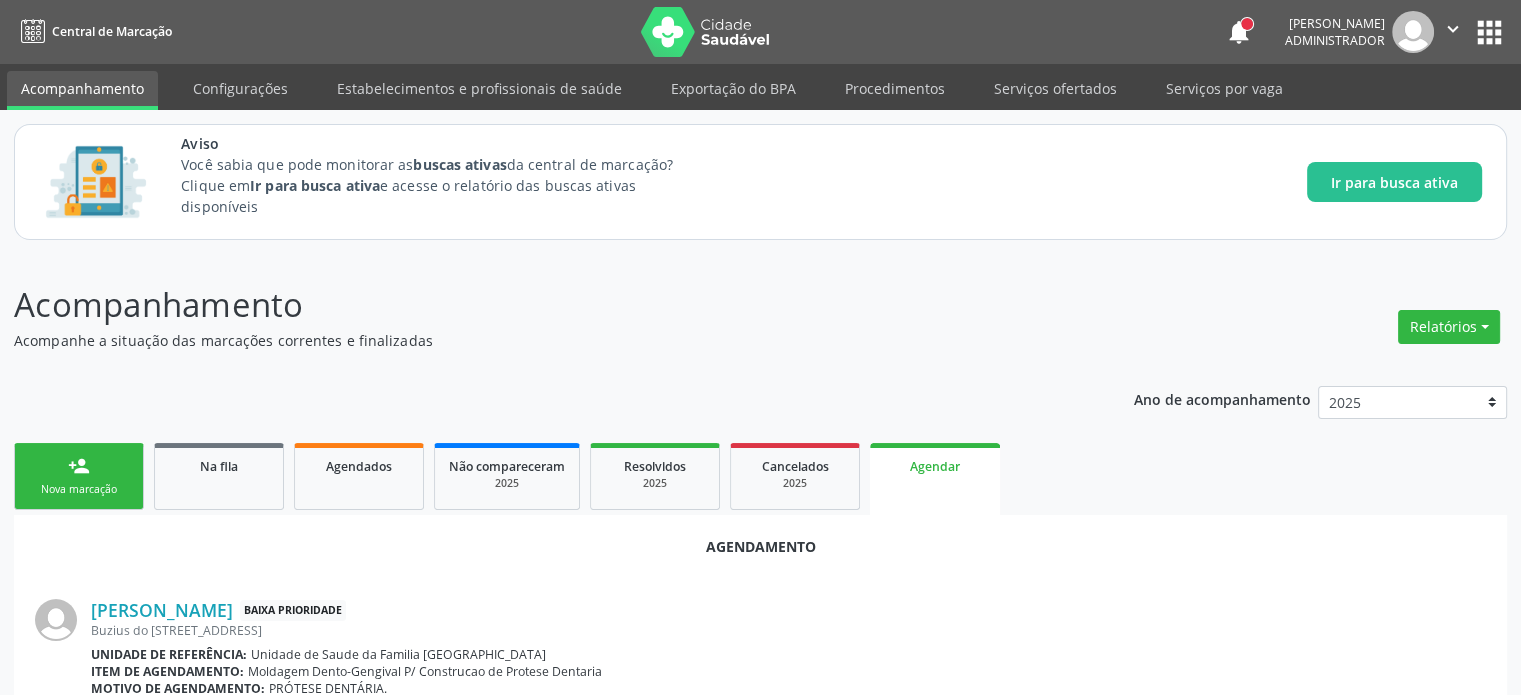 click on "person_add
Nova marcação" at bounding box center [79, 476] 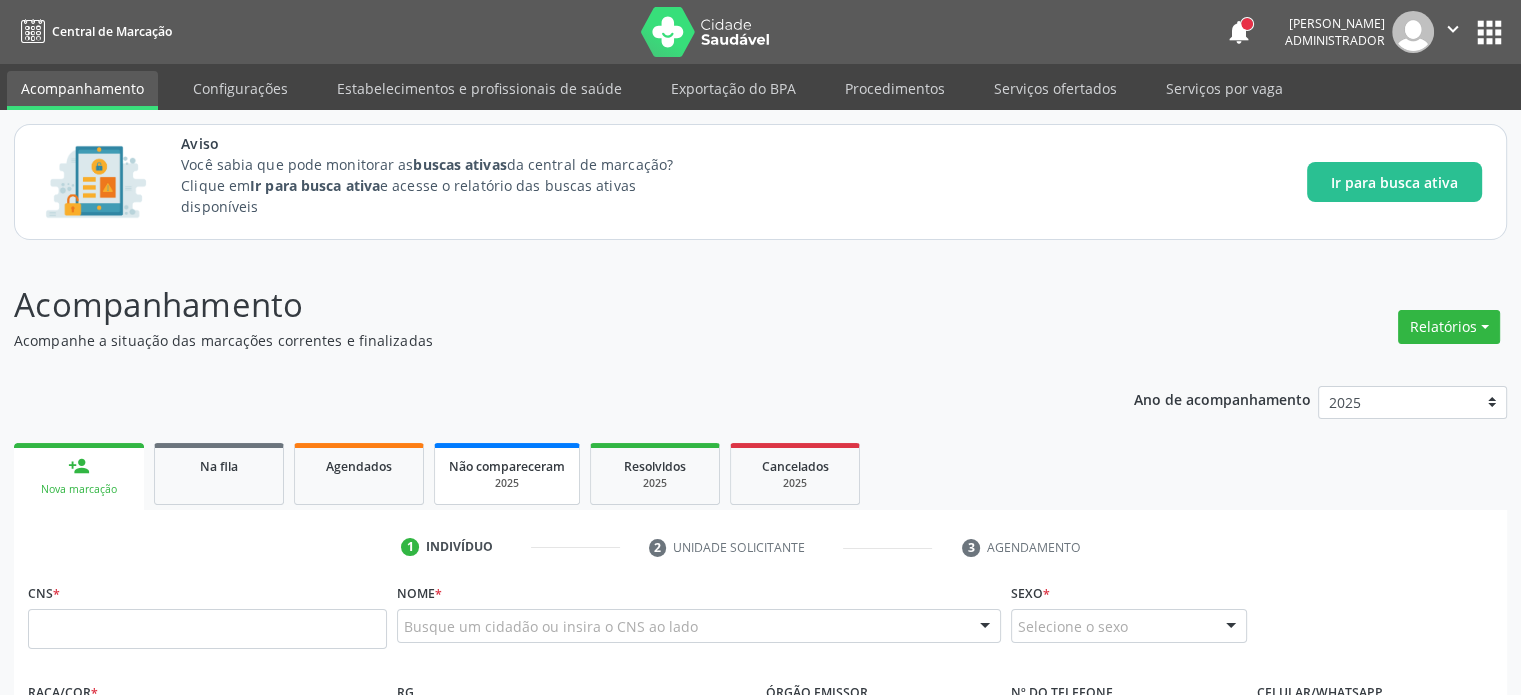 scroll, scrollTop: 259, scrollLeft: 0, axis: vertical 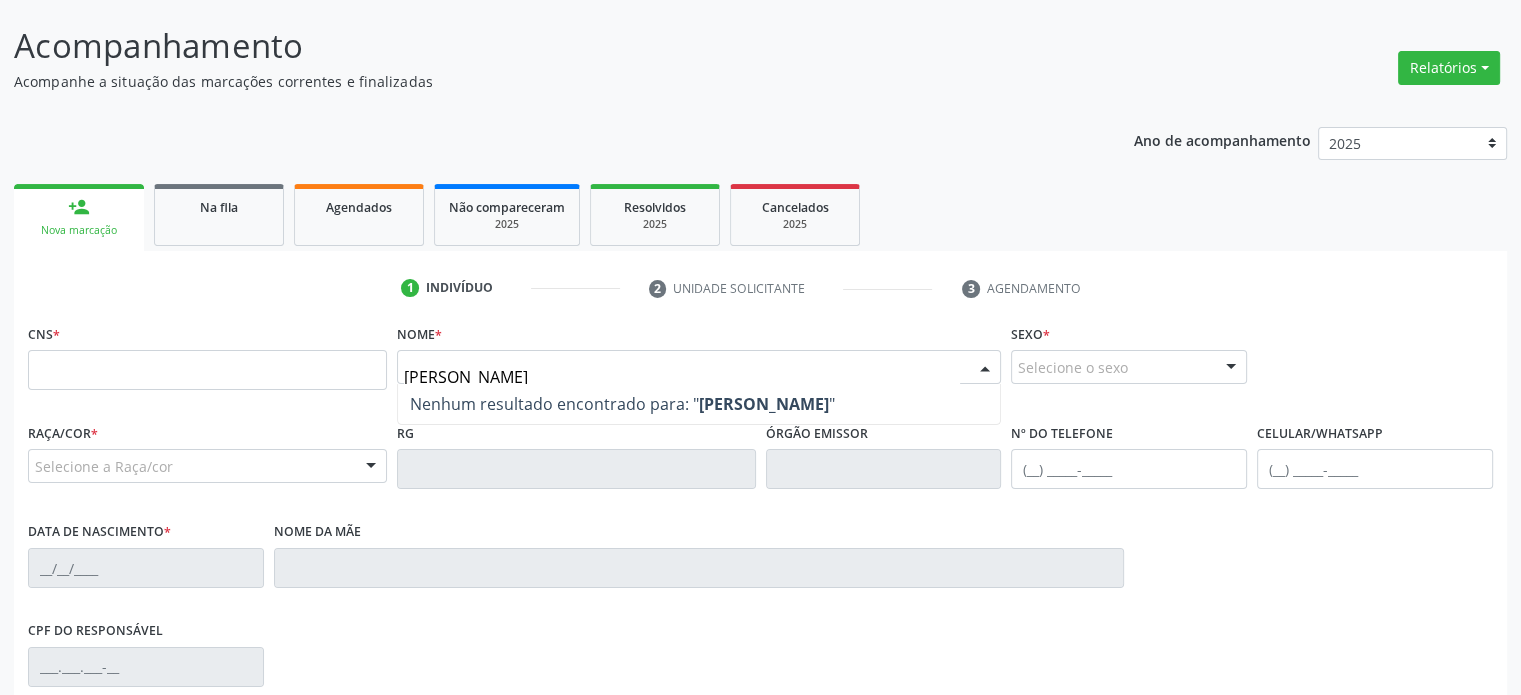 type on "gabriela marques" 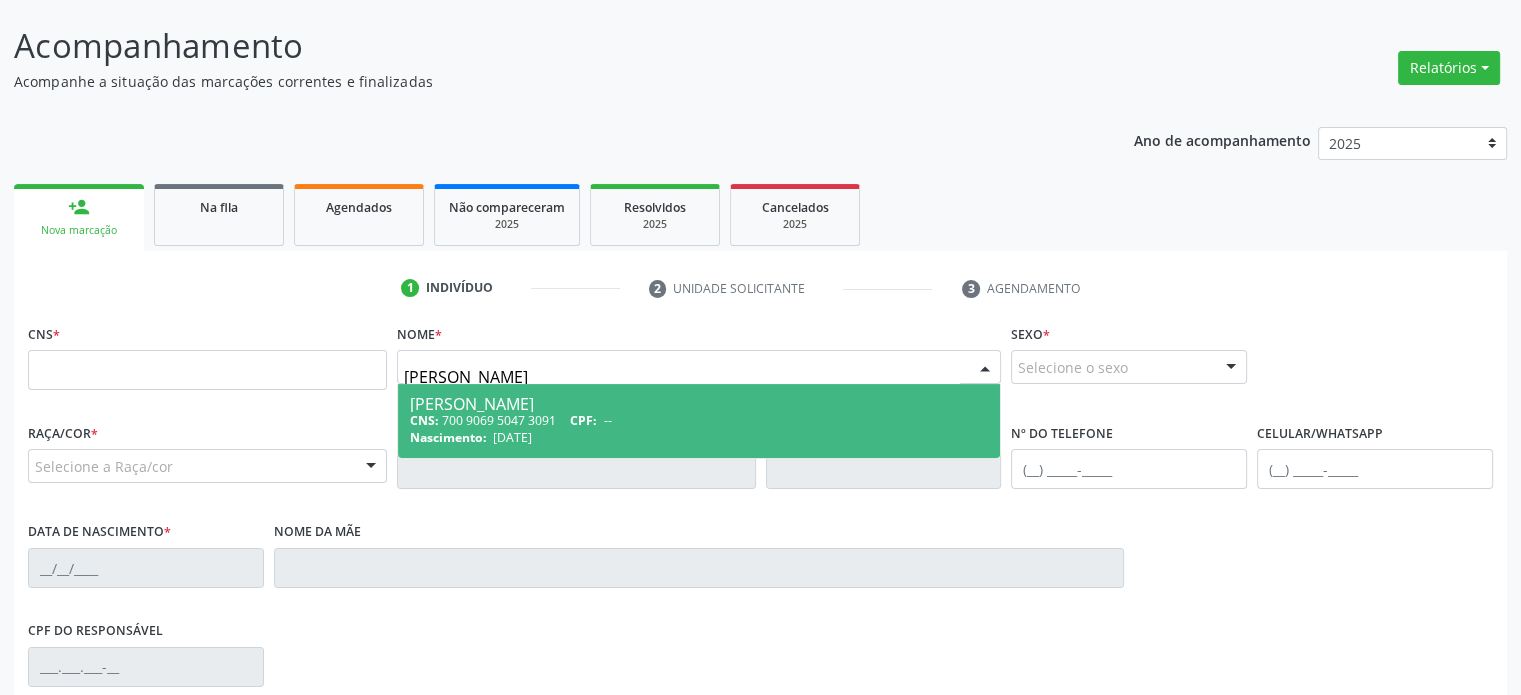 click on "CNS:
700 9069 5047 3091
CPF:    --" at bounding box center [699, 420] 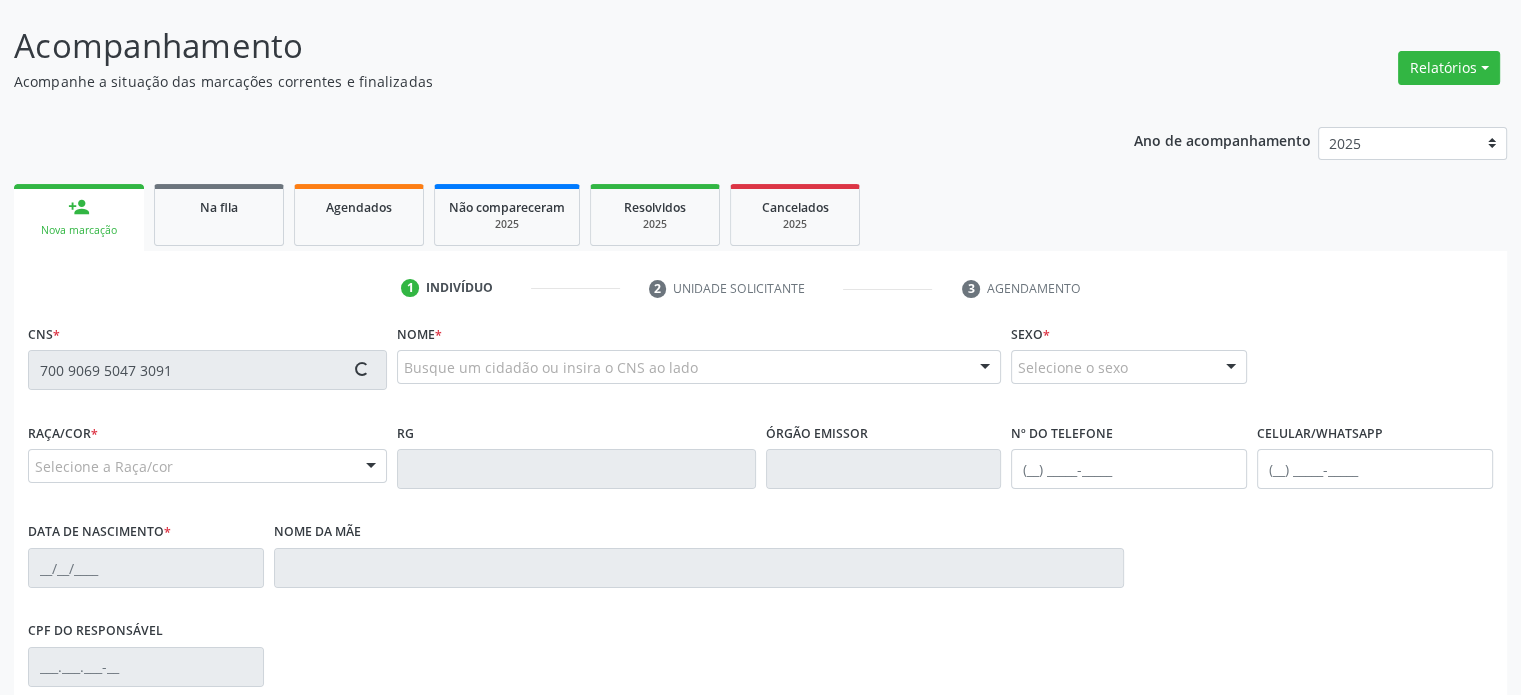 type on "700 9069 5047 3091" 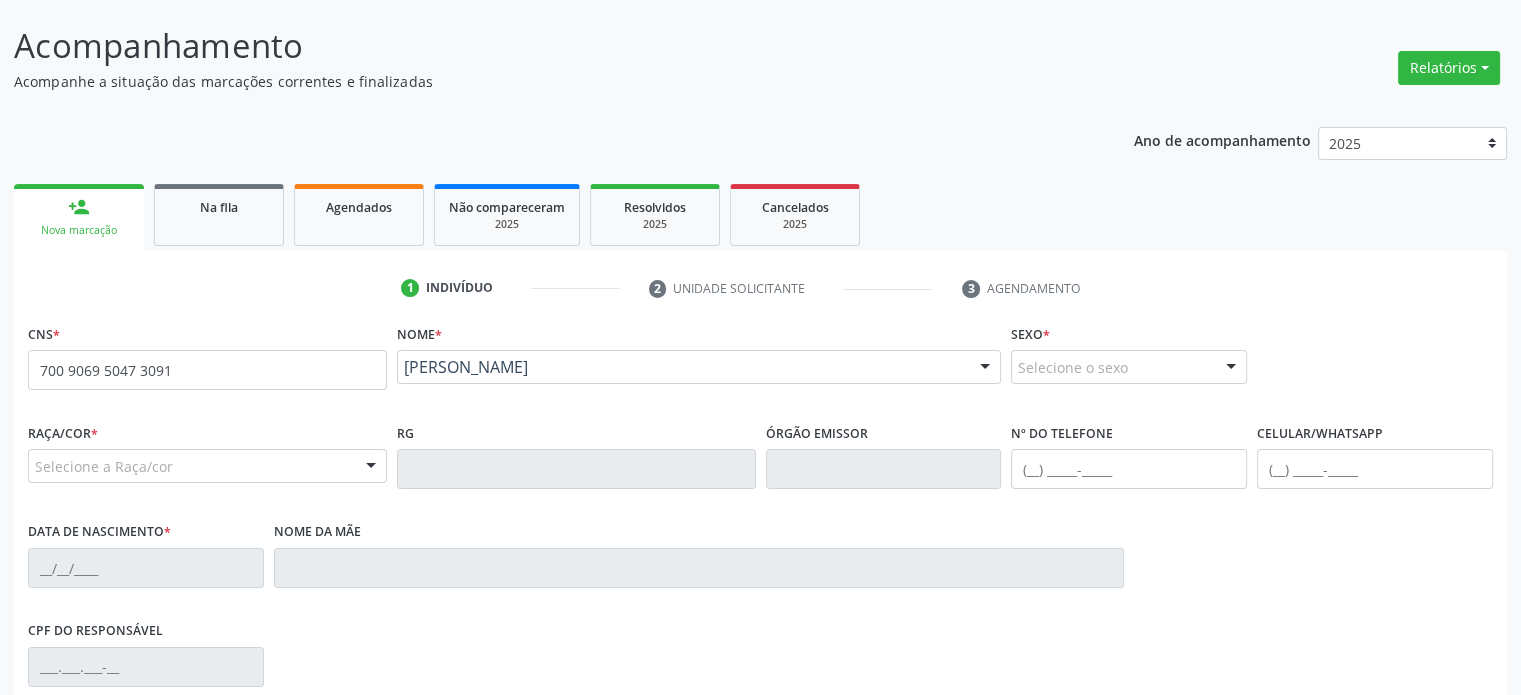 scroll, scrollTop: 480, scrollLeft: 0, axis: vertical 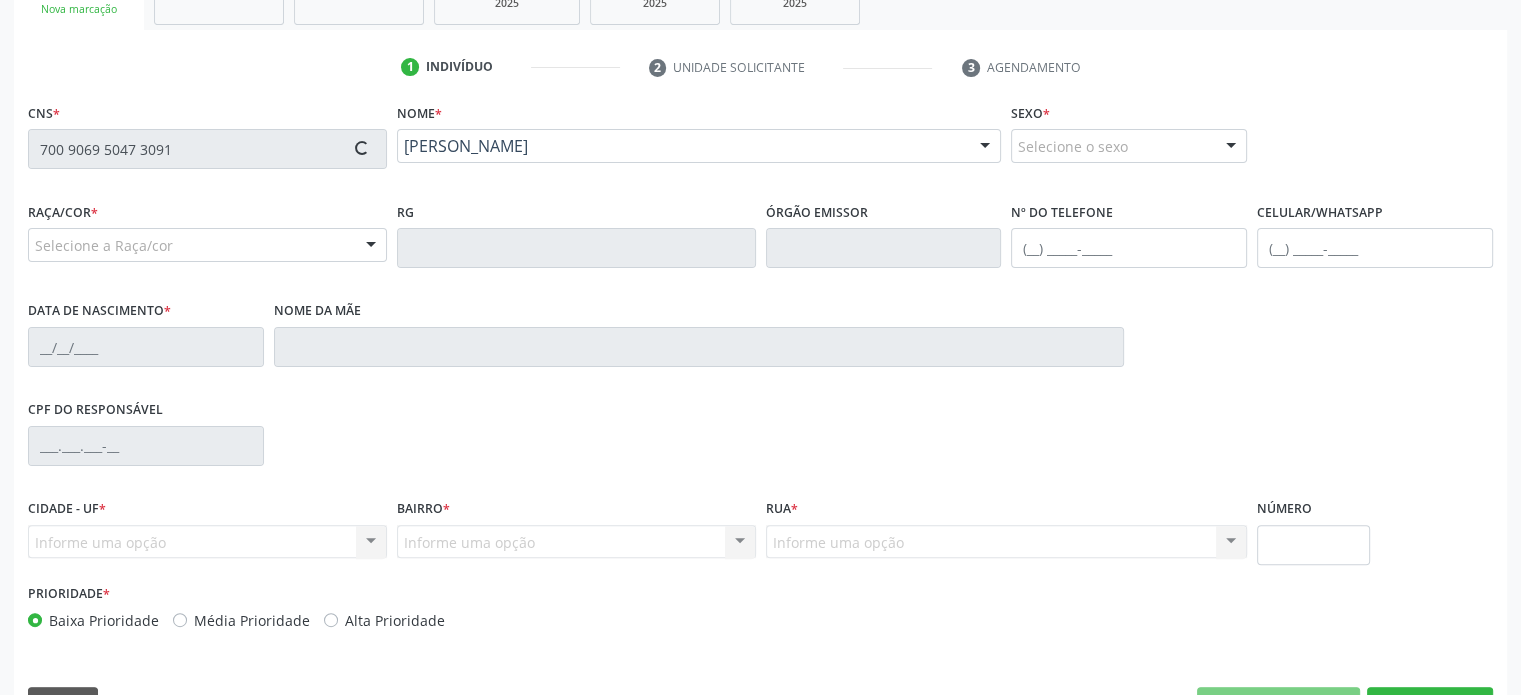 type on "(82) 99100-5983" 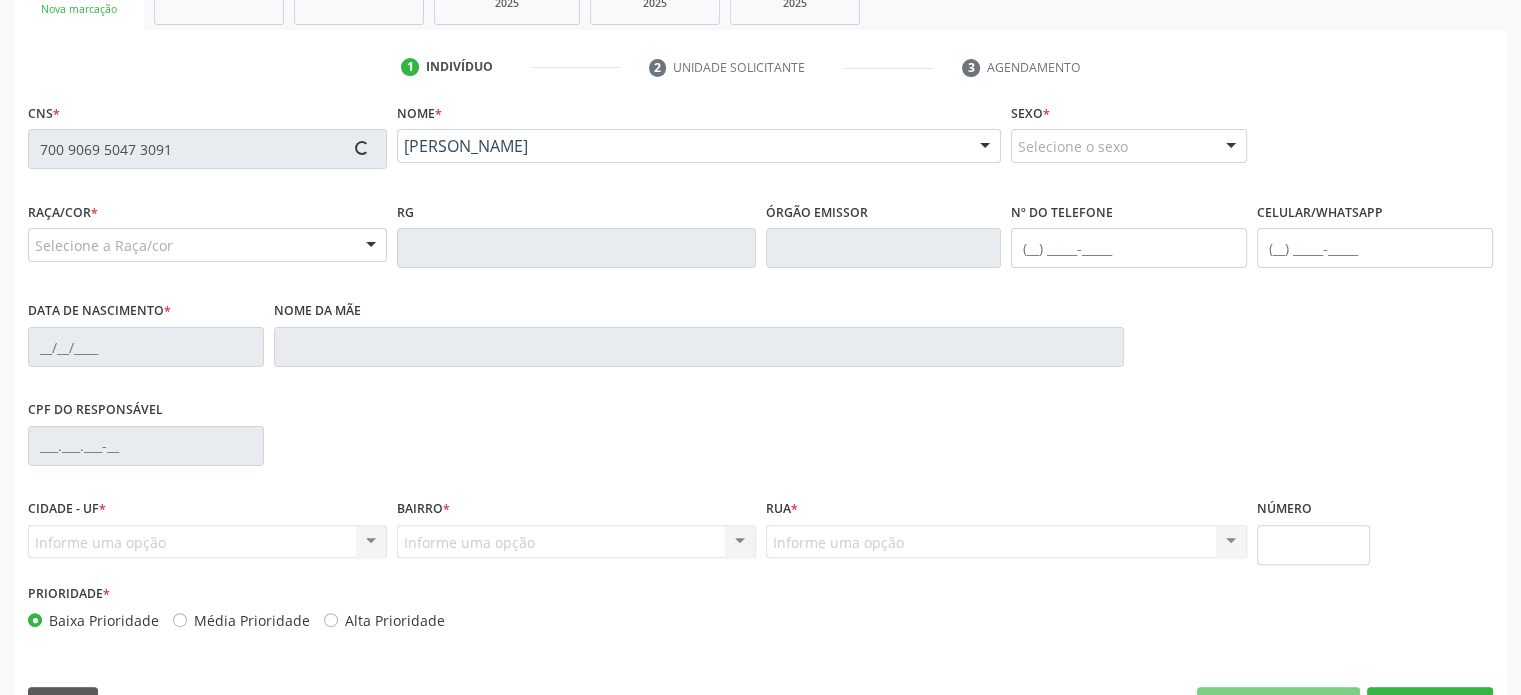type on "14/05/2001" 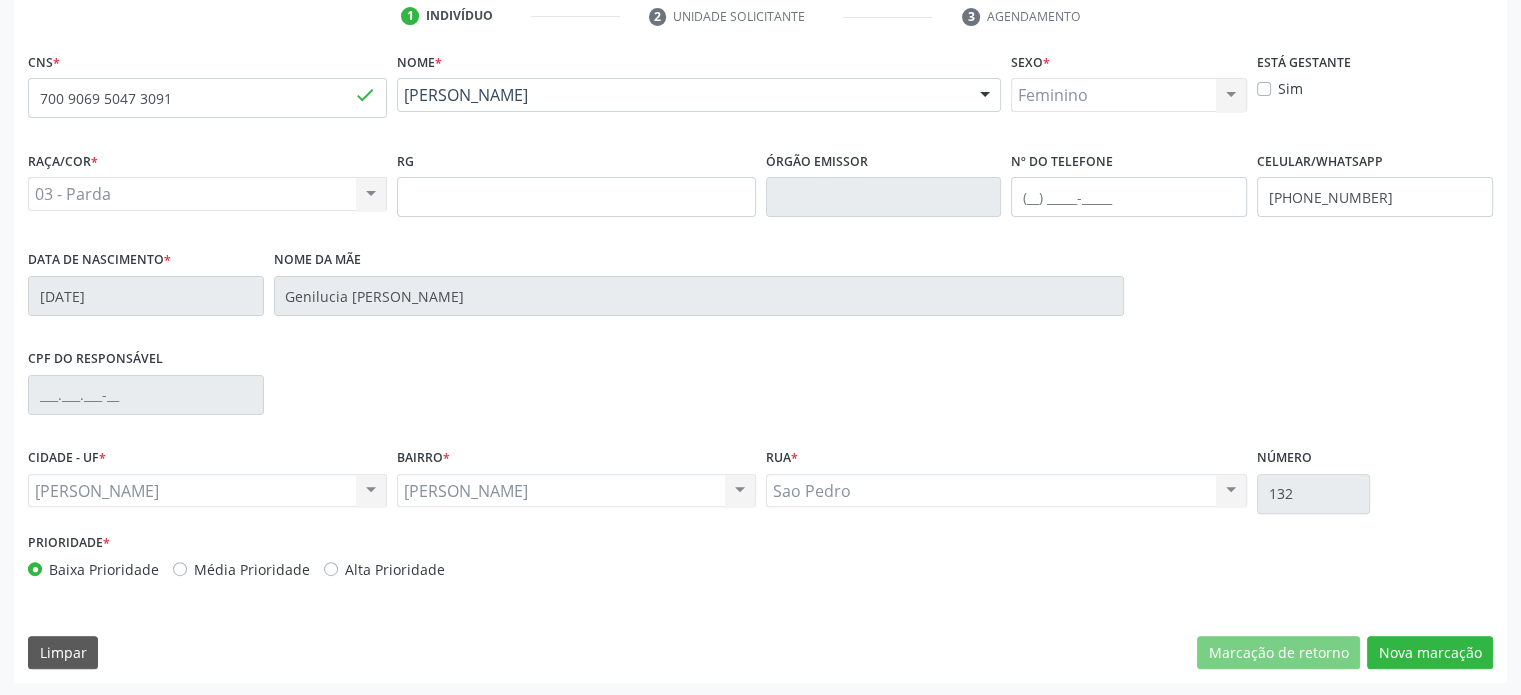 scroll, scrollTop: 530, scrollLeft: 0, axis: vertical 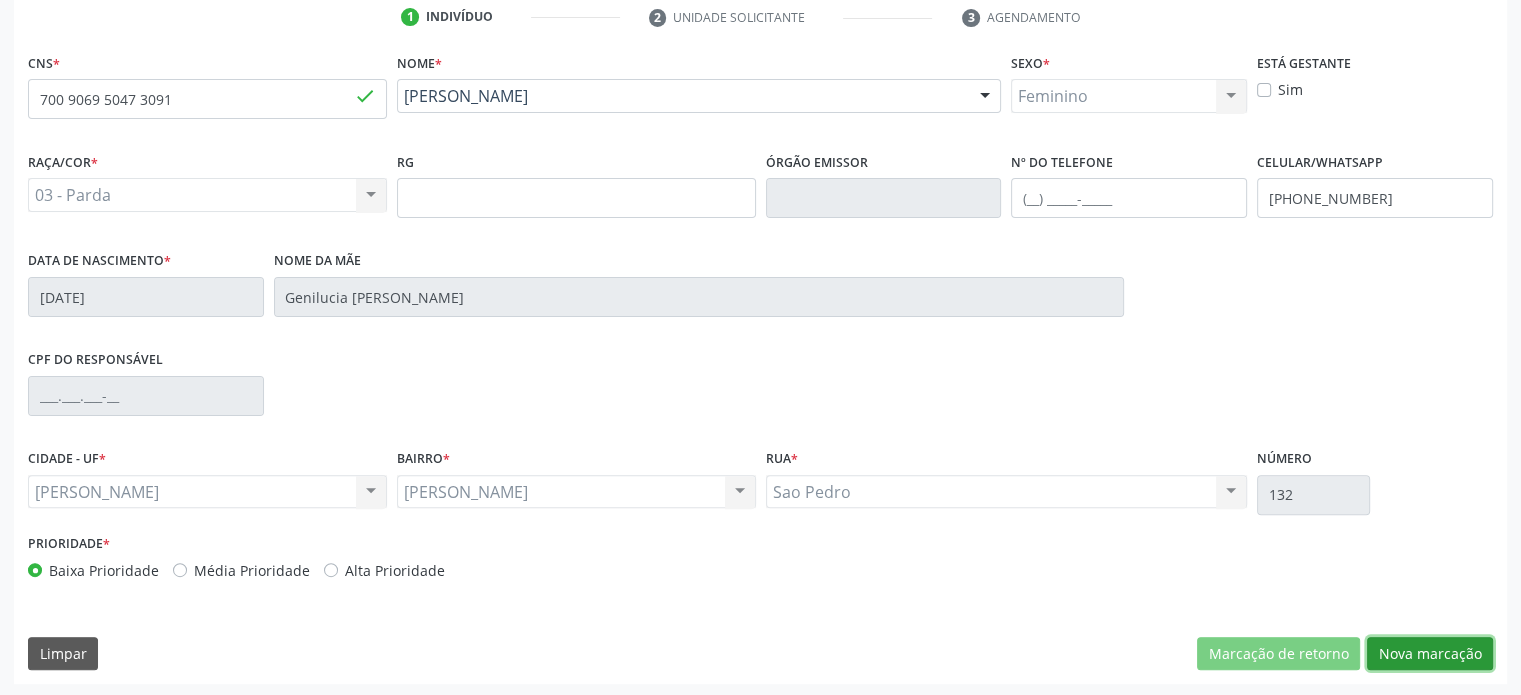 click on "Nova marcação" at bounding box center (1430, 654) 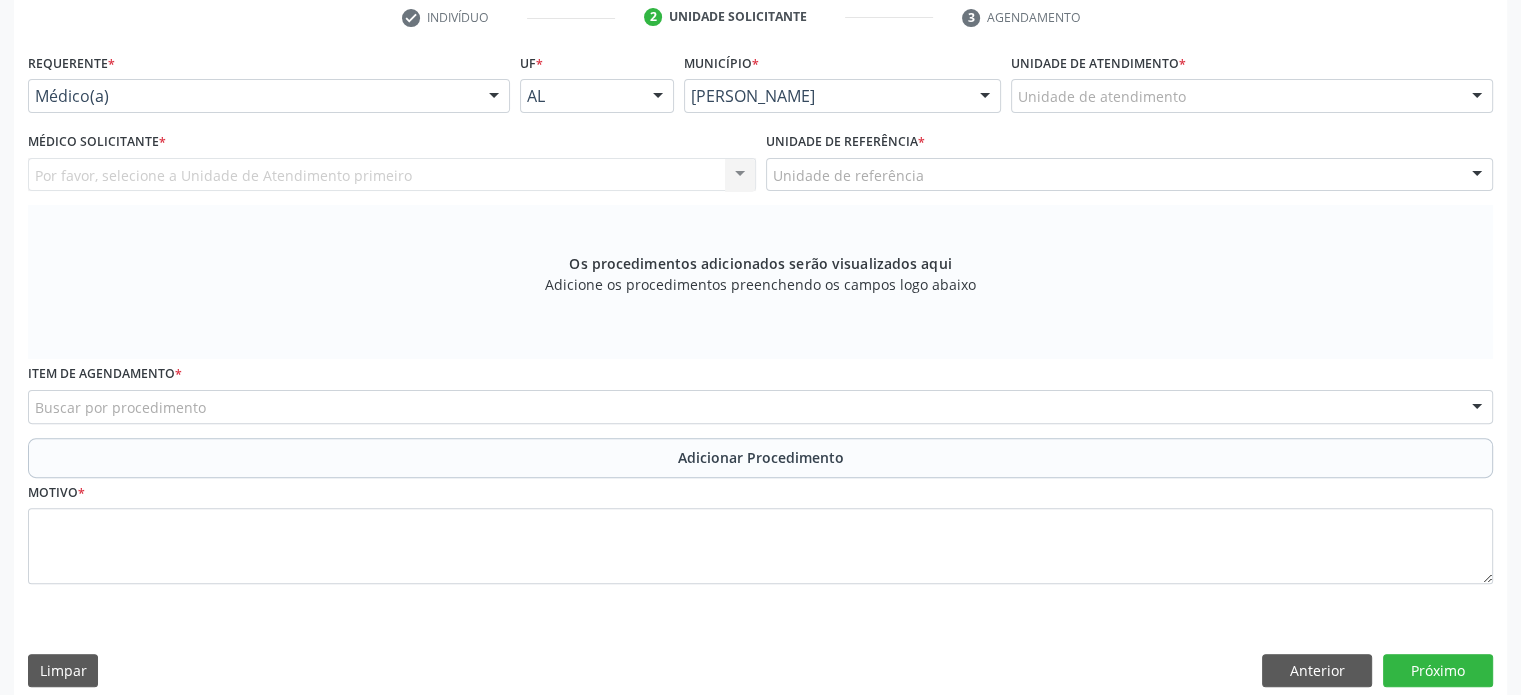 scroll, scrollTop: 414, scrollLeft: 0, axis: vertical 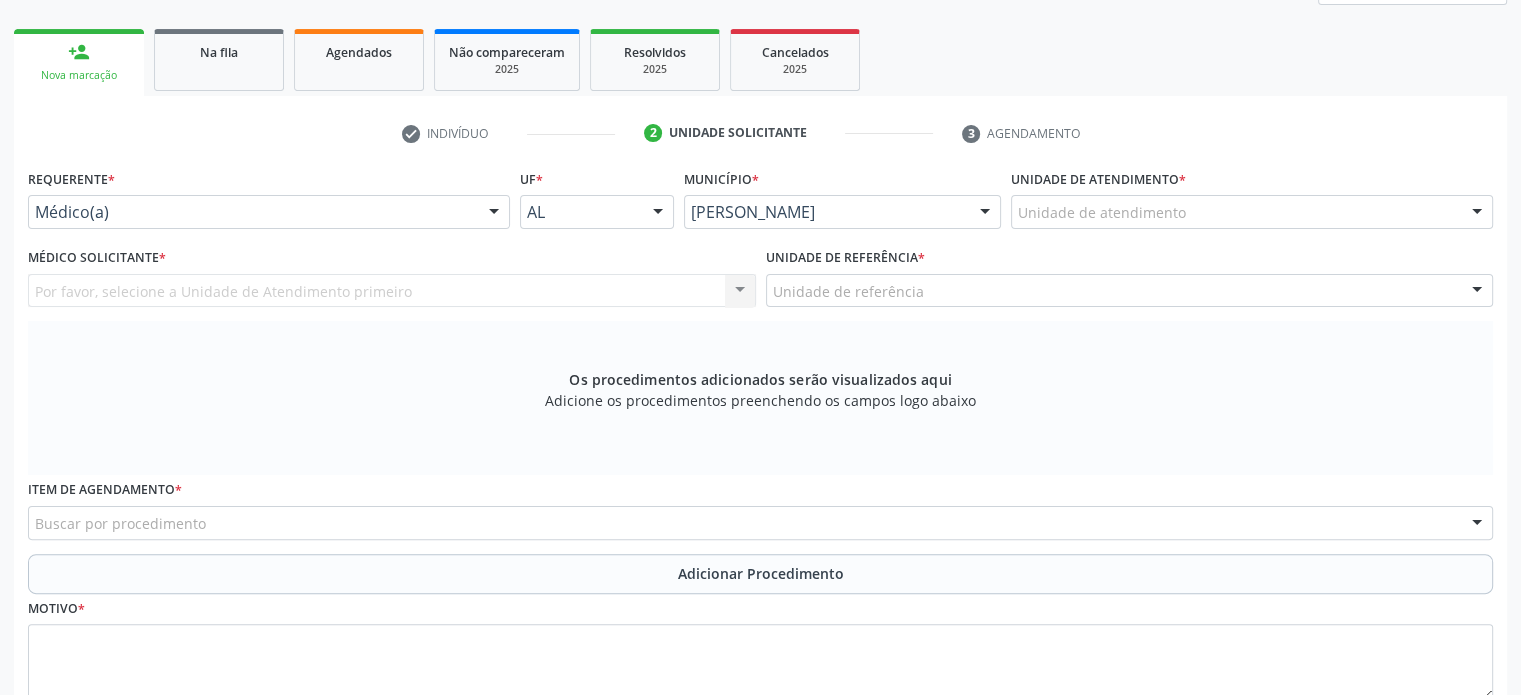 click on "Por favor, selecione a Unidade de Atendimento primeiro
Nenhum resultado encontrado para: "   "
Não há nenhuma opção para ser exibida." at bounding box center (392, 291) 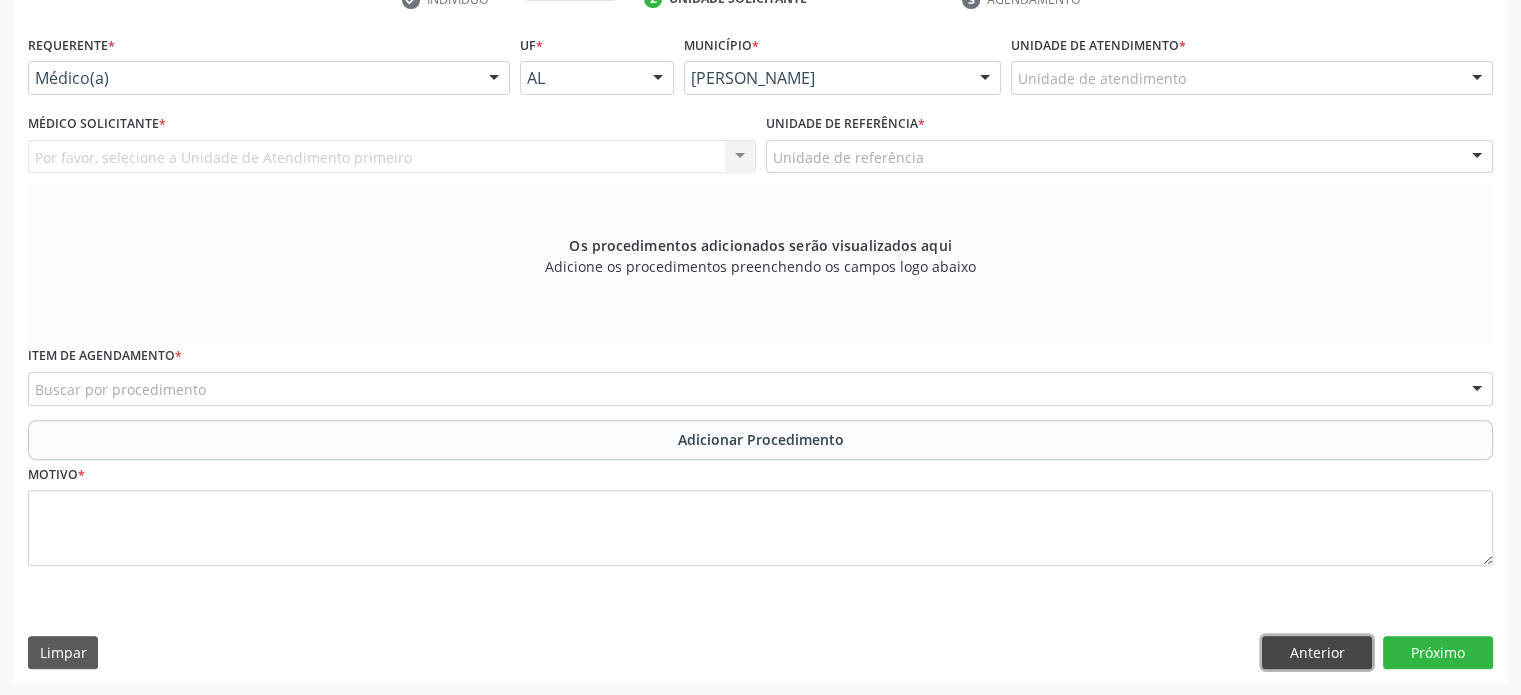 click on "Anterior" at bounding box center (1317, 653) 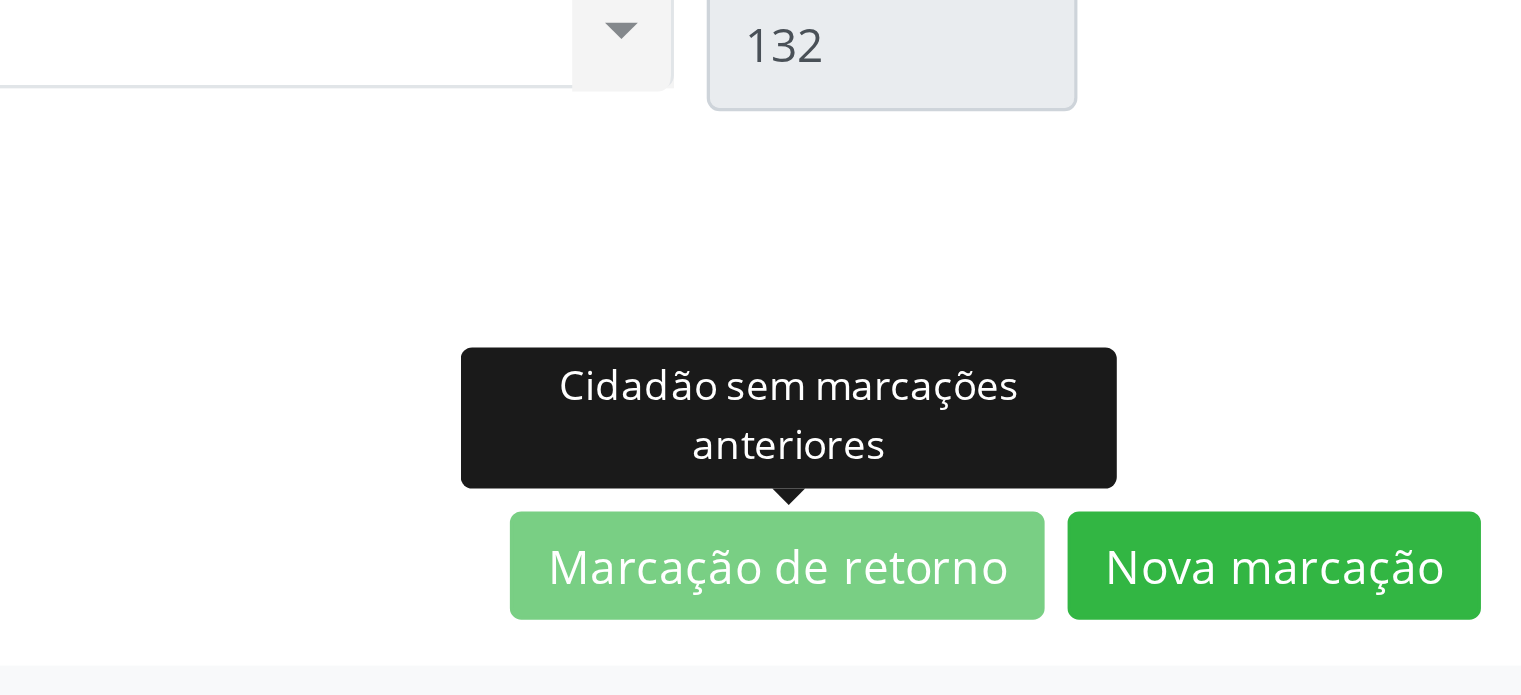 scroll, scrollTop: 528, scrollLeft: 0, axis: vertical 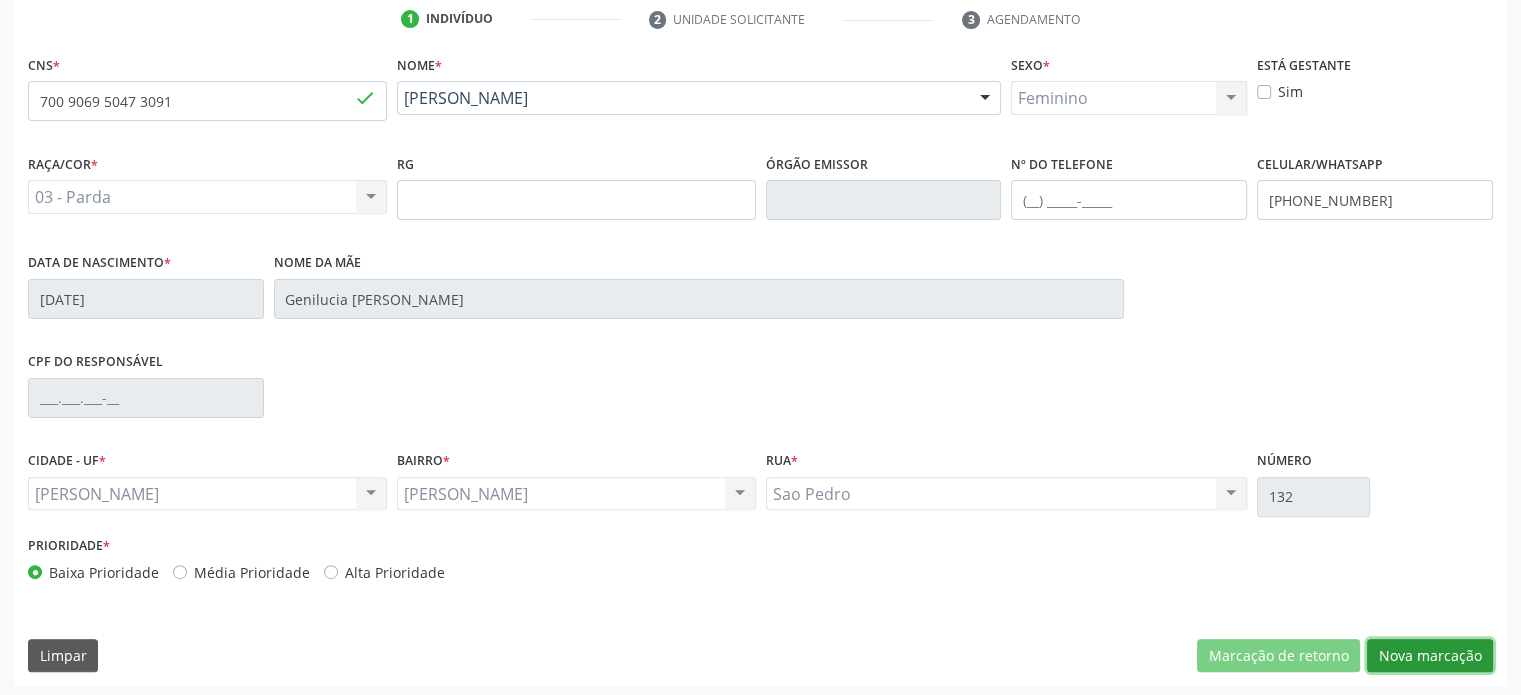 click on "Nova marcação" at bounding box center (1430, 656) 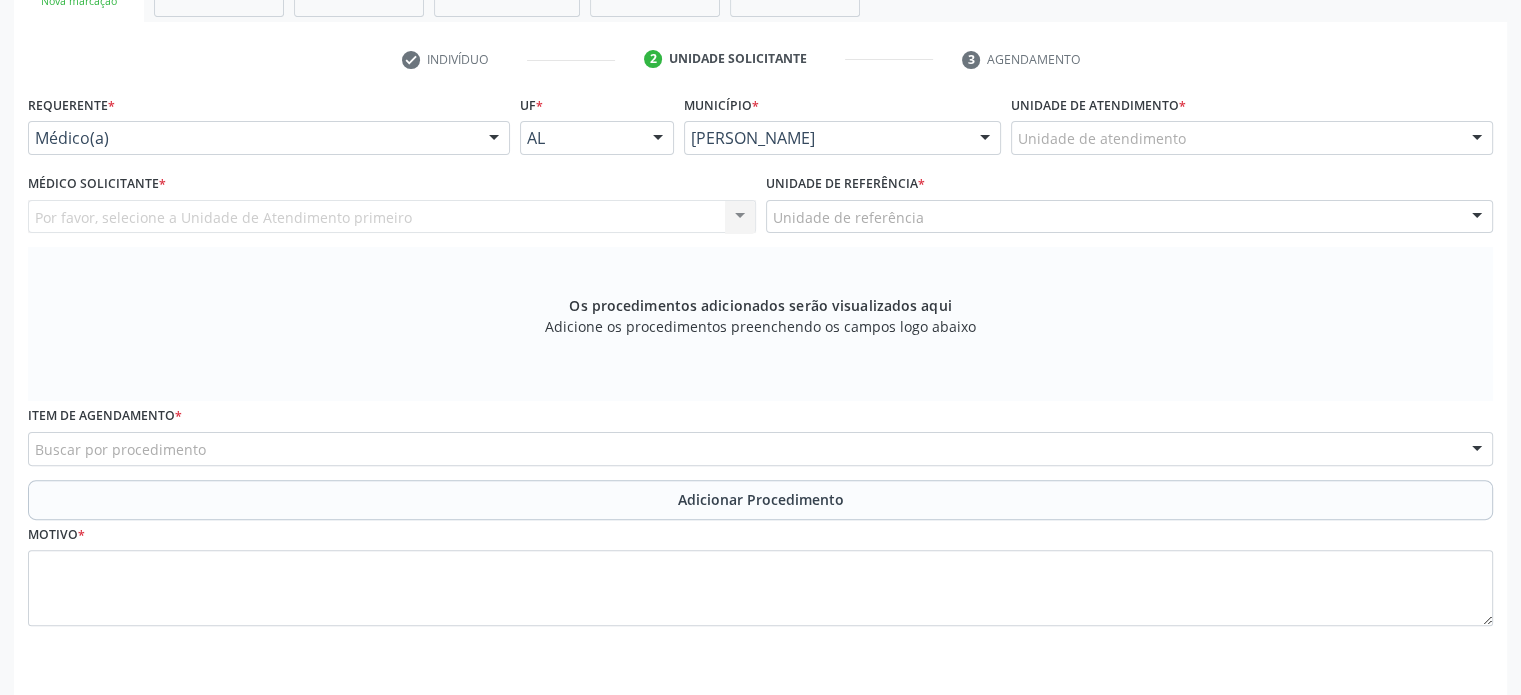 scroll, scrollTop: 488, scrollLeft: 0, axis: vertical 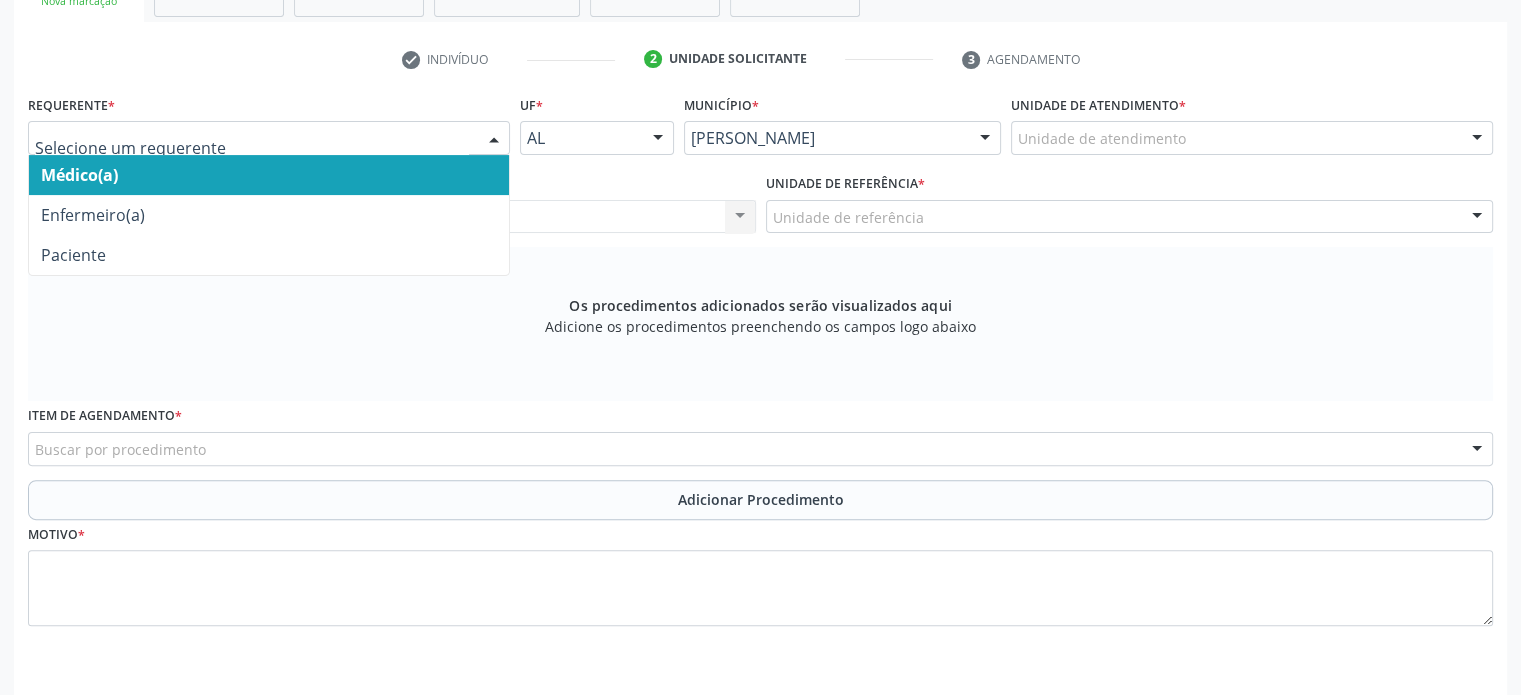 click on "Médico(a)" at bounding box center [269, 175] 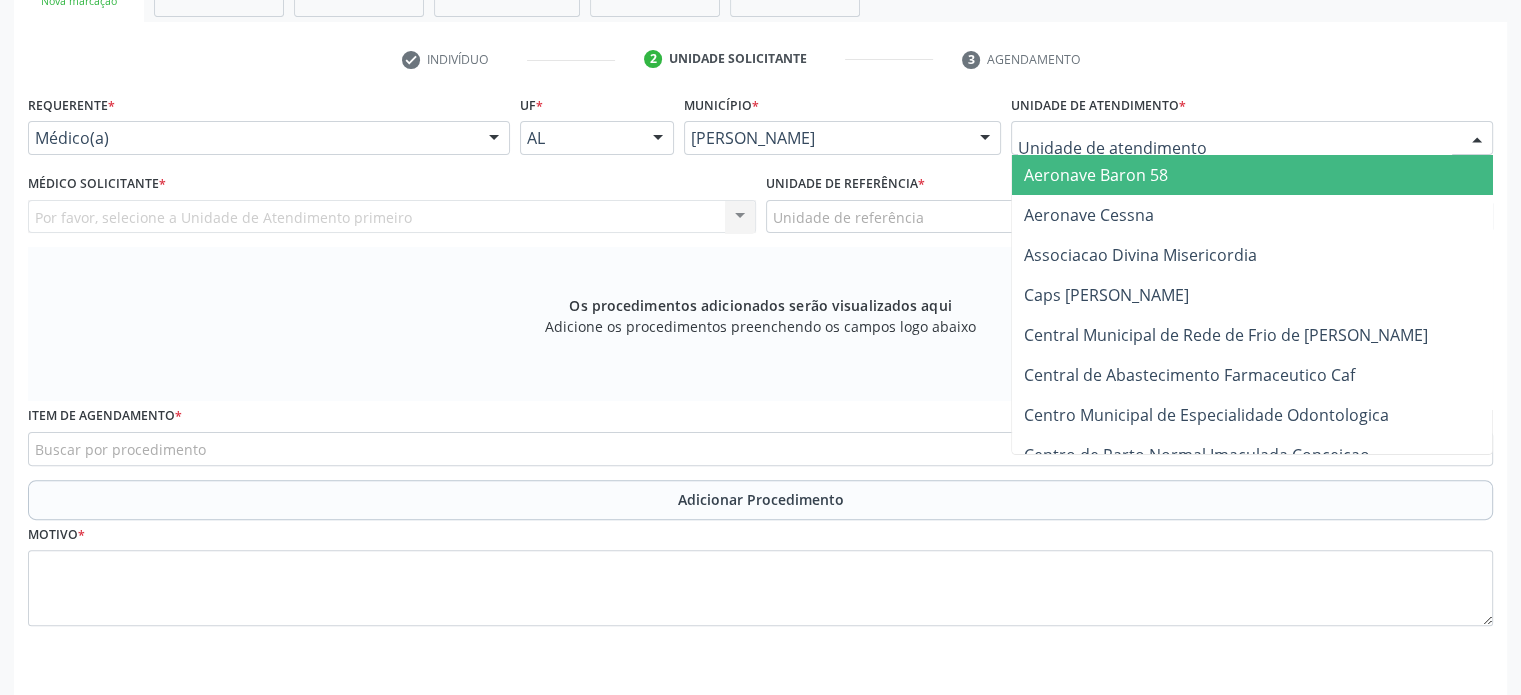 click at bounding box center (1252, 138) 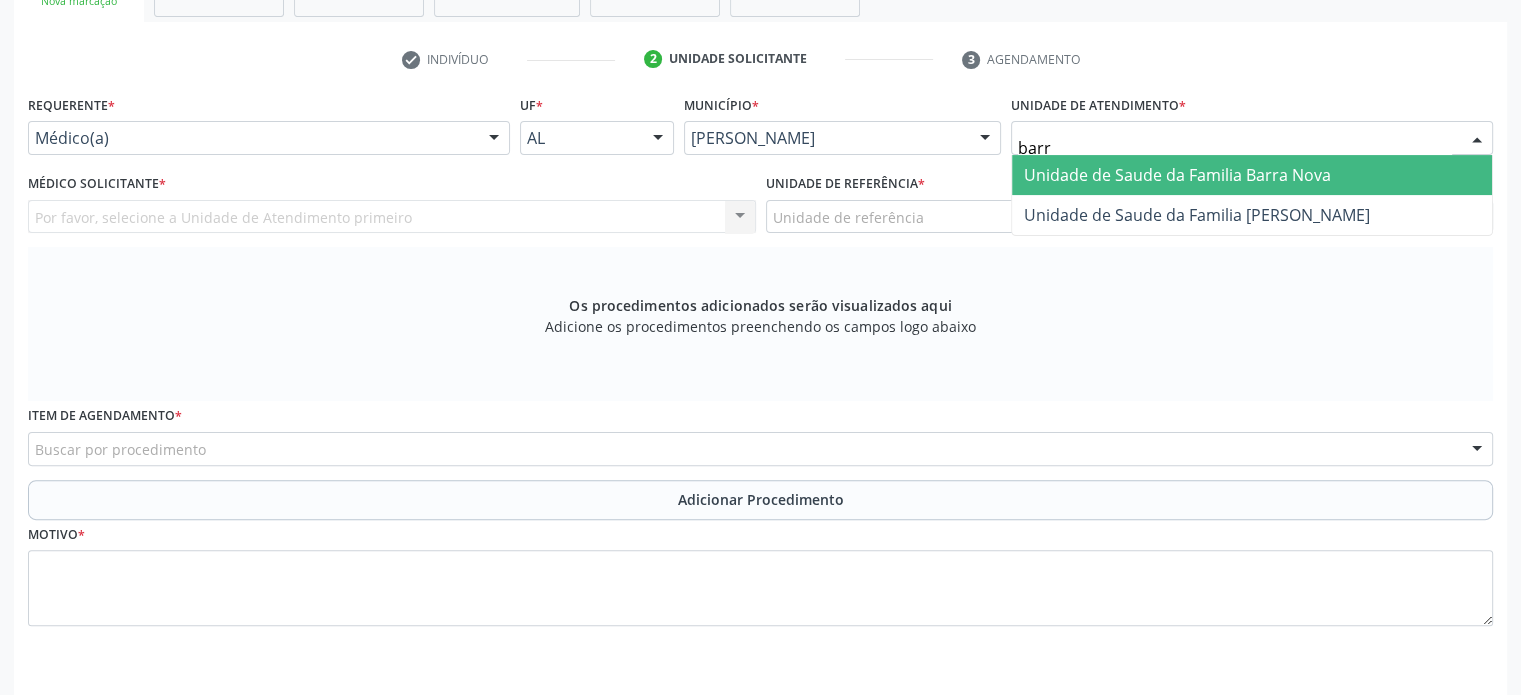 type on "barro" 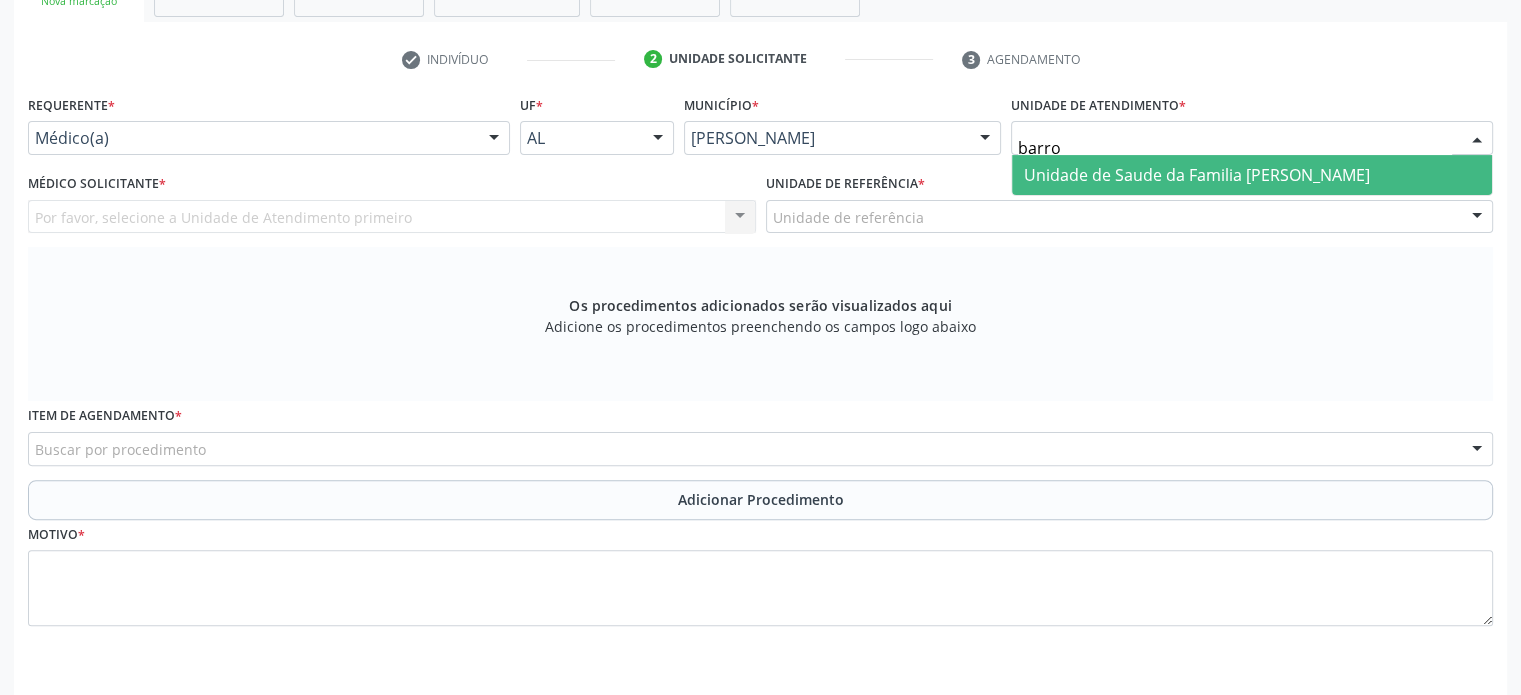 click on "Unidade de Saude da Familia [PERSON_NAME]" at bounding box center [1197, 175] 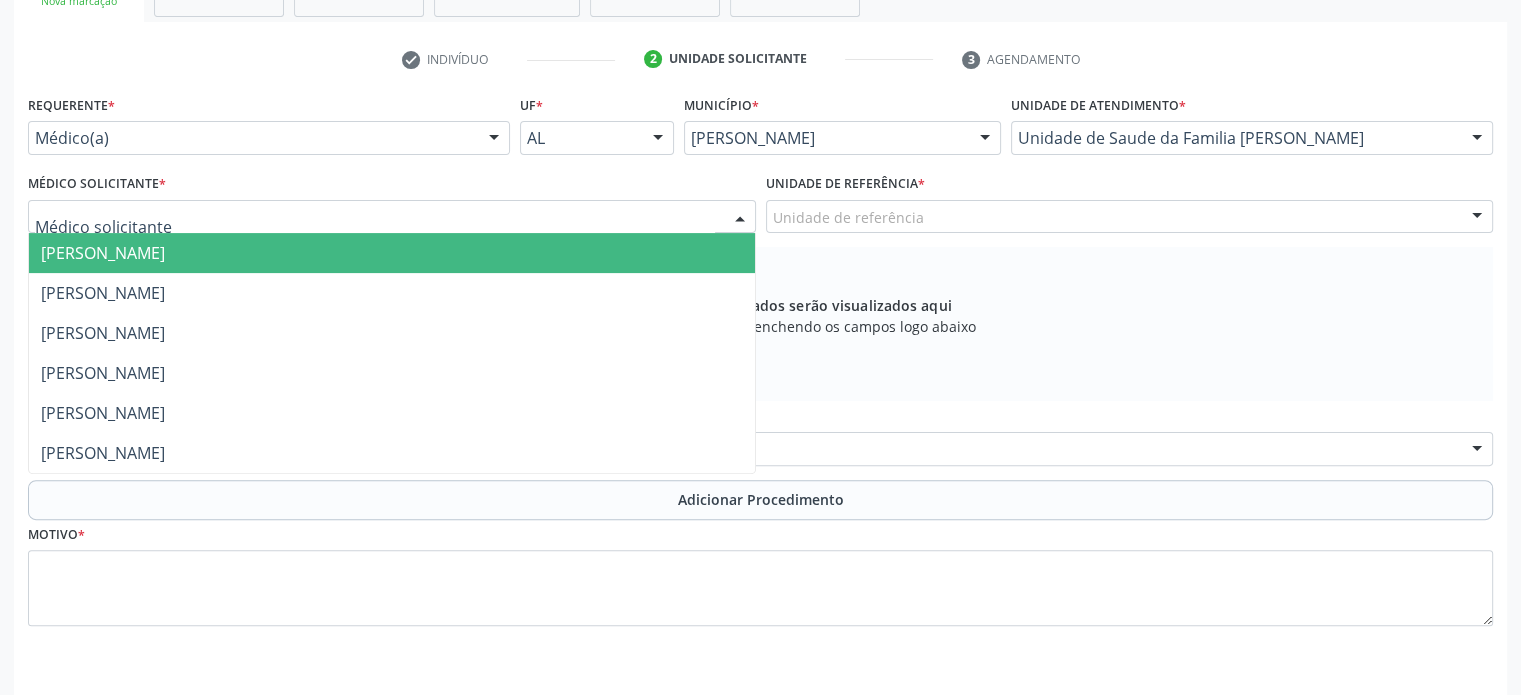 click at bounding box center (392, 217) 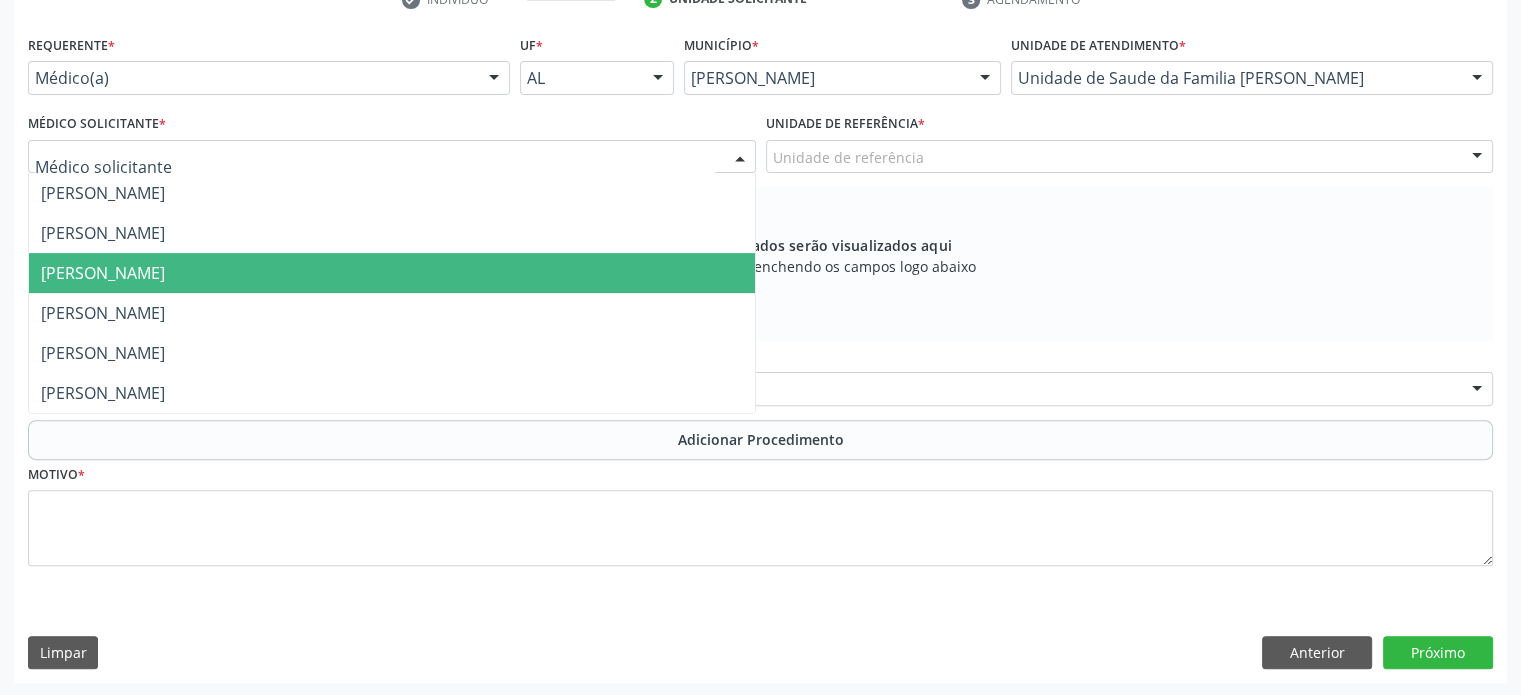 scroll, scrollTop: 548, scrollLeft: 0, axis: vertical 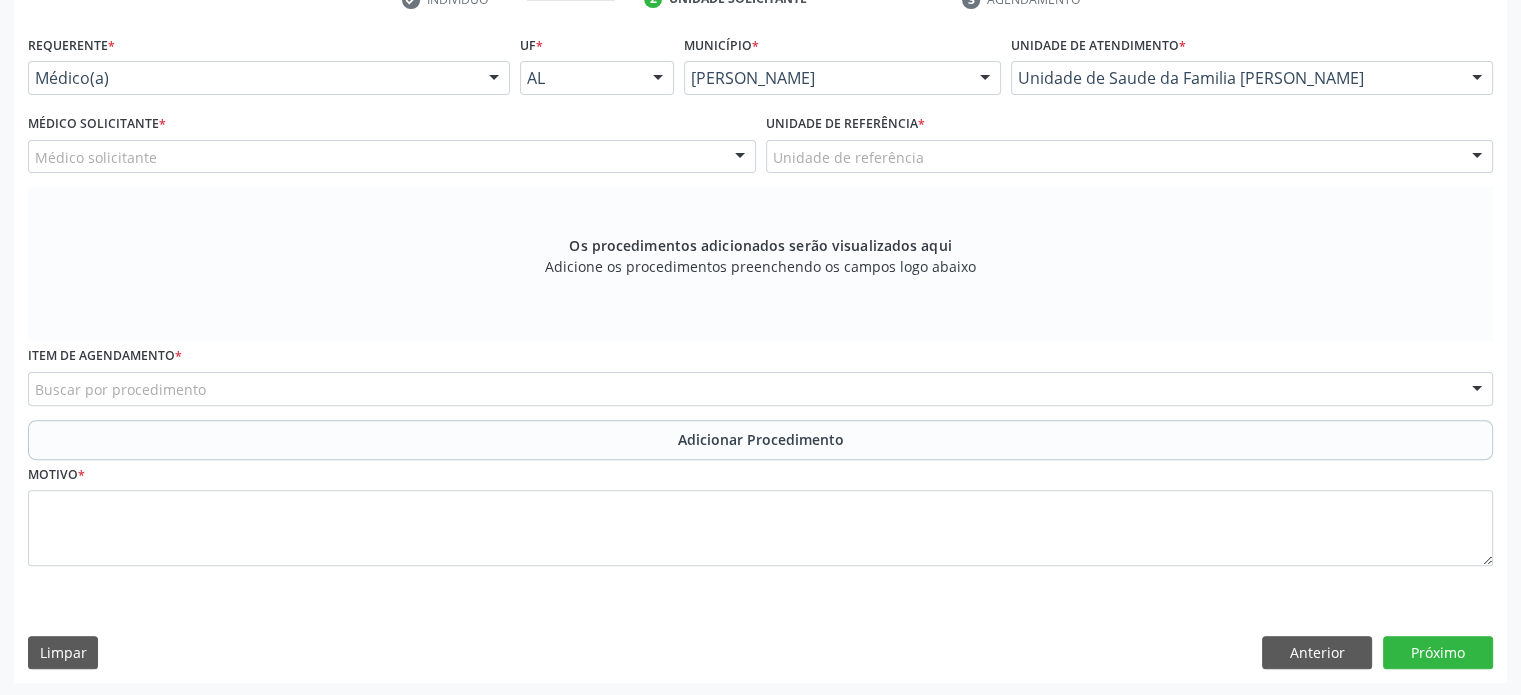 click on "Médico Solicitante
*" at bounding box center [97, 124] 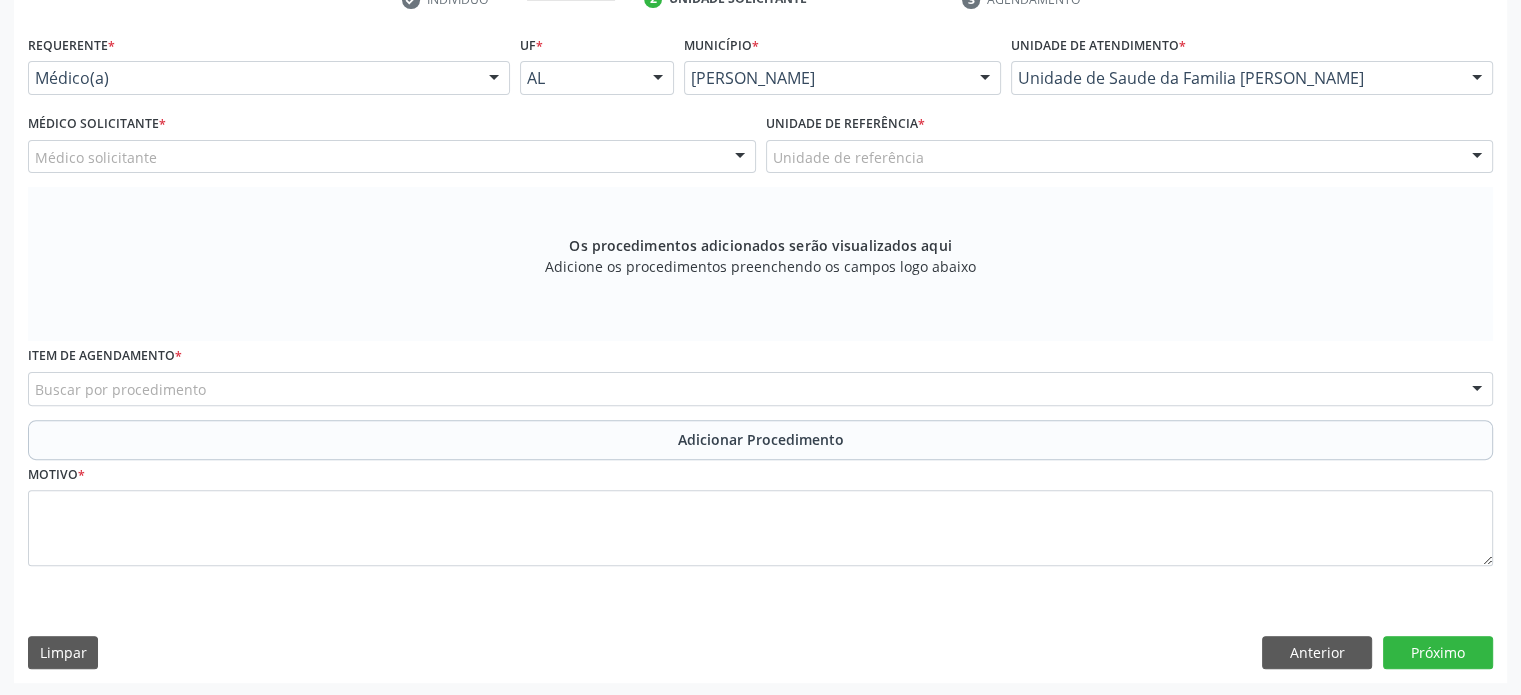 click on "Os procedimentos adicionados serão visualizados aqui
Adicione os procedimentos preenchendo os campos logo abaixo" at bounding box center (760, 264) 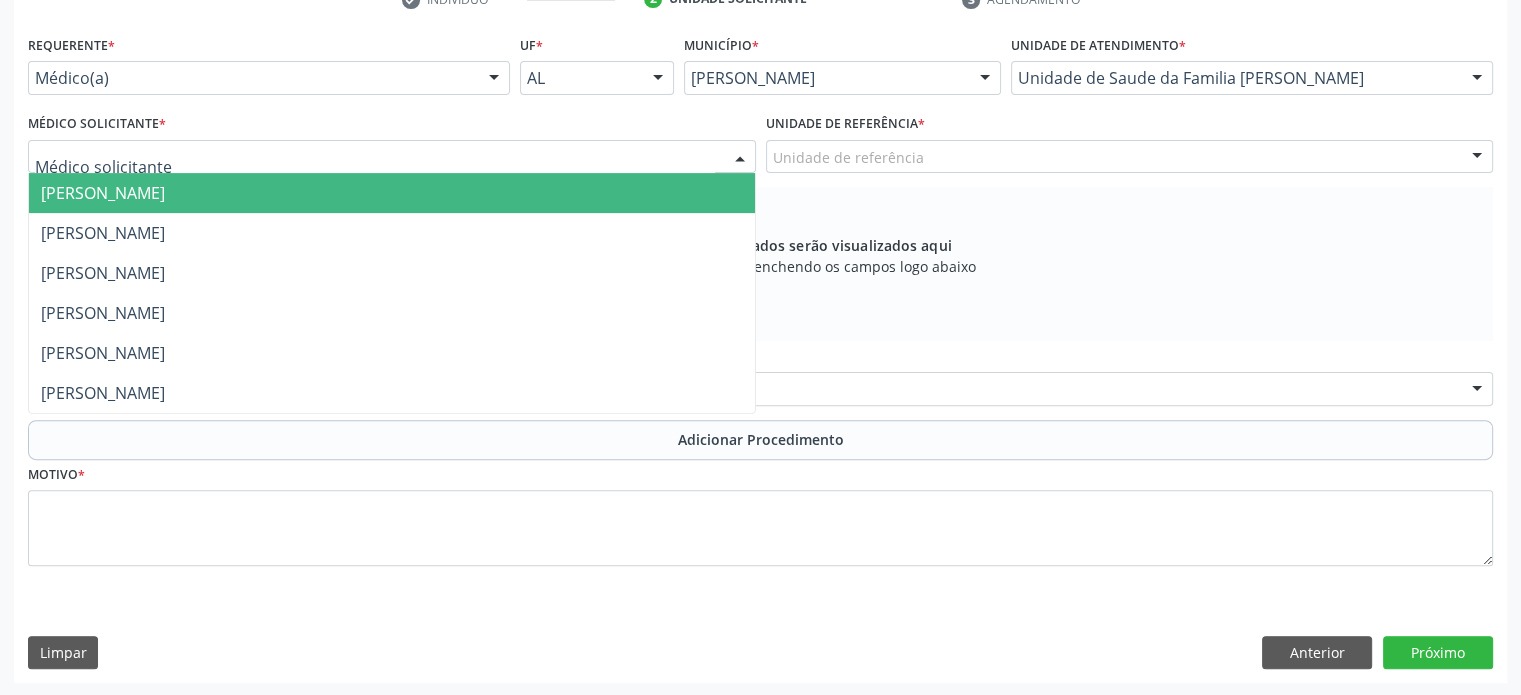 click at bounding box center (392, 157) 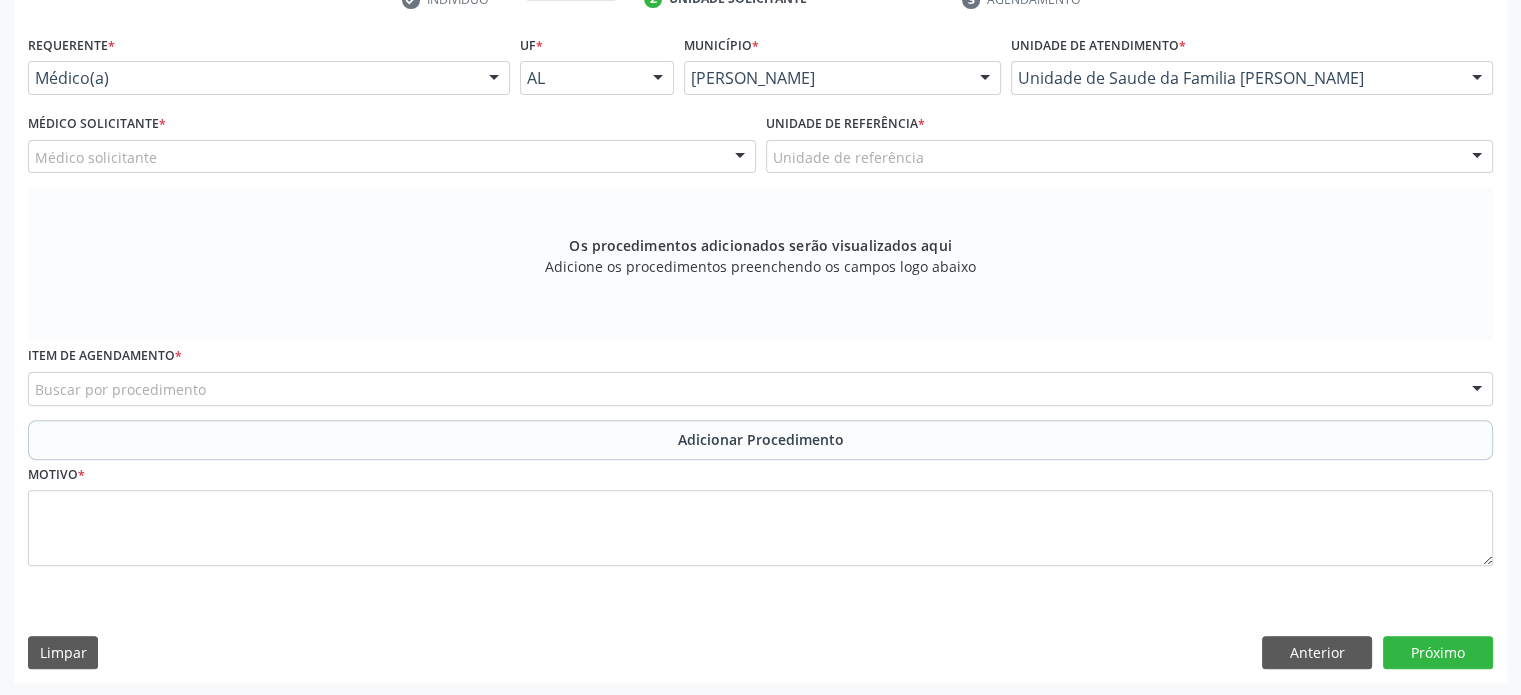 click on "Acompanhamento
Acompanhe a situação das marcações correntes e finalizadas
Relatórios
Acompanhamento
Consolidado
Agendamentos
Procedimentos realizados
Ano de acompanhamento
2025
person_add
Nova marcação
Na fila   Agendados   Não compareceram
2025
Resolvidos
2025
Cancelados
2025
check
Indivíduo
2
Unidade solicitante
3
Agendamento
CNS
*
700 9069 5047 3091       done
Nome
*
Gabriela Marques de Souza
Gabriela Marques de Souza
CNS:
700 9069 5047 3091
CPF:    --   Nascimento:
14/05/2001
Nenhum resultado encontrado para: "   "
Digite o nome ou CNS para buscar um indivíduo
Sexo
*" at bounding box center [760, 201] 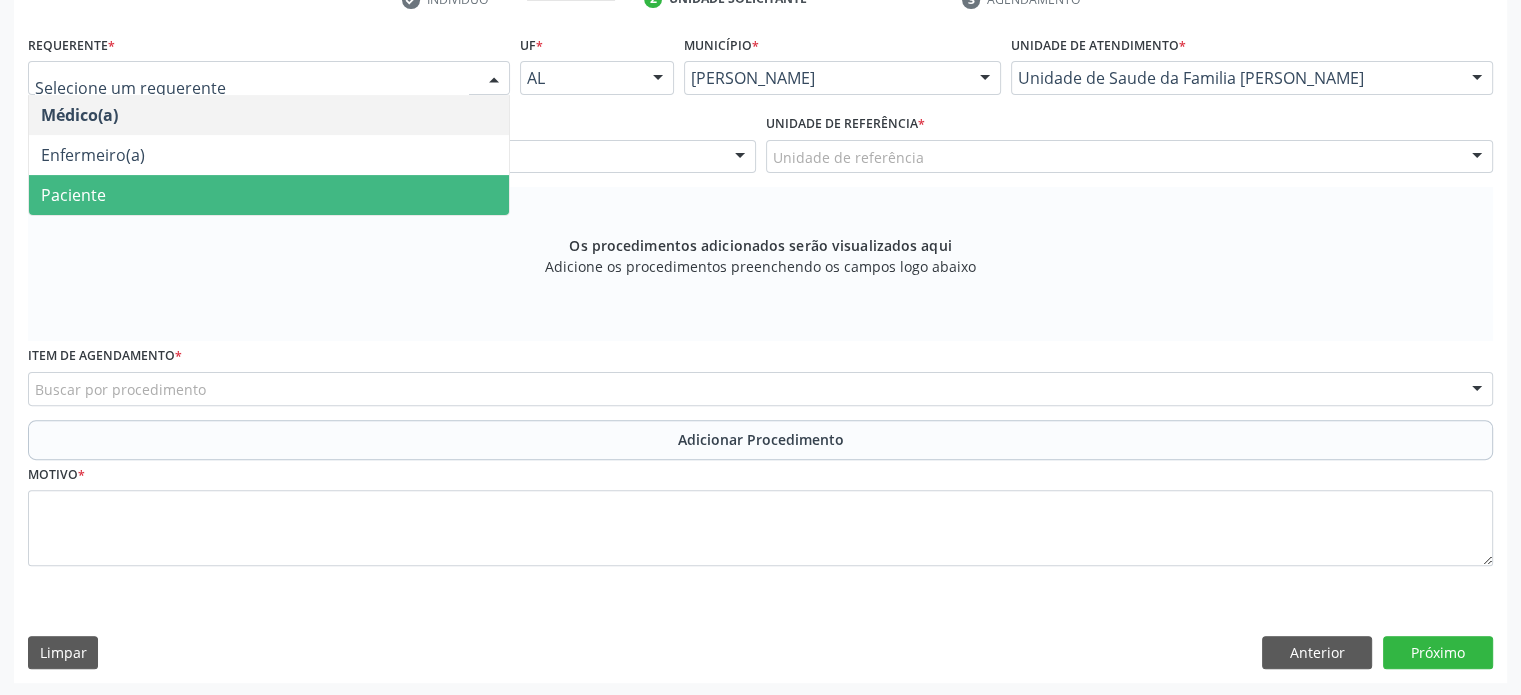 click on "Paciente" at bounding box center (73, 195) 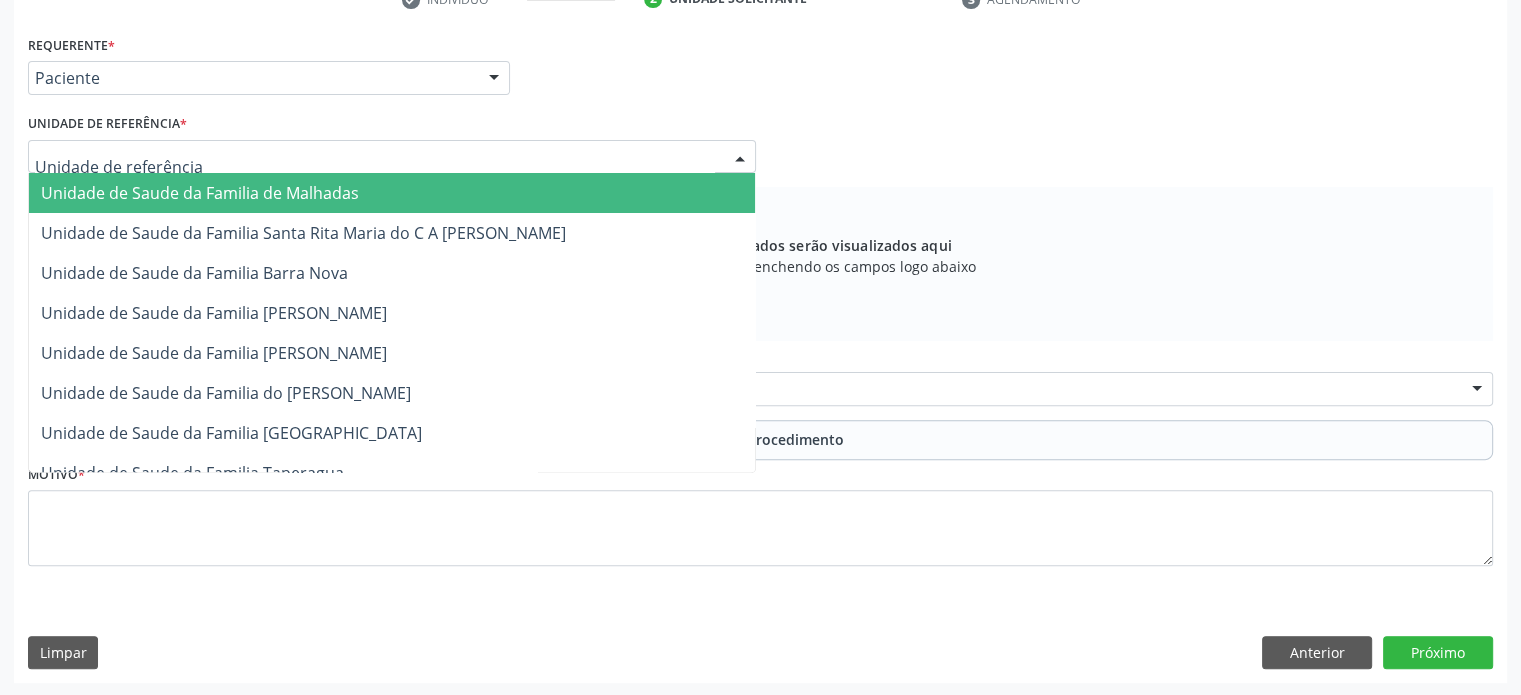 click at bounding box center [392, 157] 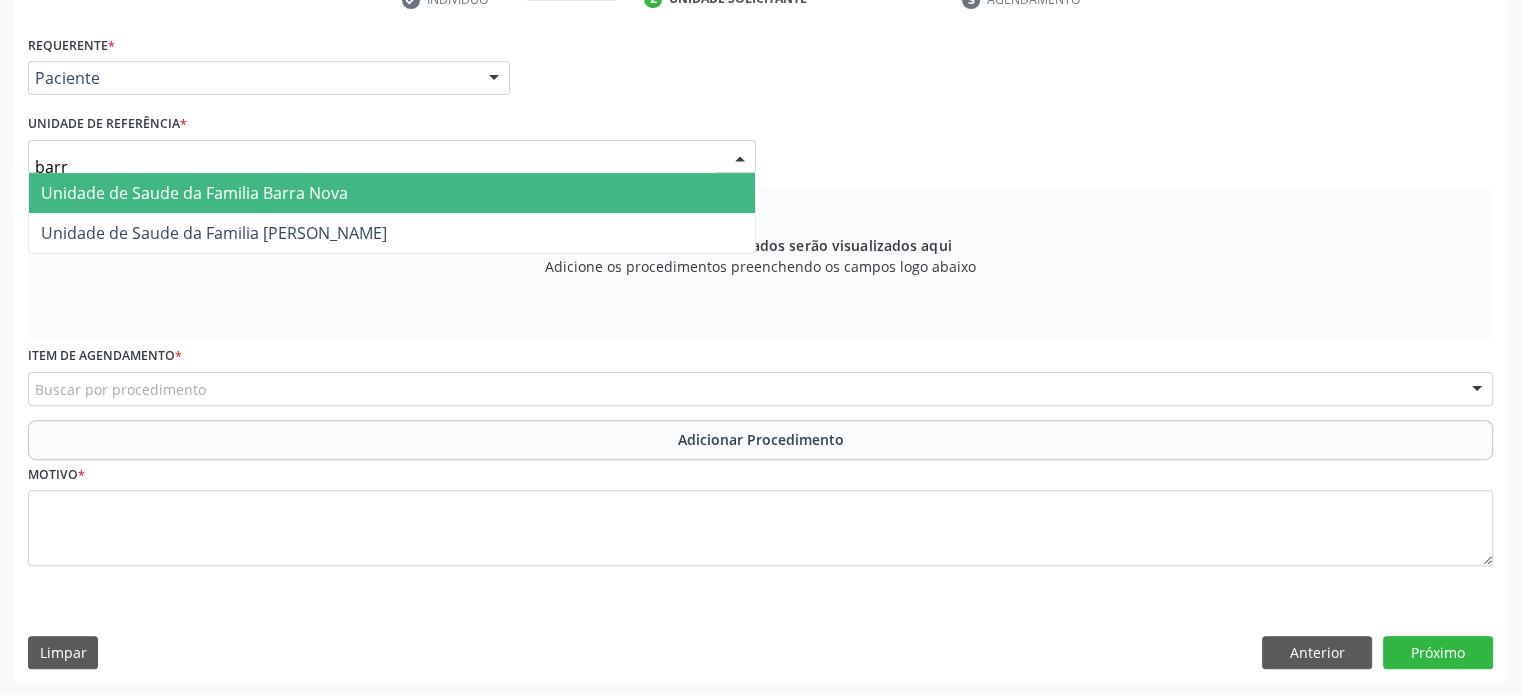 type on "barro" 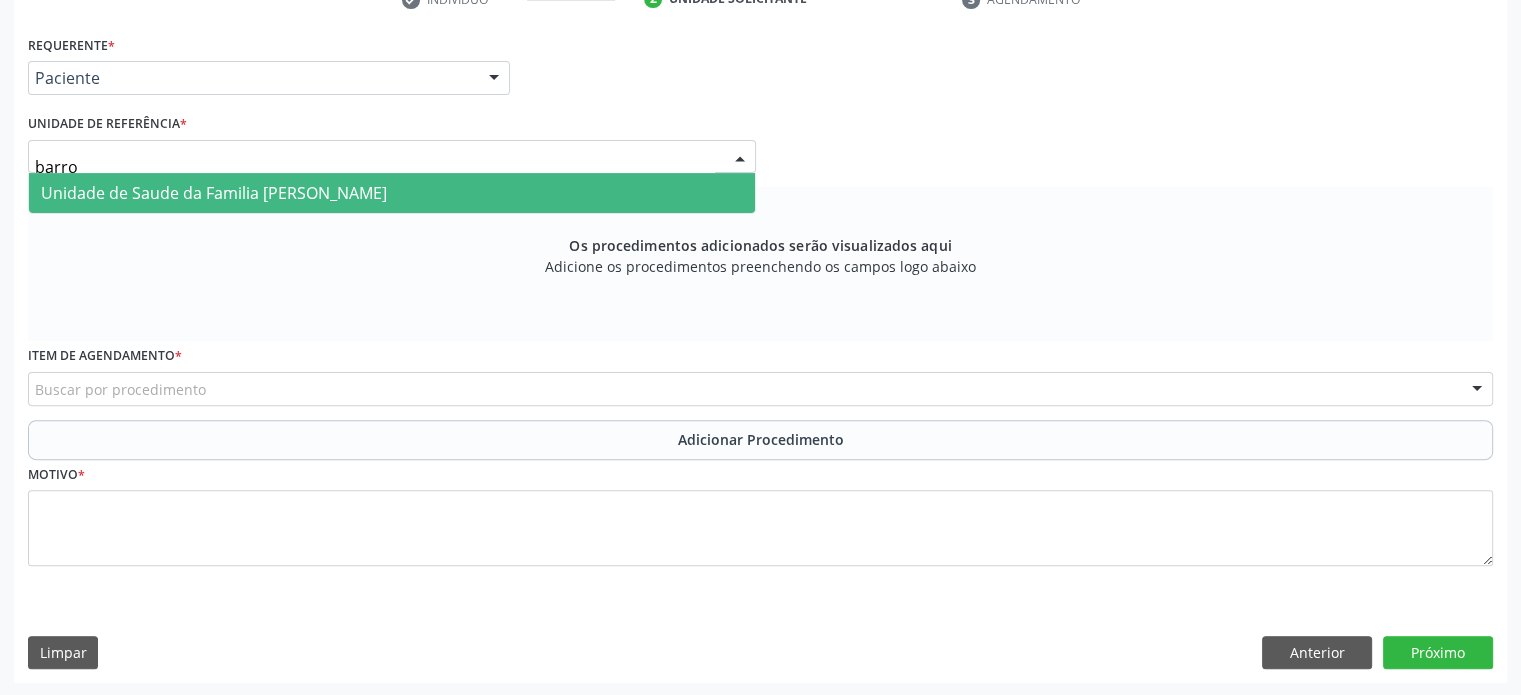 click on "Unidade de Saude da Familia [PERSON_NAME]" at bounding box center (214, 193) 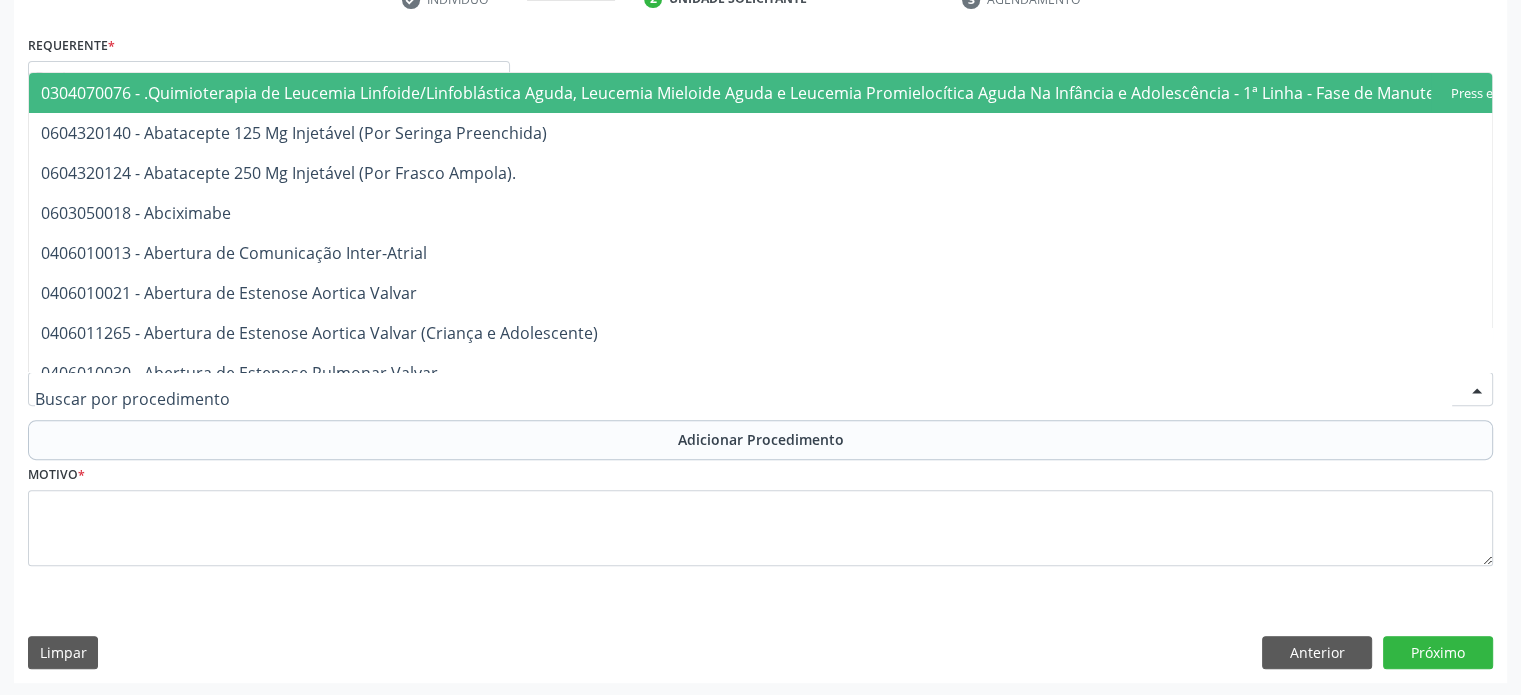 click at bounding box center (760, 389) 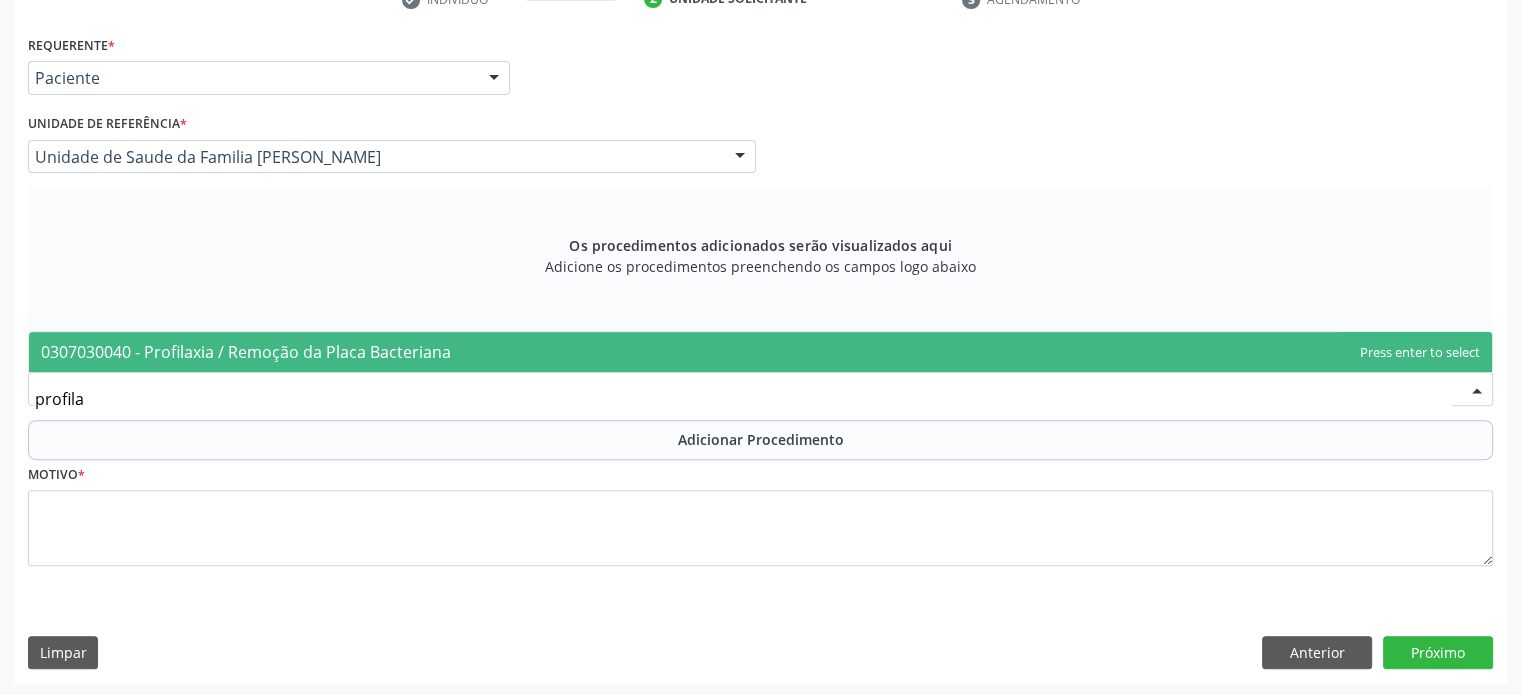type on "profilax" 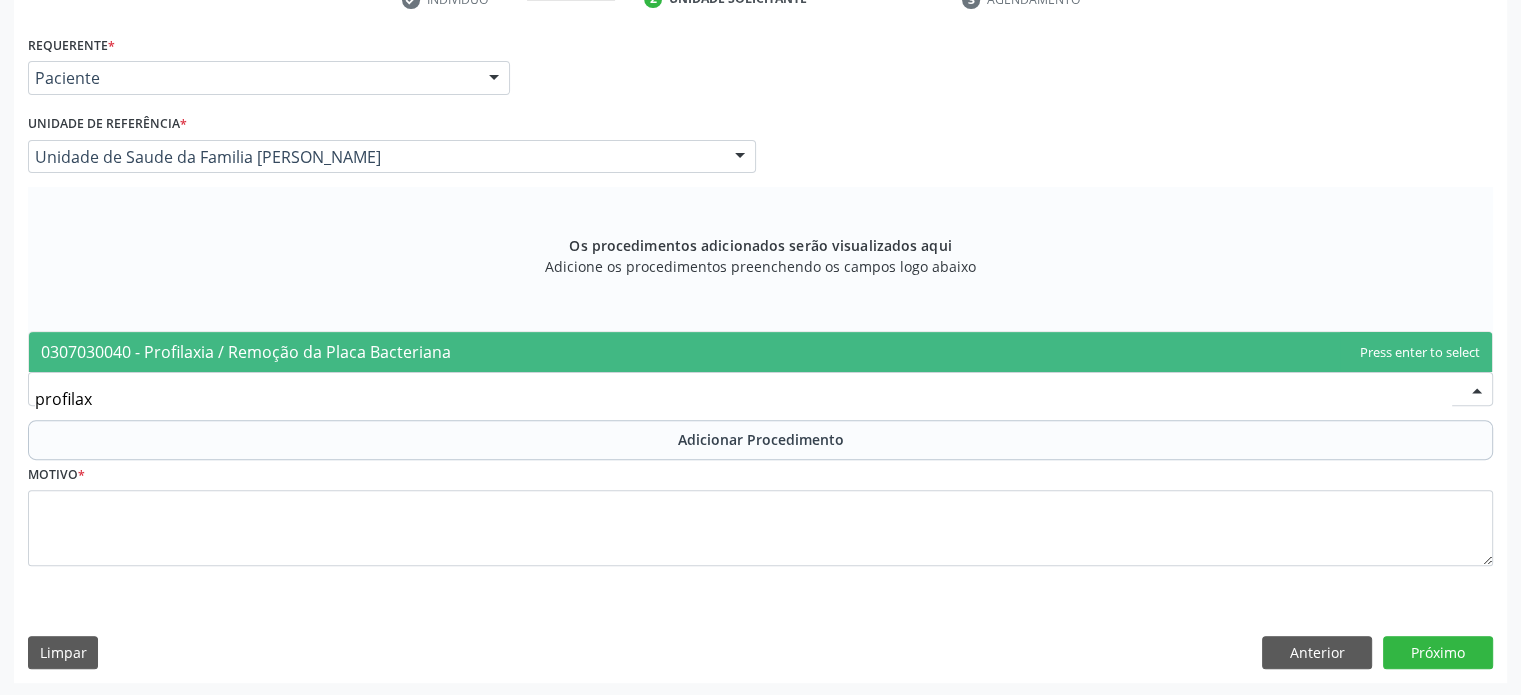 click on "0307030040 - Profilaxia / Remoção da Placa Bacteriana" at bounding box center (760, 352) 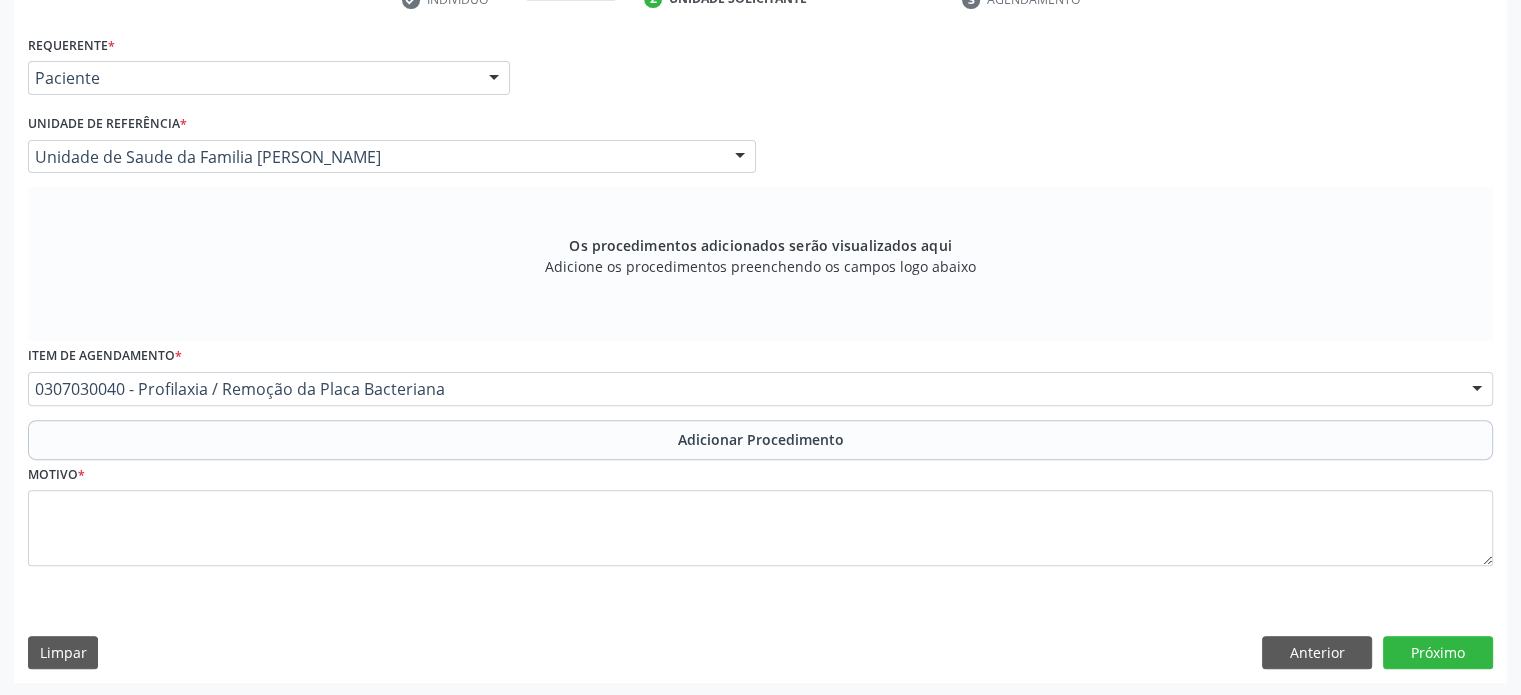 scroll, scrollTop: 548, scrollLeft: 0, axis: vertical 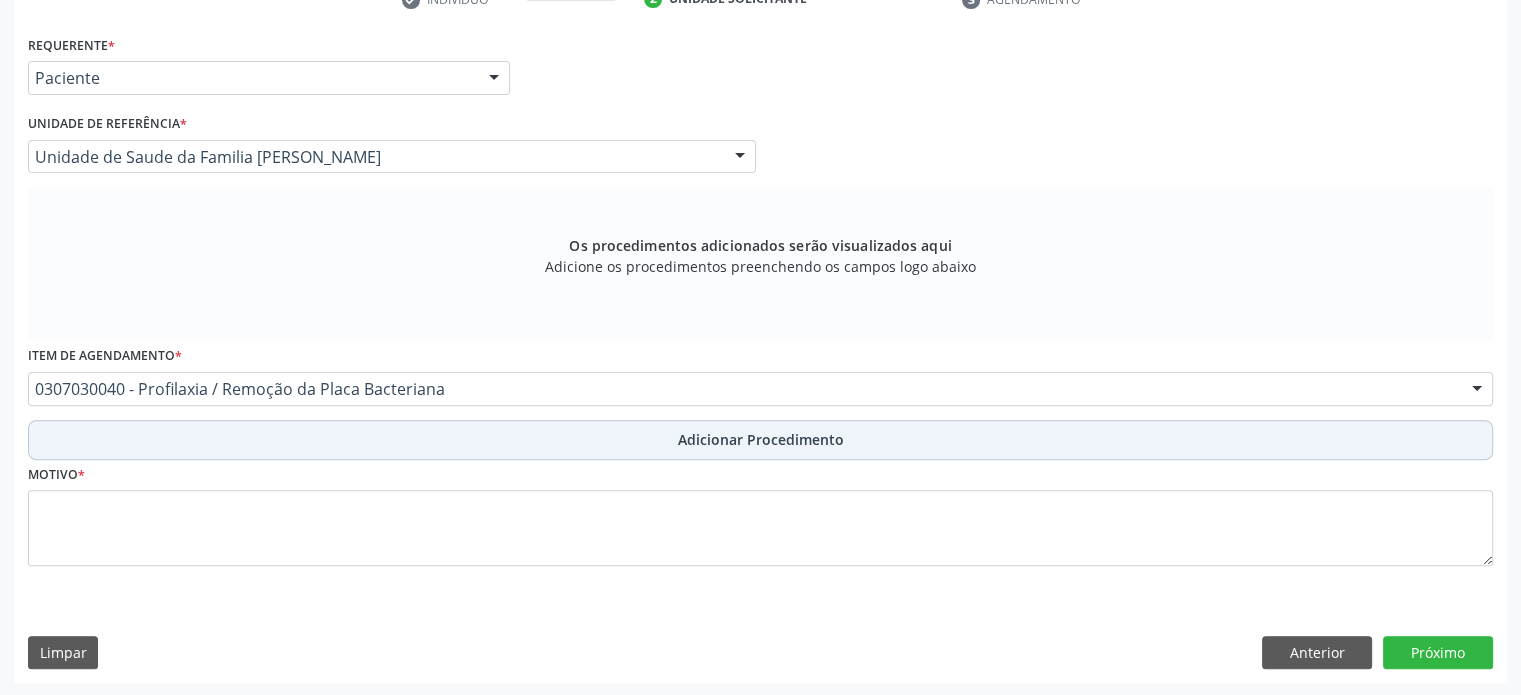 click on "Adicionar Procedimento" at bounding box center (760, 440) 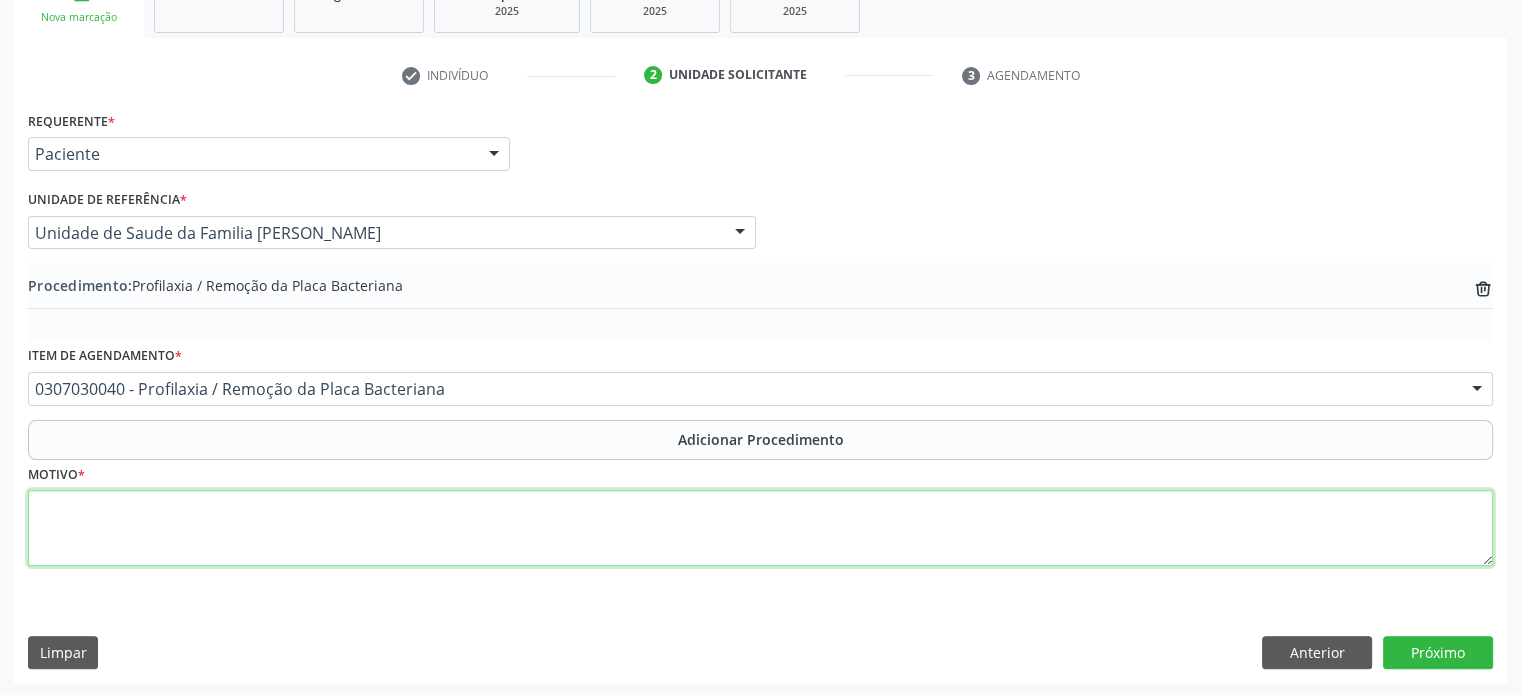 click at bounding box center (760, 528) 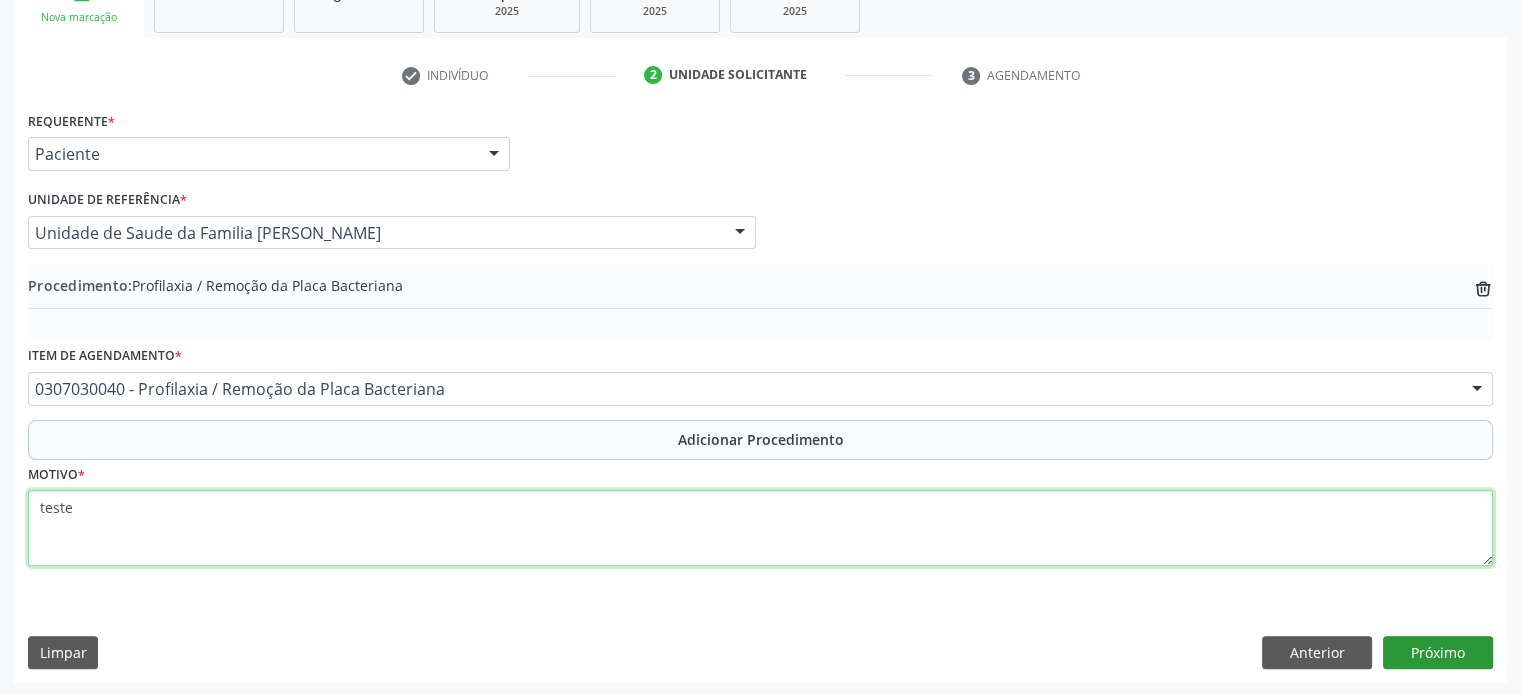 type on "teste" 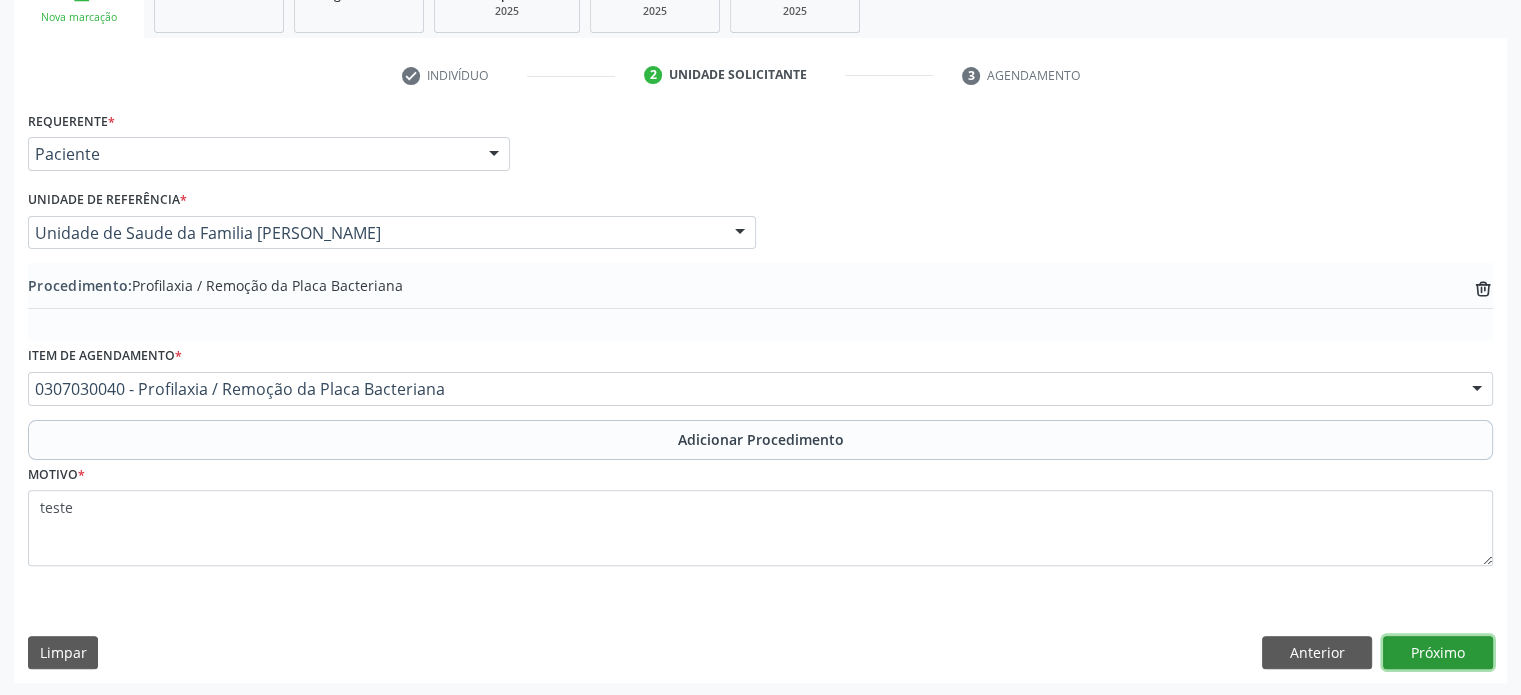 click on "Próximo" at bounding box center [1438, 653] 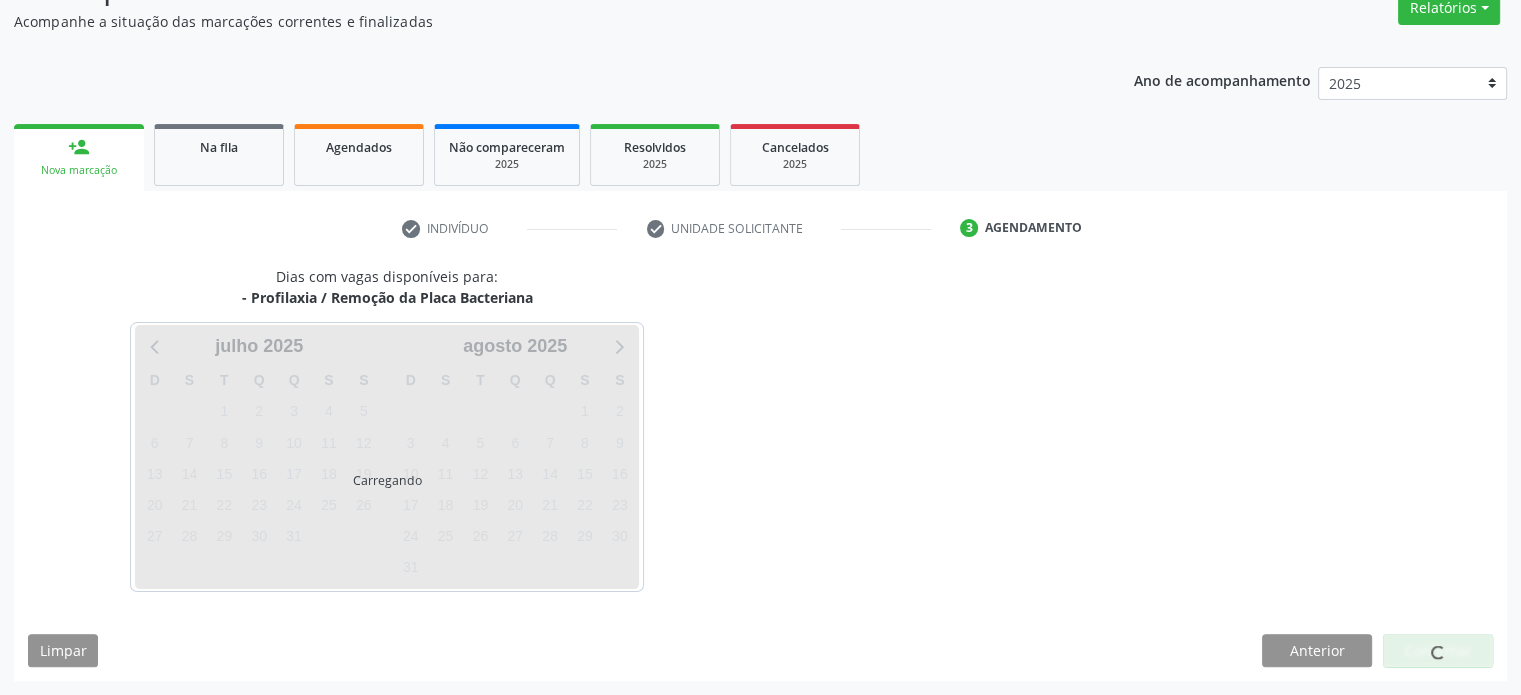 scroll, scrollTop: 317, scrollLeft: 0, axis: vertical 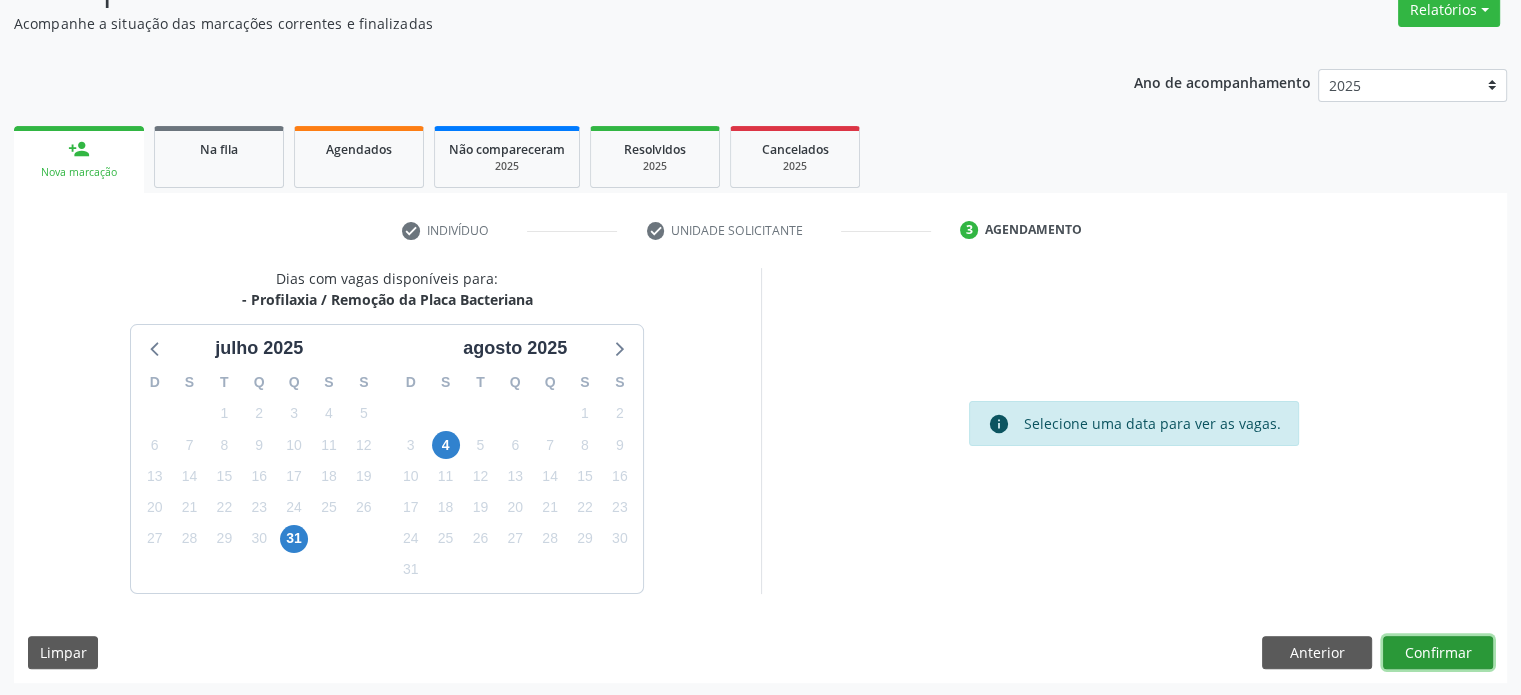 click on "Confirmar" at bounding box center [1438, 653] 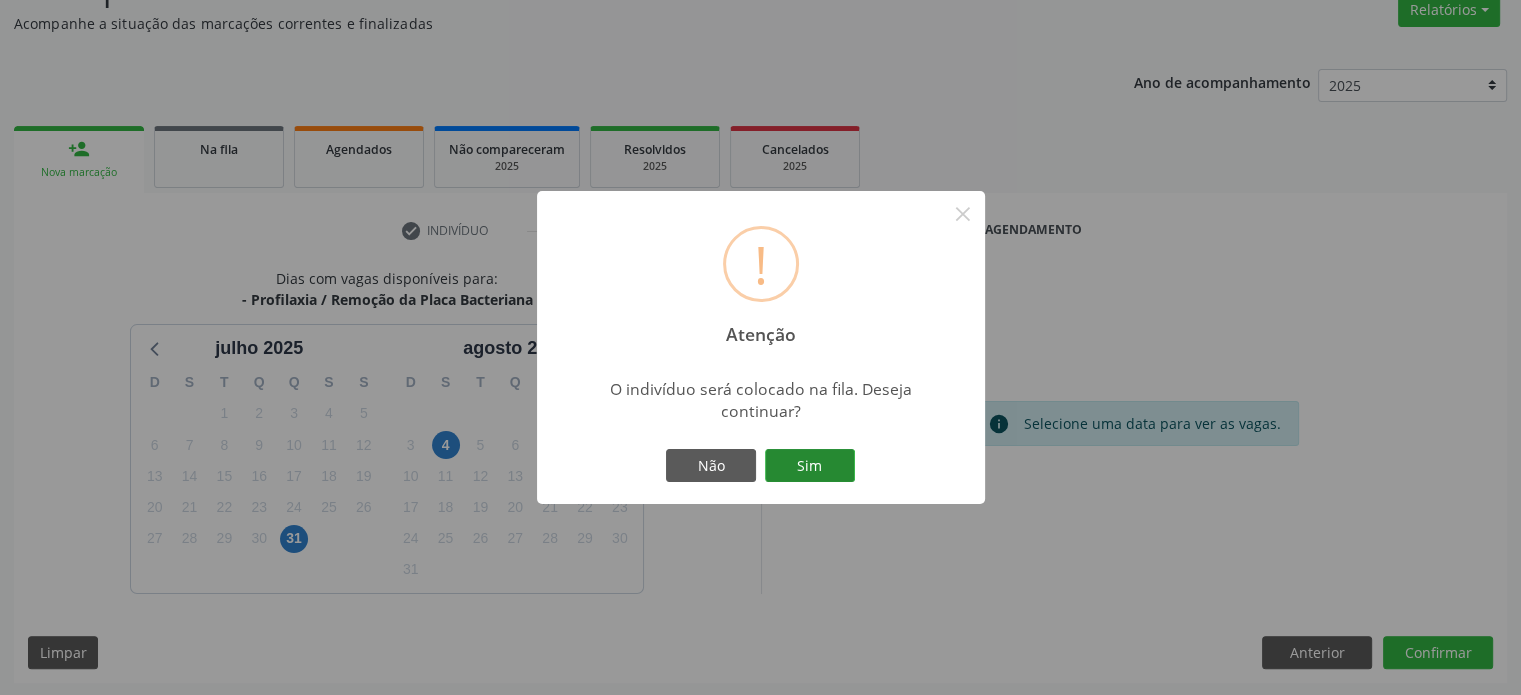 click on "Sim" at bounding box center (810, 466) 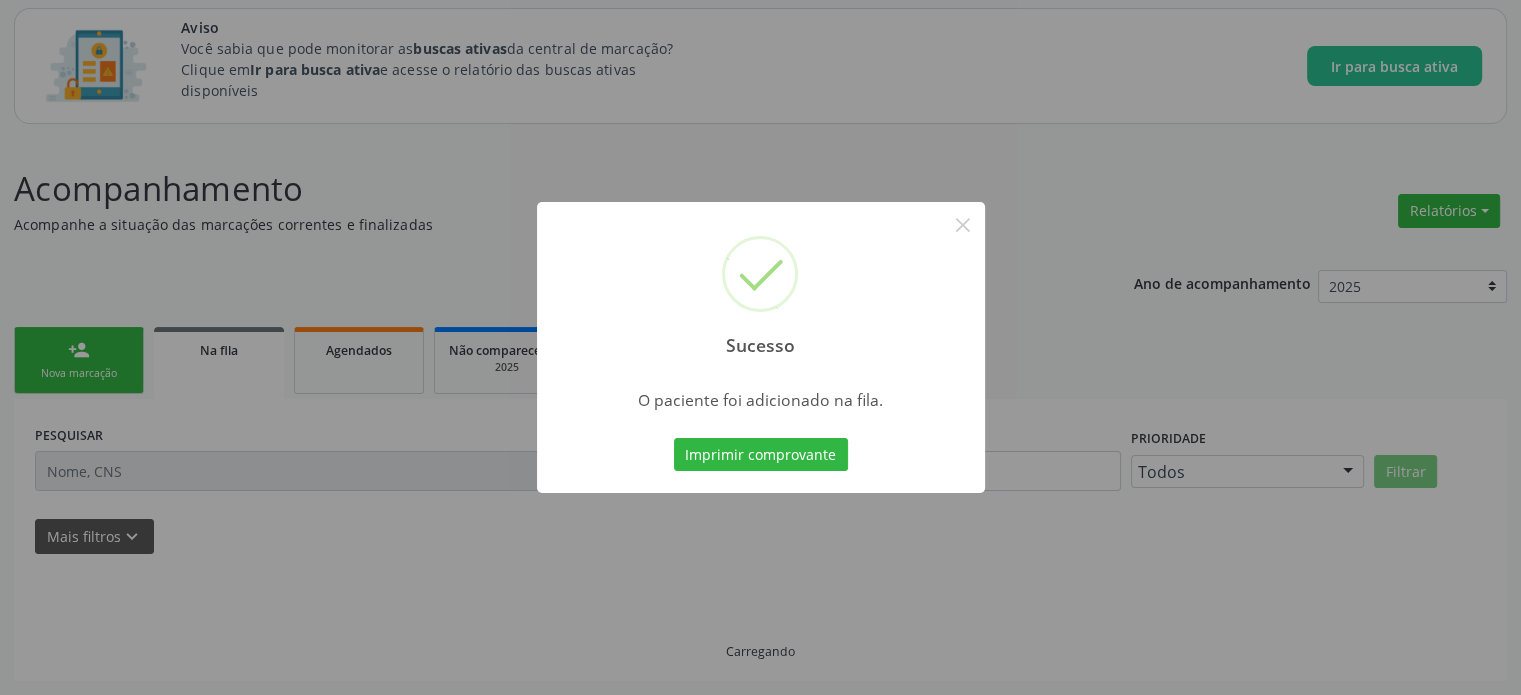 scroll, scrollTop: 114, scrollLeft: 0, axis: vertical 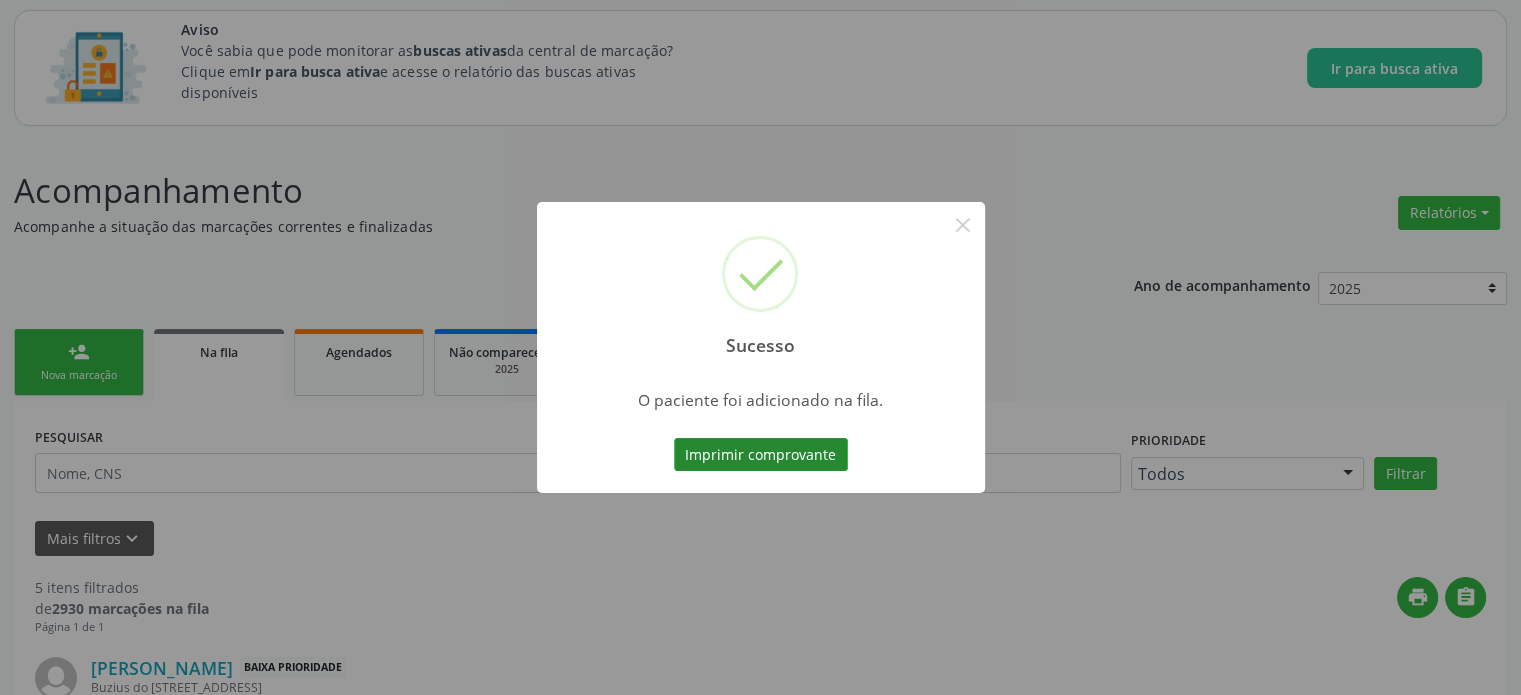 click on "Imprimir comprovante" at bounding box center [761, 455] 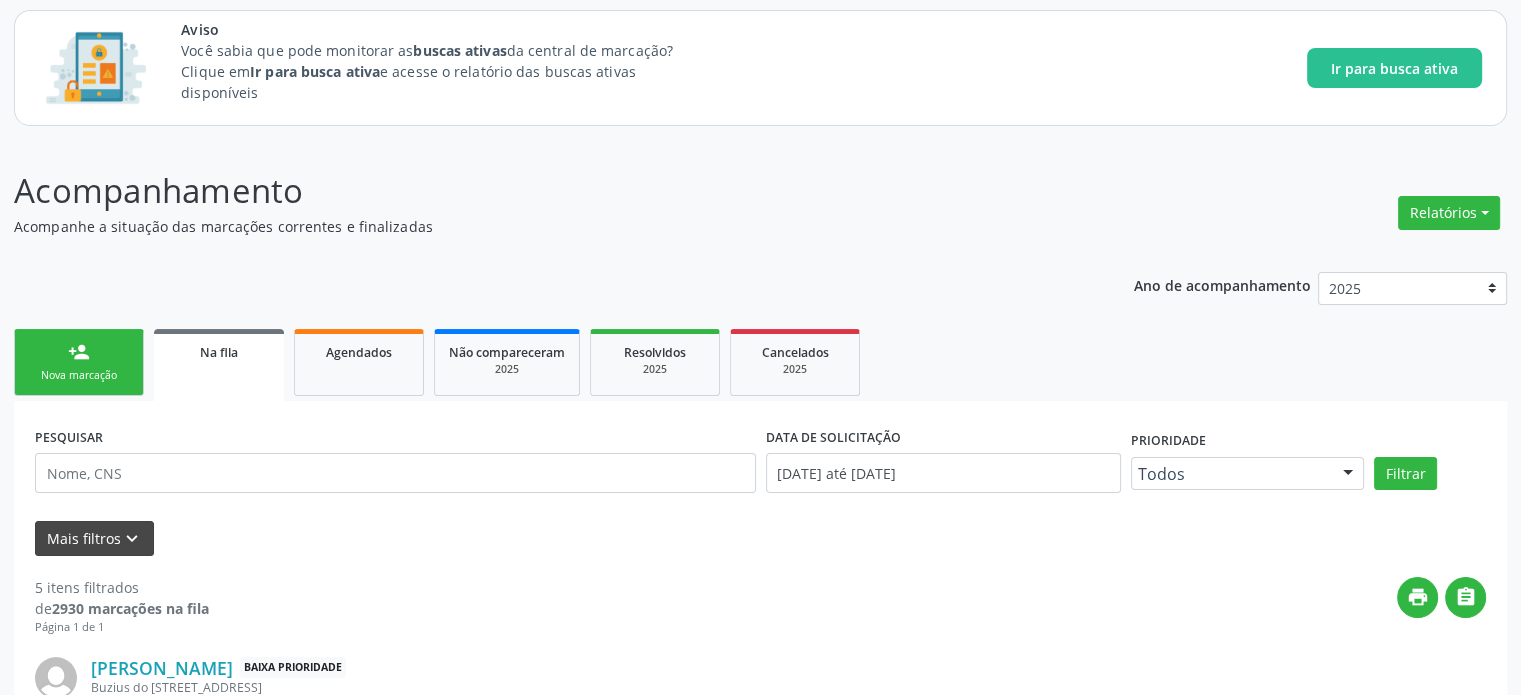 click on "keyboard_arrow_down" at bounding box center (132, 539) 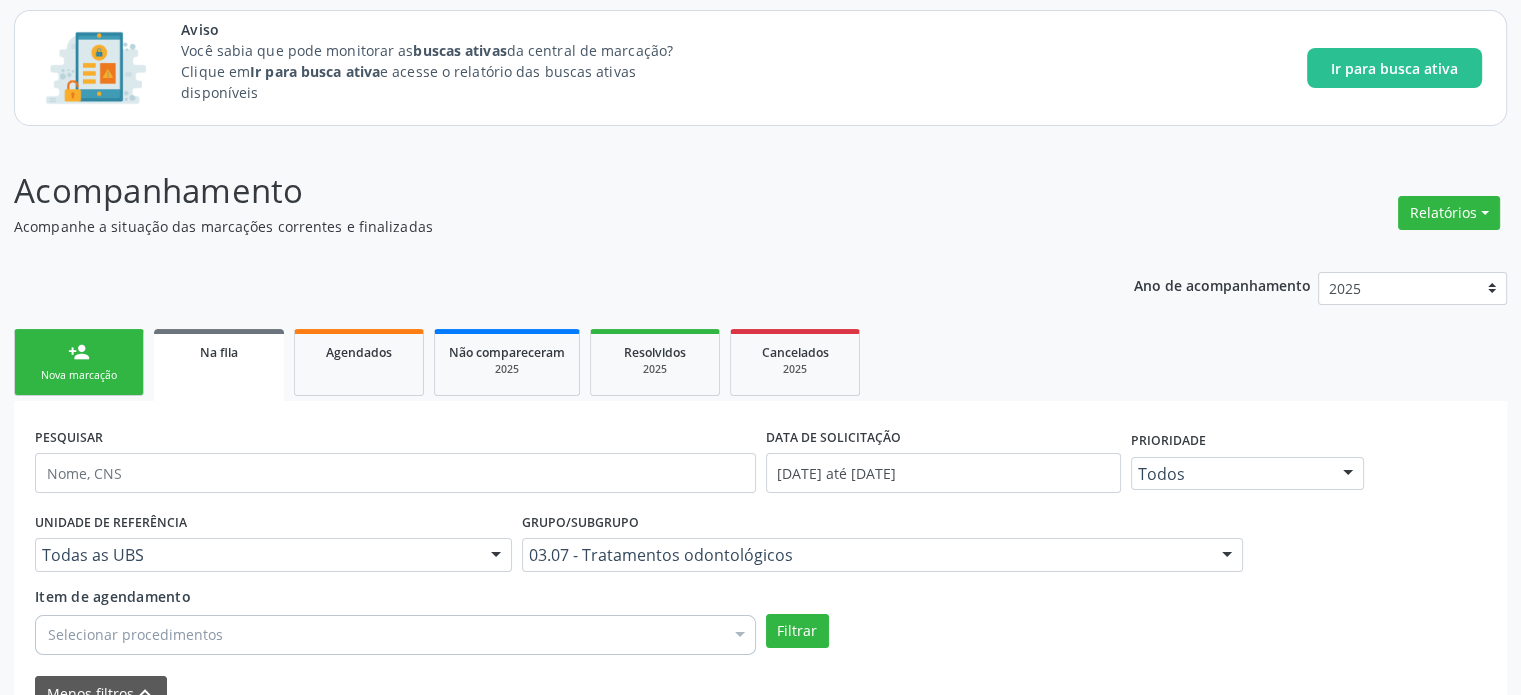 click on "03.07 - Tratamentos odontológicos" at bounding box center [882, 555] 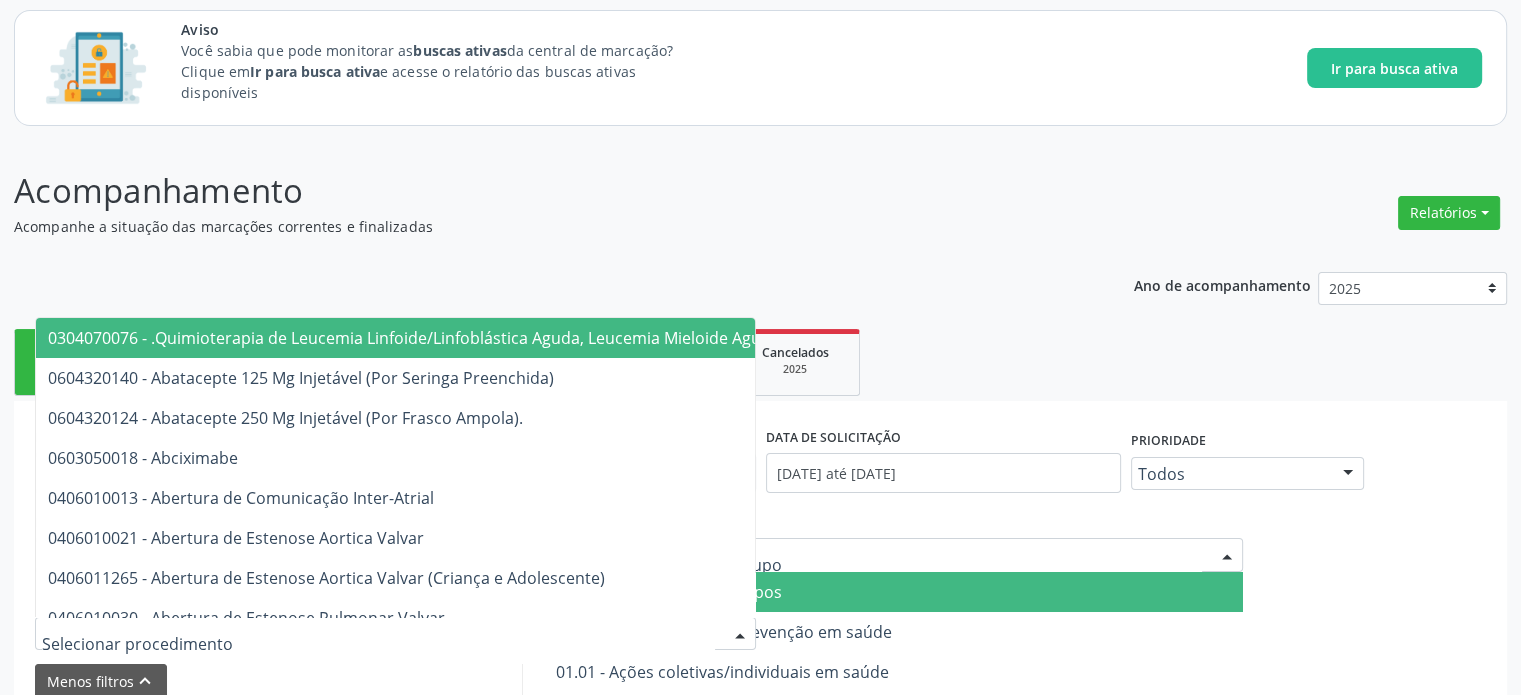 click on "Menos filtros
keyboard_arrow_up" at bounding box center (760, 681) 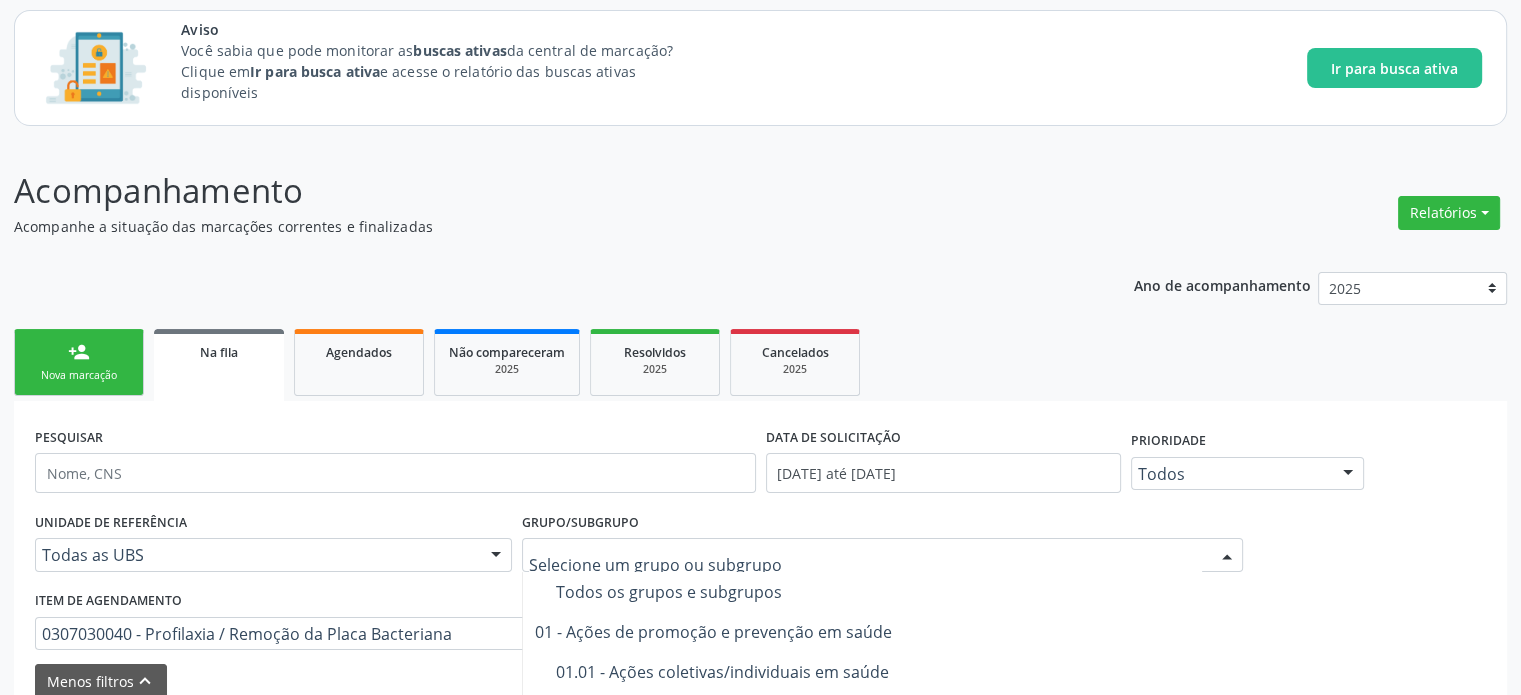 click on "5 itens filtrados
de
2930 marcações na fila
Página 1 de 1
print   
Fernando Antonio Xavier da Costa
Baixa Prioridade
Buzius do Frances, 166, Estiva Vila Altina
Unidade de referência:
Unidade de Saude da Familia Rua da Estiva
Item de agendamento:
Moldagem Dento-Gengival P/ Construcao de Protese Dentaria
Motivo de agendamento:
PRÓTESE DENTÁRIA.
Solicitado por Amanda Lais de Araujo dos Santos em 22/07/2025 - há 8 dias

Mais ações
insert_drive_file
Exportar (PDF)
event_available
Agendar
Jose Aldeir Silva
Baixa Prioridade
LOTEAMENTO BÚZIOS DO FRANCÊS, S/N, Taperaguá, Marechal Deodoro - AL
Unidade de referência:
Unidade de Saude da Familia Rua da Estiva
Item de agendamento:
Motivo de agendamento:" at bounding box center (760, 1186) 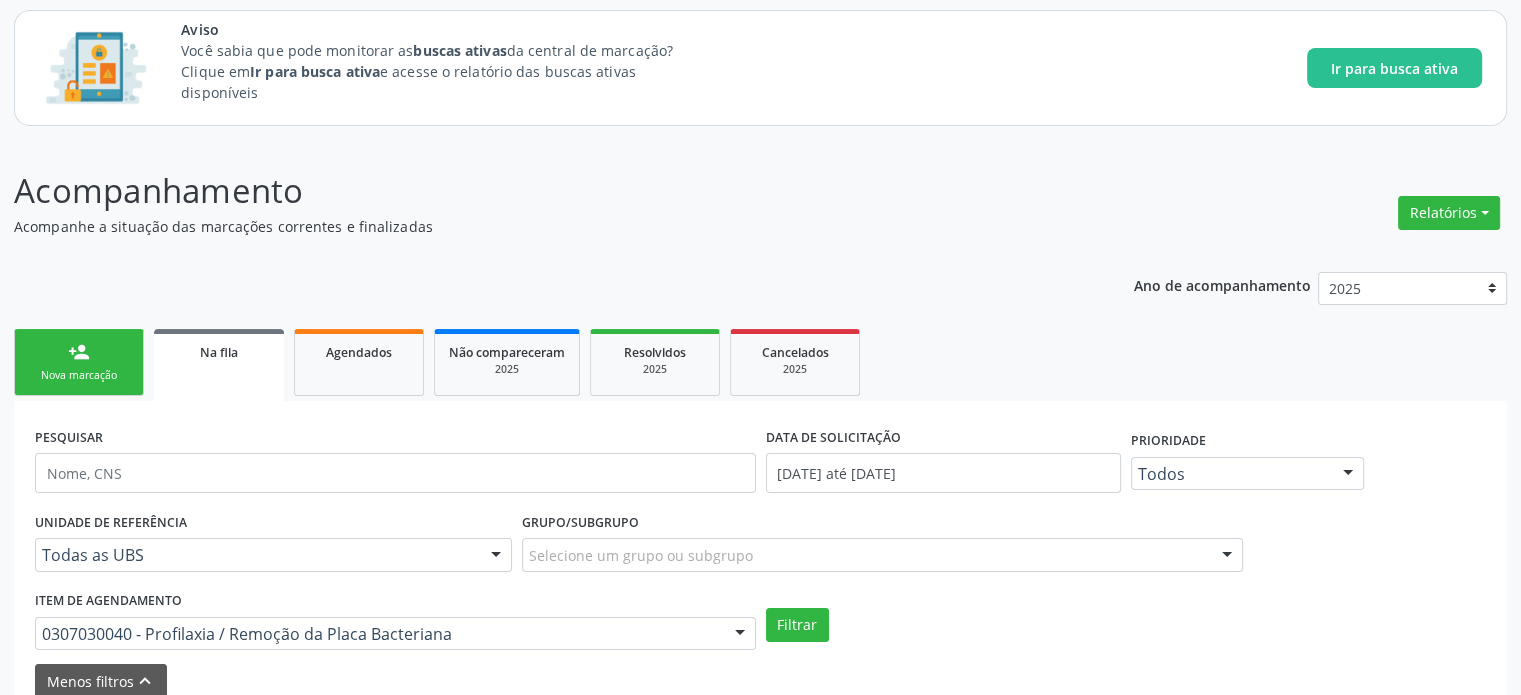 click at bounding box center (1227, 556) 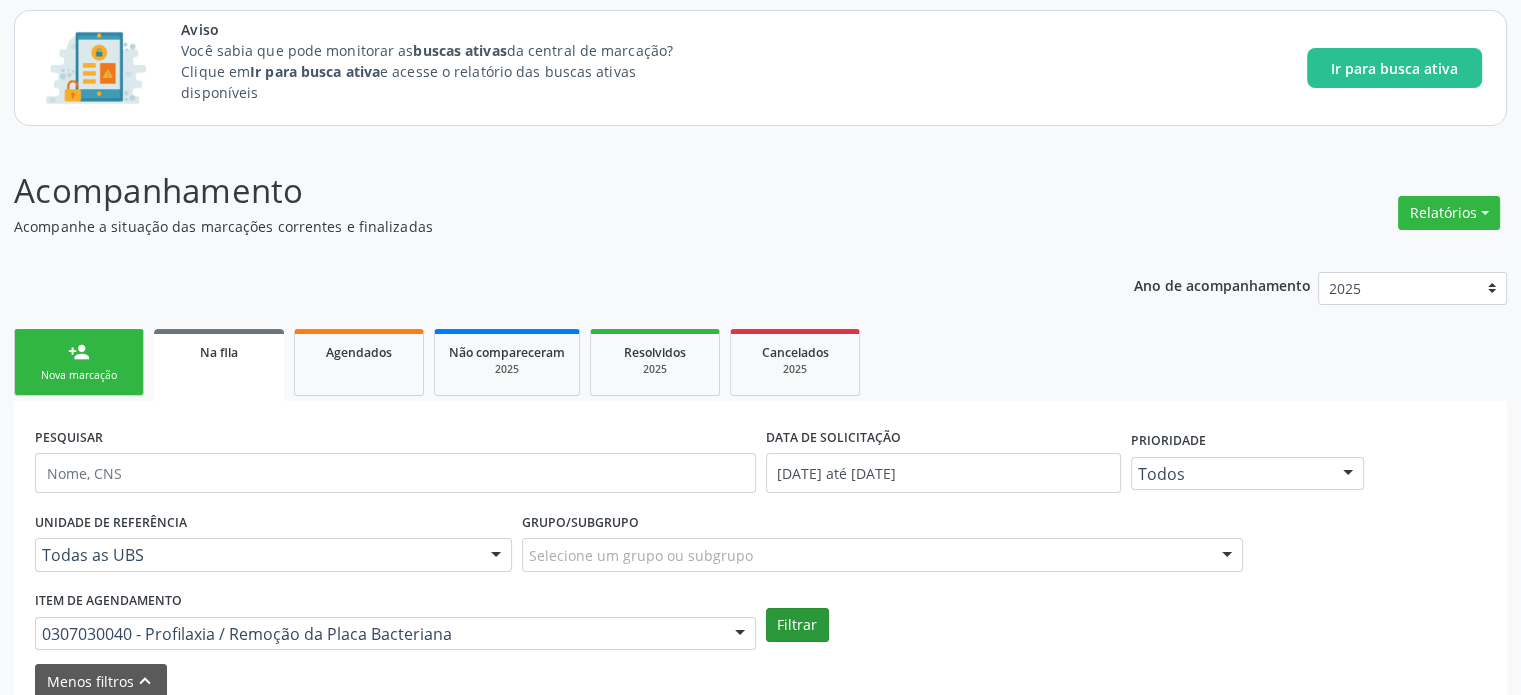 click on "Filtrar" at bounding box center [797, 625] 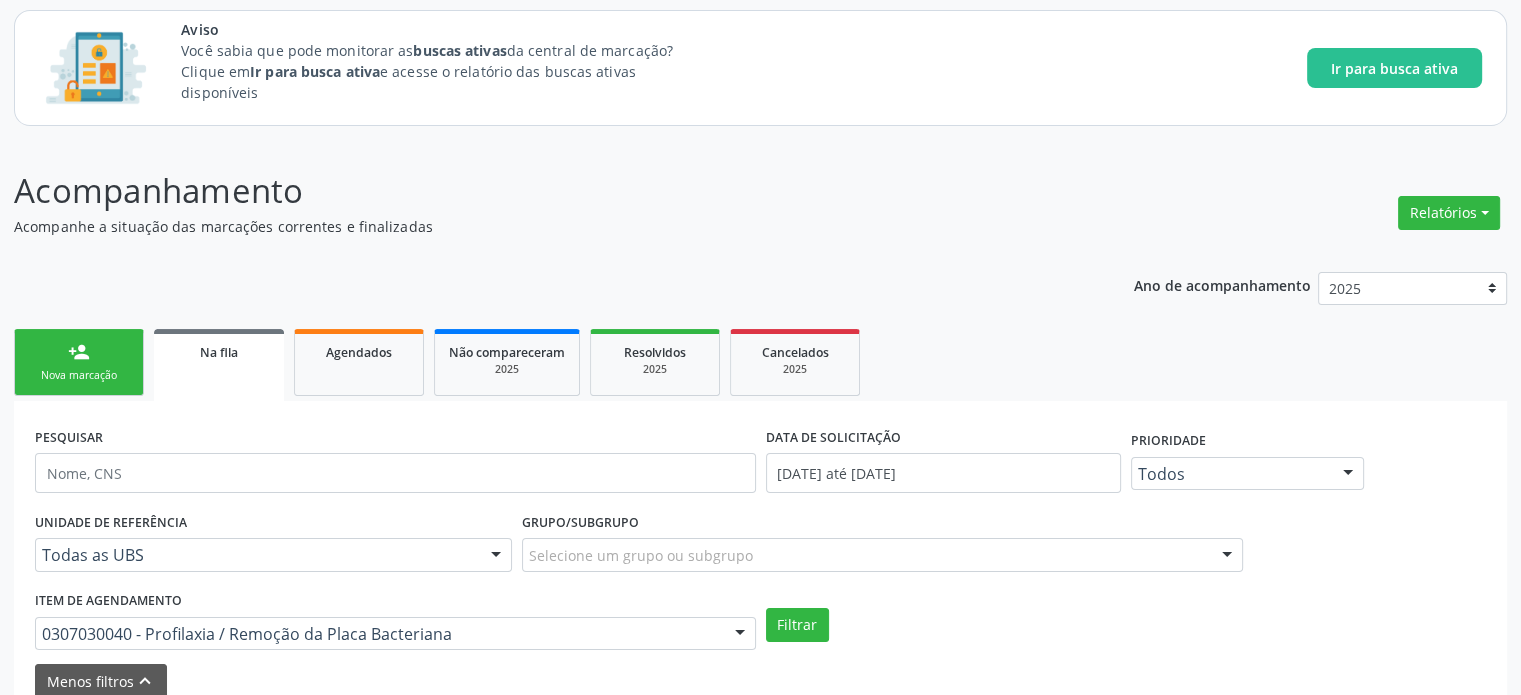 click on "0307030040 - Profilaxia / Remoção da Placa Bacteriana" at bounding box center [395, 634] 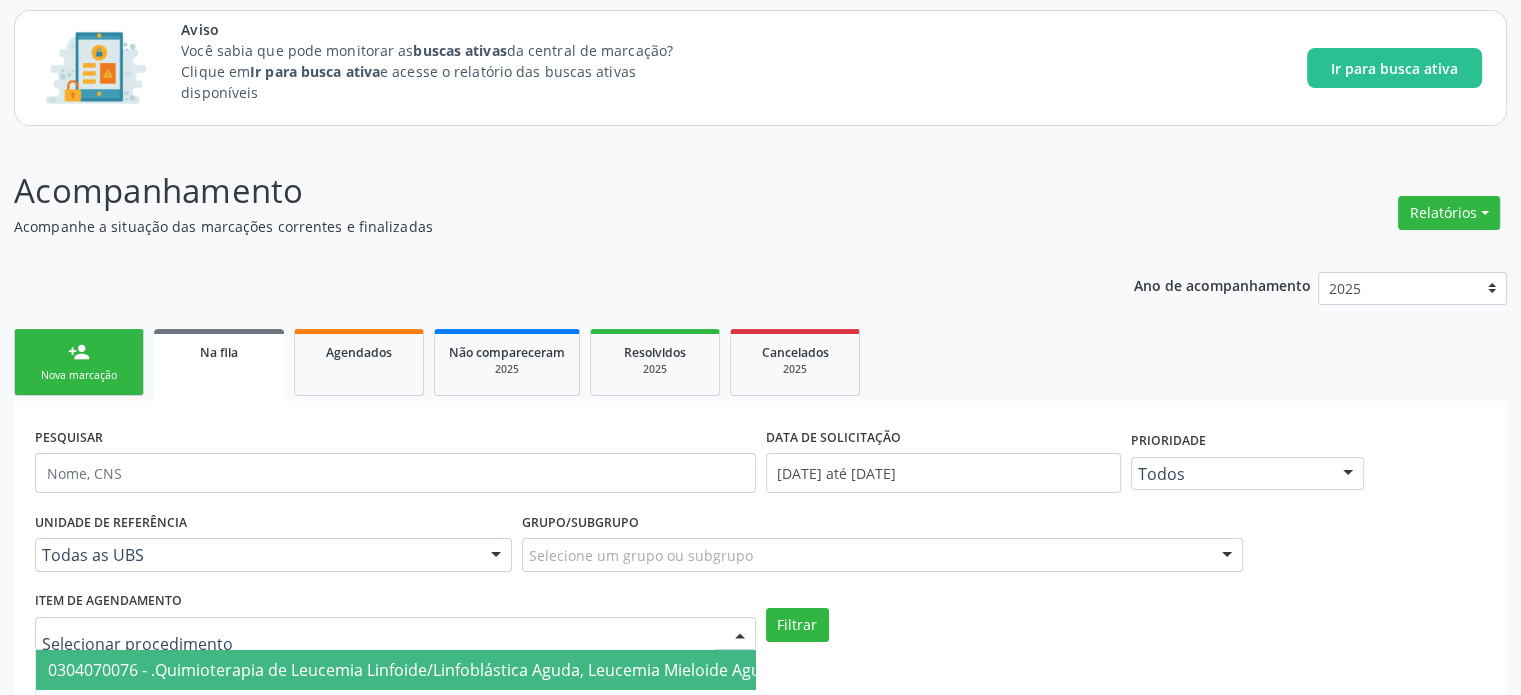 click at bounding box center (378, 644) 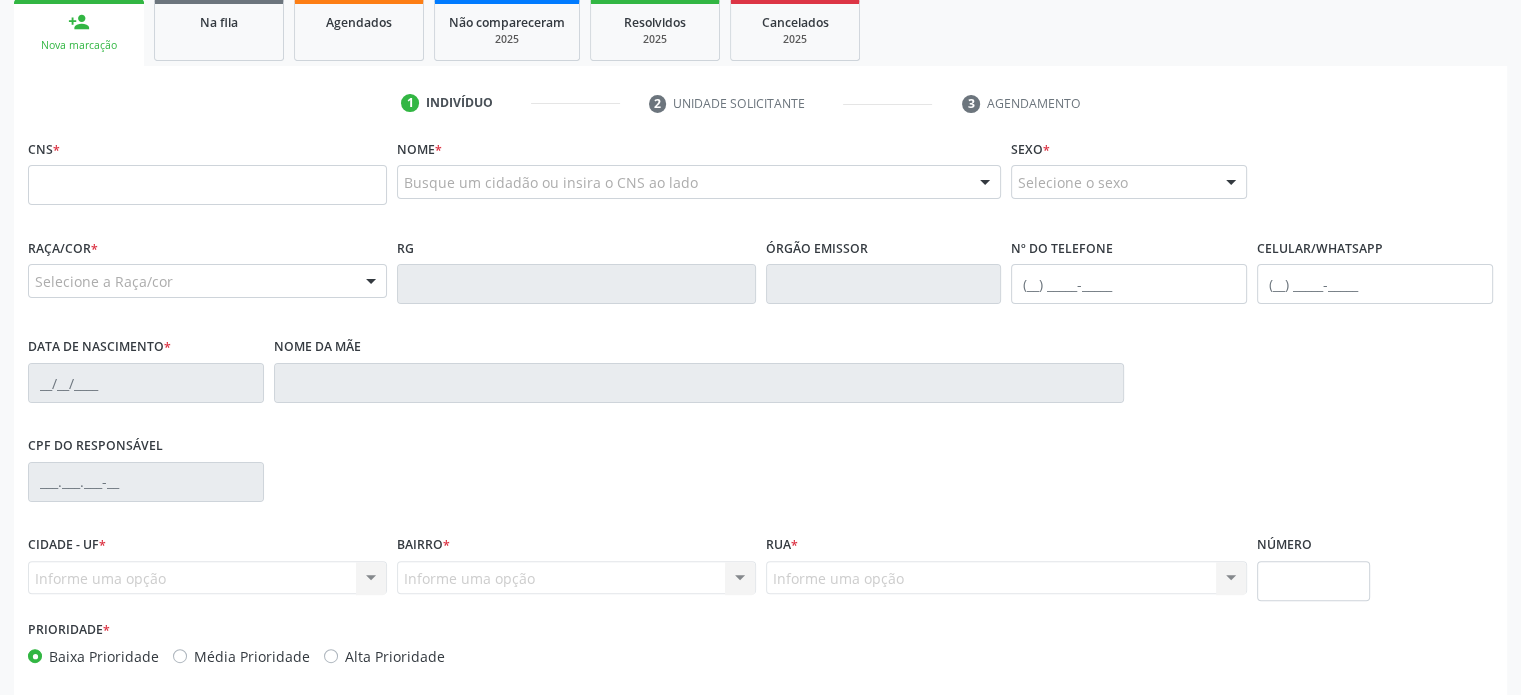 scroll, scrollTop: 287, scrollLeft: 0, axis: vertical 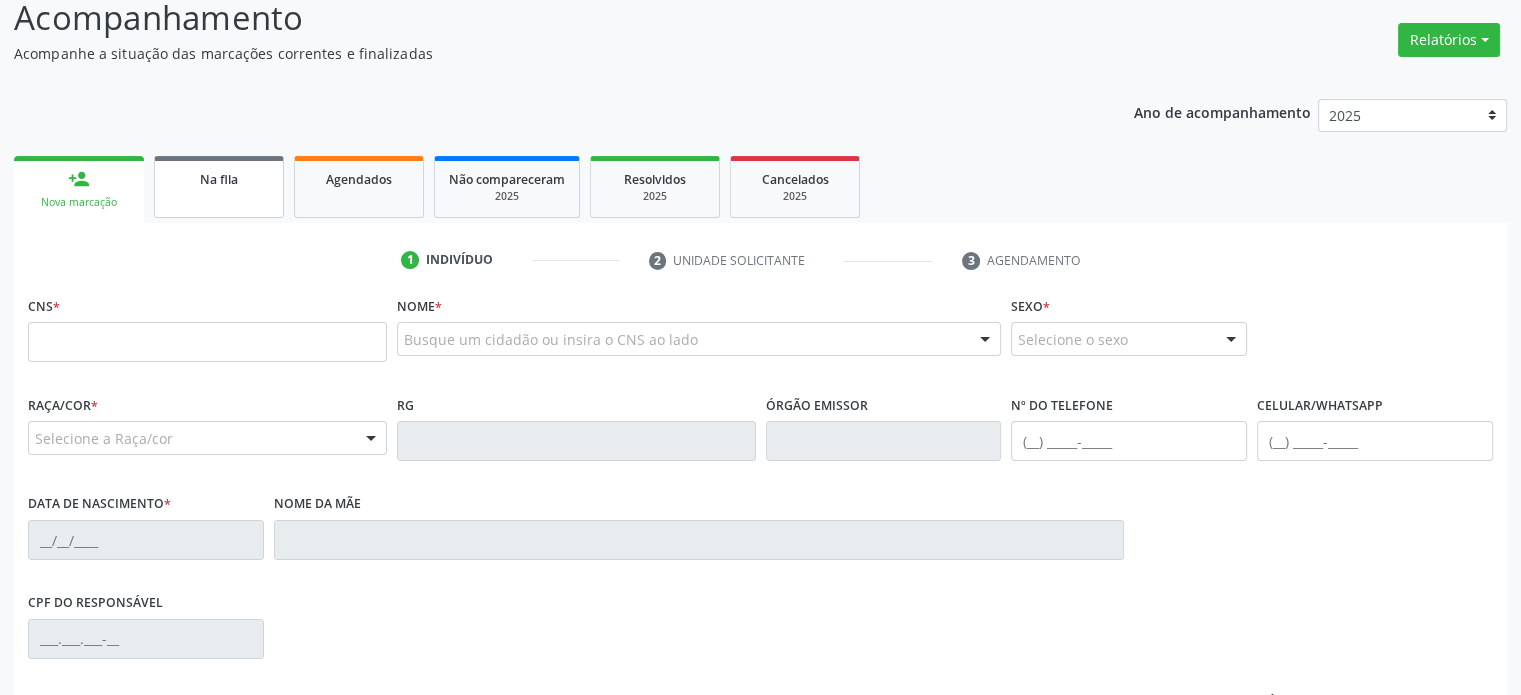 click on "Na fila" at bounding box center [219, 178] 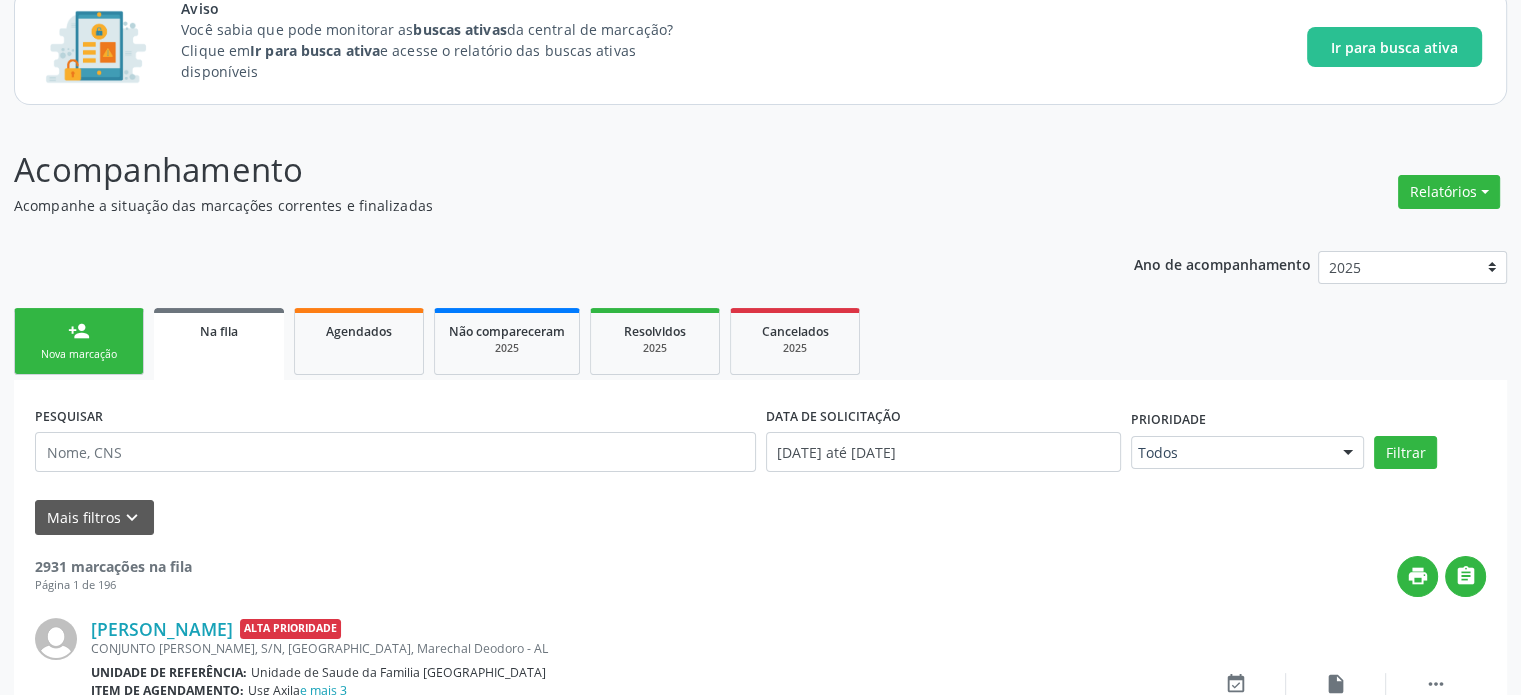 scroll, scrollTop: 287, scrollLeft: 0, axis: vertical 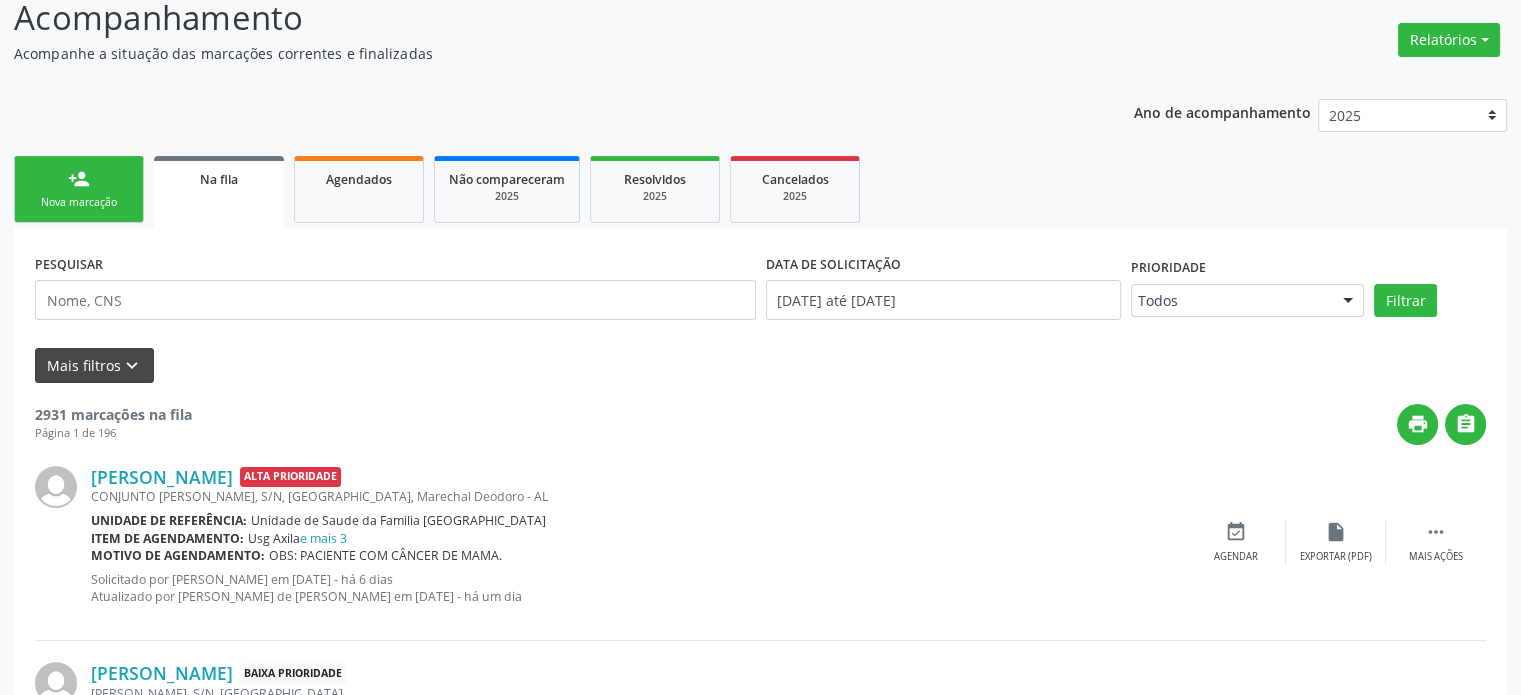 click on "keyboard_arrow_down" at bounding box center [132, 366] 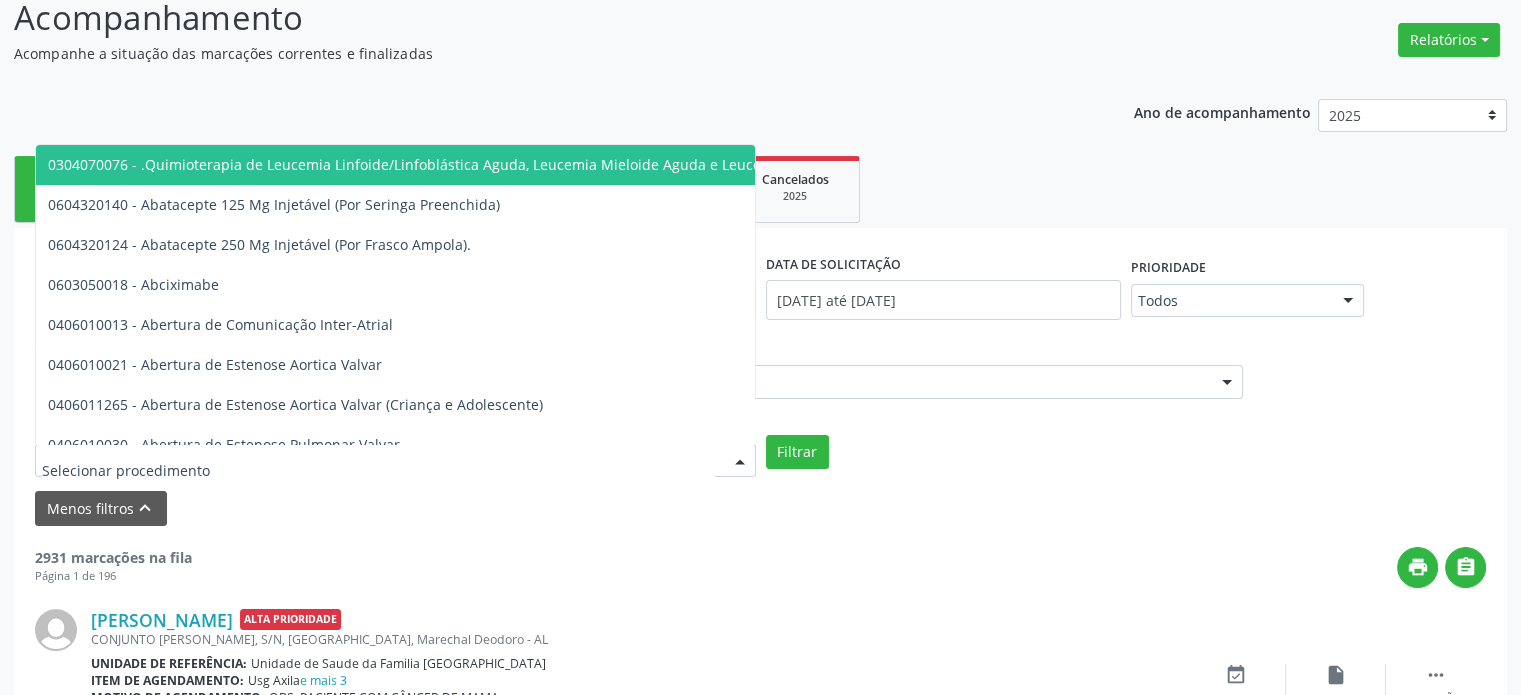 click at bounding box center [378, 471] 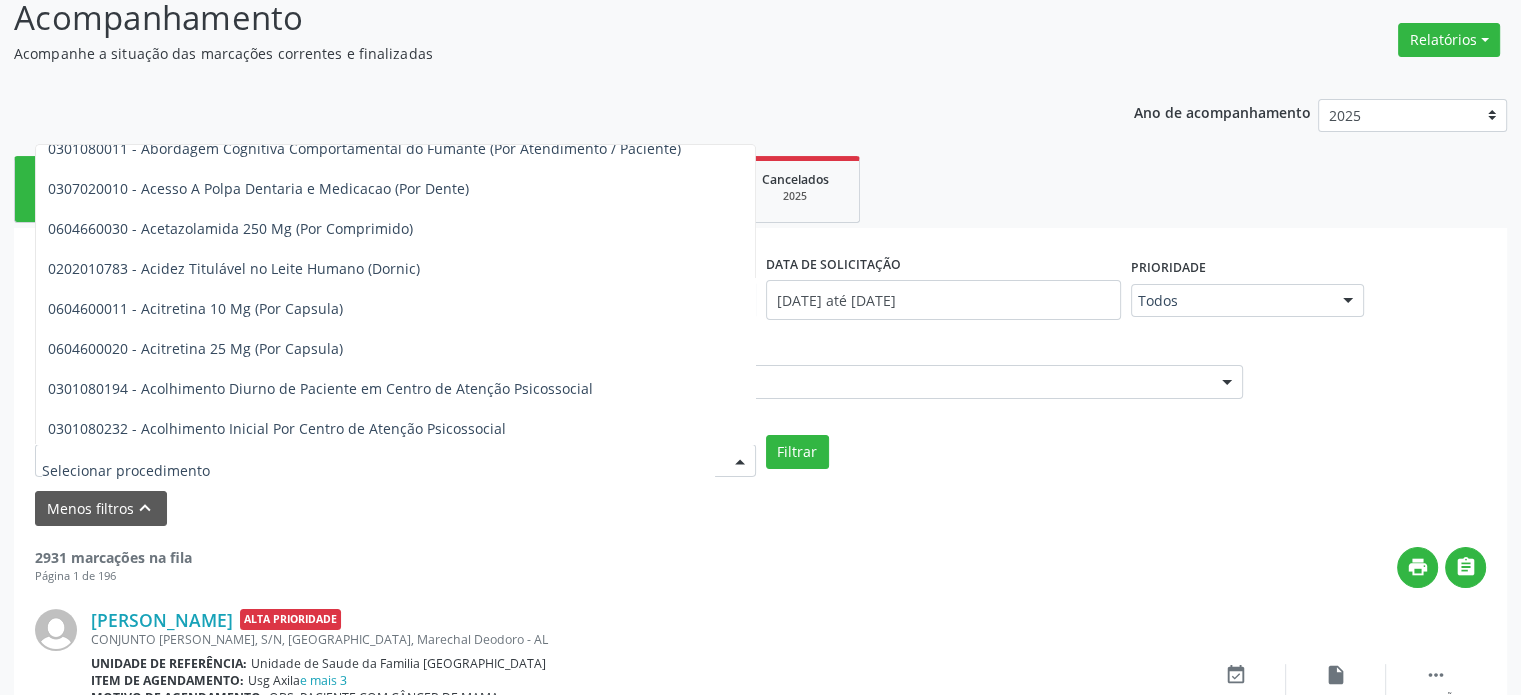 scroll, scrollTop: 387, scrollLeft: 0, axis: vertical 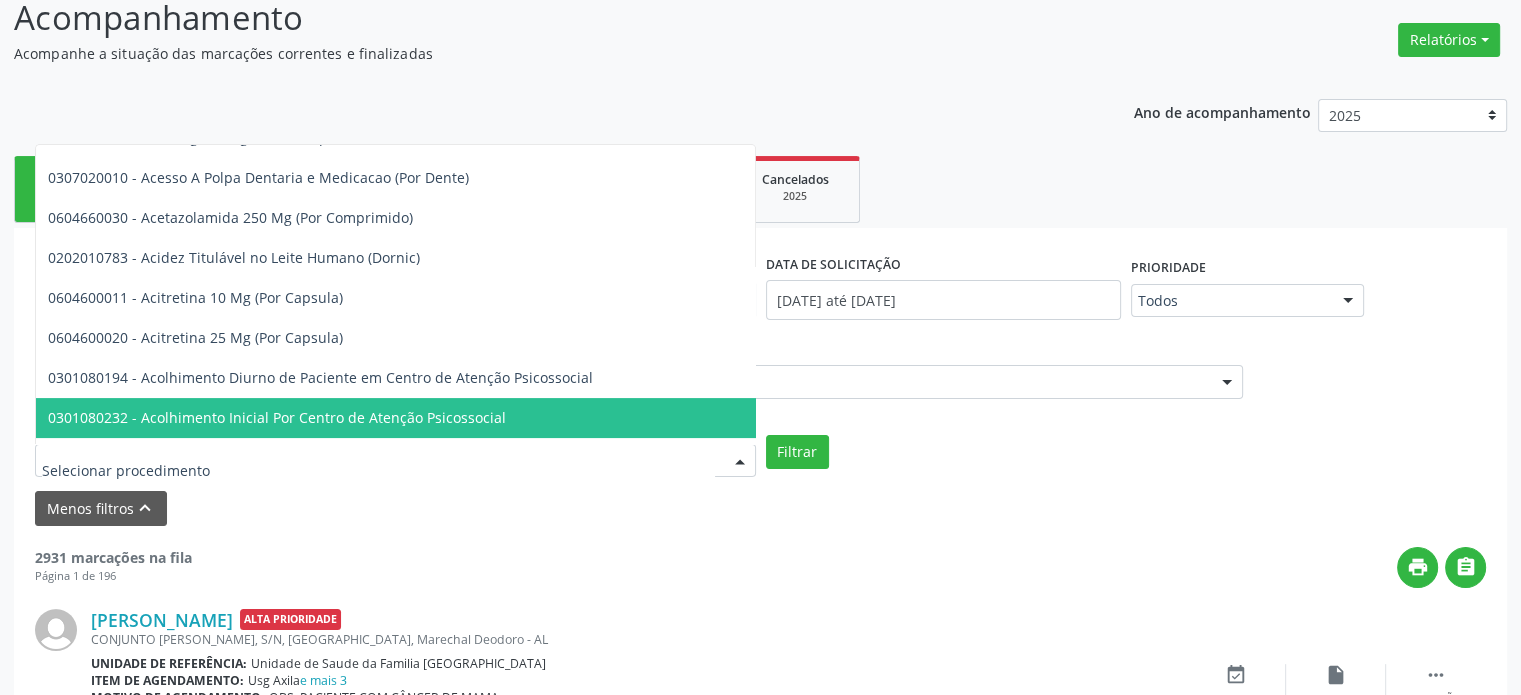 click at bounding box center [378, 471] 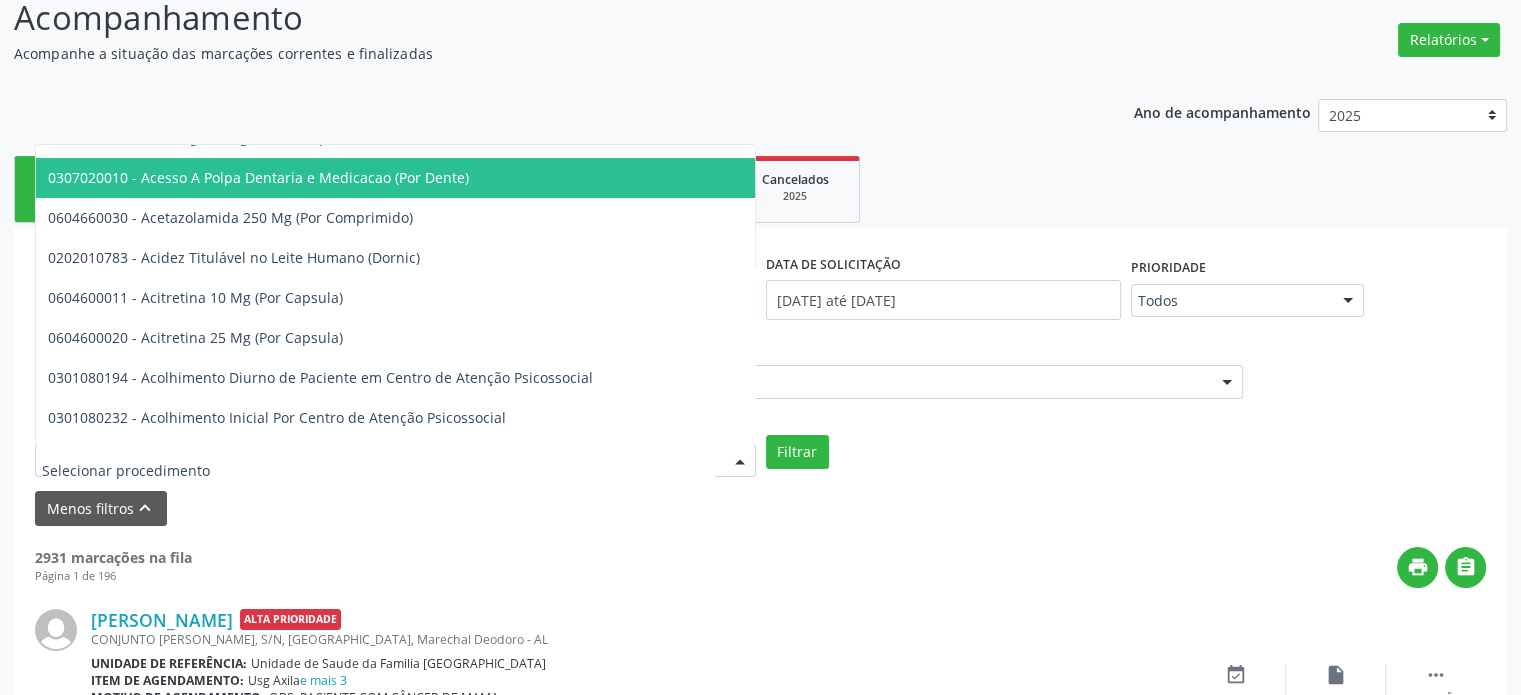 scroll, scrollTop: 0, scrollLeft: 0, axis: both 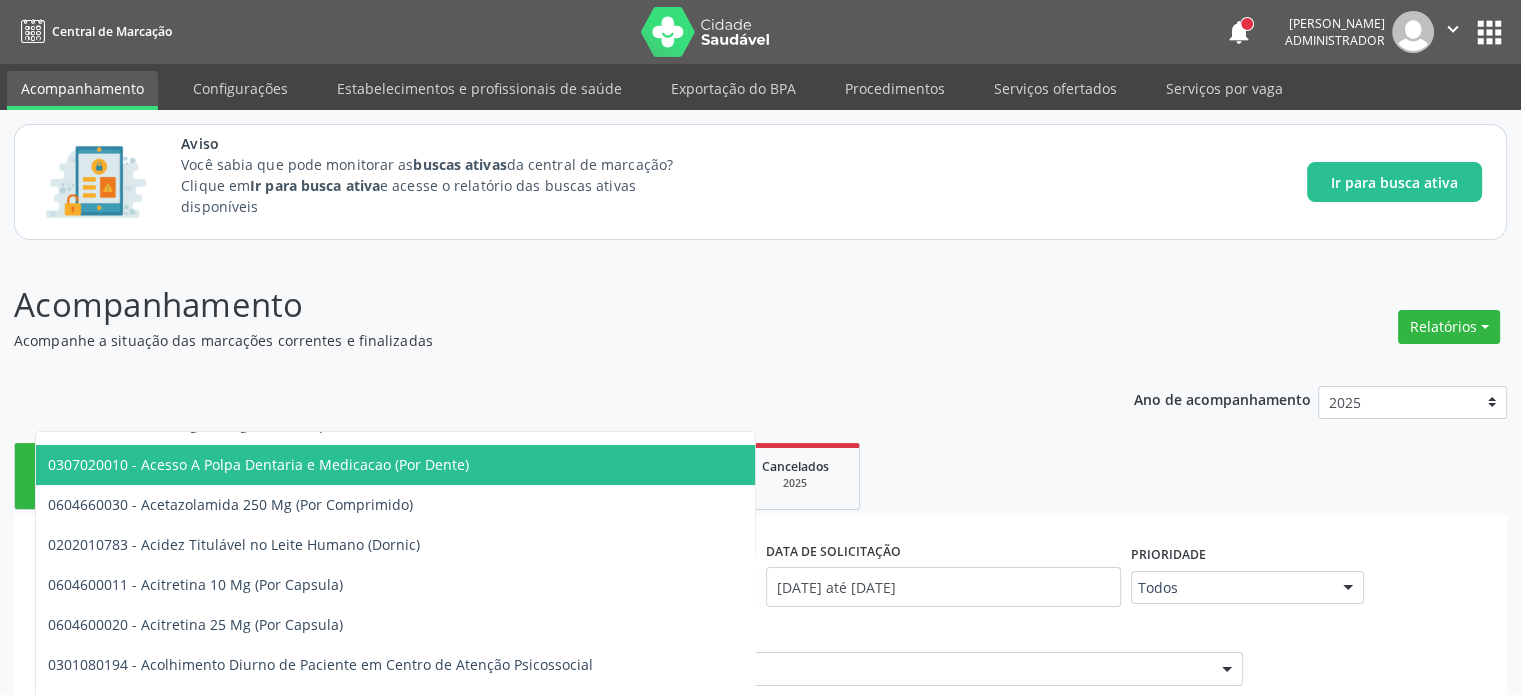 click on "Acompanhamento" at bounding box center [82, 90] 